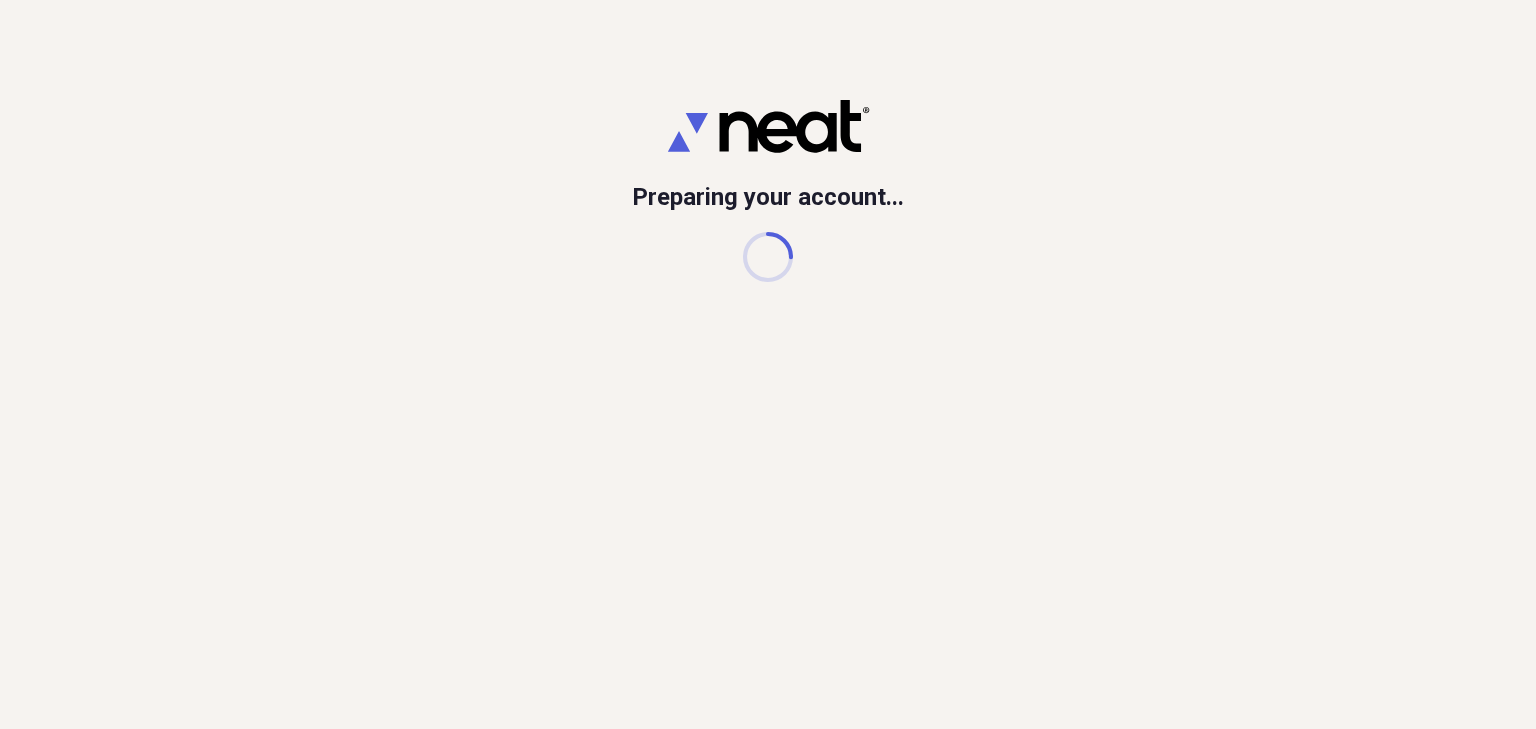 scroll, scrollTop: 0, scrollLeft: 0, axis: both 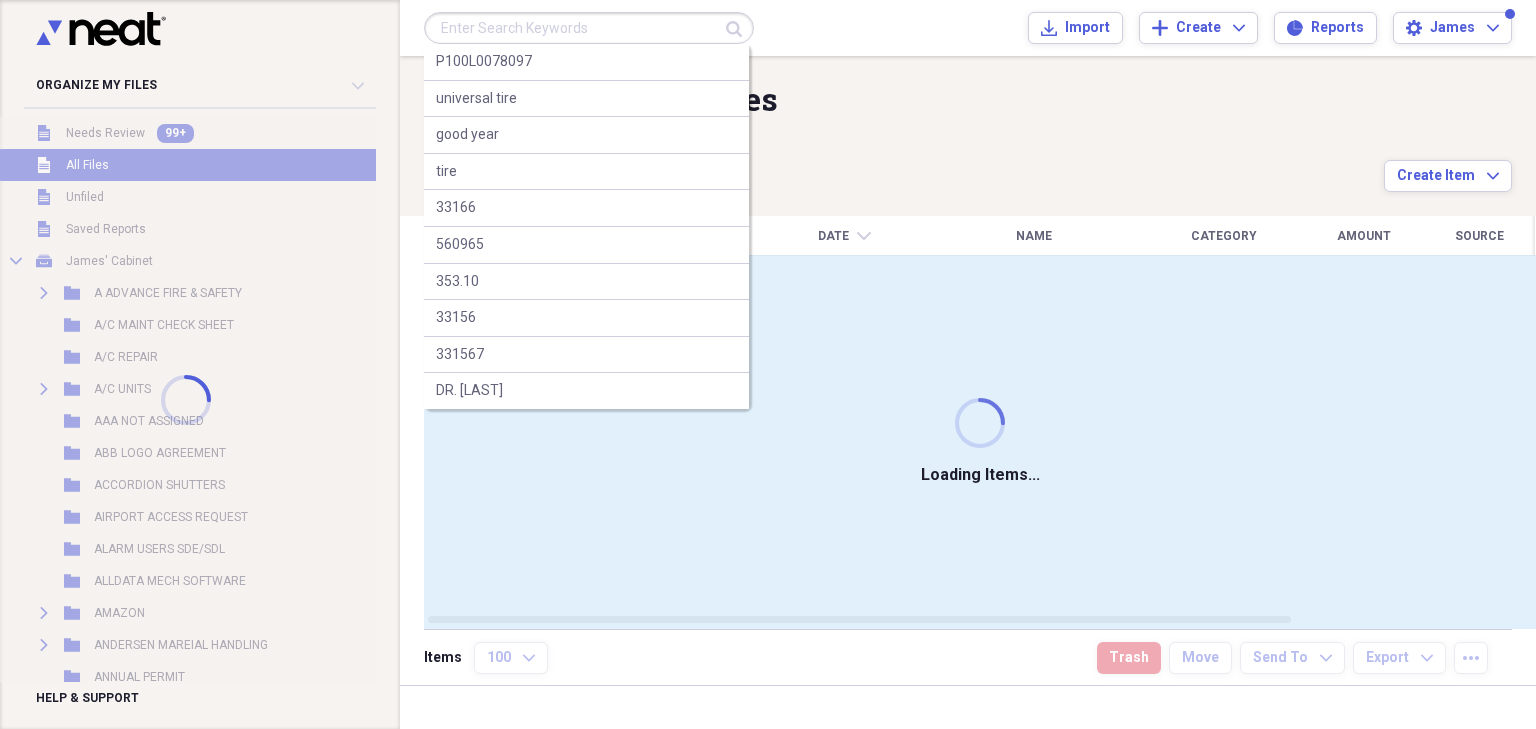 click at bounding box center (589, 28) 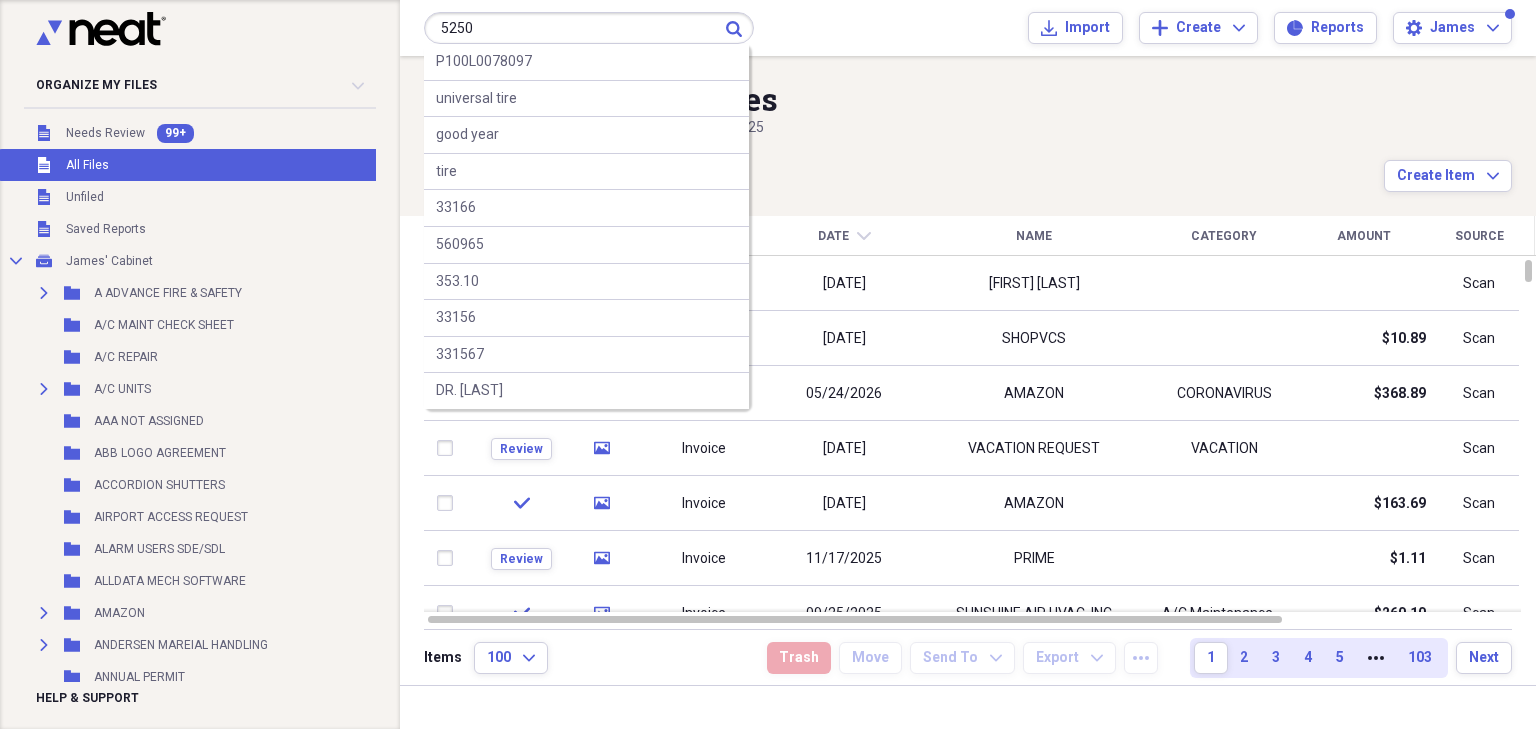 type on "5250" 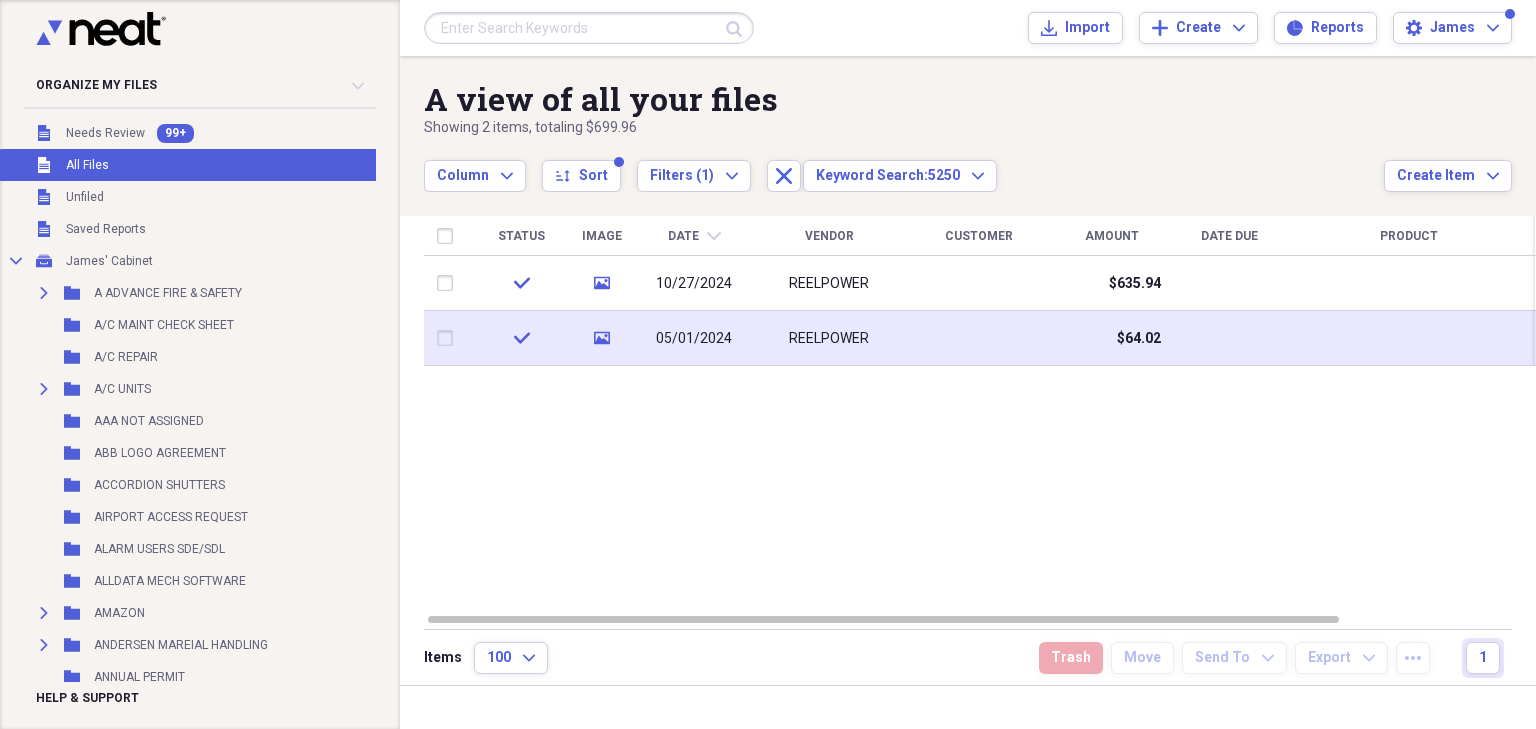 click on "REELPOWER" at bounding box center [829, 339] 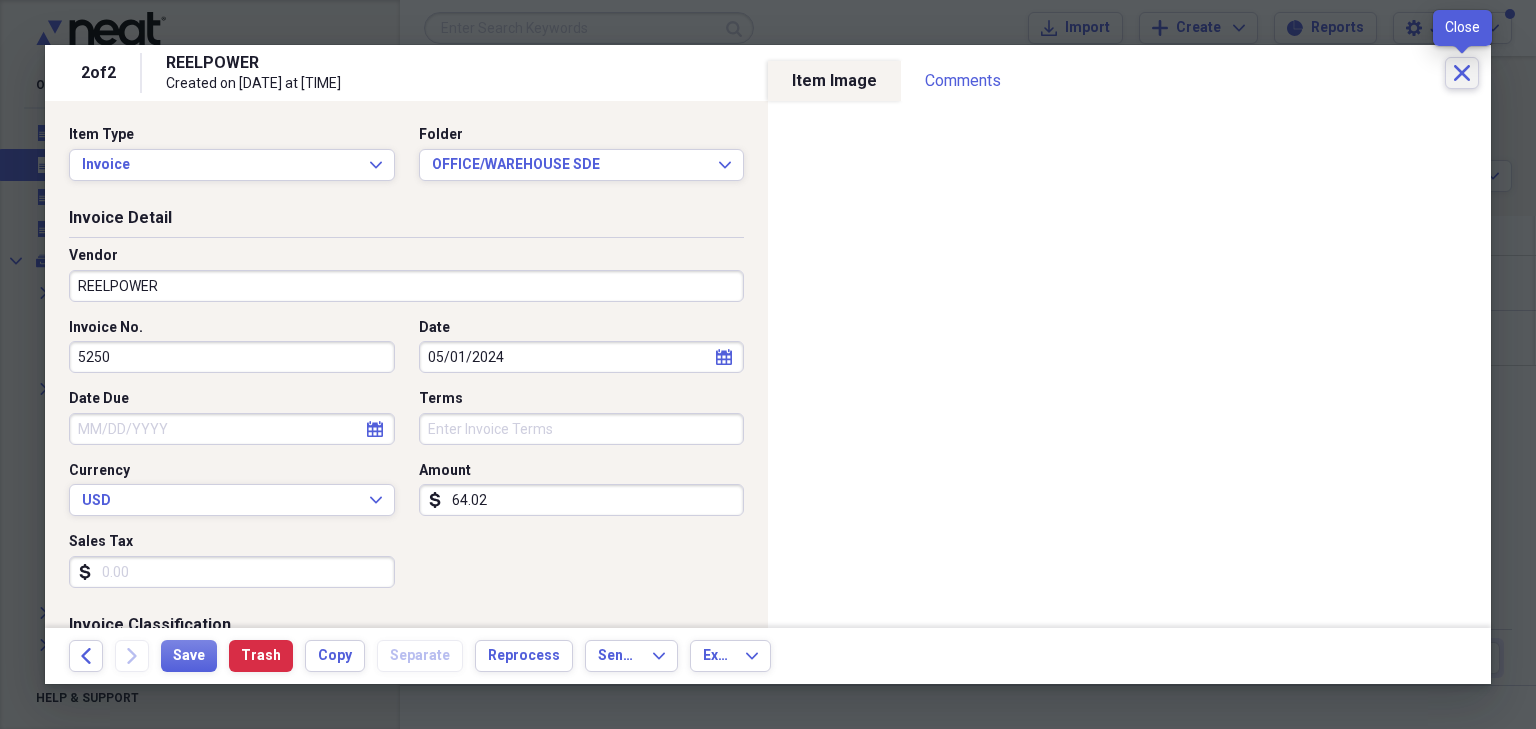 click 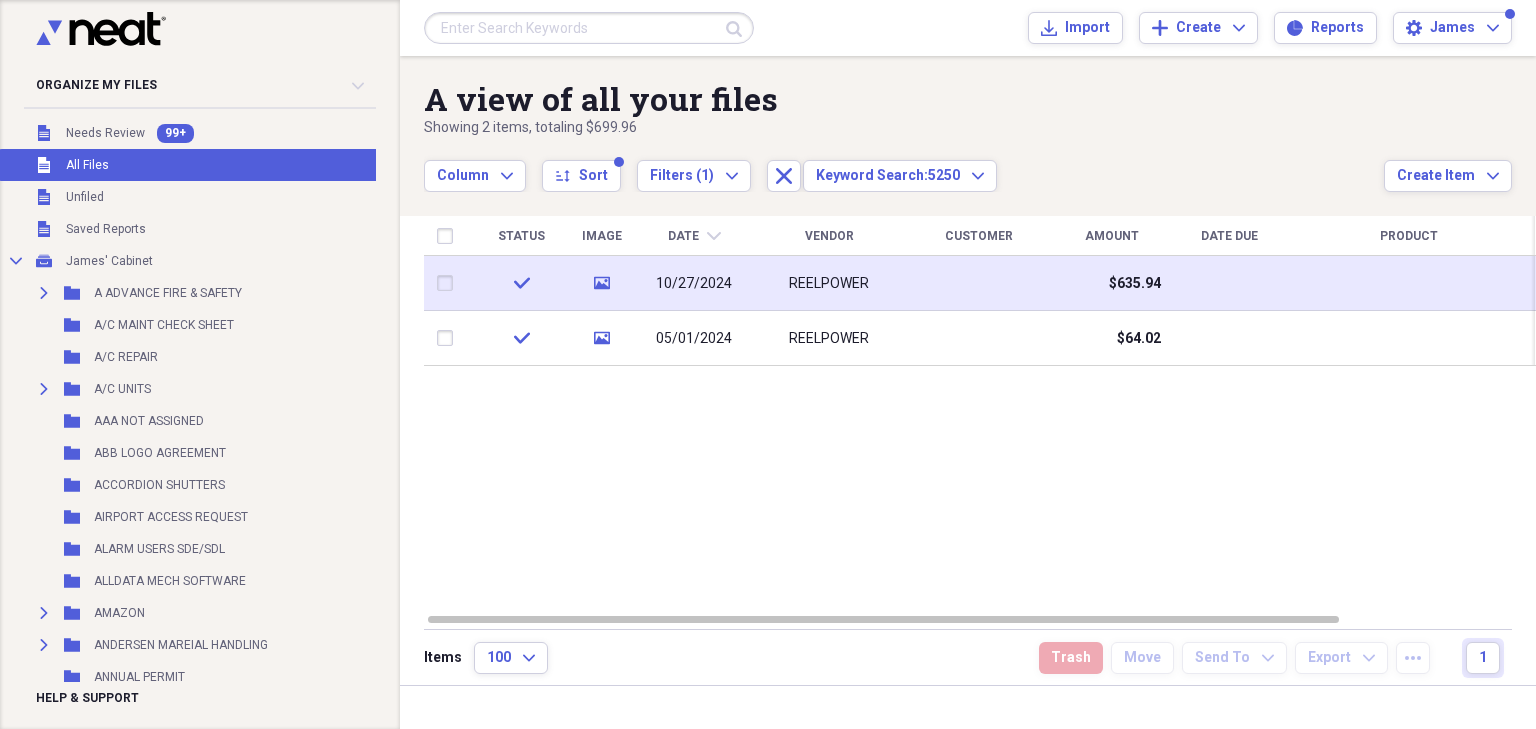 click on "REELPOWER" at bounding box center [829, 284] 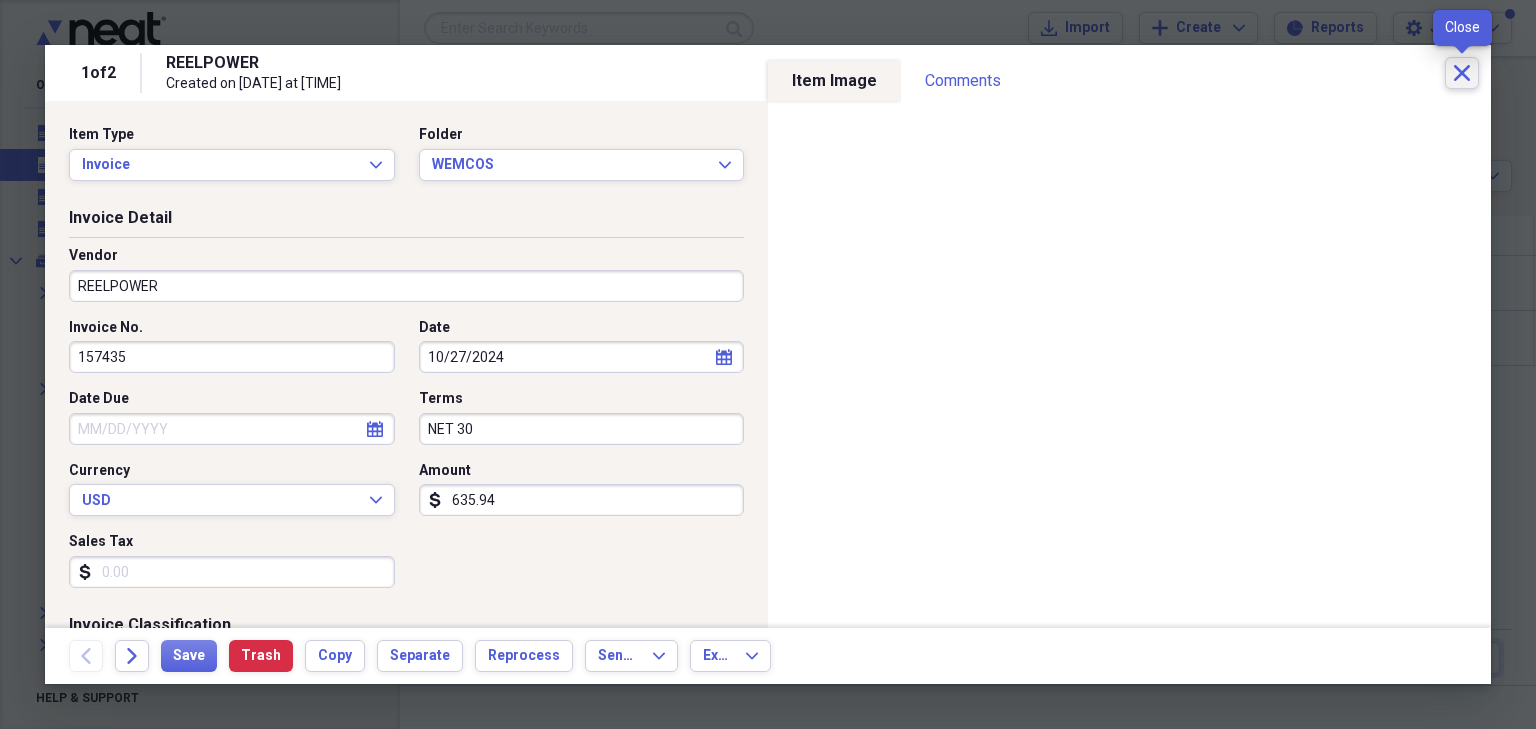 click on "Close" 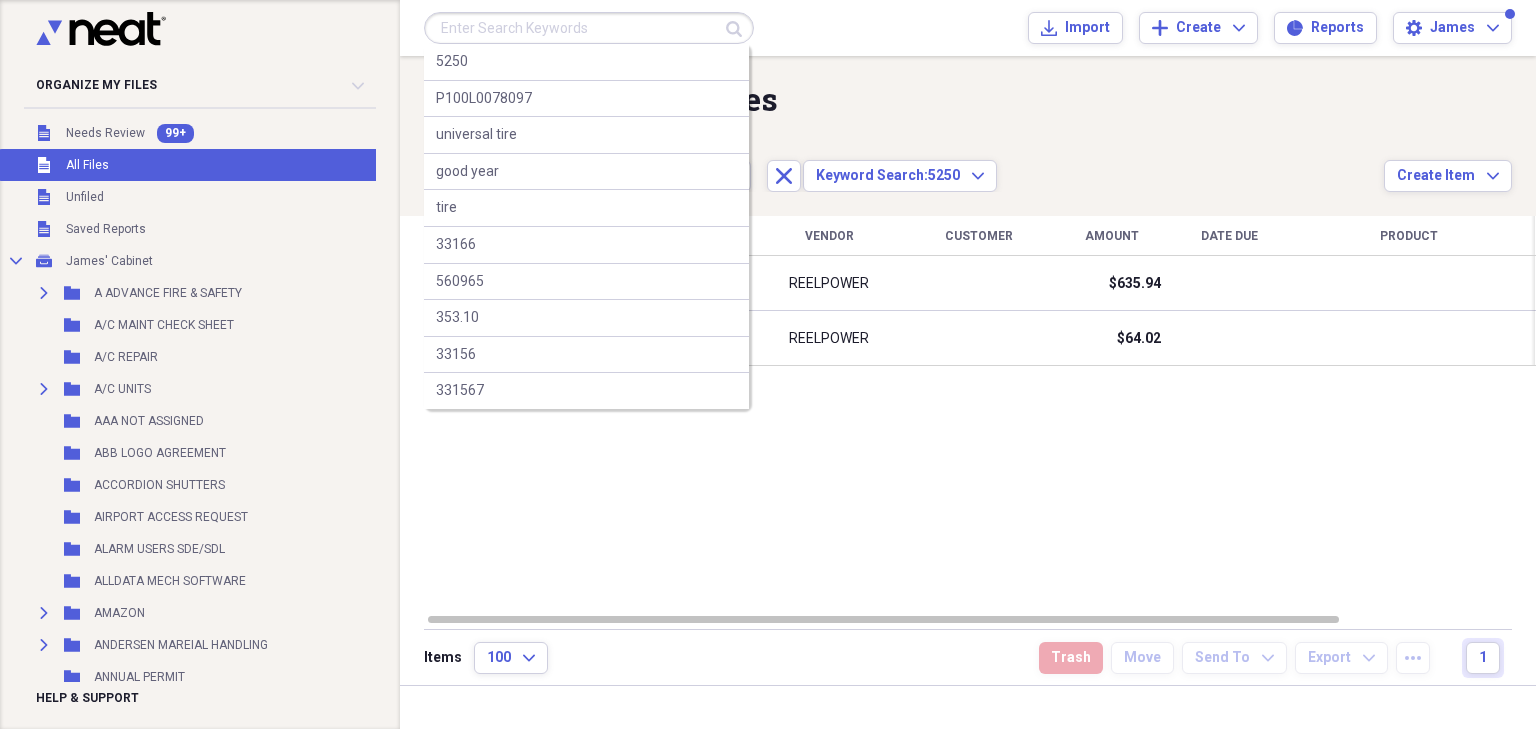click at bounding box center (589, 28) 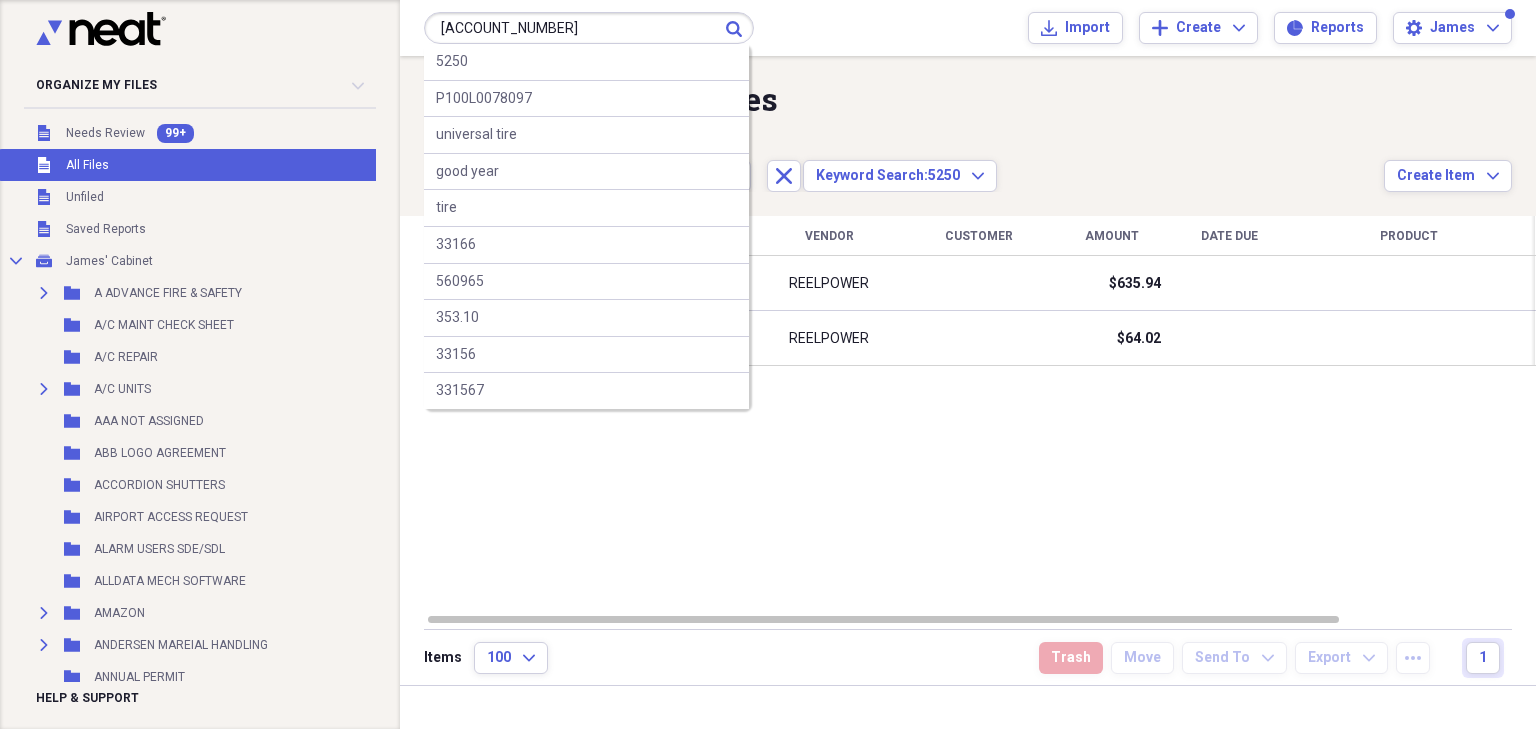 type on "08-13363-43011" 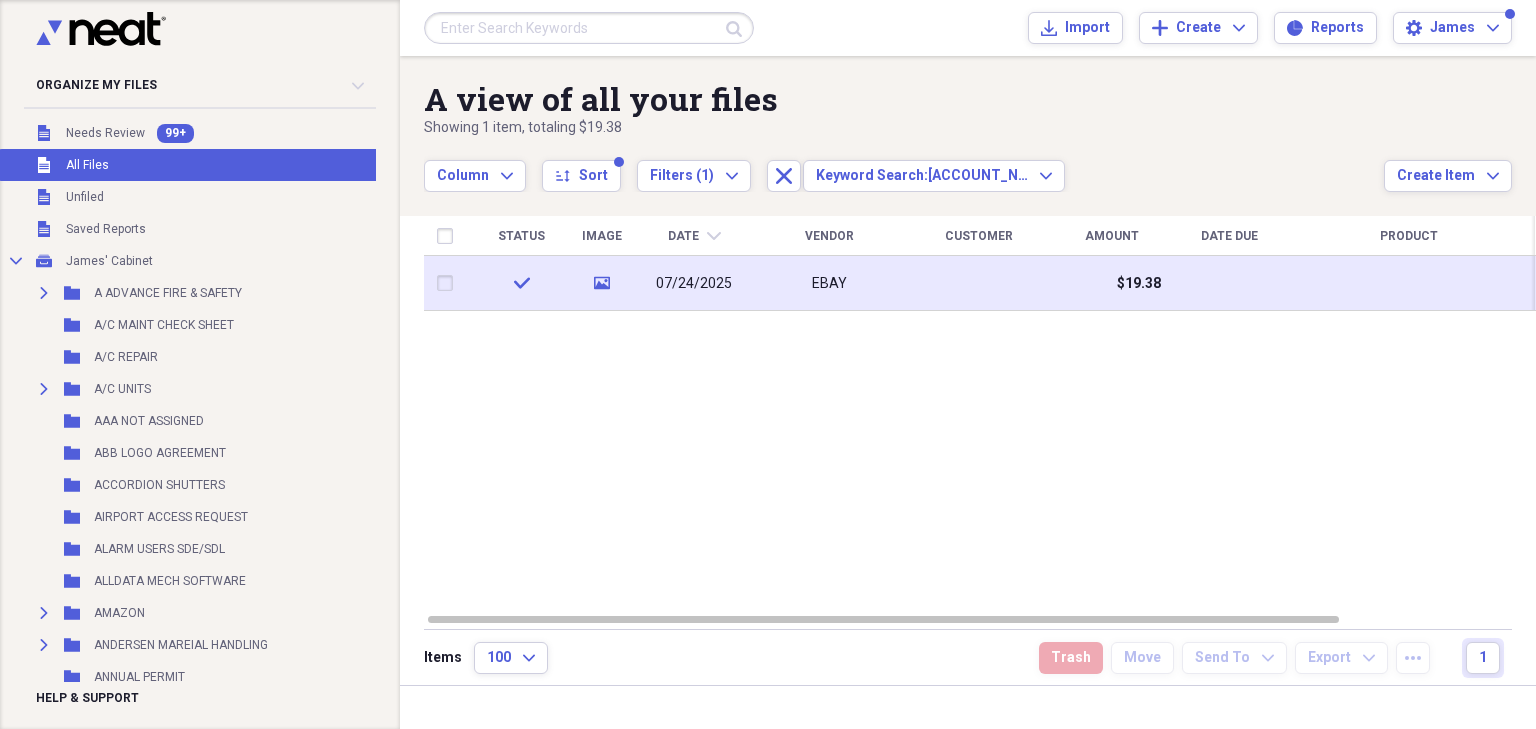 click on "07/24/2025" at bounding box center (694, 283) 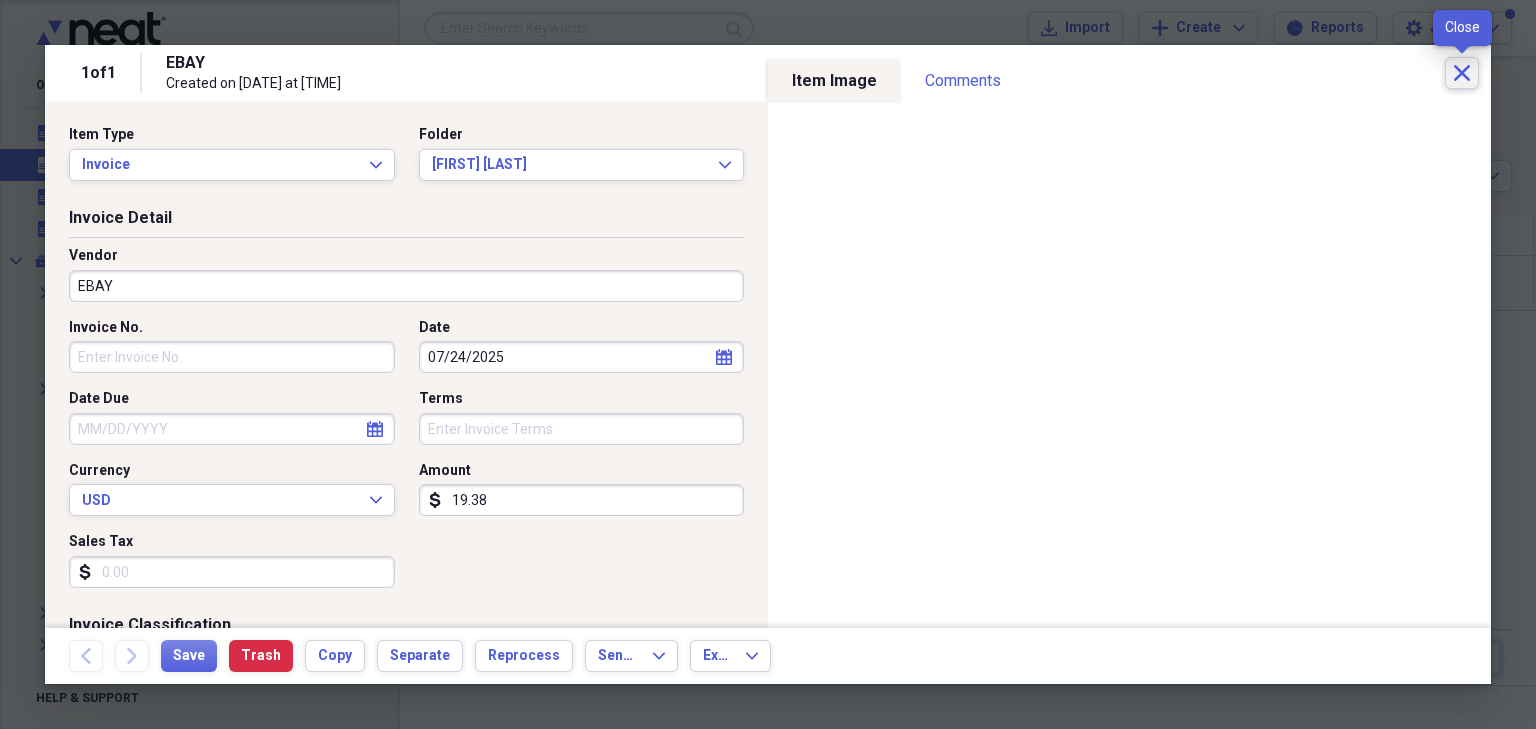 click on "Close" 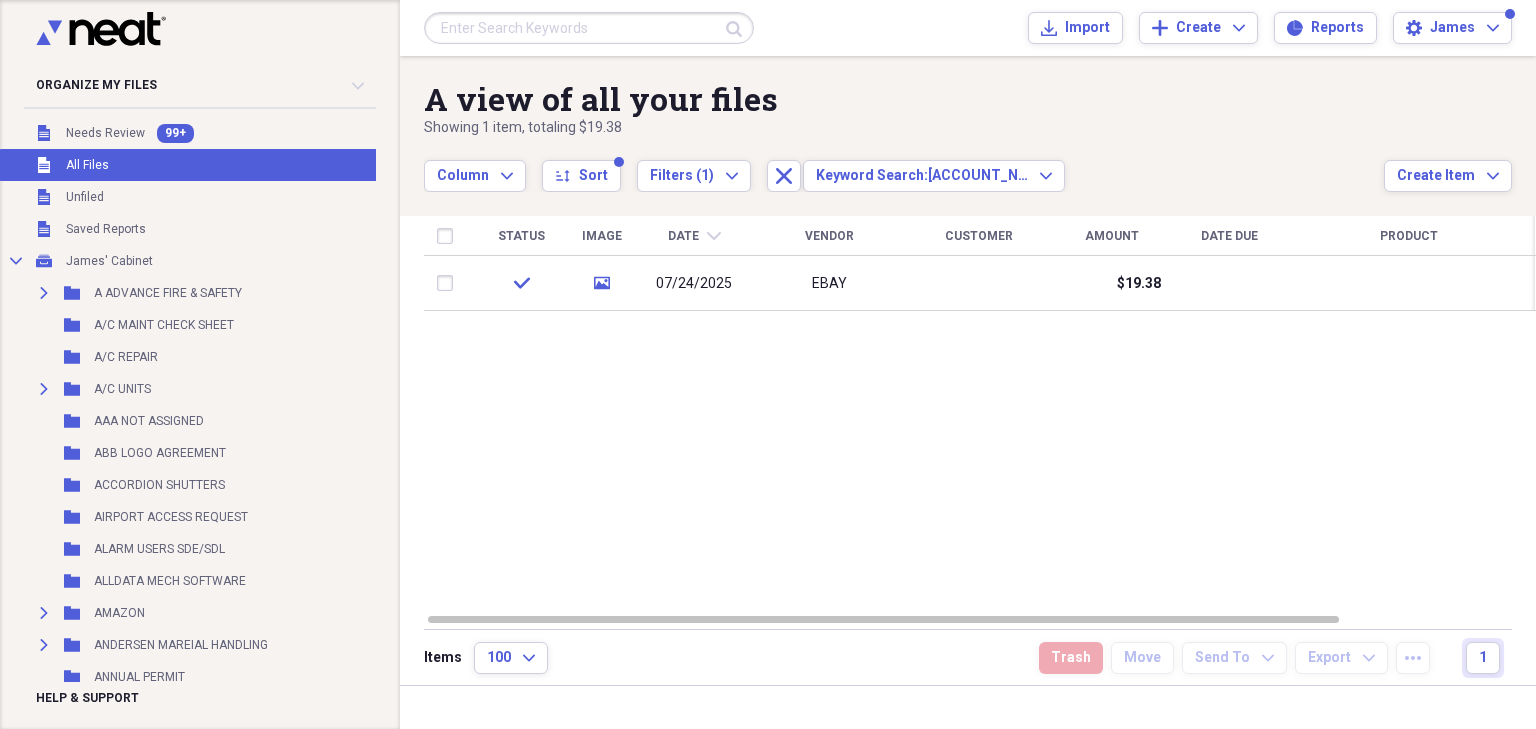 click at bounding box center (589, 28) 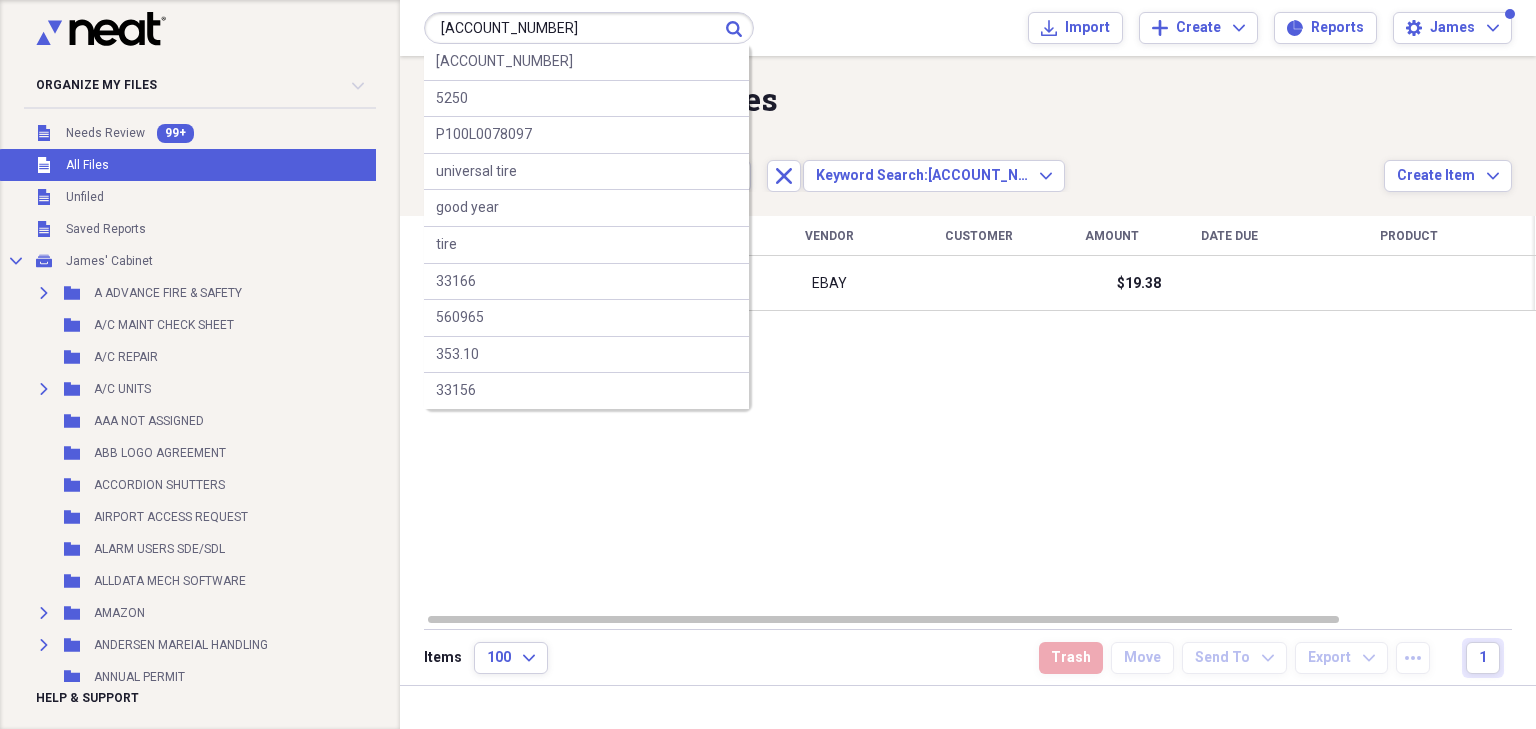 type on "27-13354-42142" 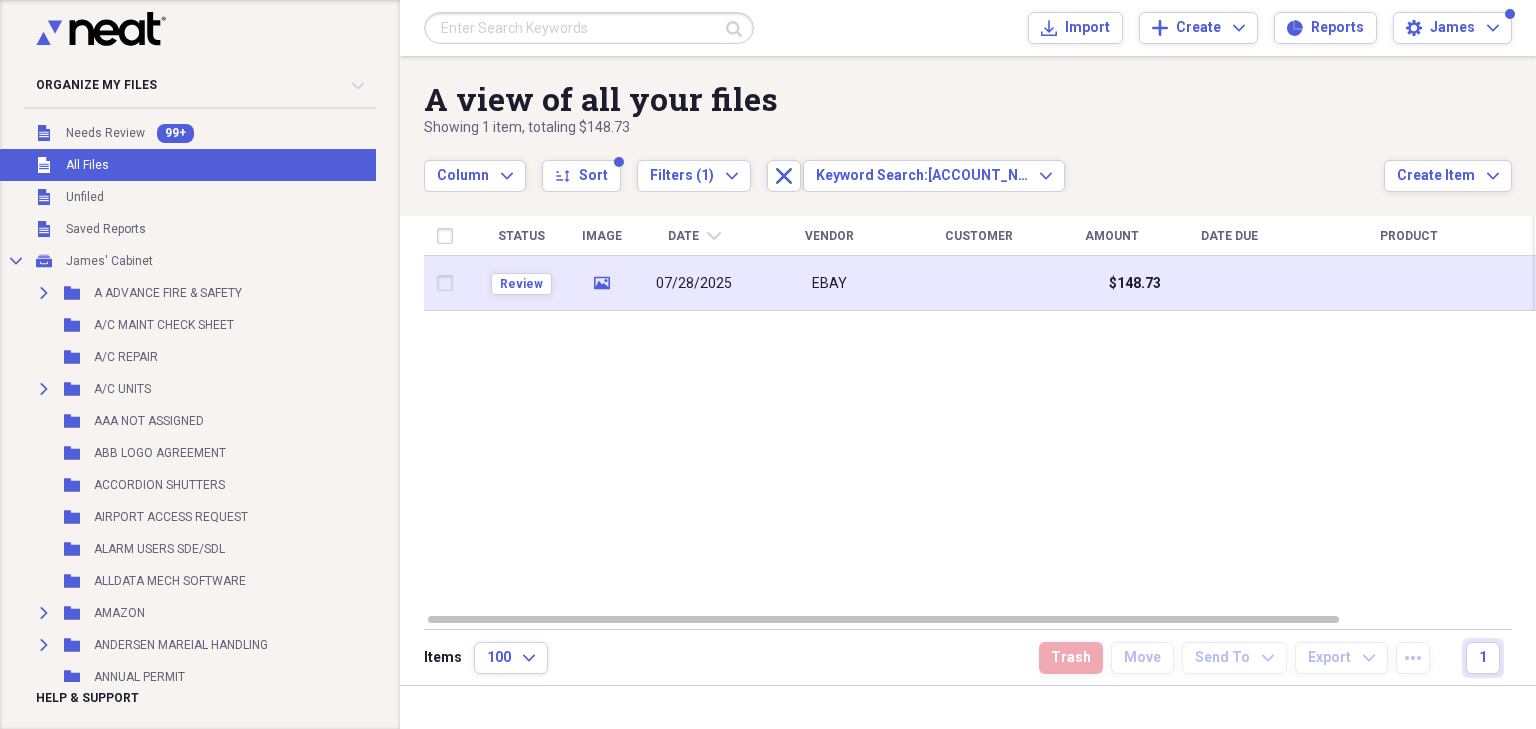 click on "07/28/2025" at bounding box center [694, 284] 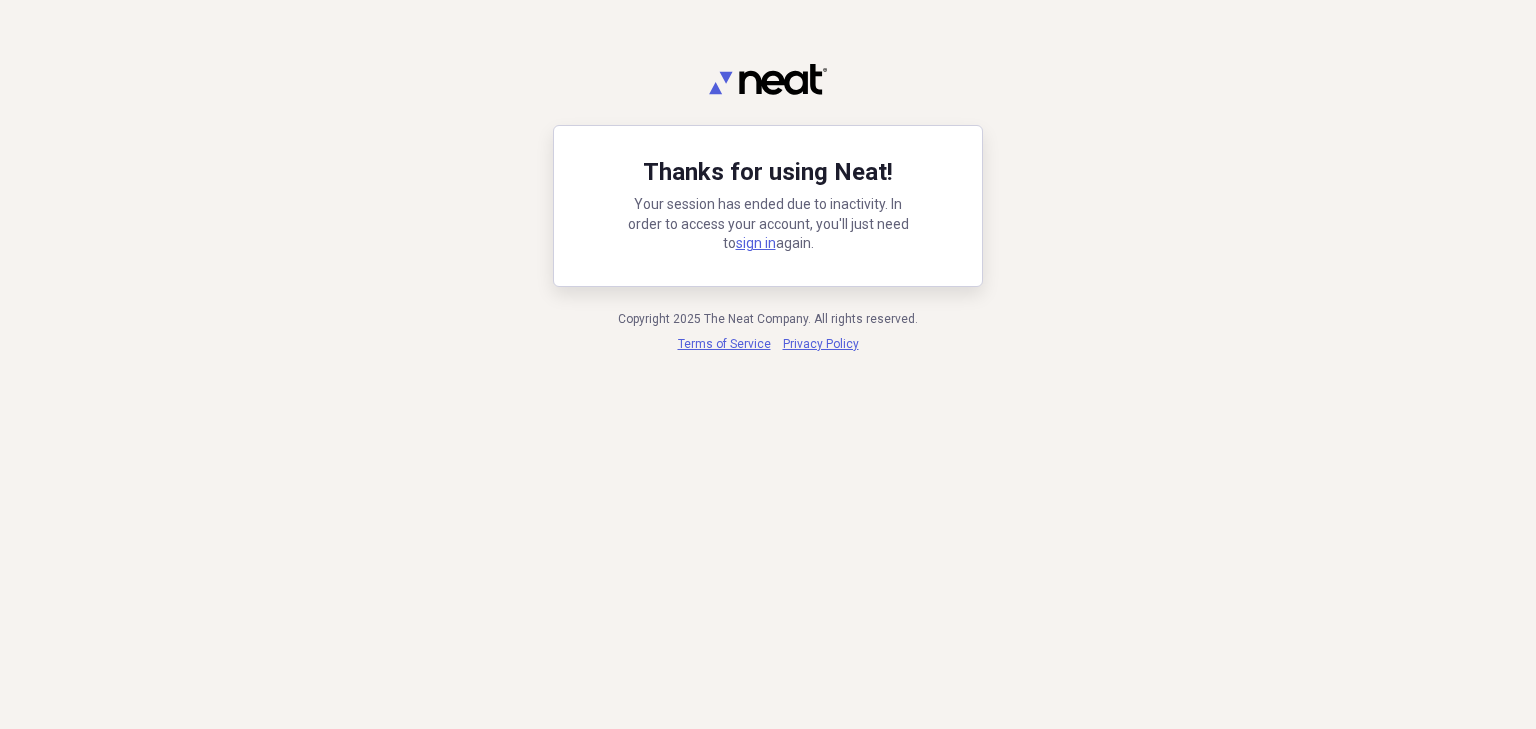 scroll, scrollTop: 0, scrollLeft: 0, axis: both 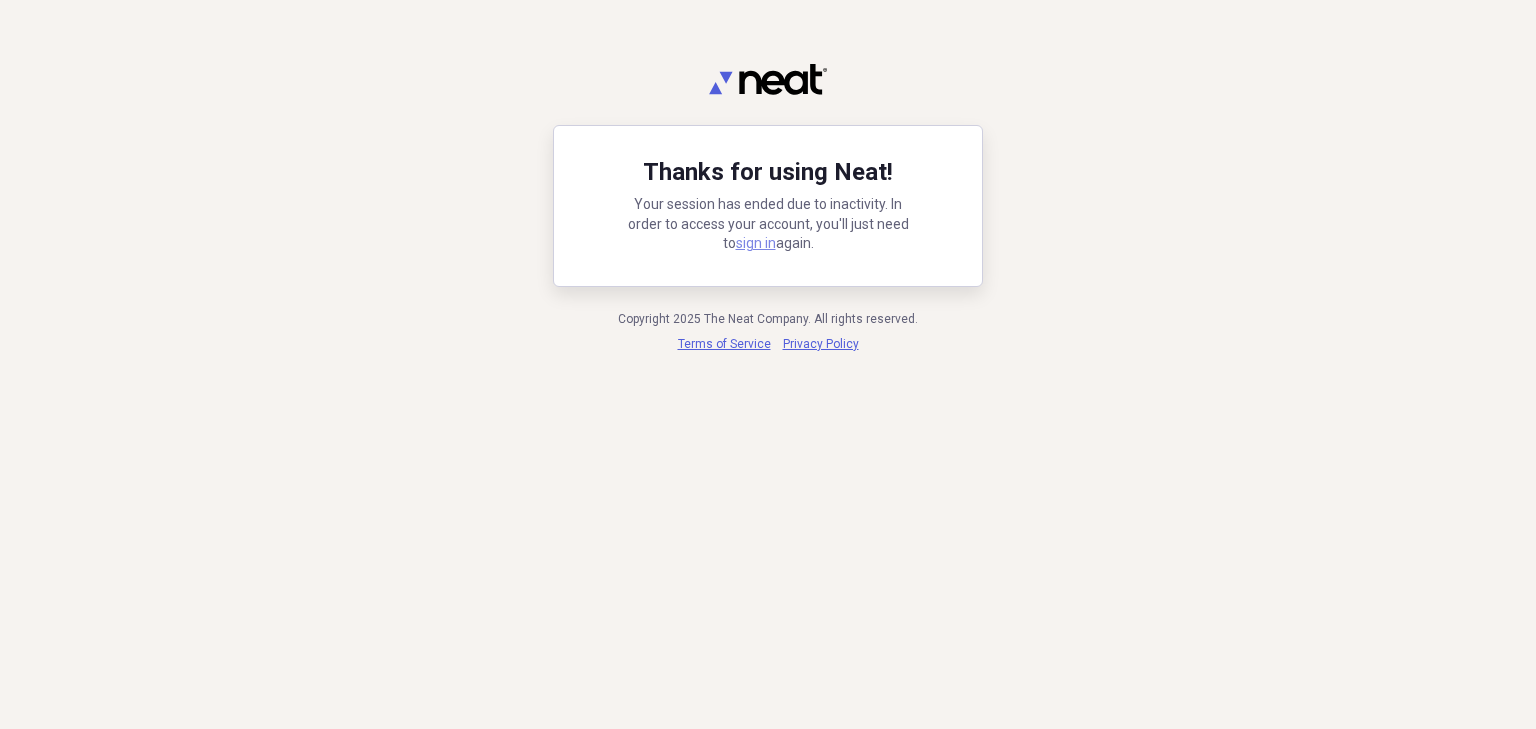 click on "sign in" at bounding box center (756, 243) 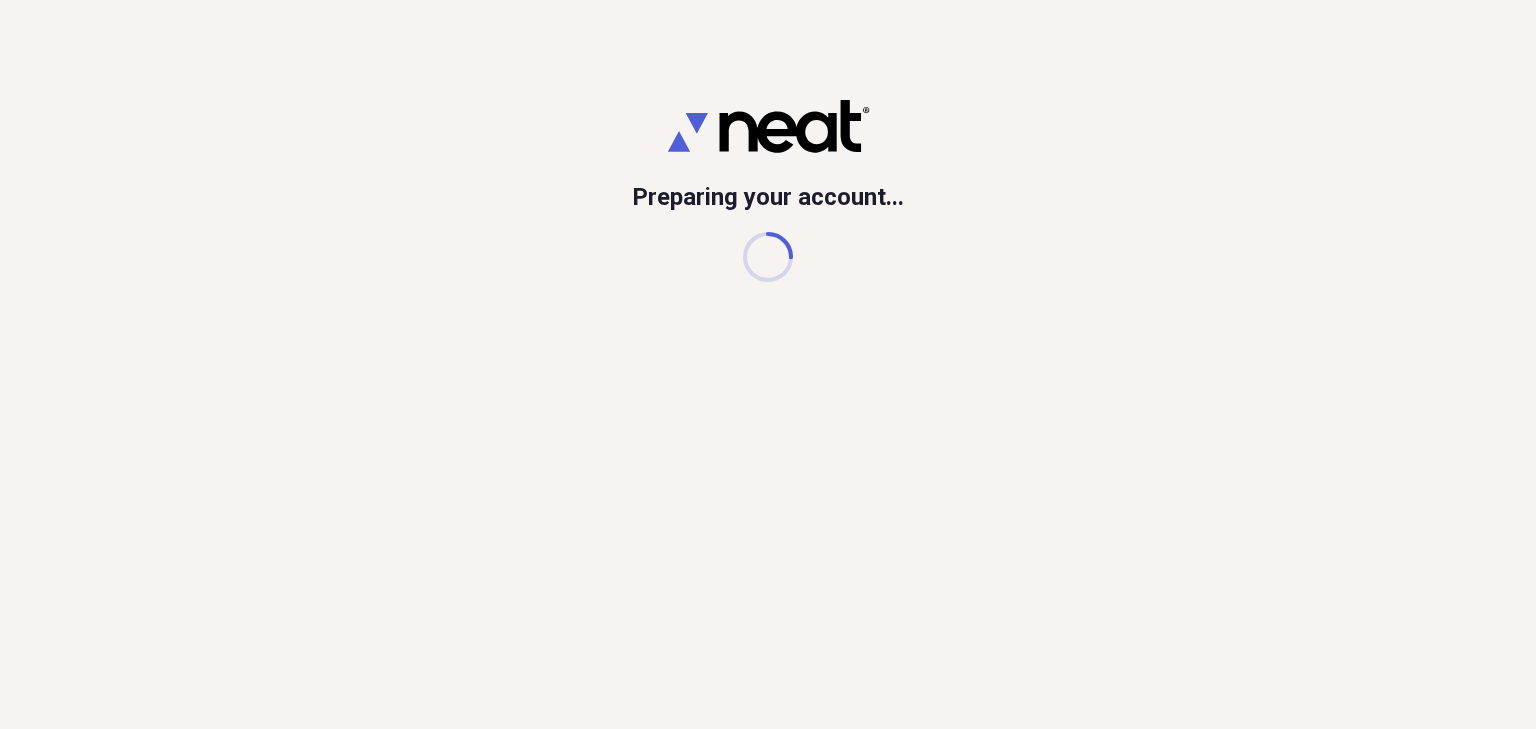 scroll, scrollTop: 0, scrollLeft: 0, axis: both 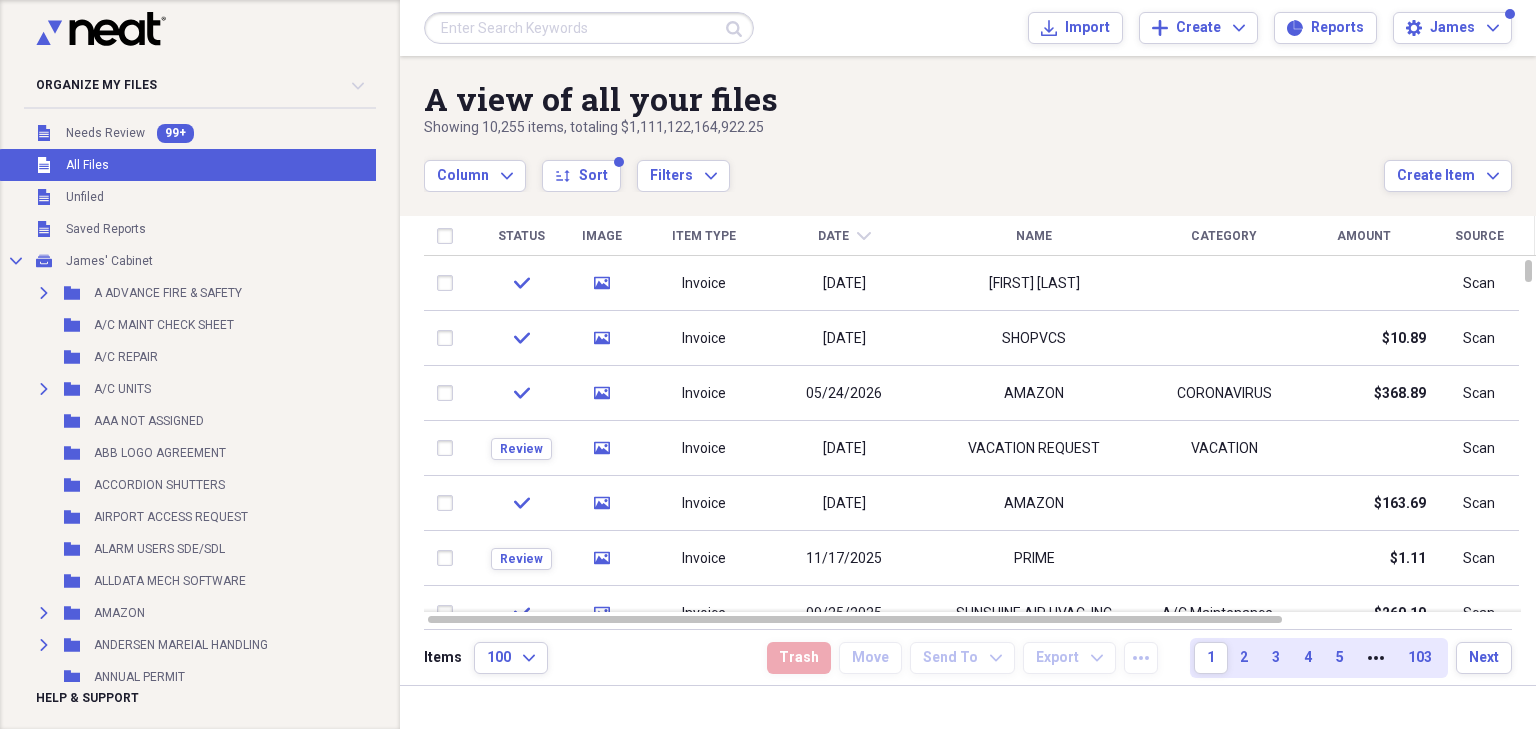 click at bounding box center [589, 28] 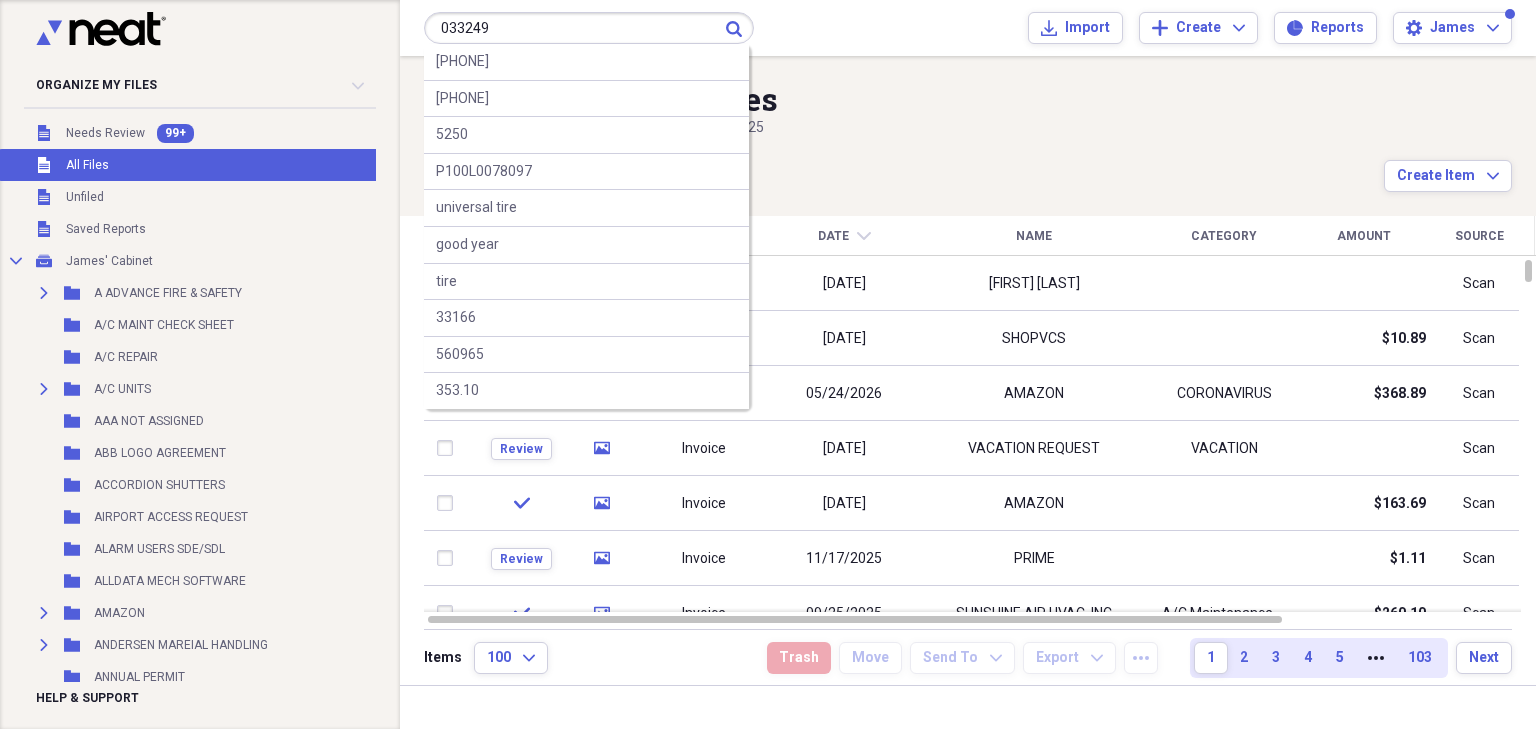 type on "033249" 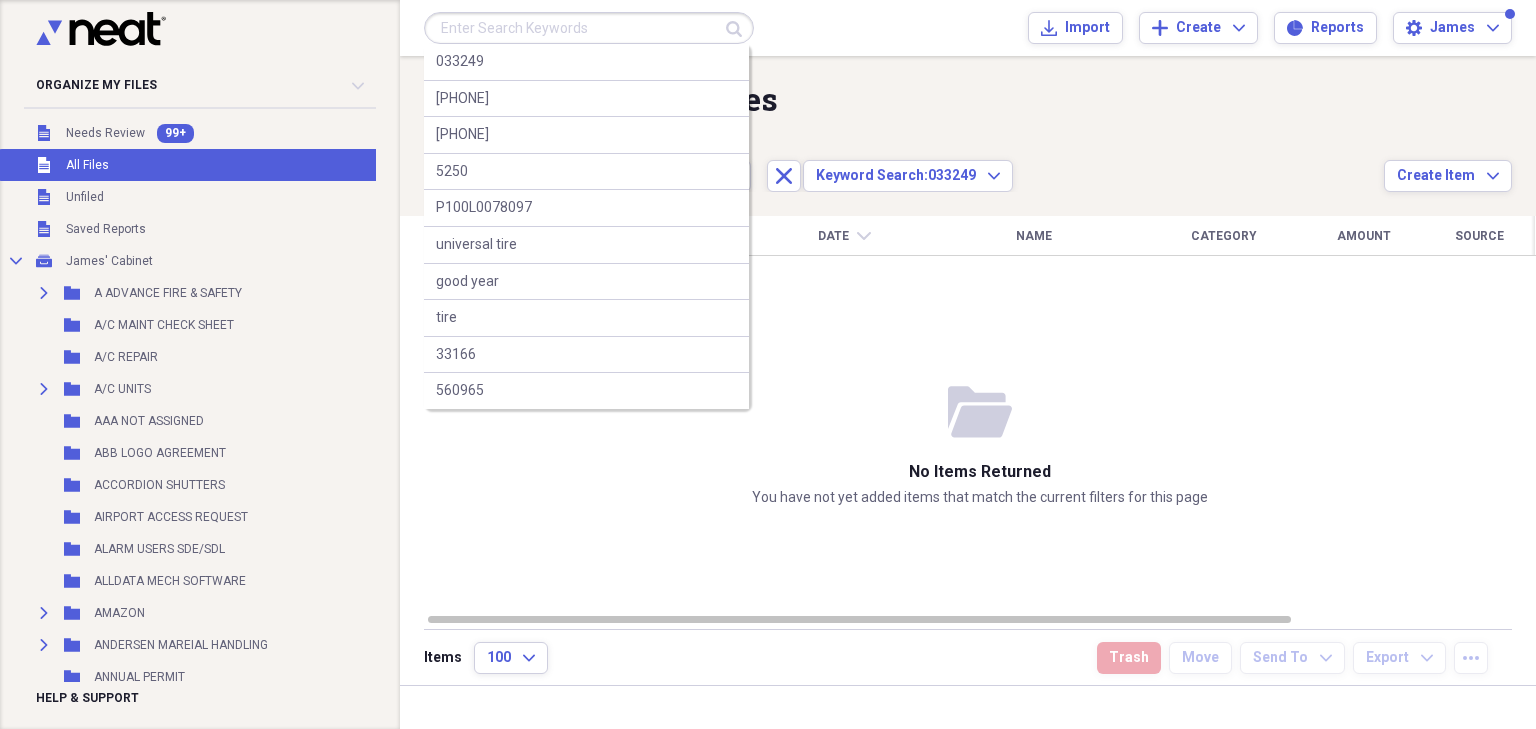 click at bounding box center (589, 28) 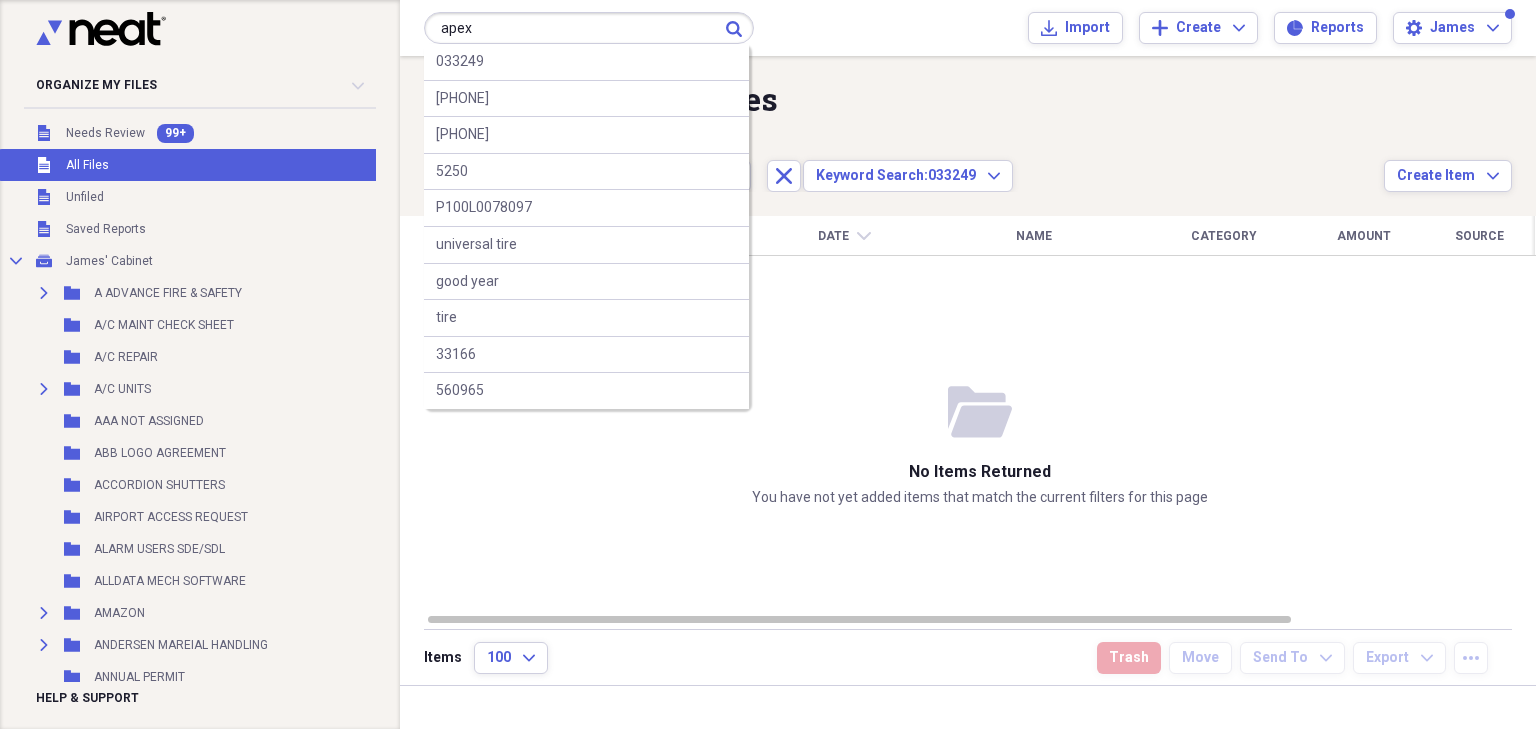 type on "apex" 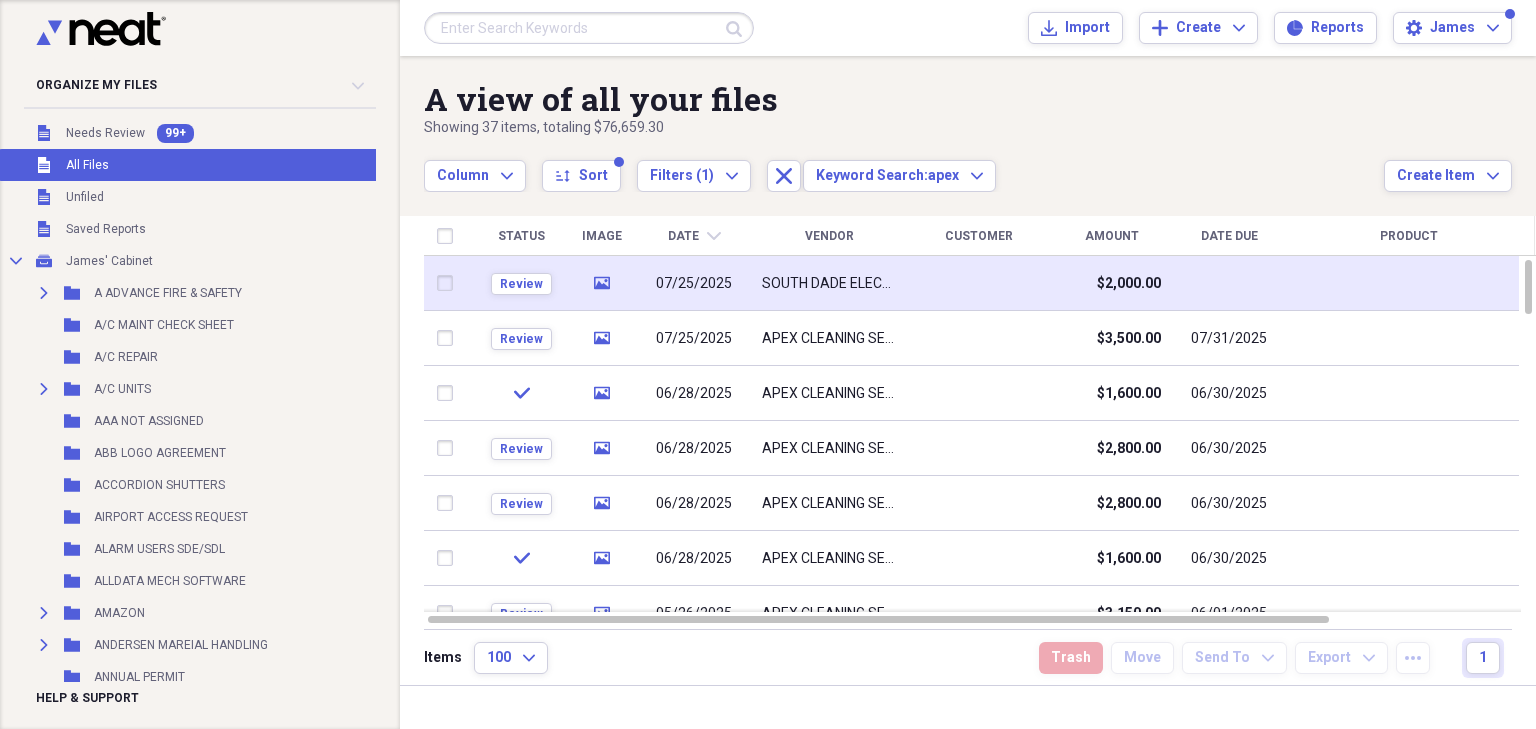 click at bounding box center (979, 283) 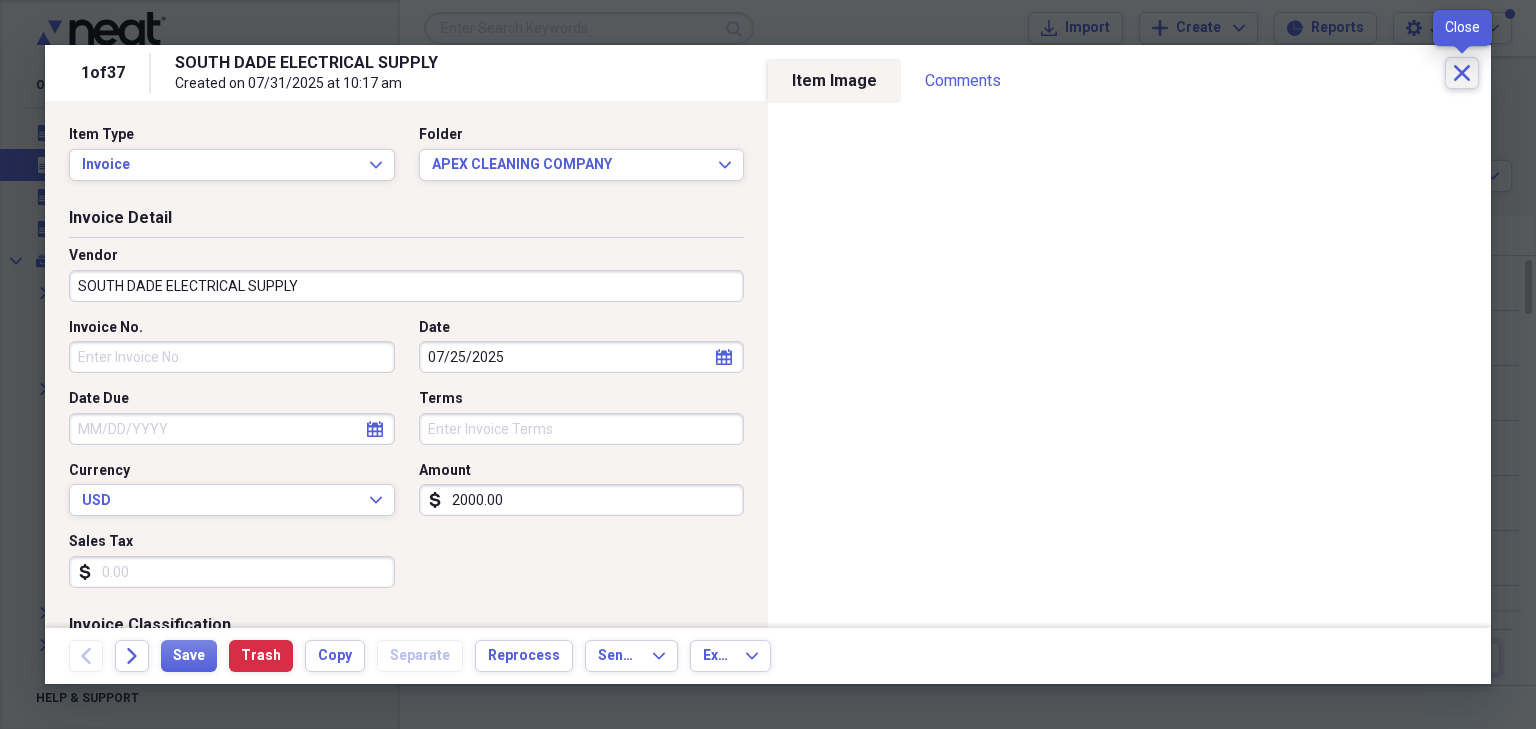 click on "Close" 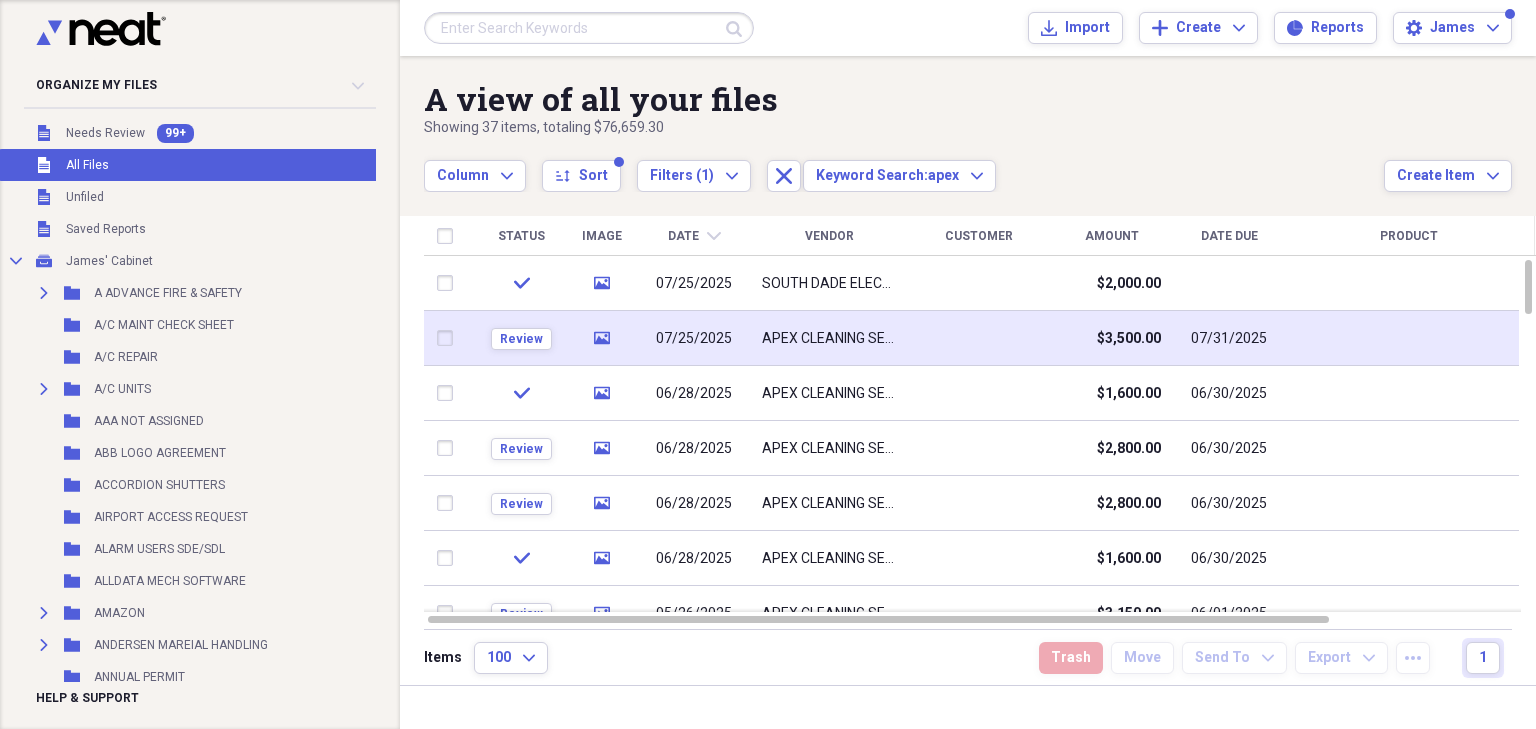 click at bounding box center (979, 338) 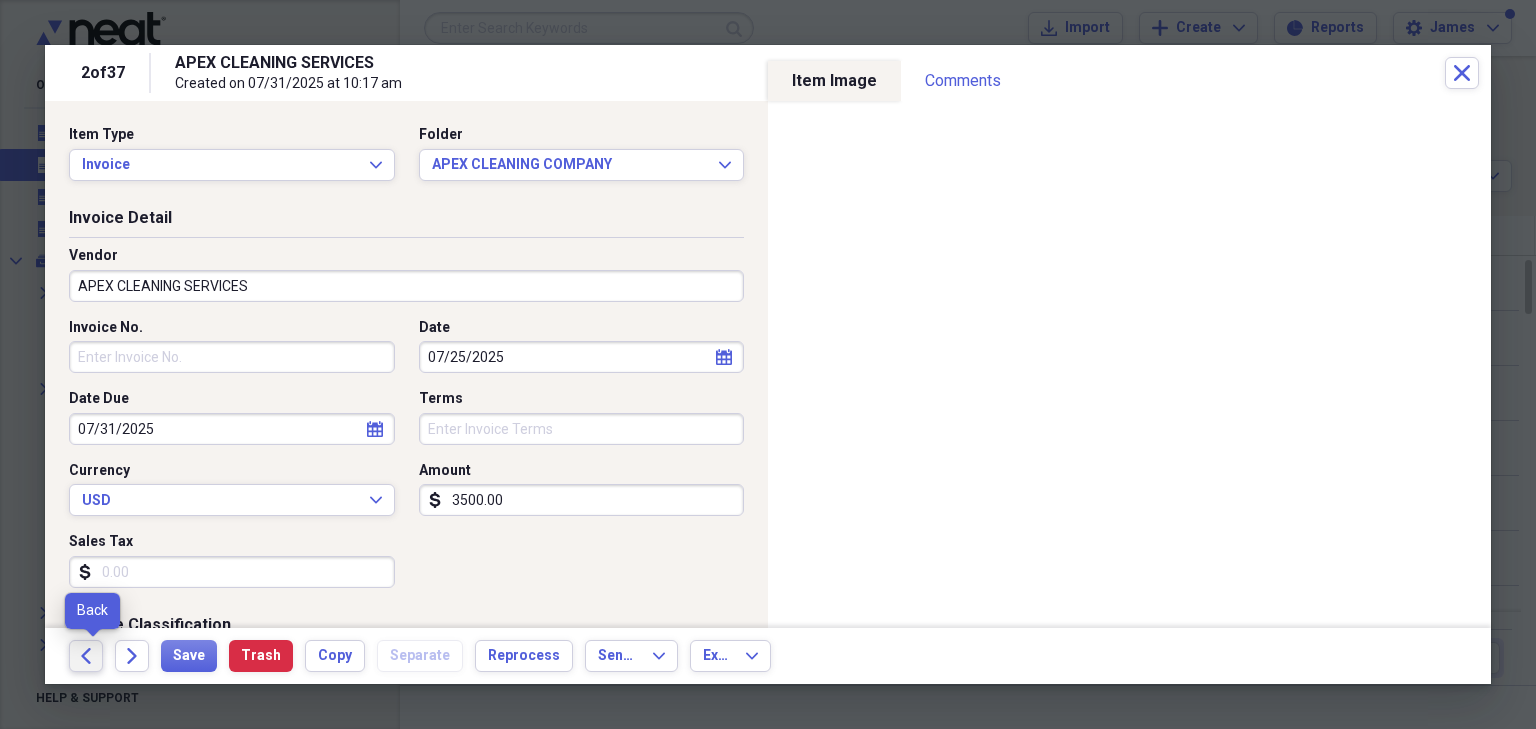 click on "Back" 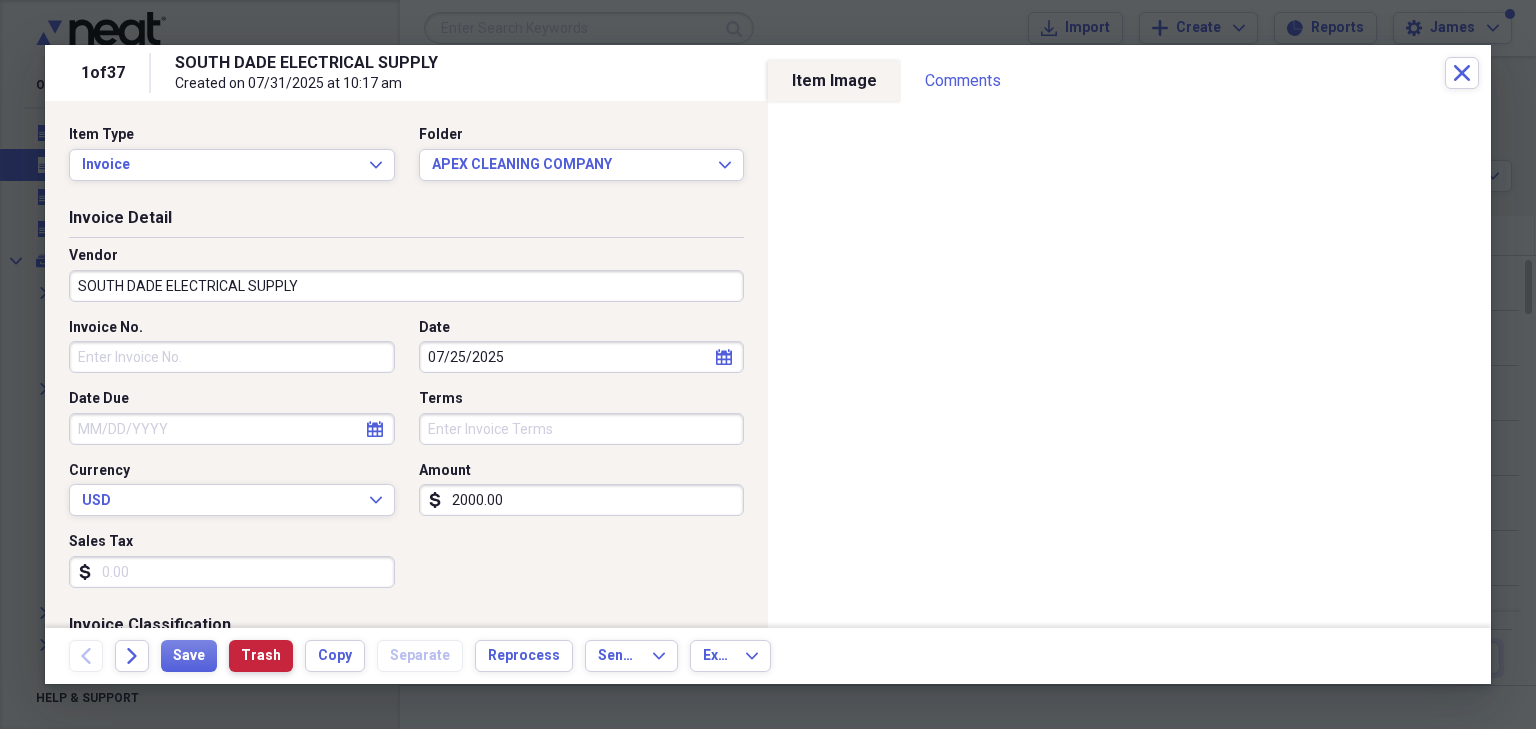 click on "Trash" at bounding box center [261, 656] 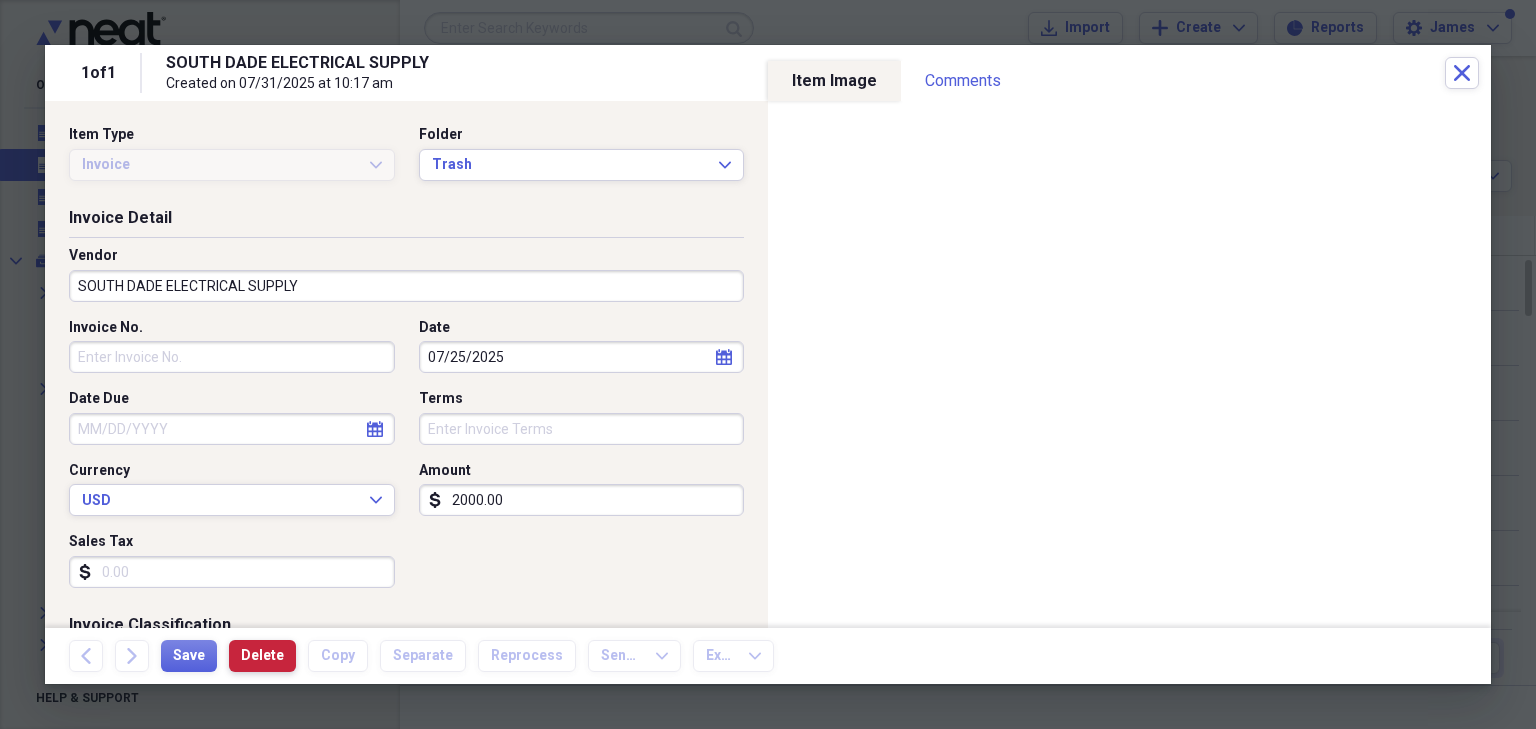 click on "Delete" at bounding box center (262, 656) 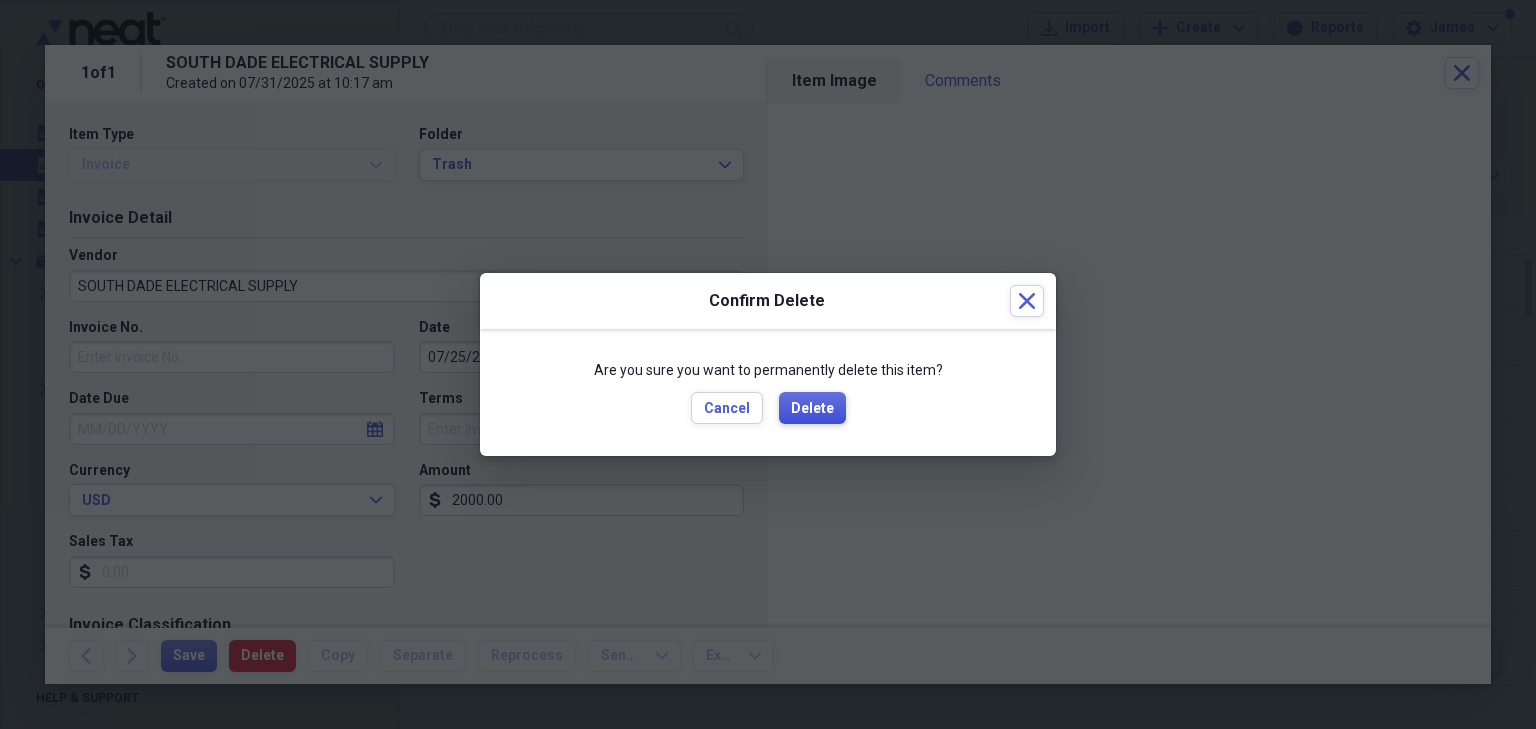 click on "Delete" at bounding box center (812, 409) 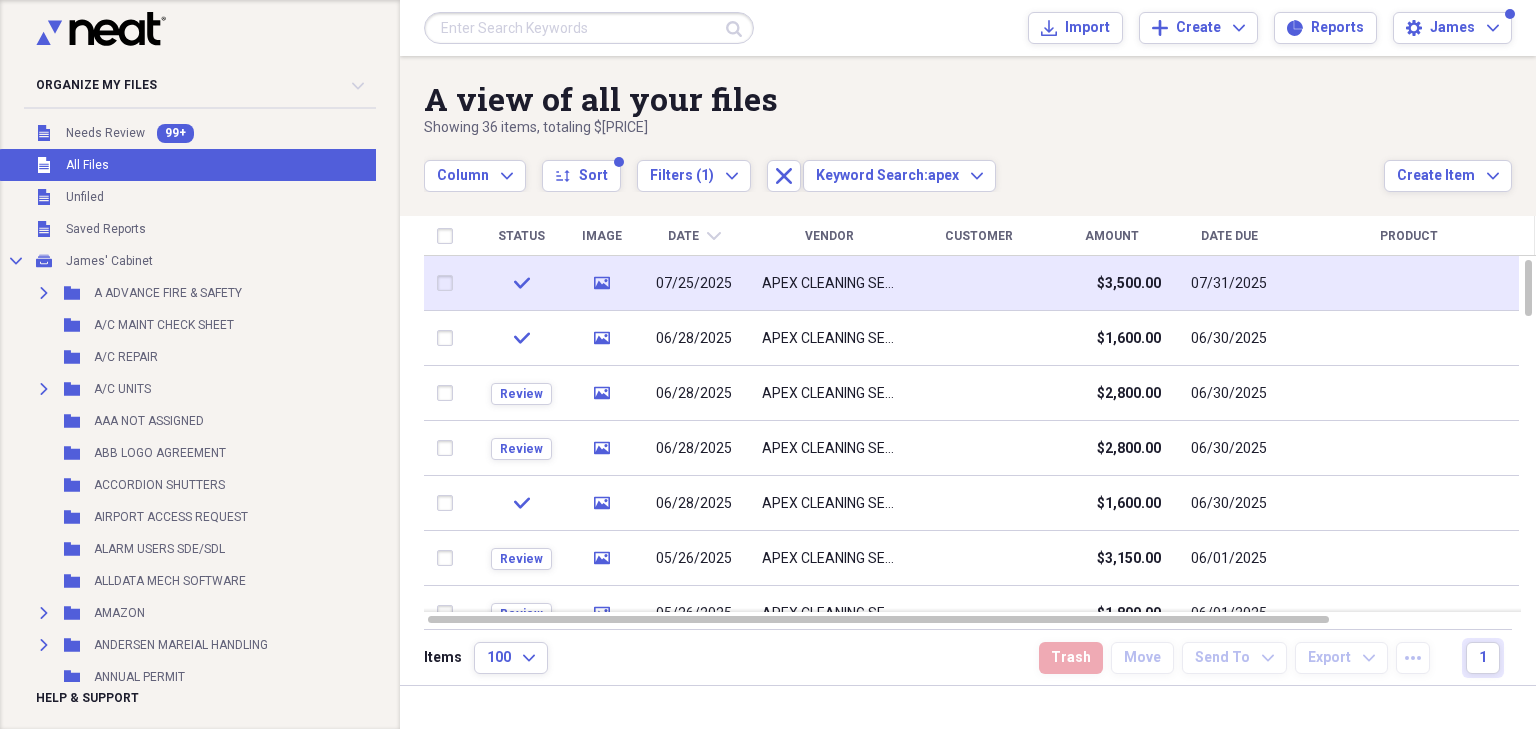 click on "APEX CLEANING SERVICES" at bounding box center [829, 284] 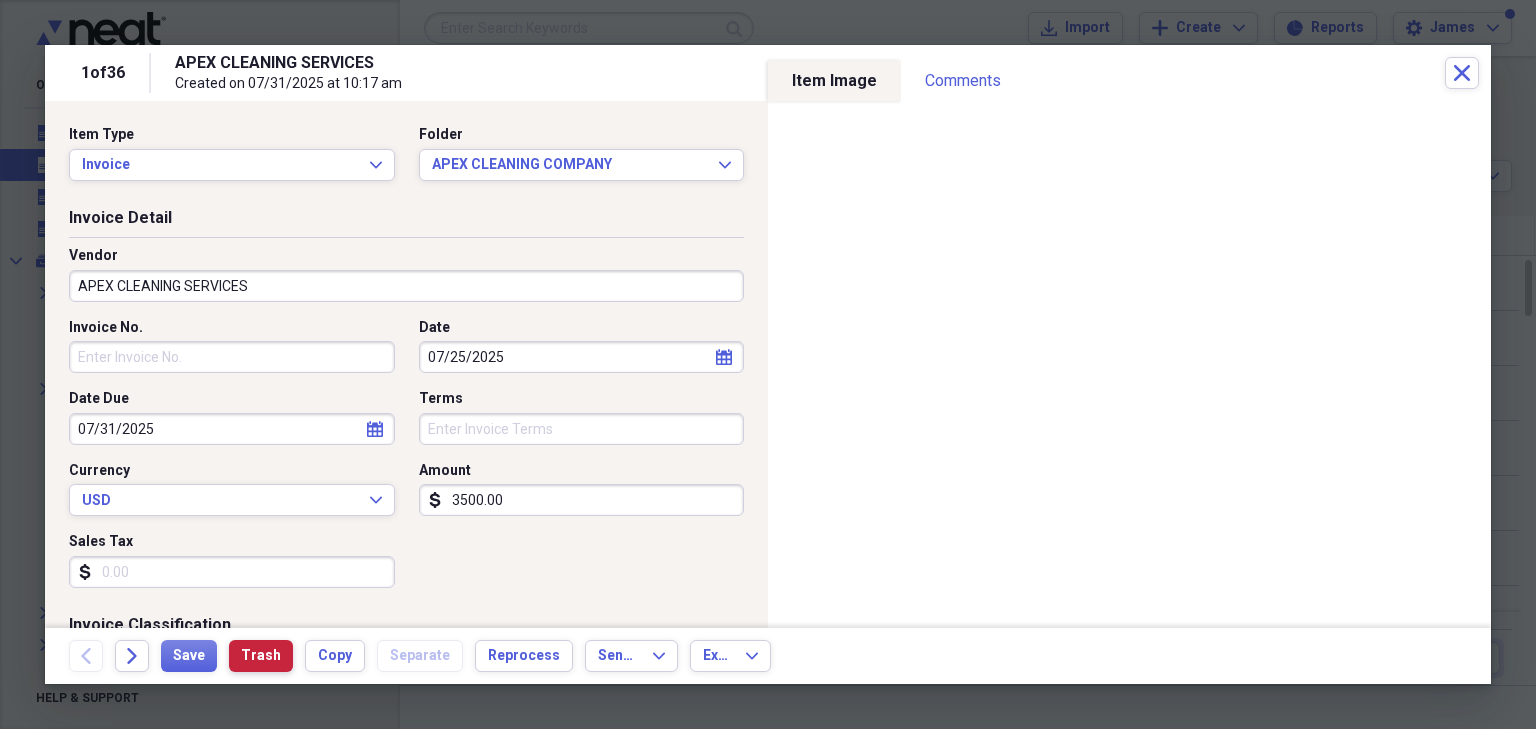 click on "Trash" at bounding box center (261, 656) 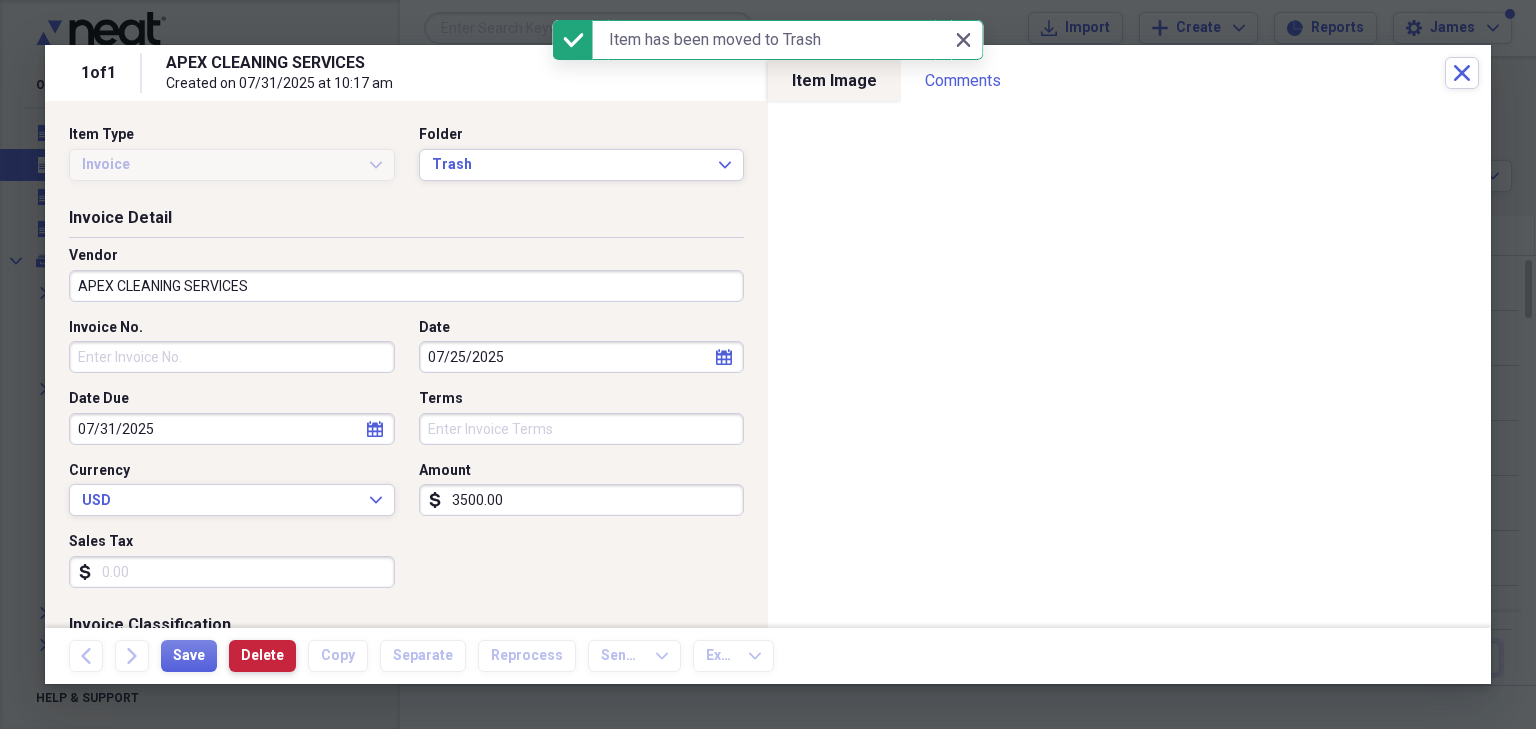 click on "Delete" at bounding box center (262, 656) 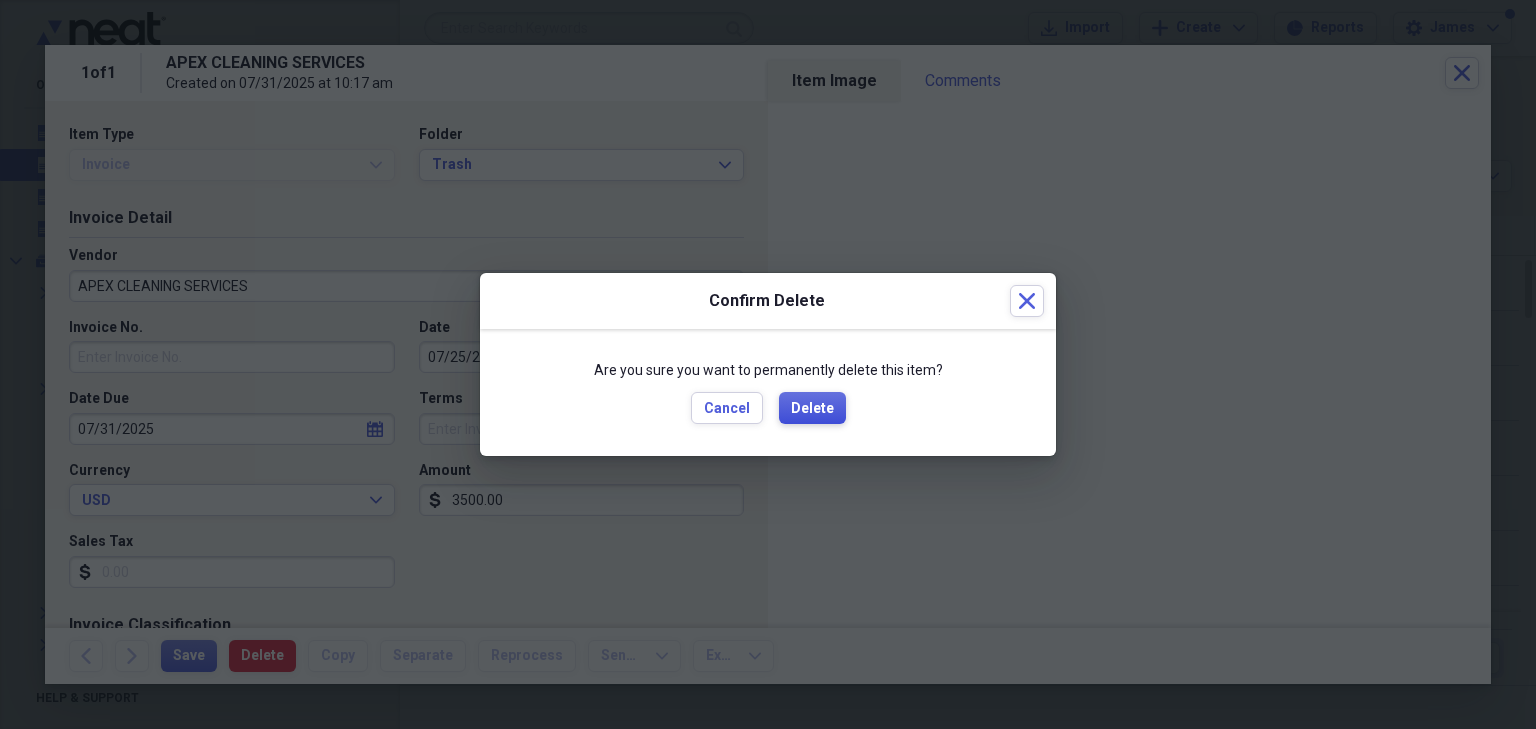click on "Delete" at bounding box center (812, 409) 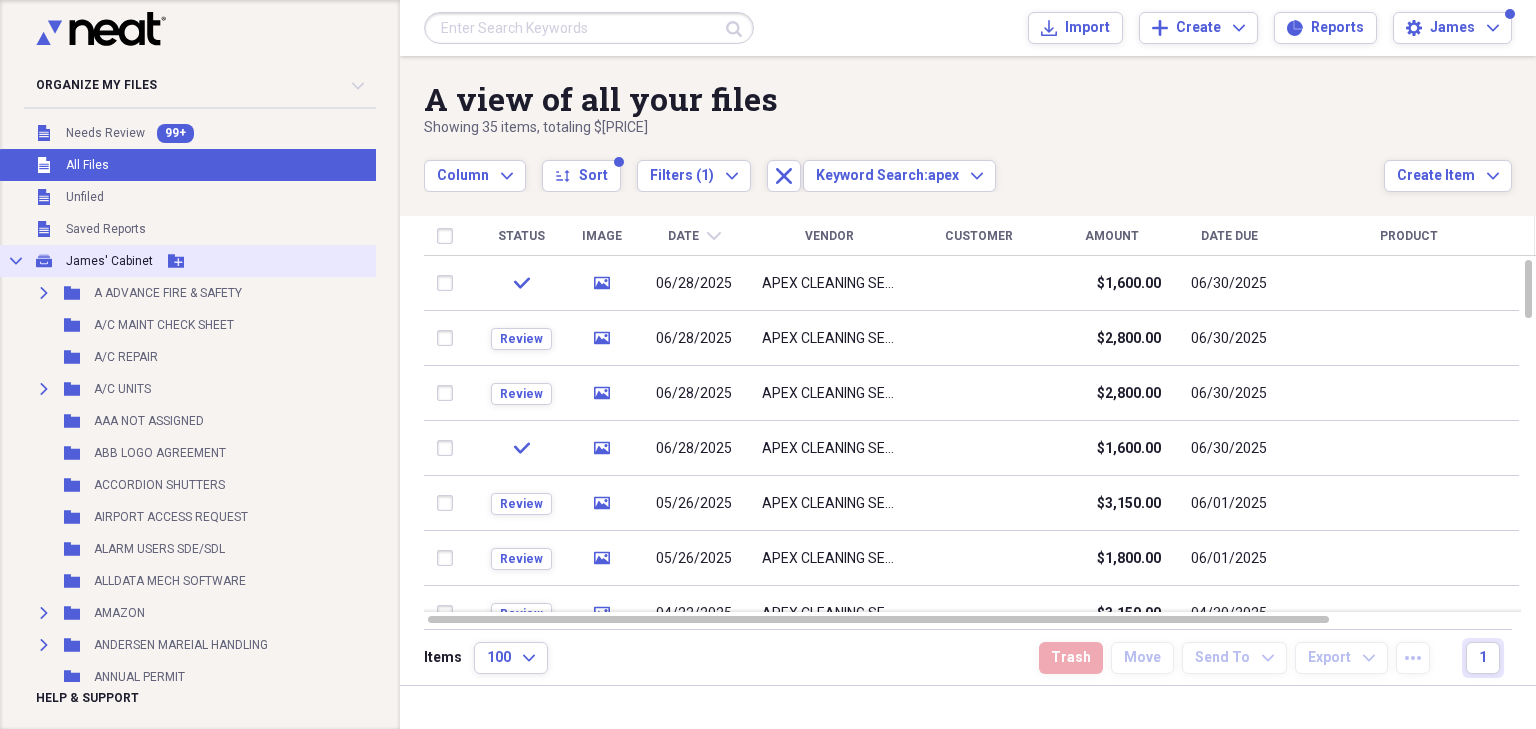 click on "Collapse My Cabinet [FIRST]'S Cabinet Add Folder" at bounding box center [206, 261] 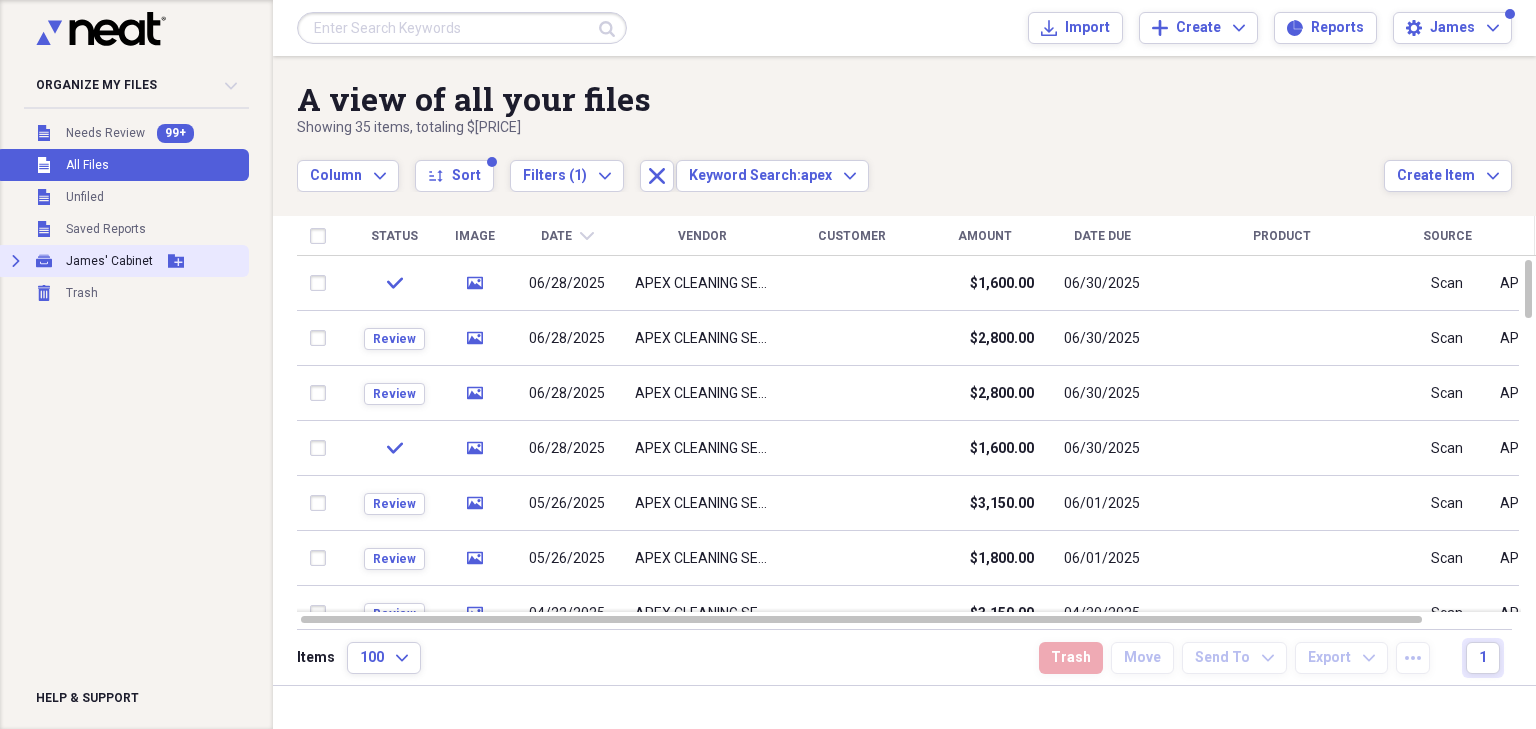 click on "Expand My Cabinet James' Cabinet Add Folder" at bounding box center (122, 261) 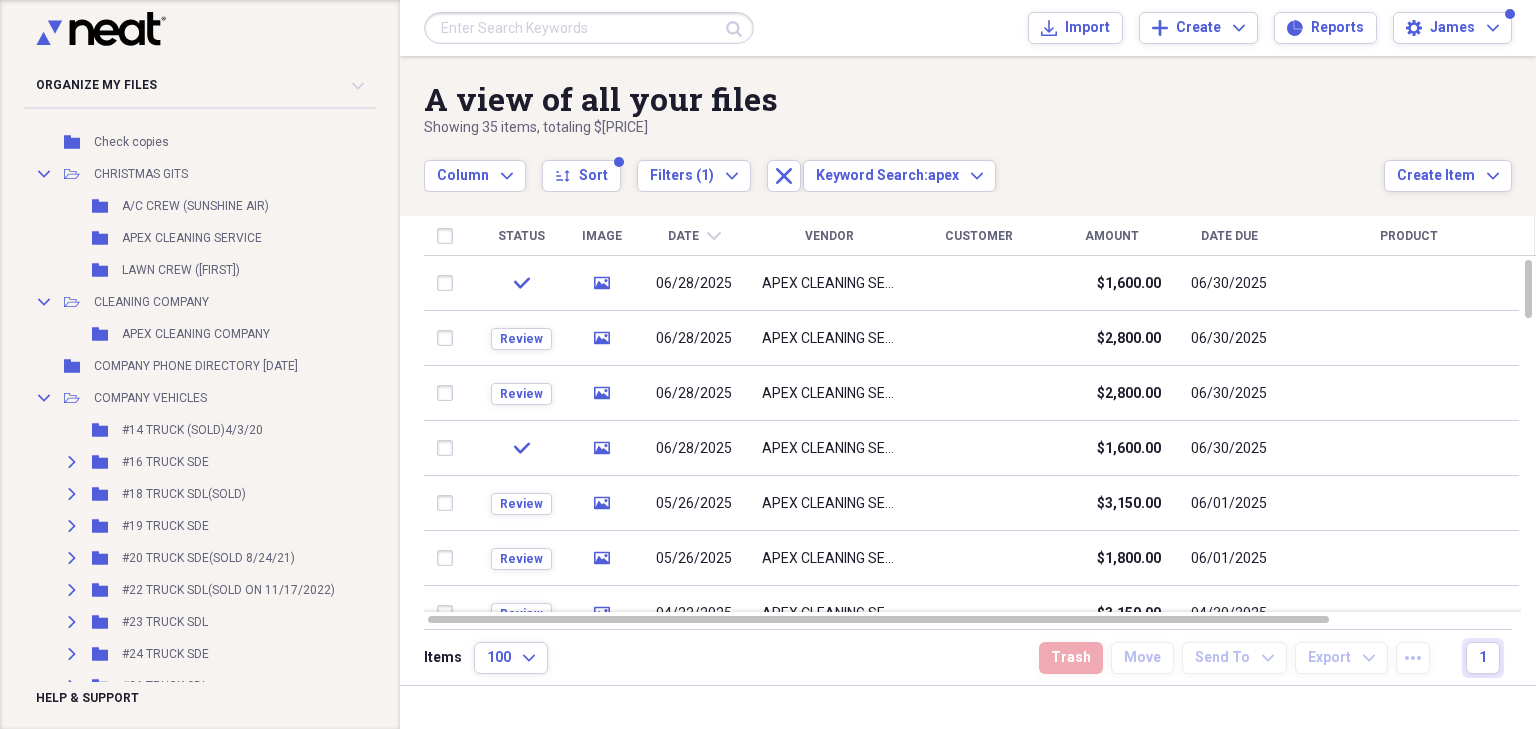 scroll, scrollTop: 880, scrollLeft: 0, axis: vertical 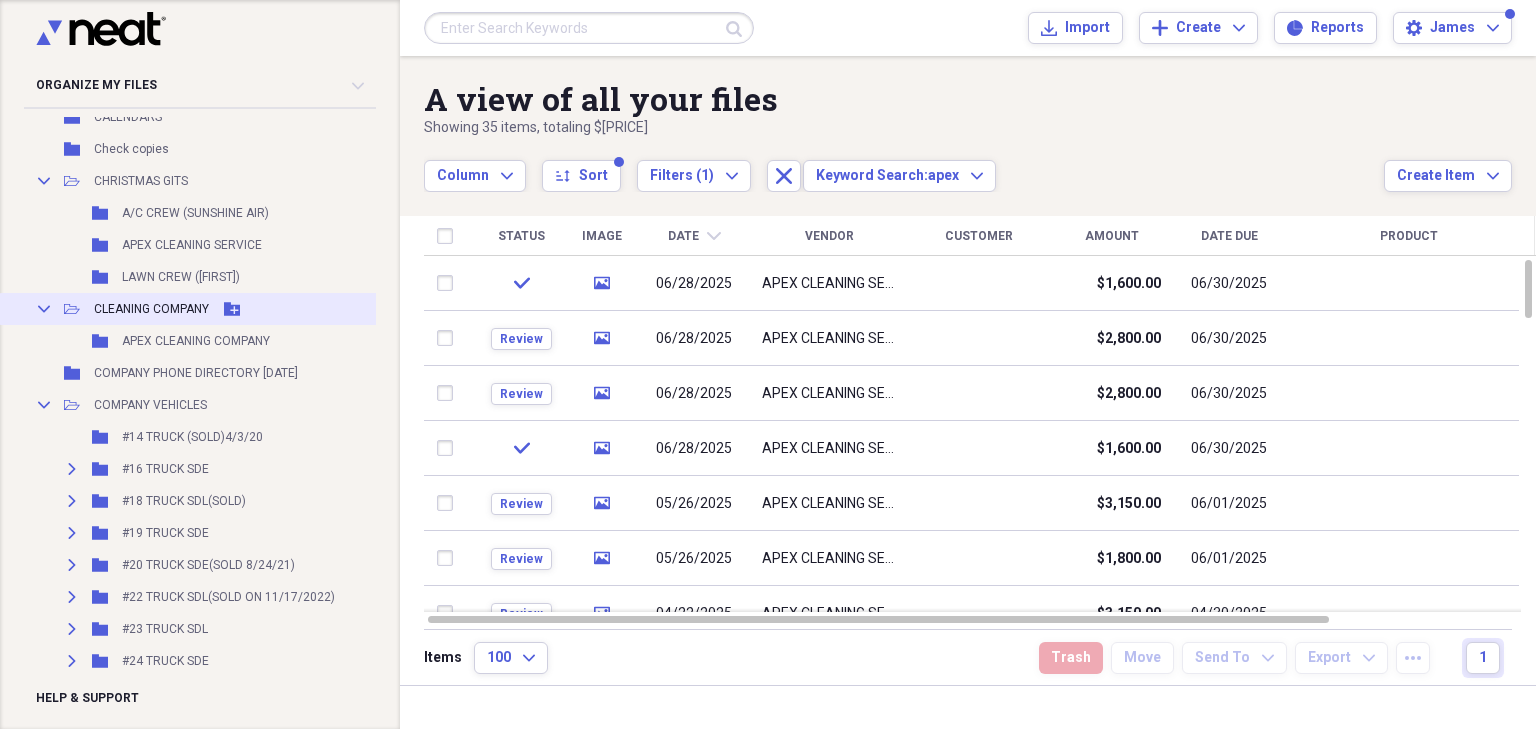 click on "Add Folder" 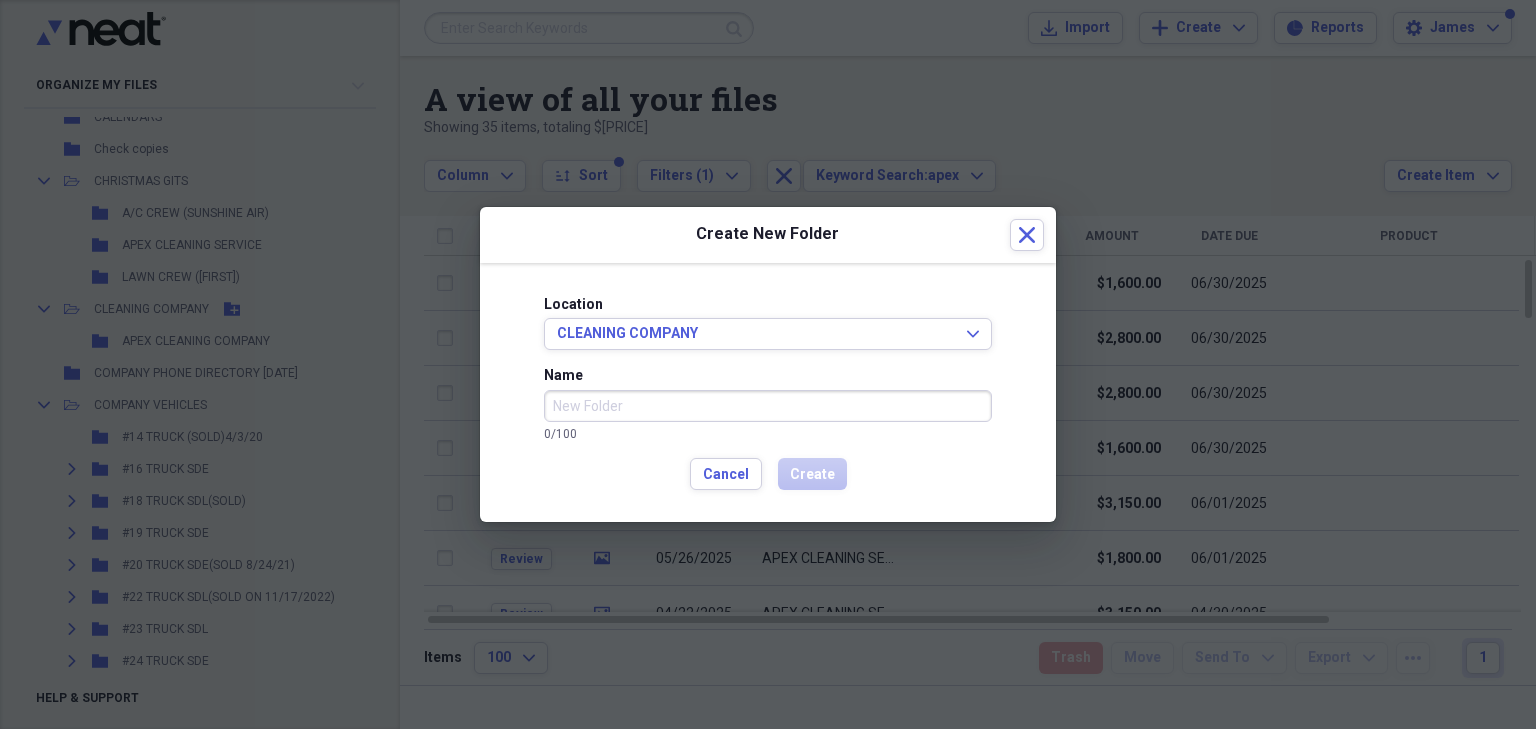 type on "p" 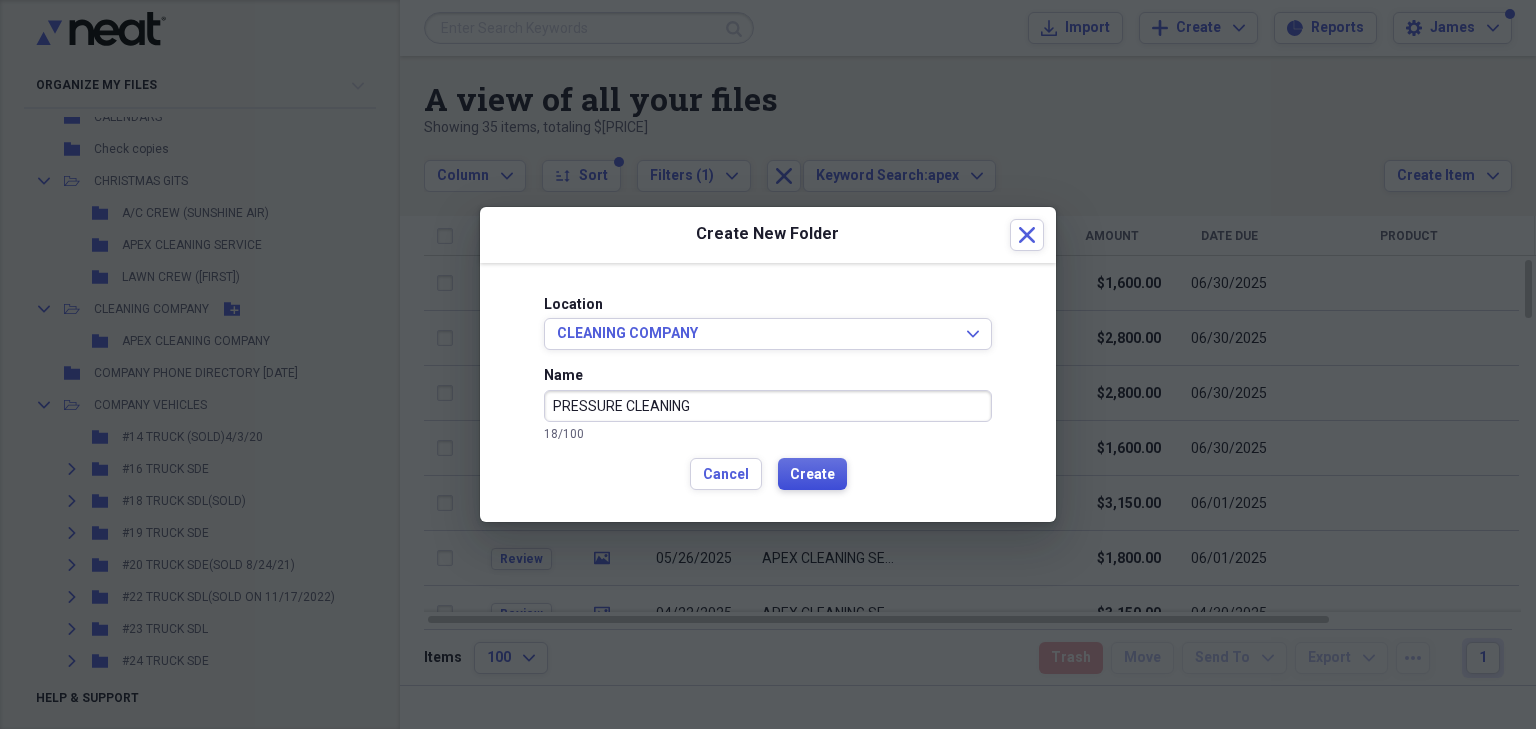 type on "PRESSURE CLEANING" 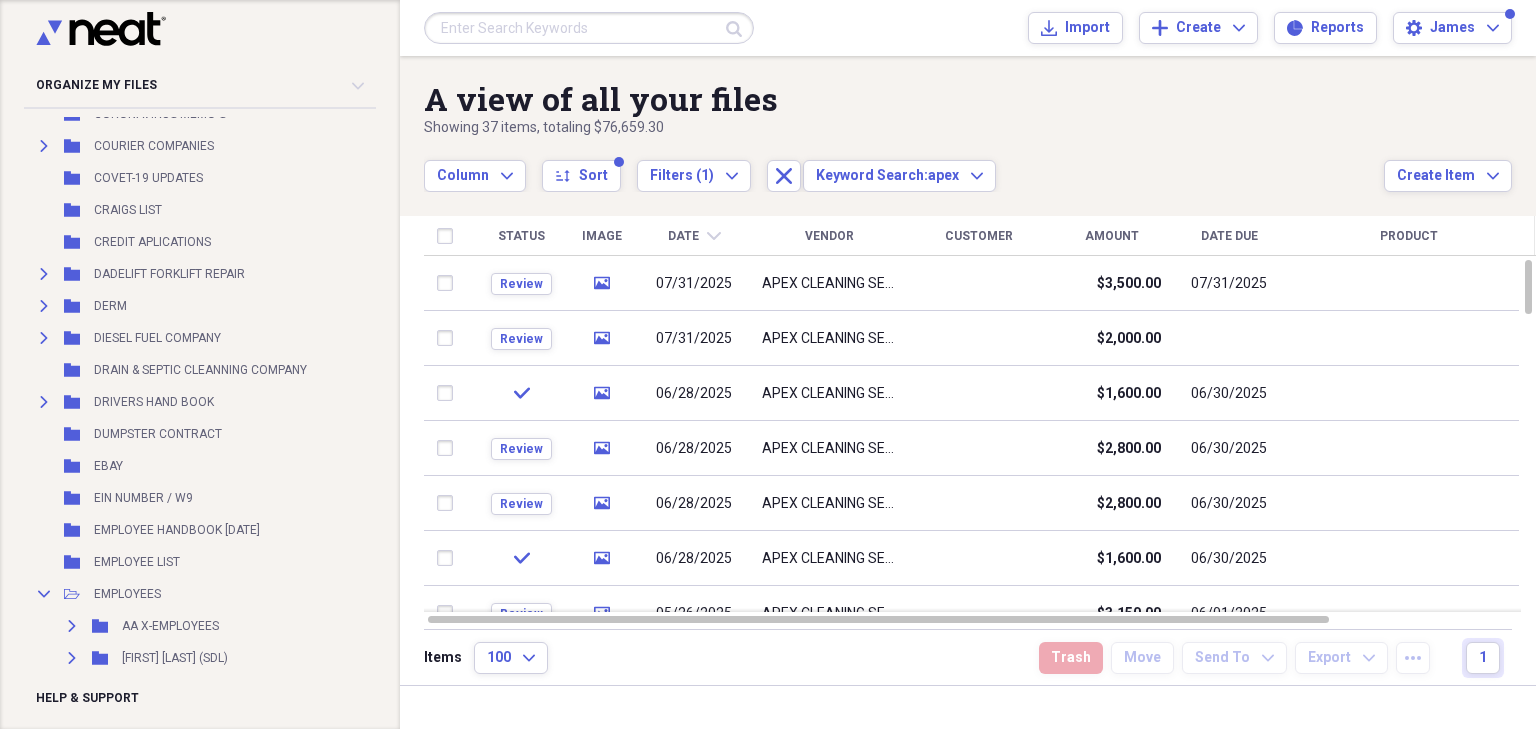 scroll, scrollTop: 2320, scrollLeft: 0, axis: vertical 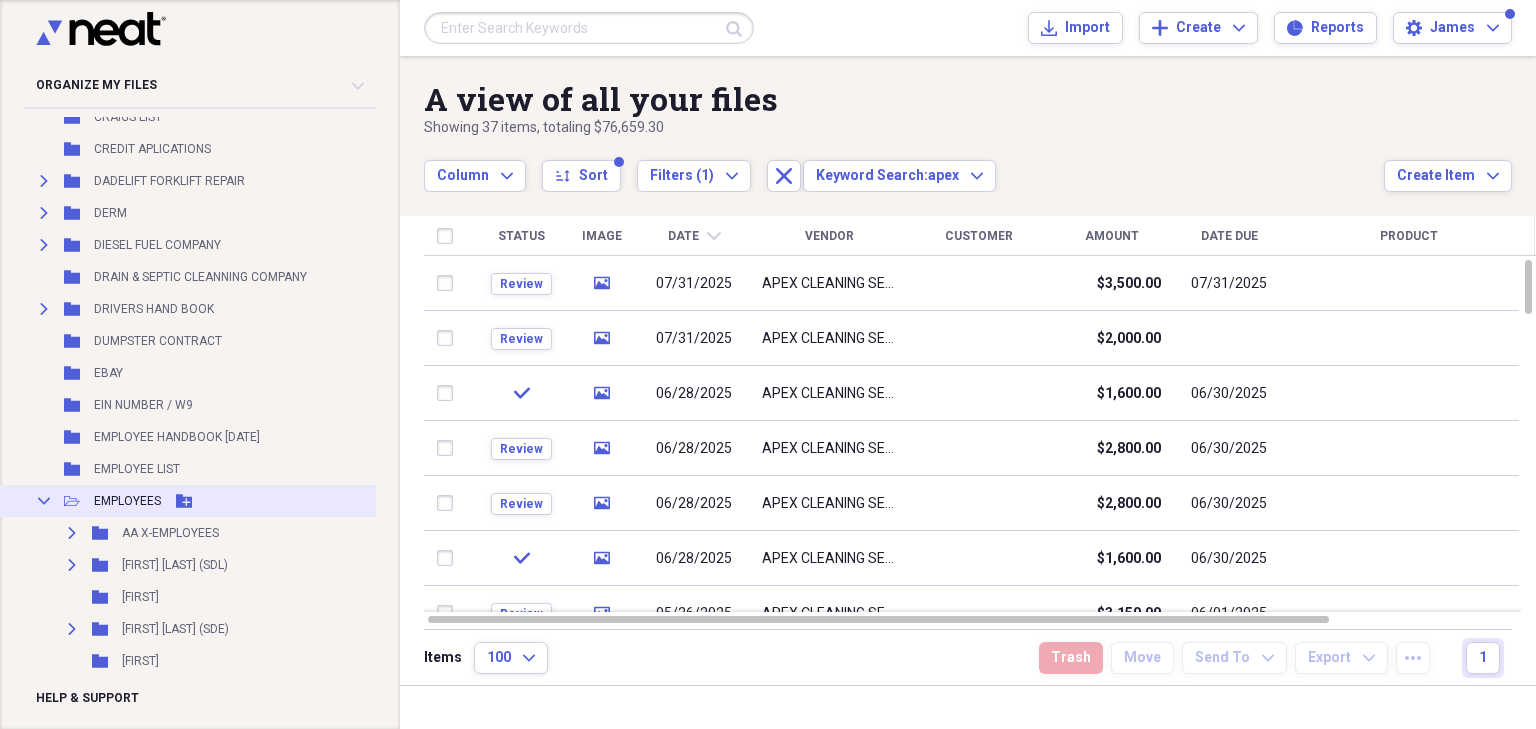 click 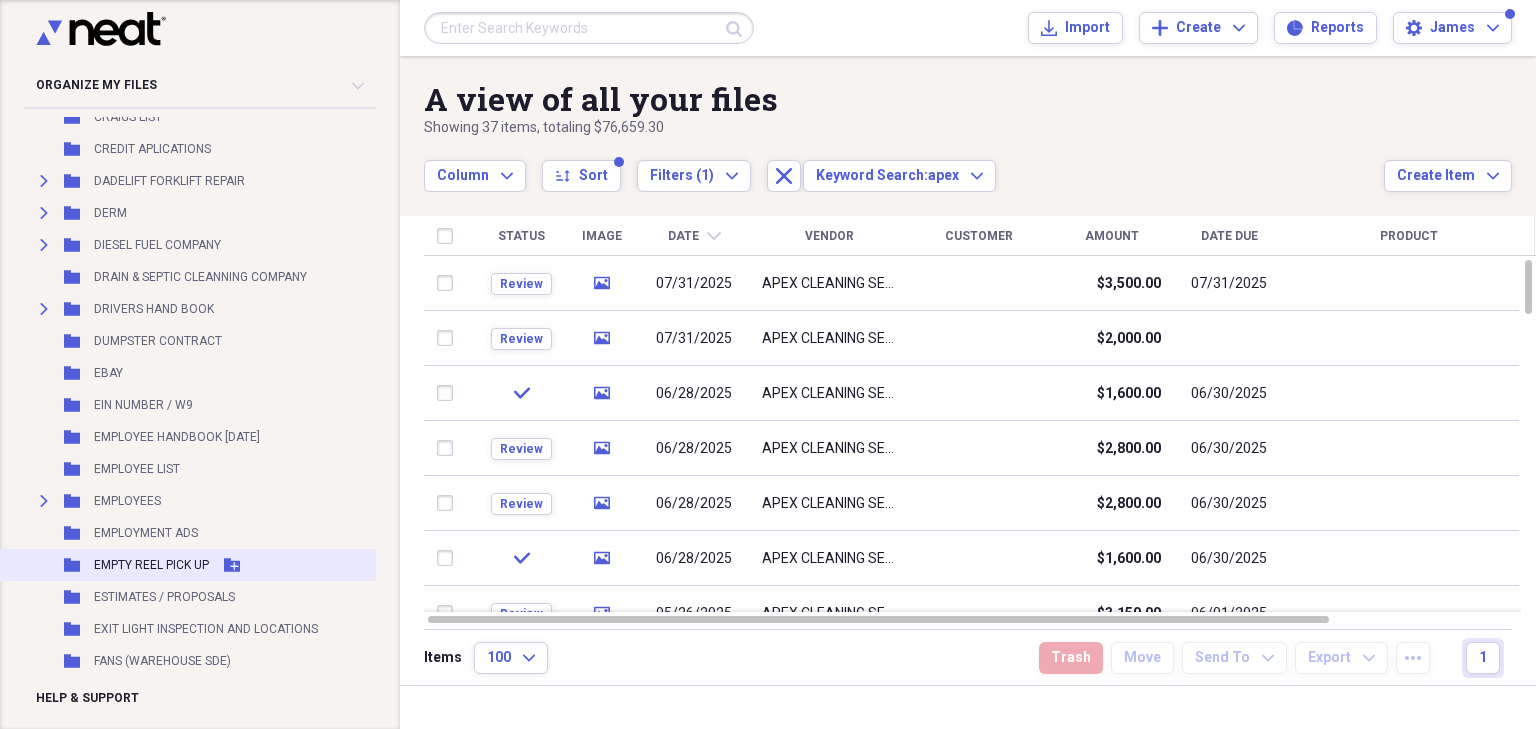 click on "EMPTY REEL PICK UP" at bounding box center (151, 565) 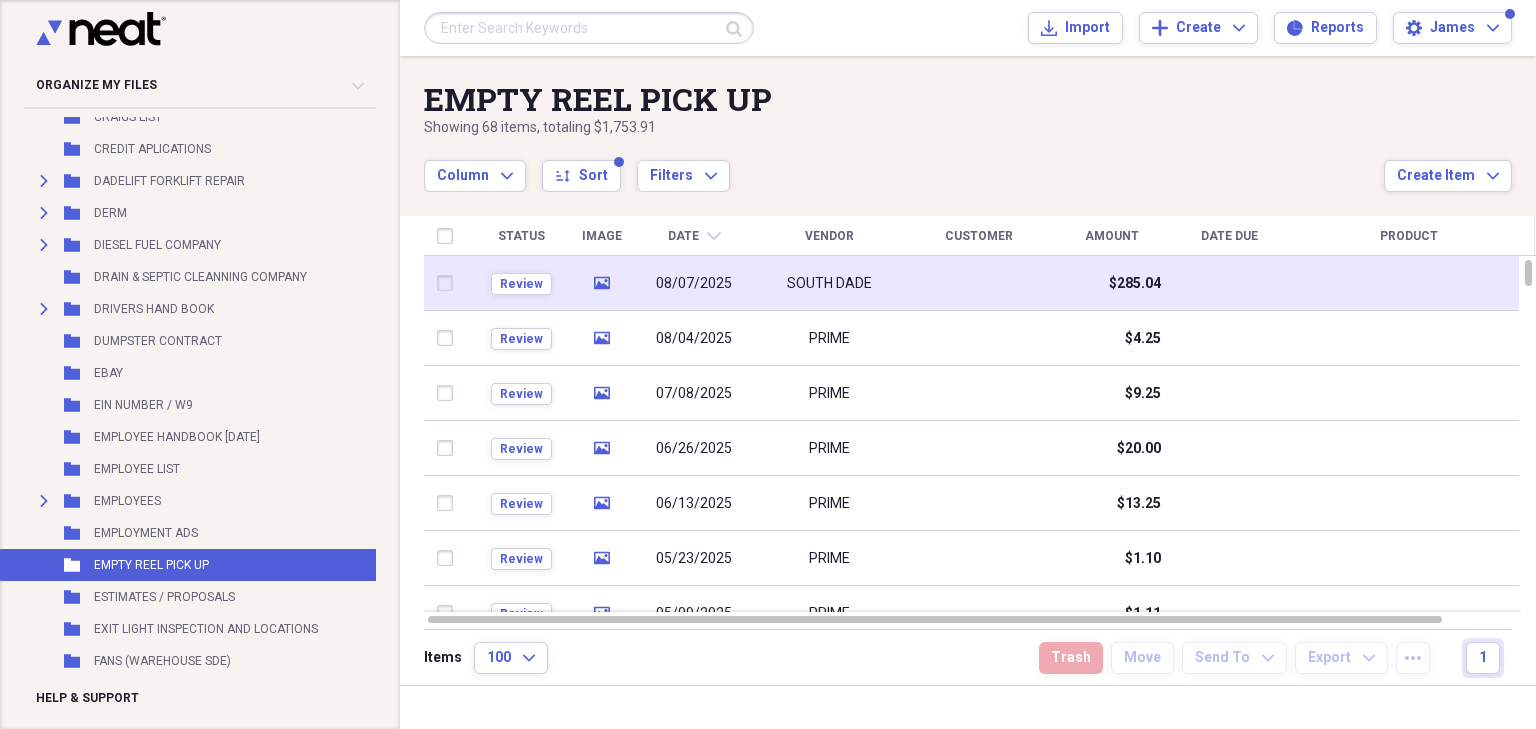 click on "SOUTH DADE" at bounding box center [829, 284] 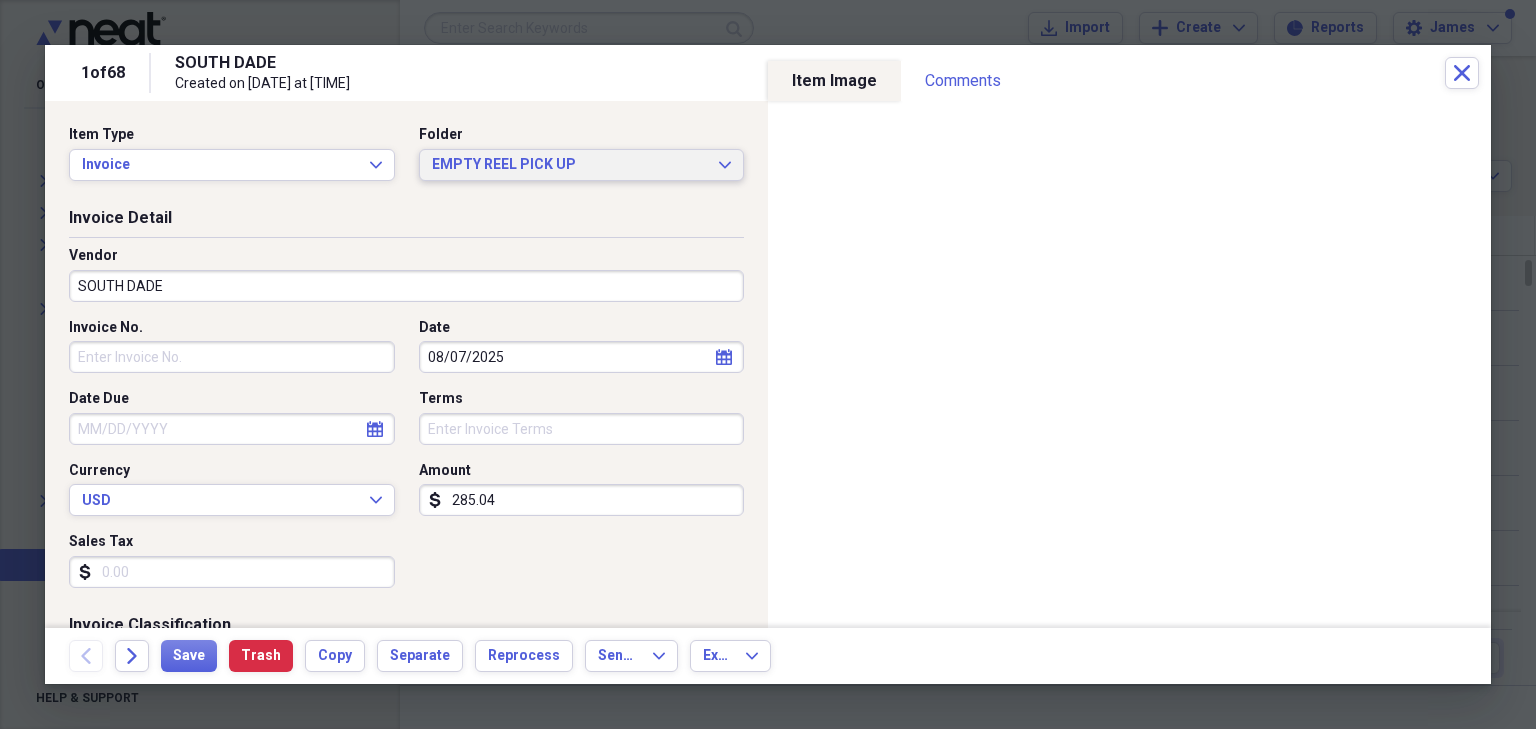 click on "Expand" 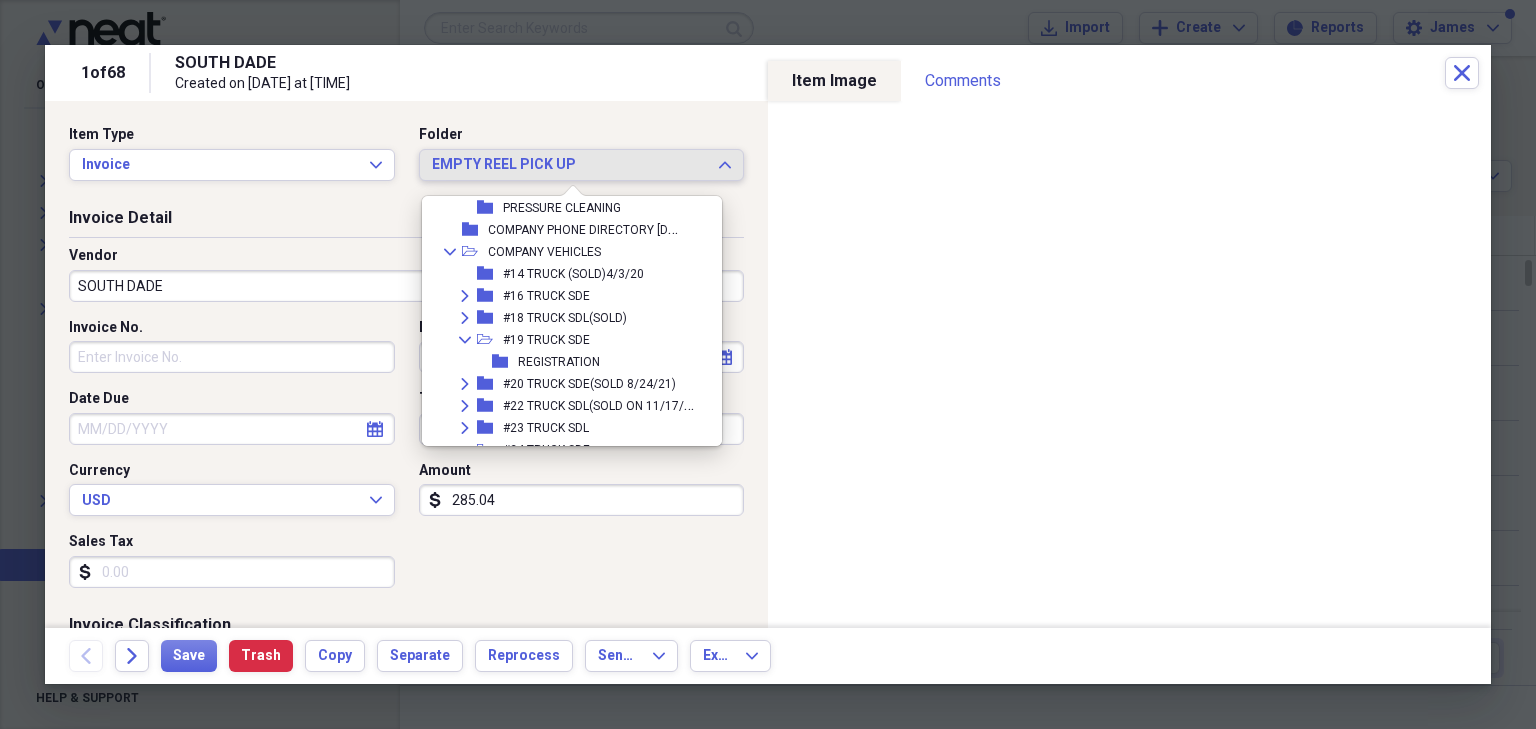 scroll, scrollTop: 1391, scrollLeft: 0, axis: vertical 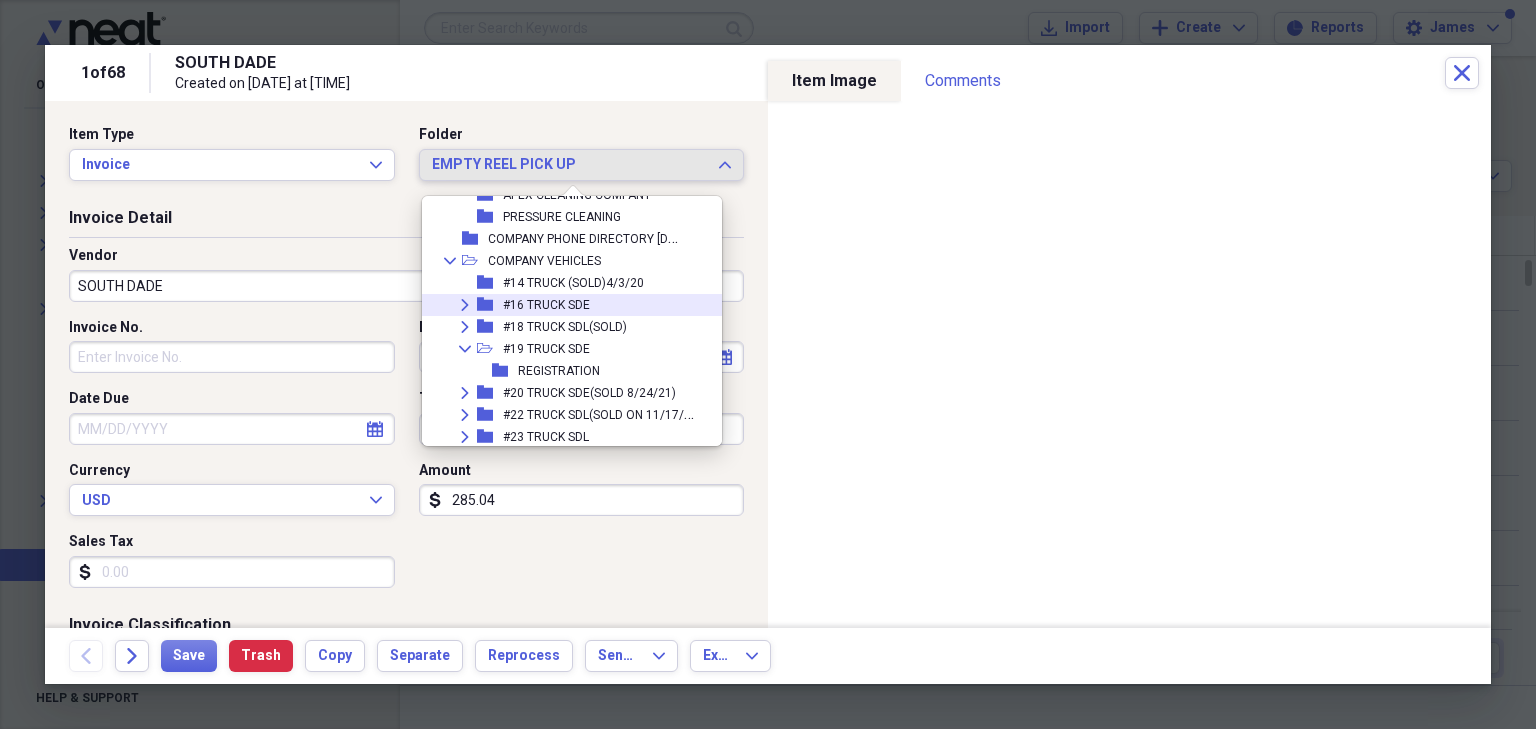 click on "#16 TRUCK SDE" at bounding box center [546, 305] 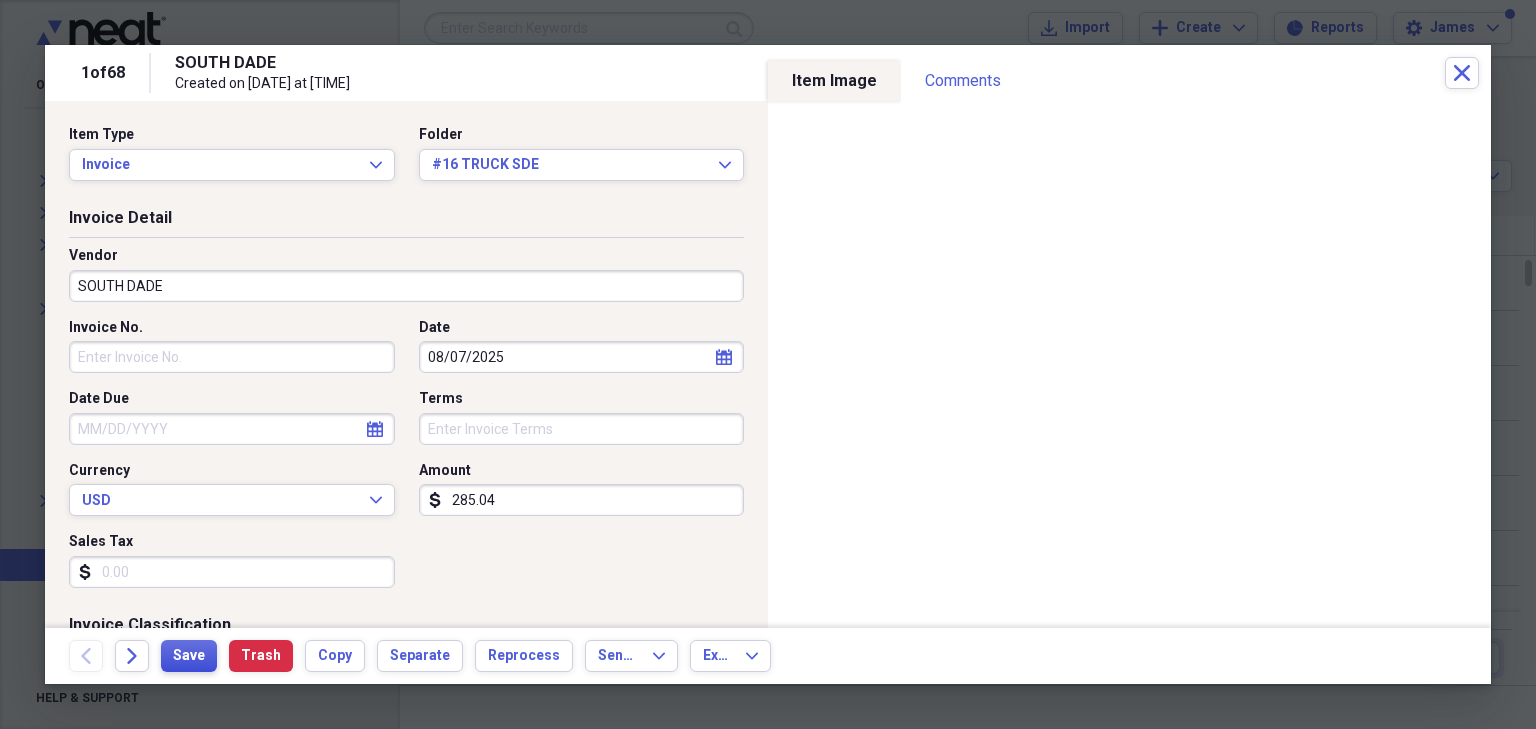 click on "Save" at bounding box center [189, 656] 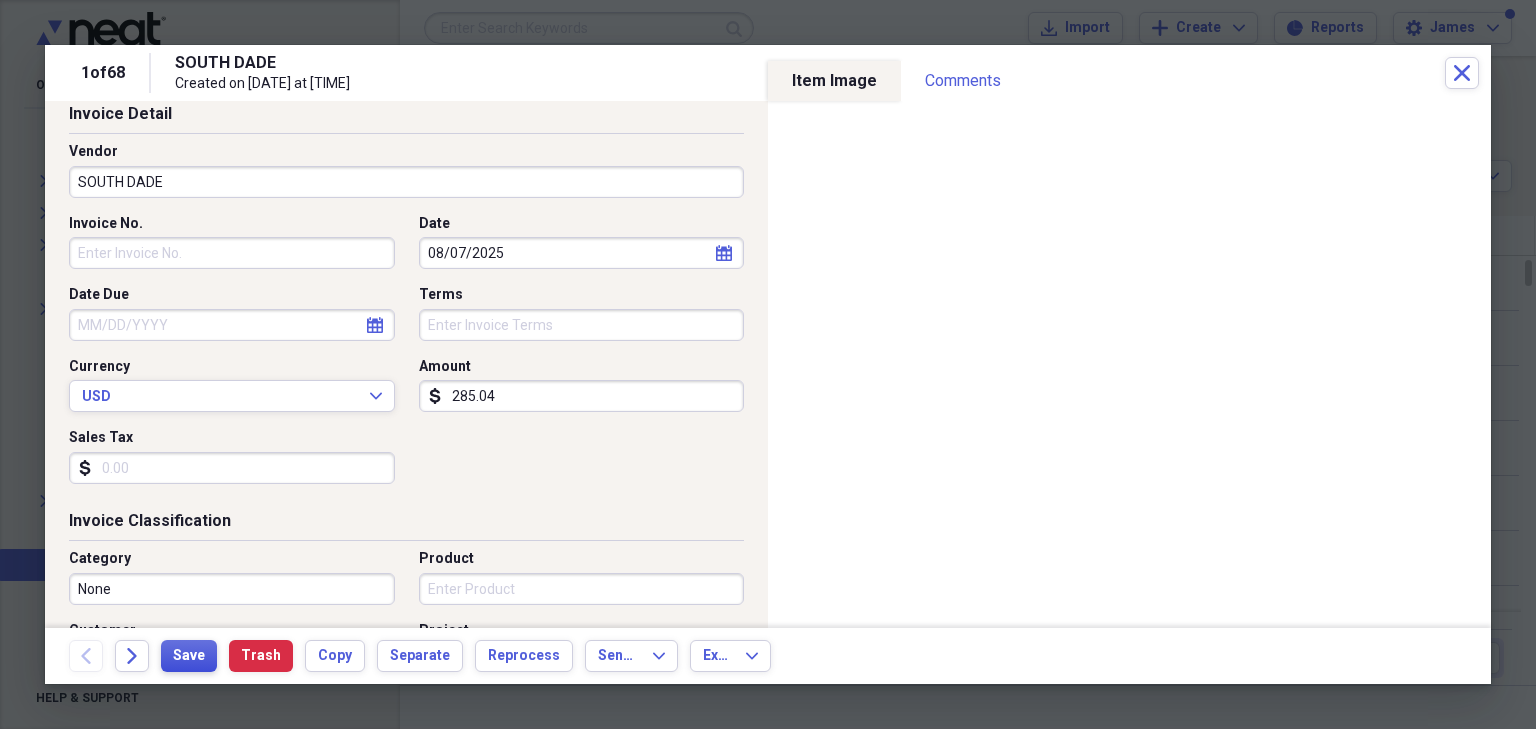 scroll, scrollTop: 0, scrollLeft: 0, axis: both 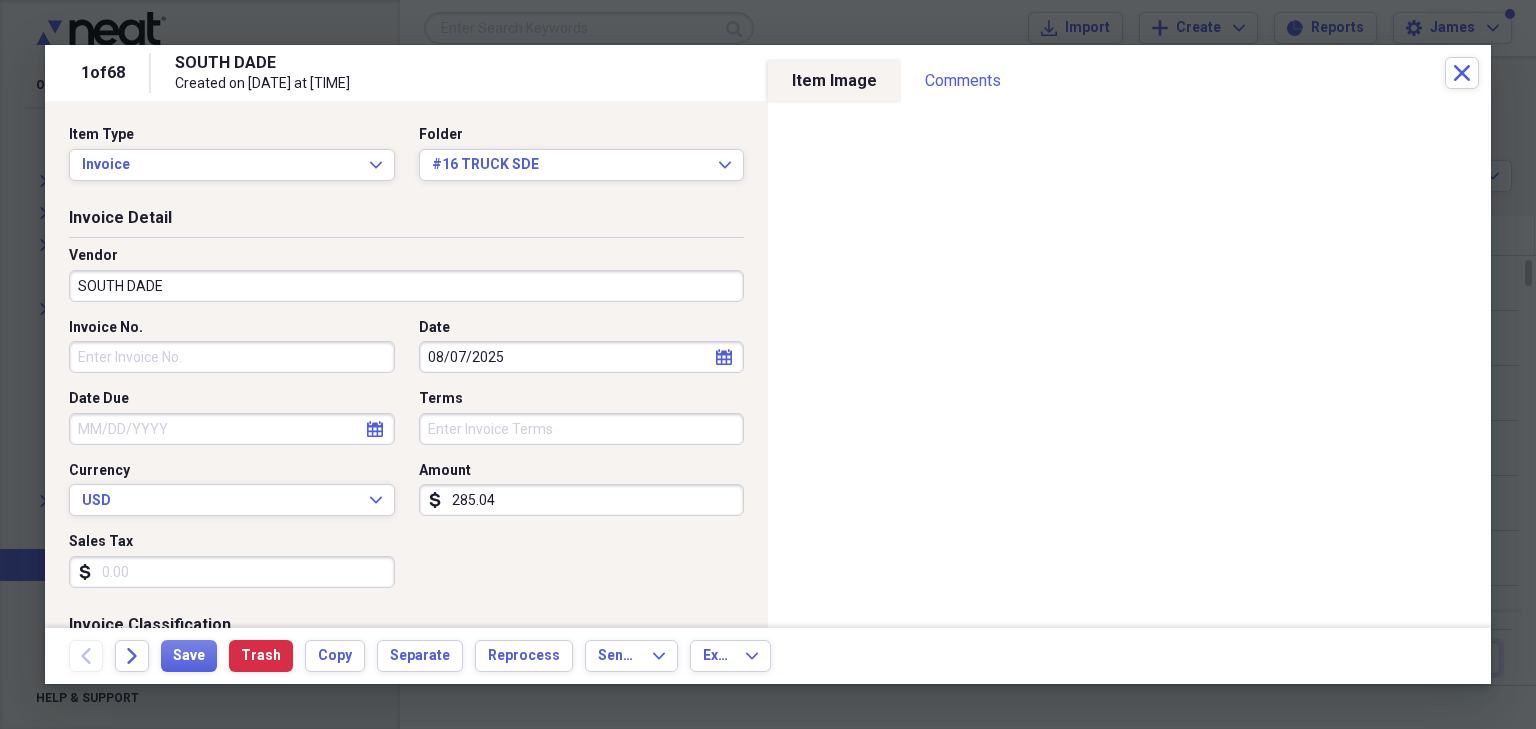 click on "SOUTH DADE" at bounding box center [406, 286] 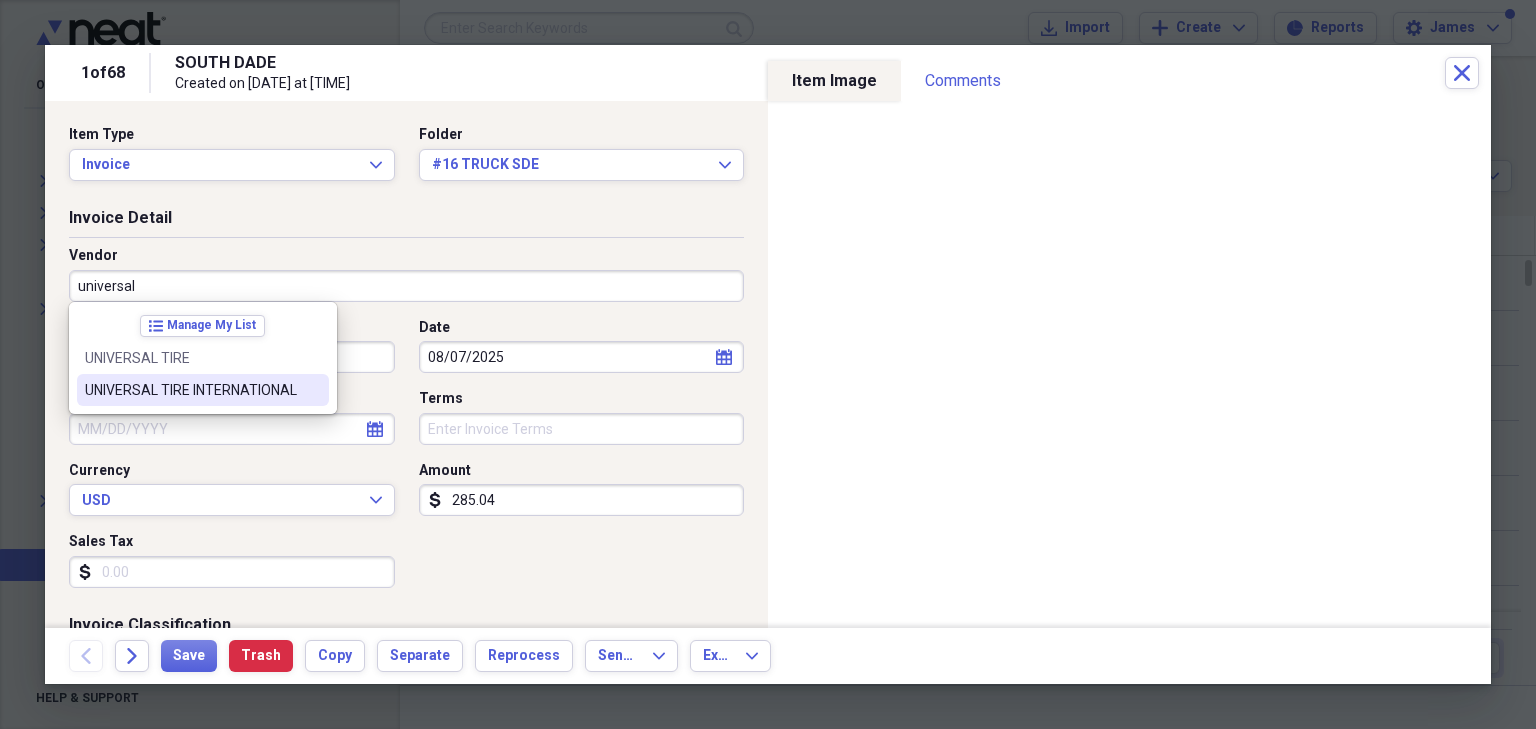 click on "UNIVERSAL TIRE INTERNATIONAL" at bounding box center (191, 390) 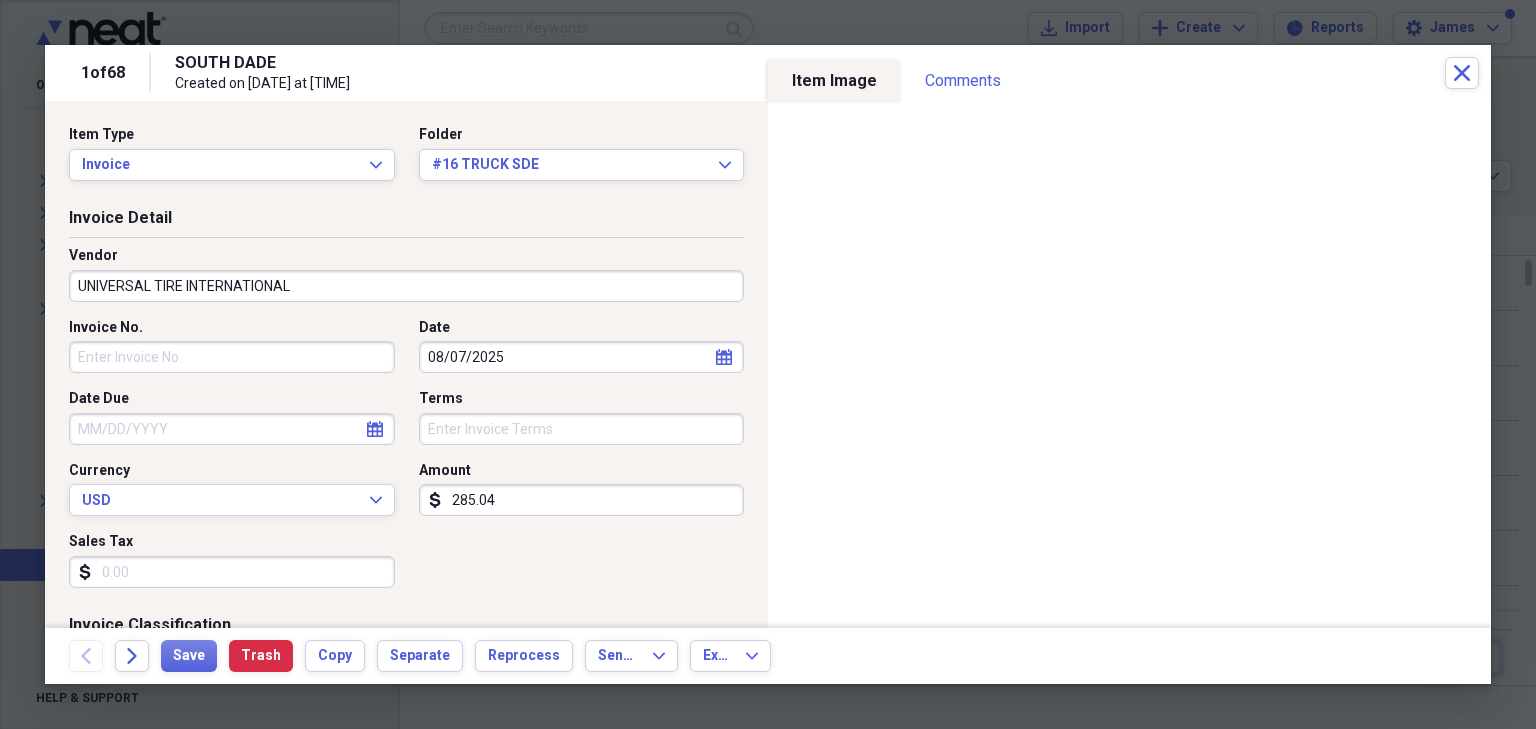 type on "TIRES" 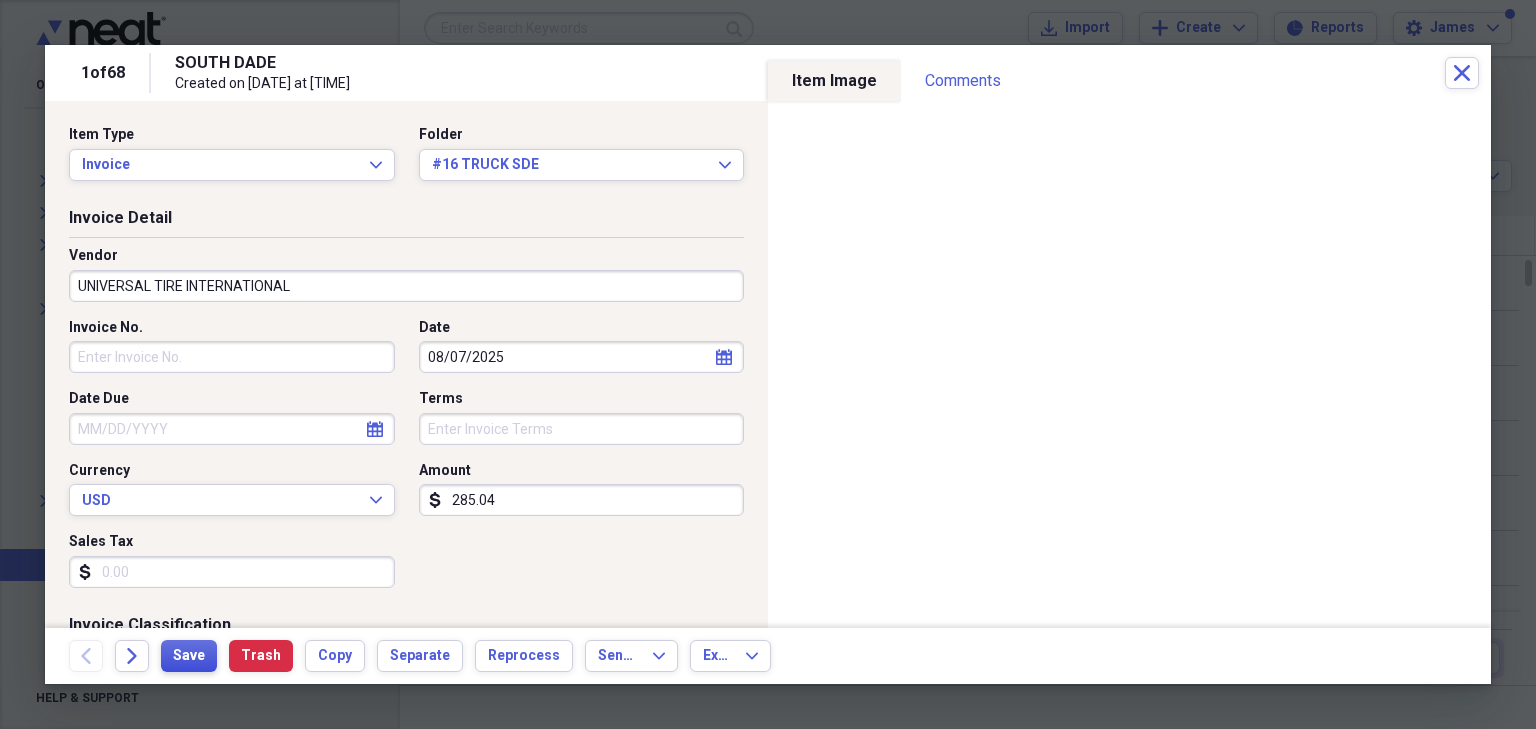 click on "Save" at bounding box center (189, 656) 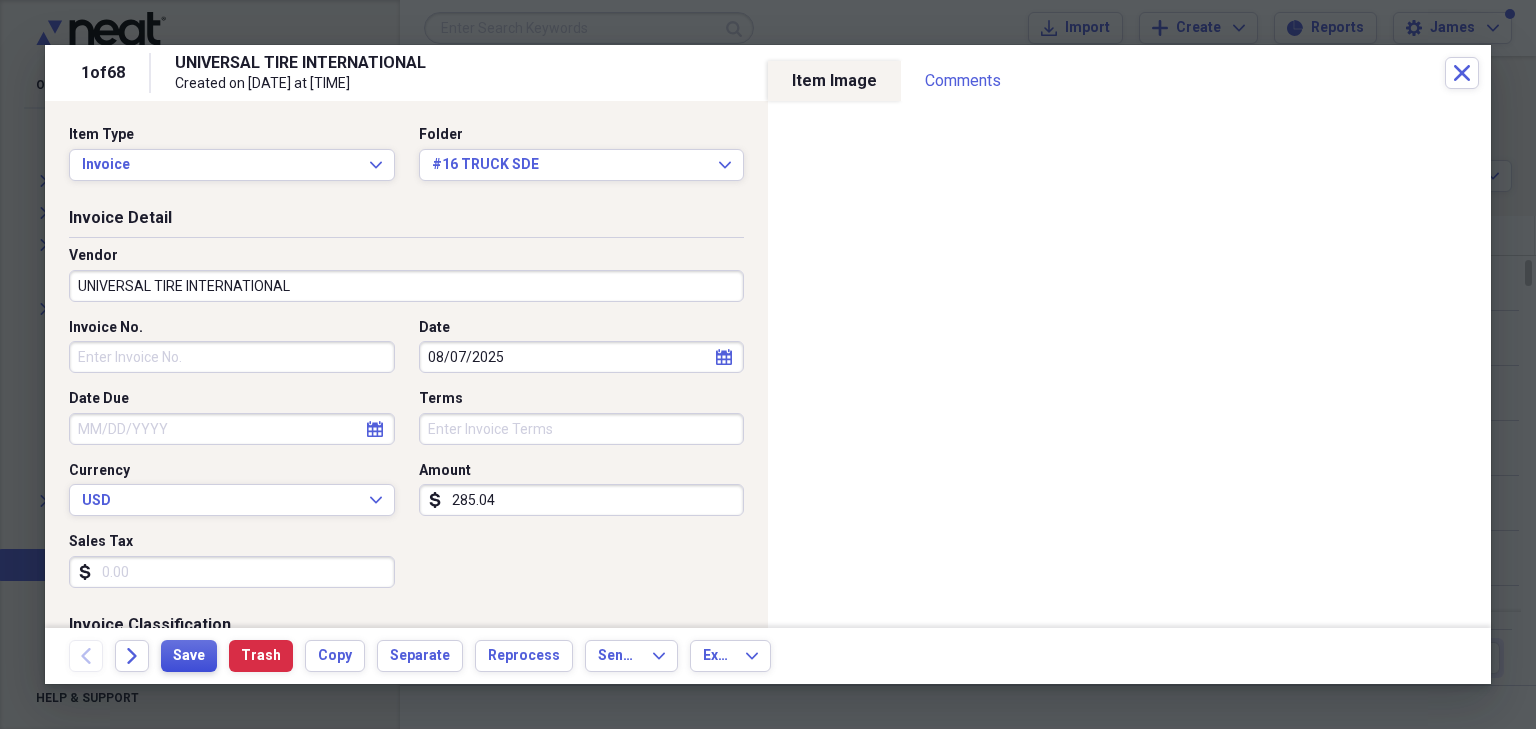 click on "Save" at bounding box center (189, 656) 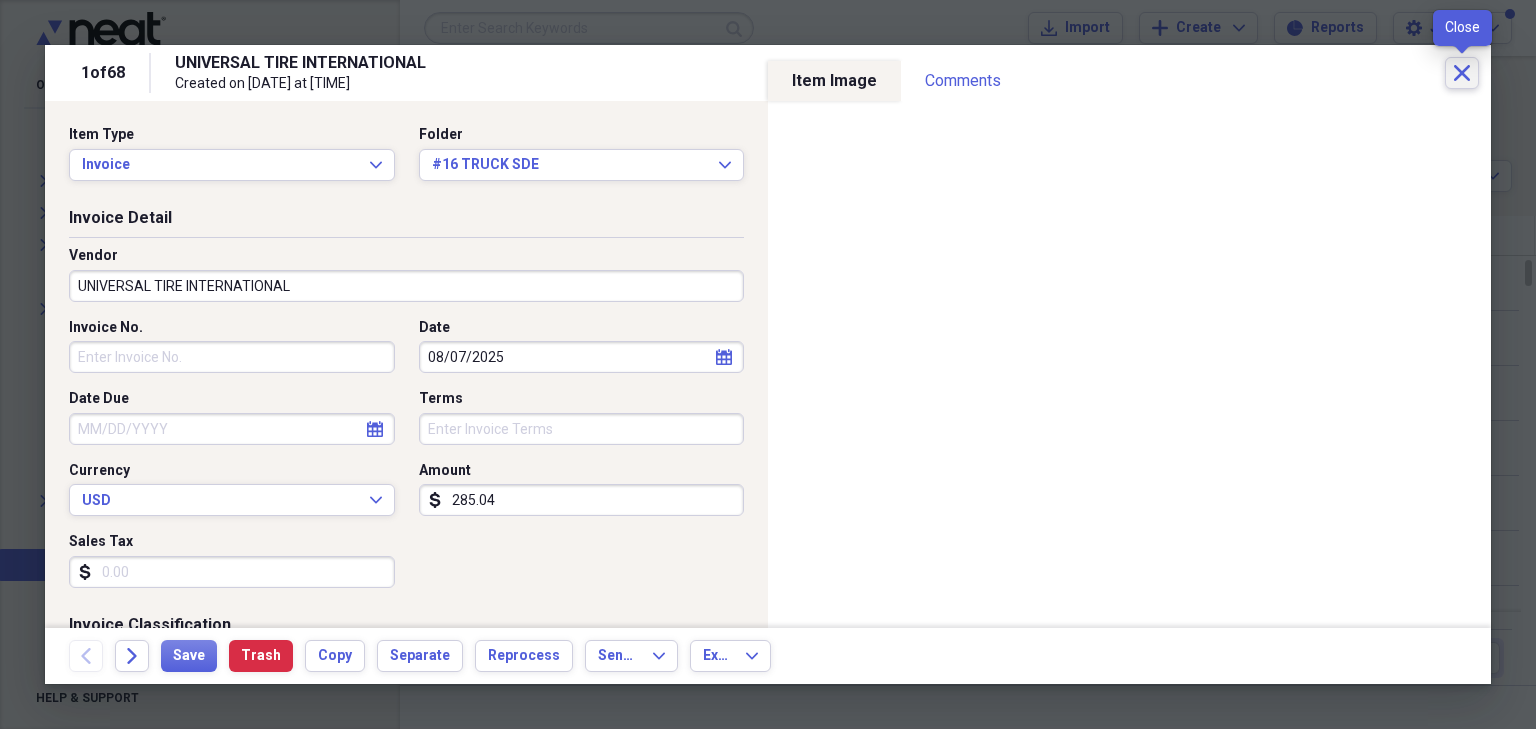 click on "Close" 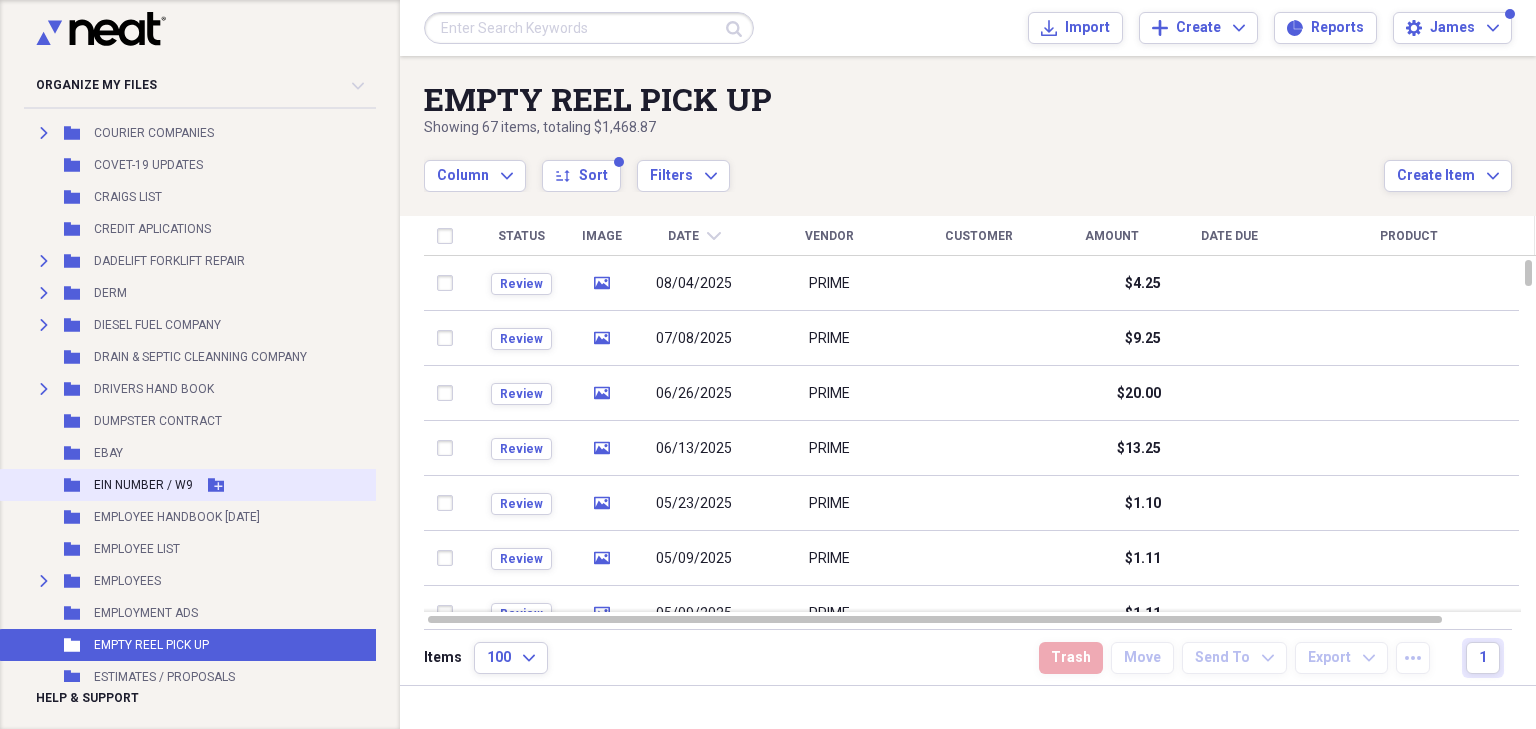scroll, scrollTop: 2320, scrollLeft: 0, axis: vertical 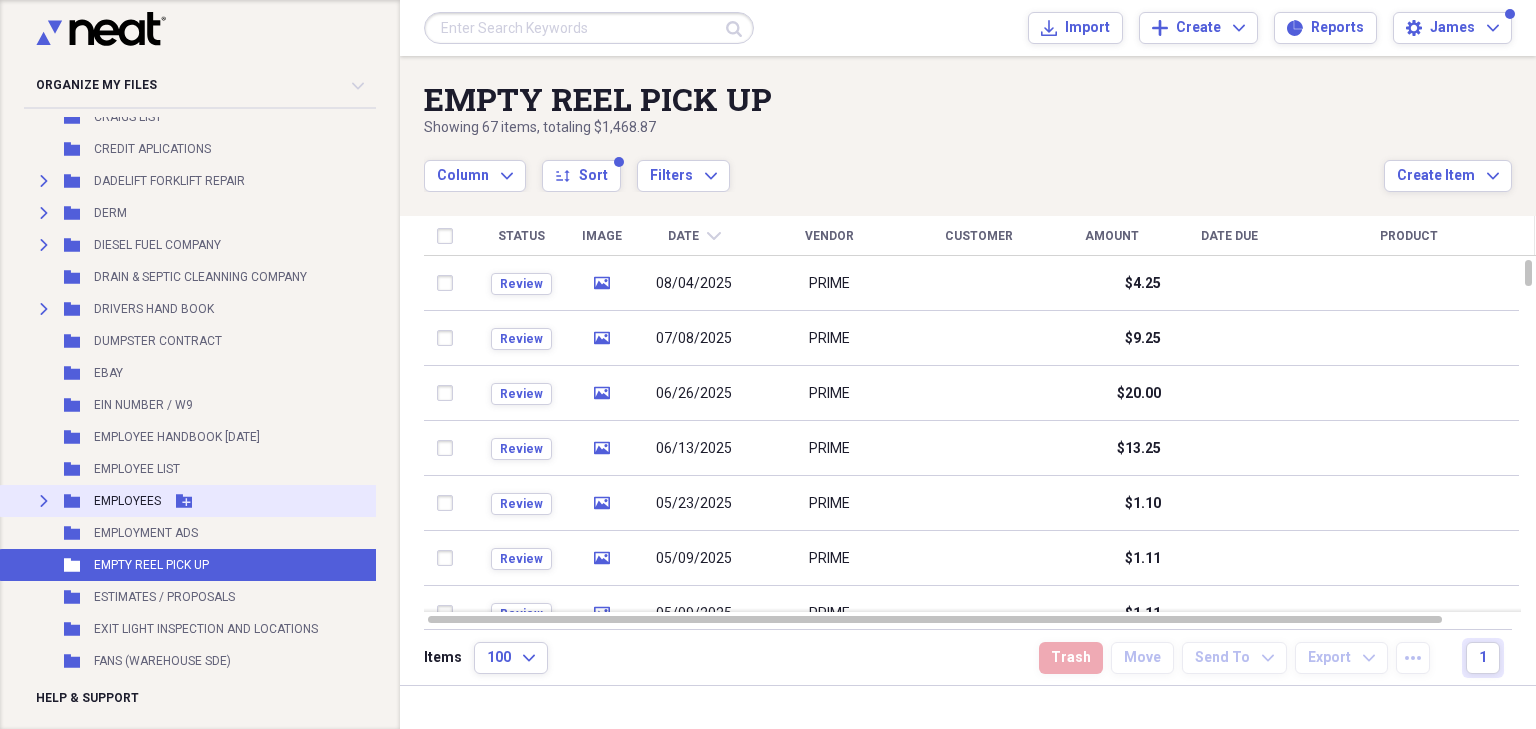 click on "Expand" at bounding box center [44, 501] 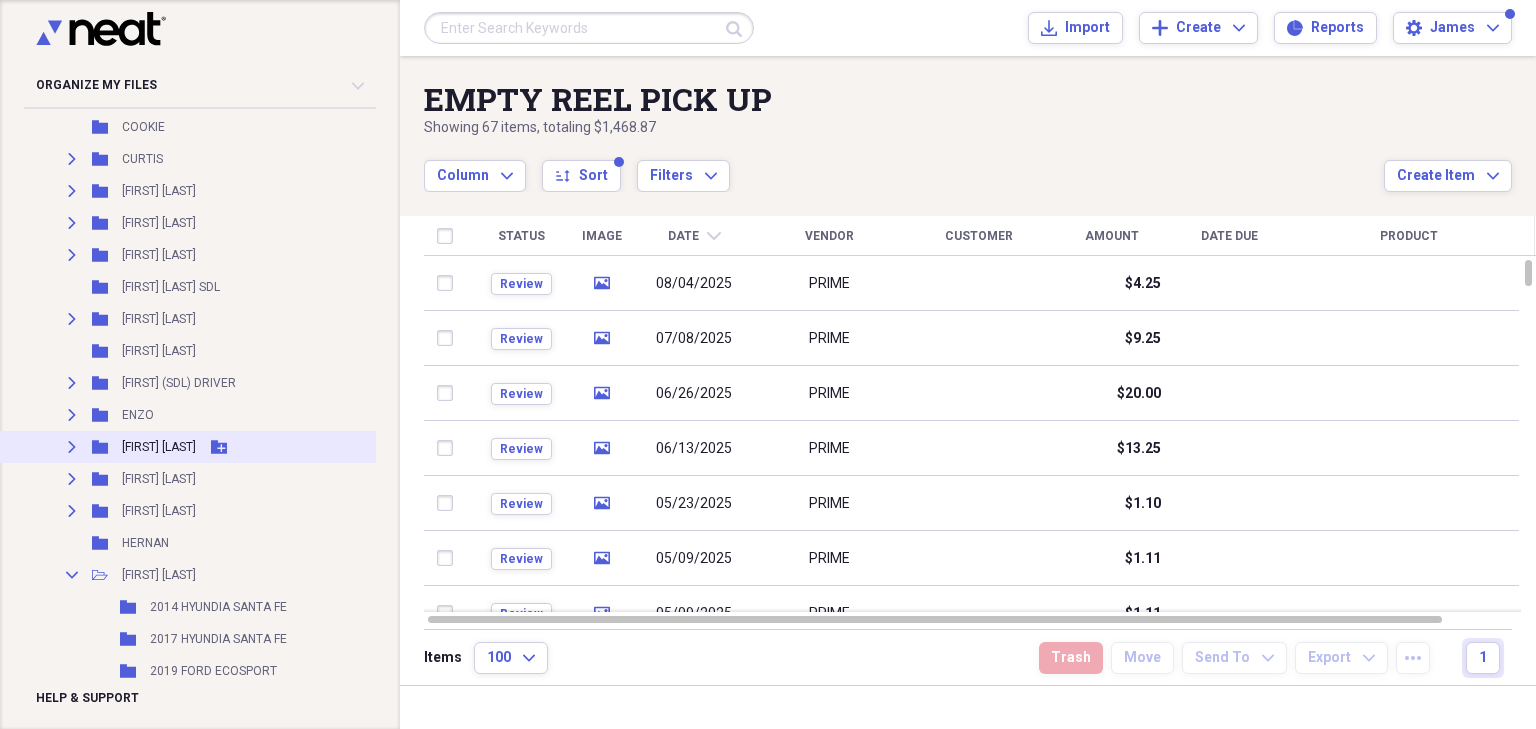 scroll, scrollTop: 3040, scrollLeft: 0, axis: vertical 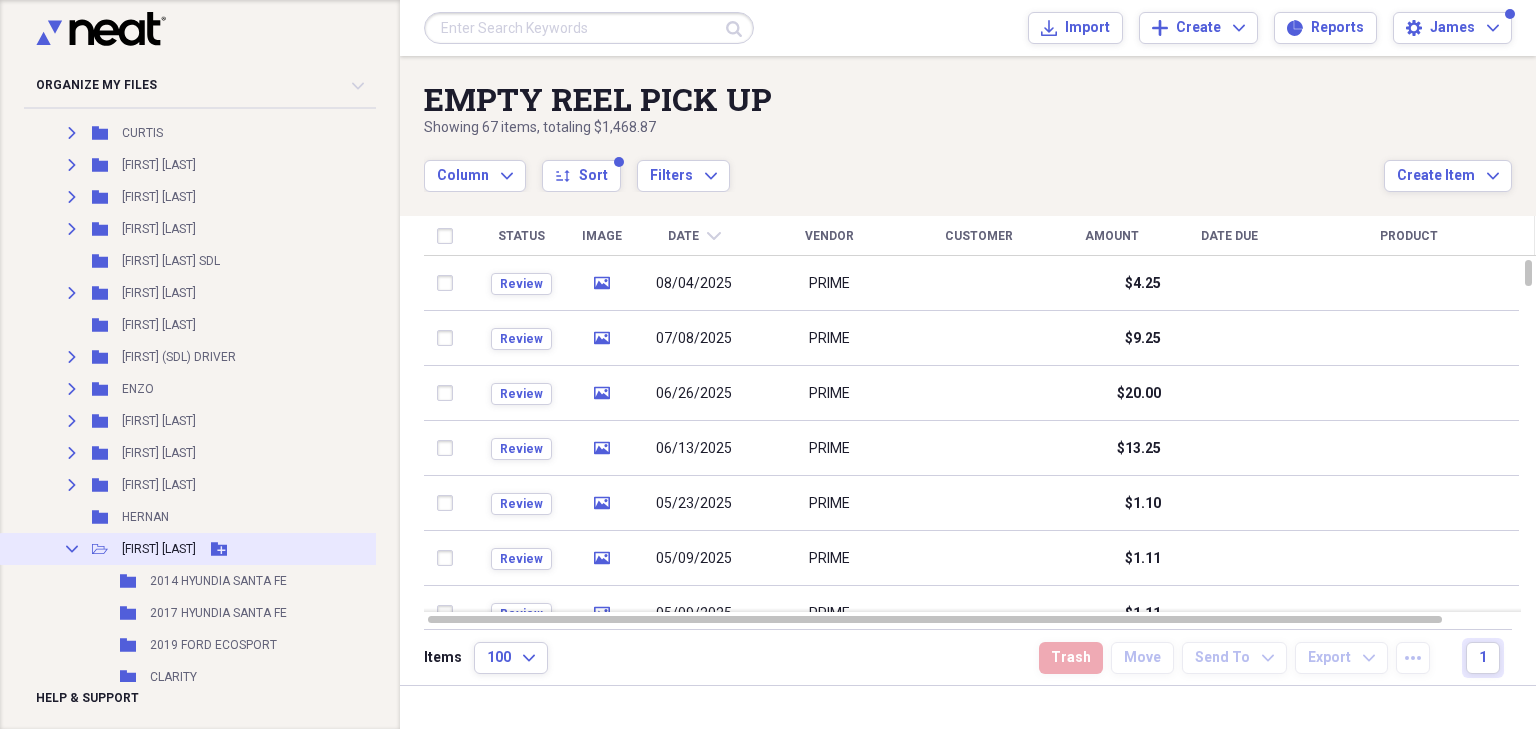 click on "[FIRST] [LAST]" at bounding box center [159, 549] 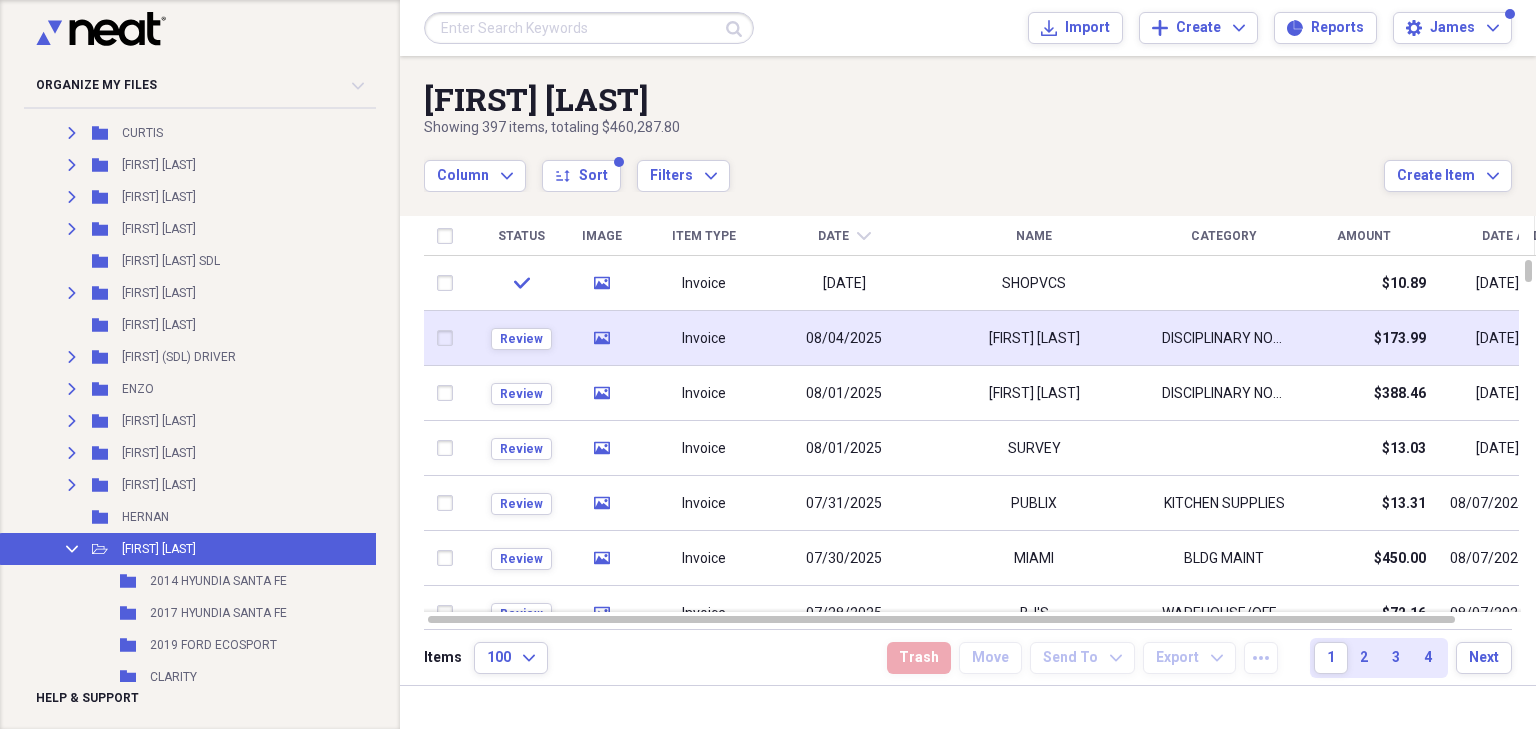 click on "[FIRST] [LAST]" at bounding box center (1034, 338) 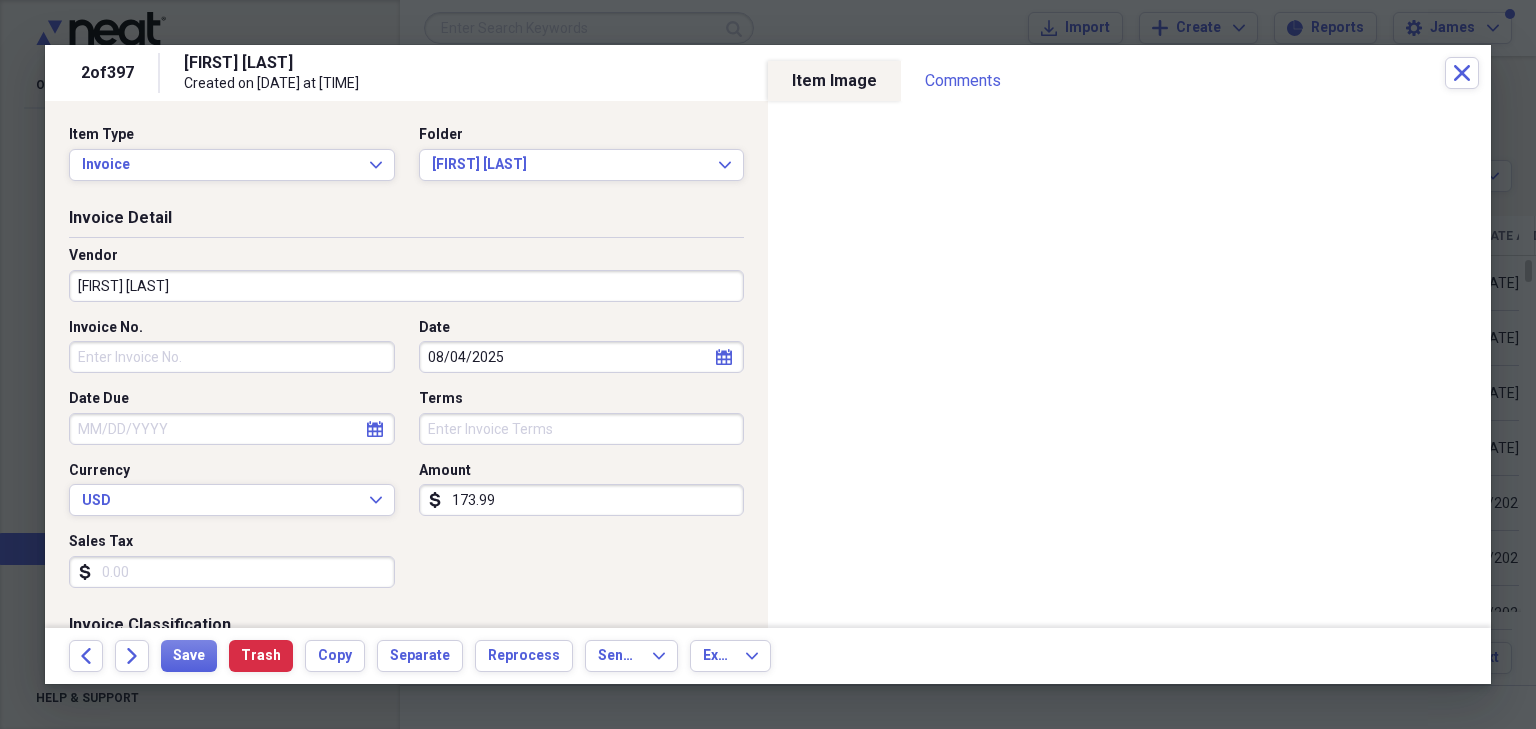 click on "[FIRST] [LAST]" at bounding box center [406, 286] 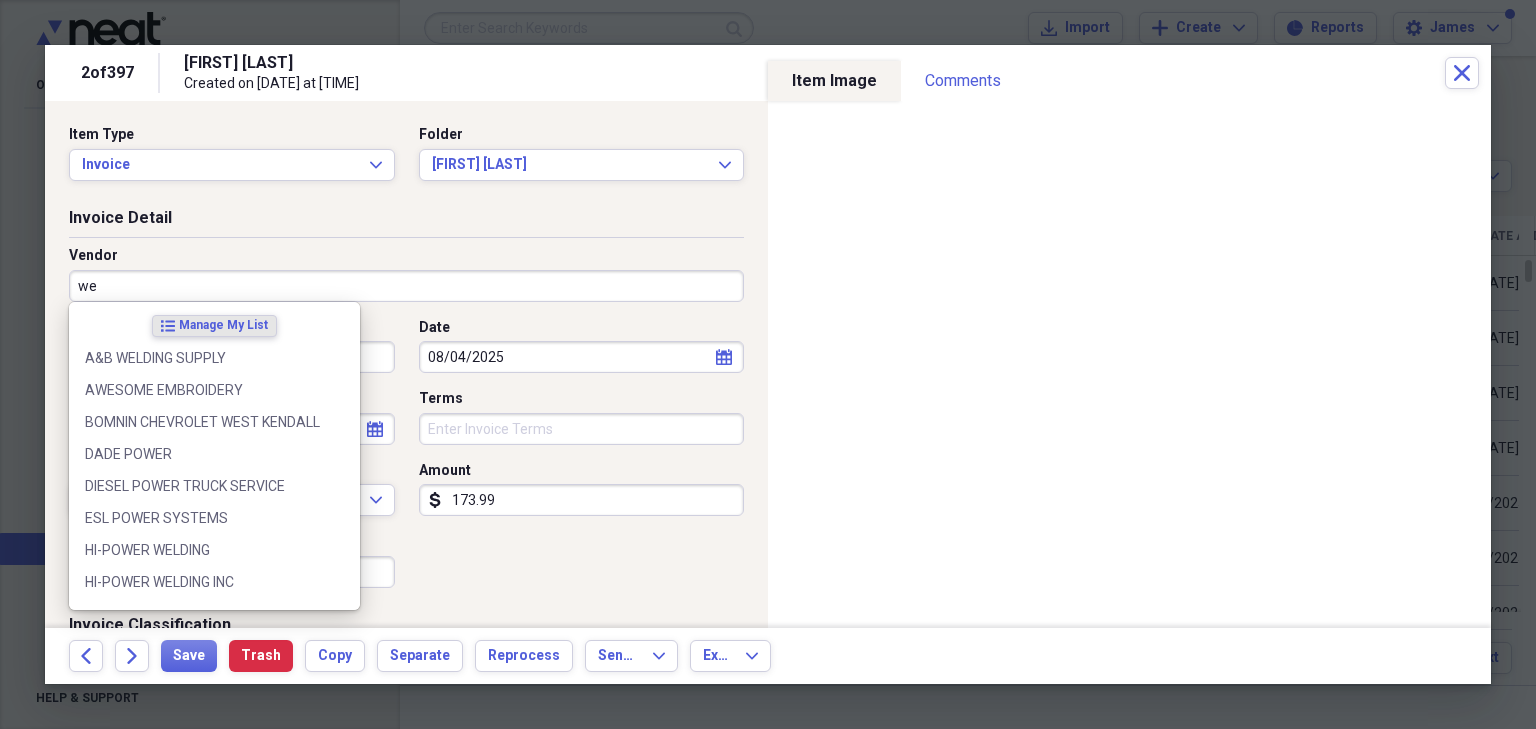 type on "w" 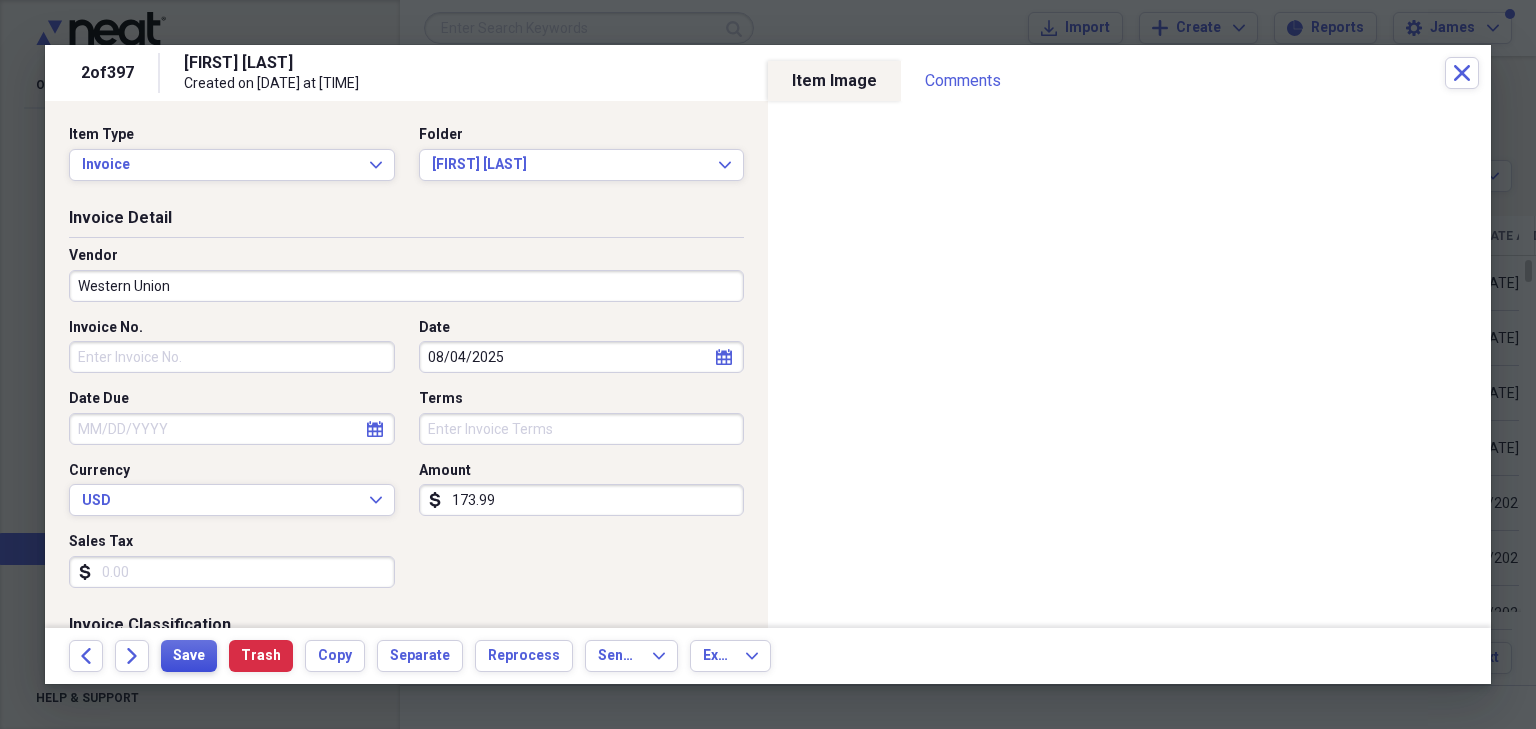 type on "Western Union" 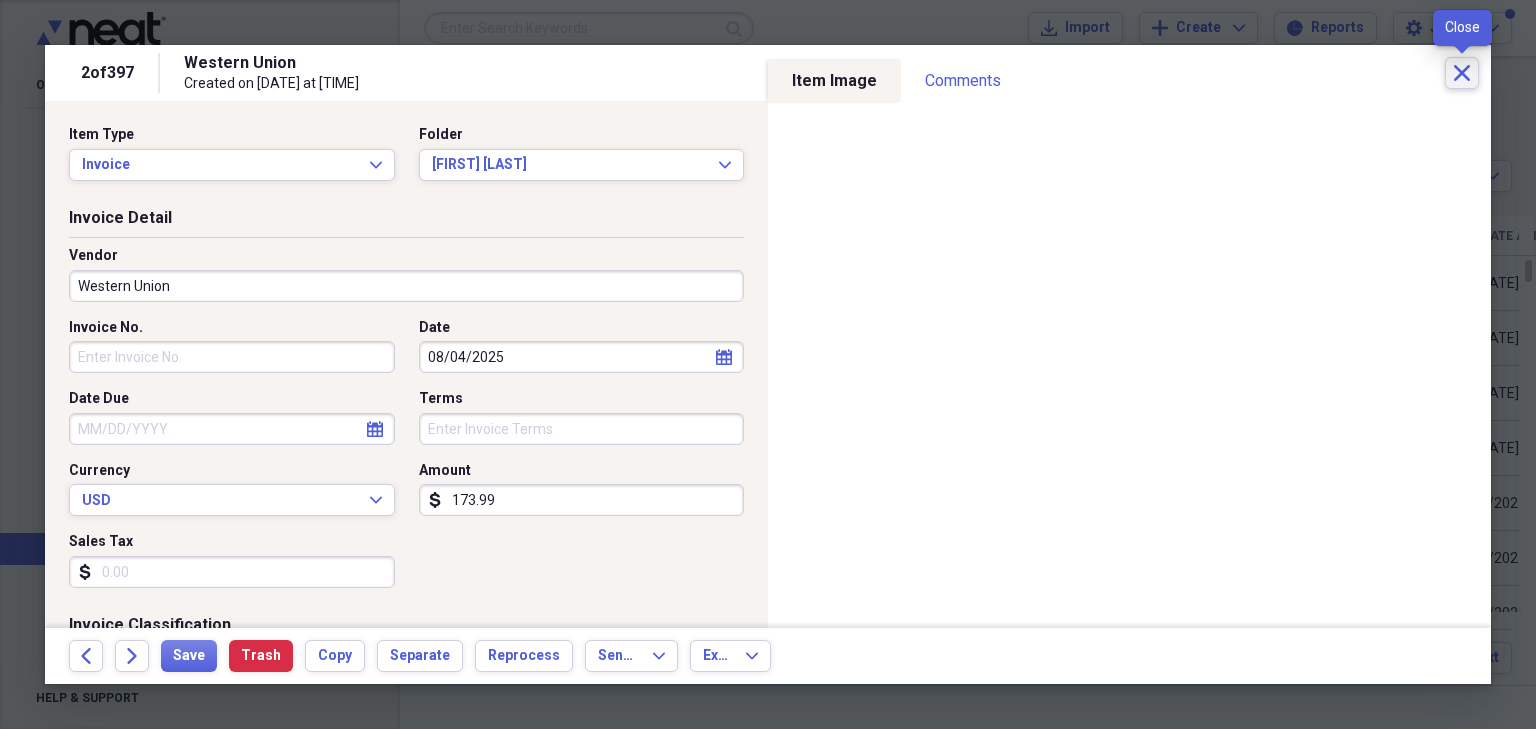 click on "Close" 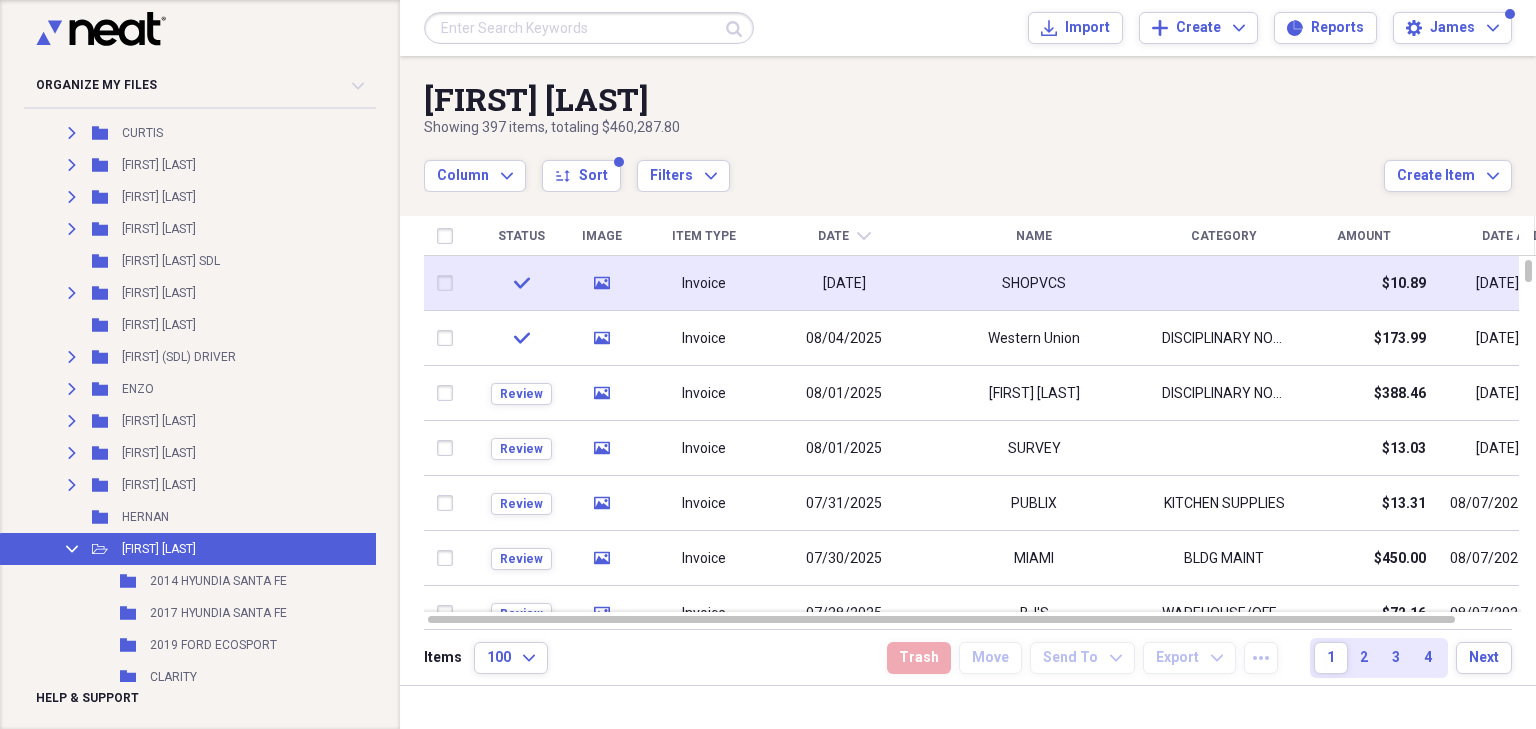 click on "SHOPVCS" at bounding box center (1034, 283) 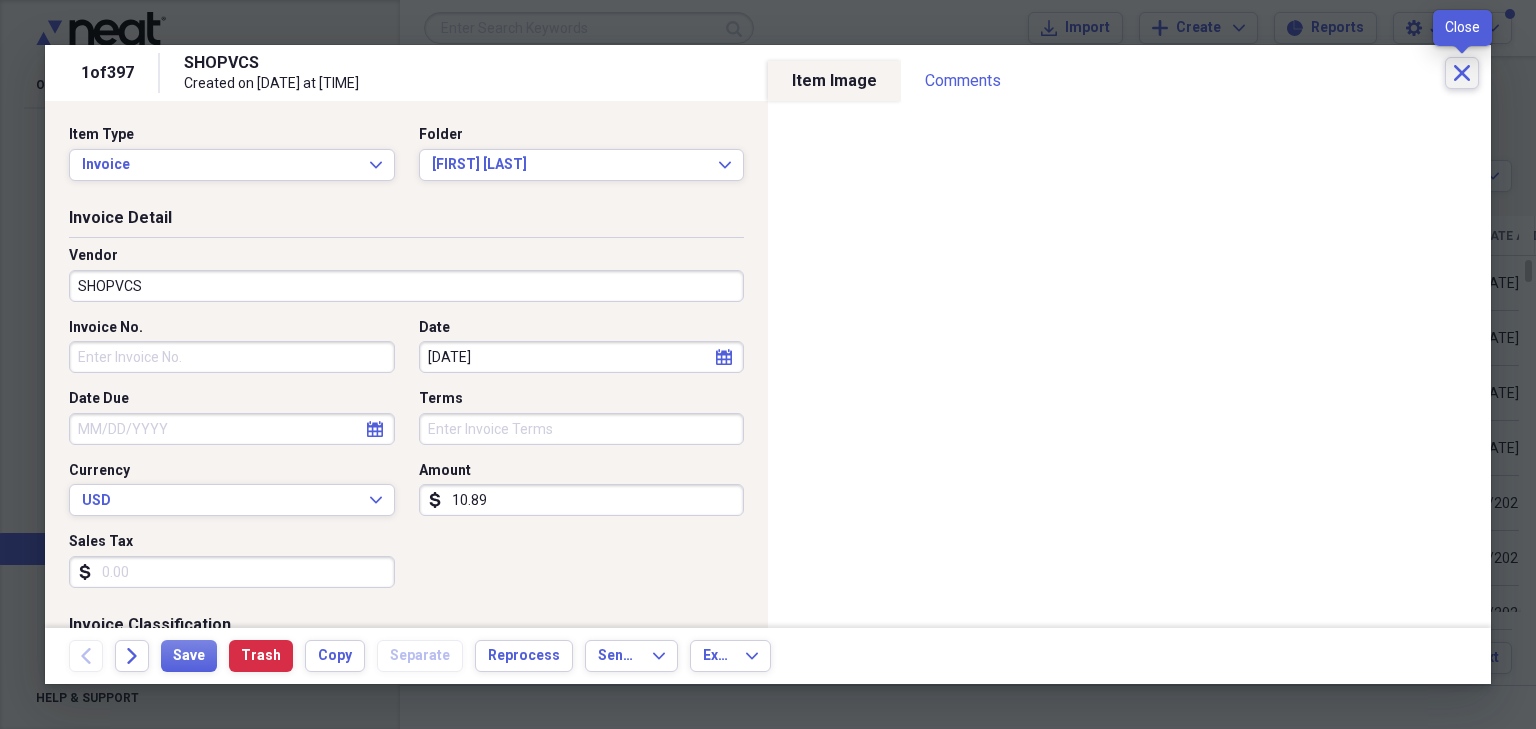 click on "Close" at bounding box center (1462, 73) 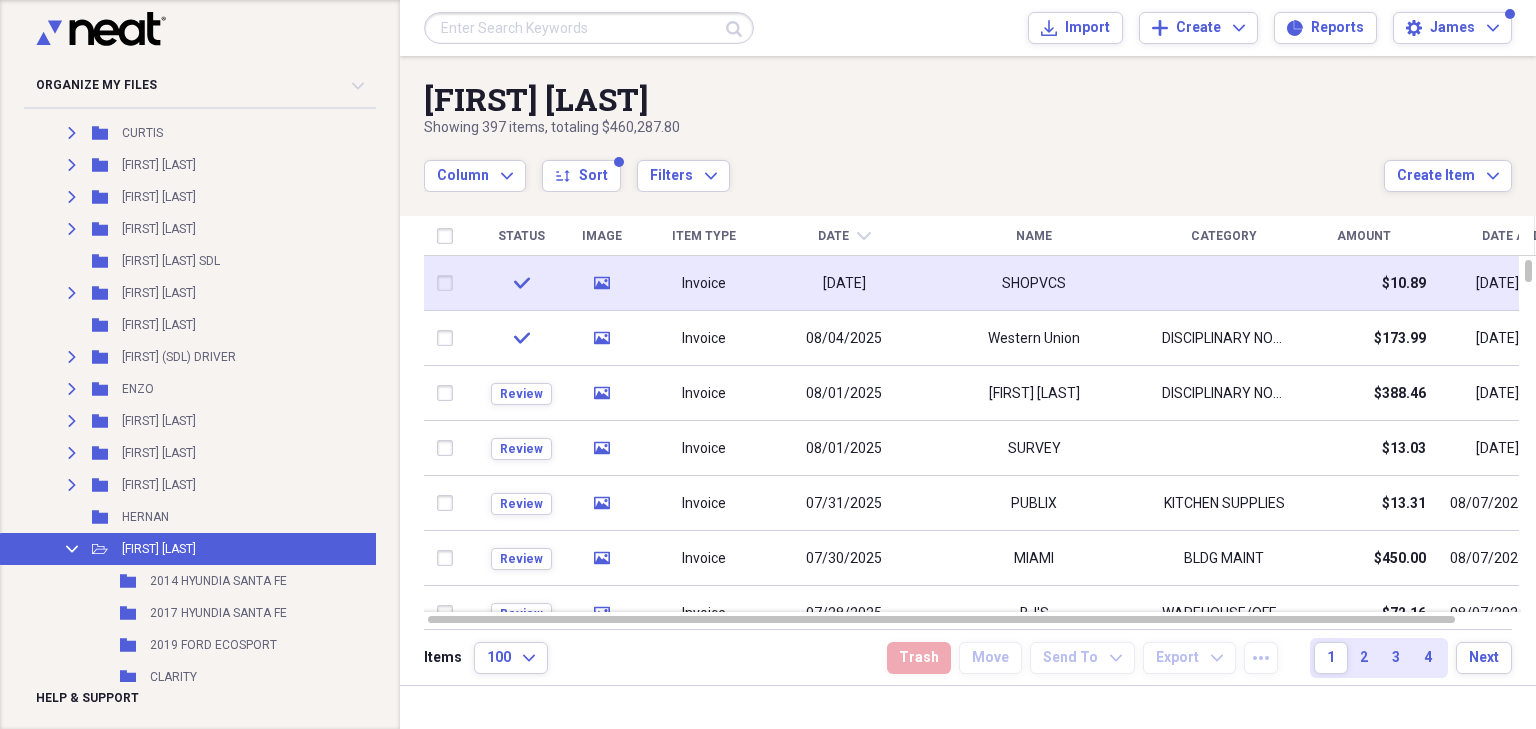 click on "SHOPVCS" at bounding box center [1034, 284] 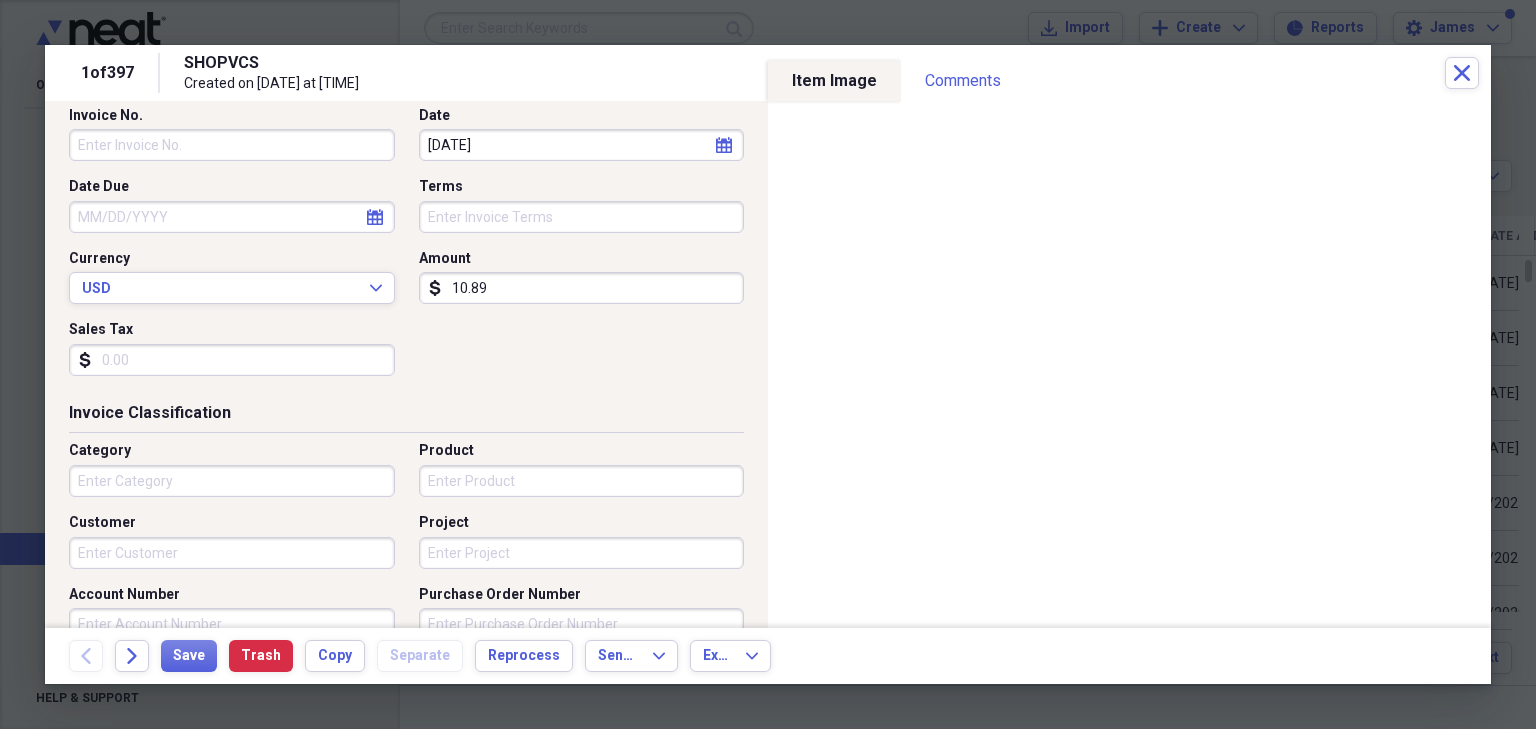 scroll, scrollTop: 240, scrollLeft: 0, axis: vertical 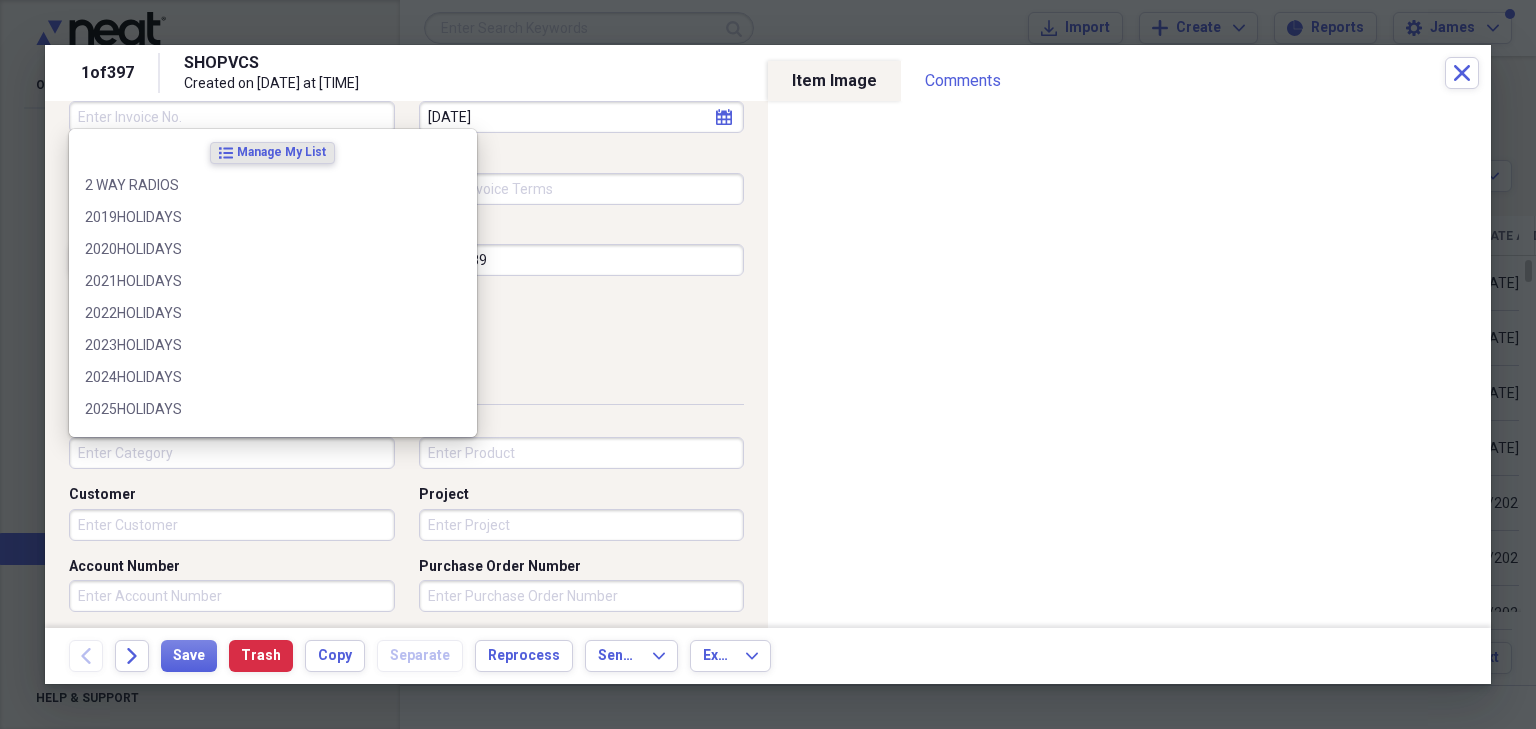 click on "Category" at bounding box center [232, 453] 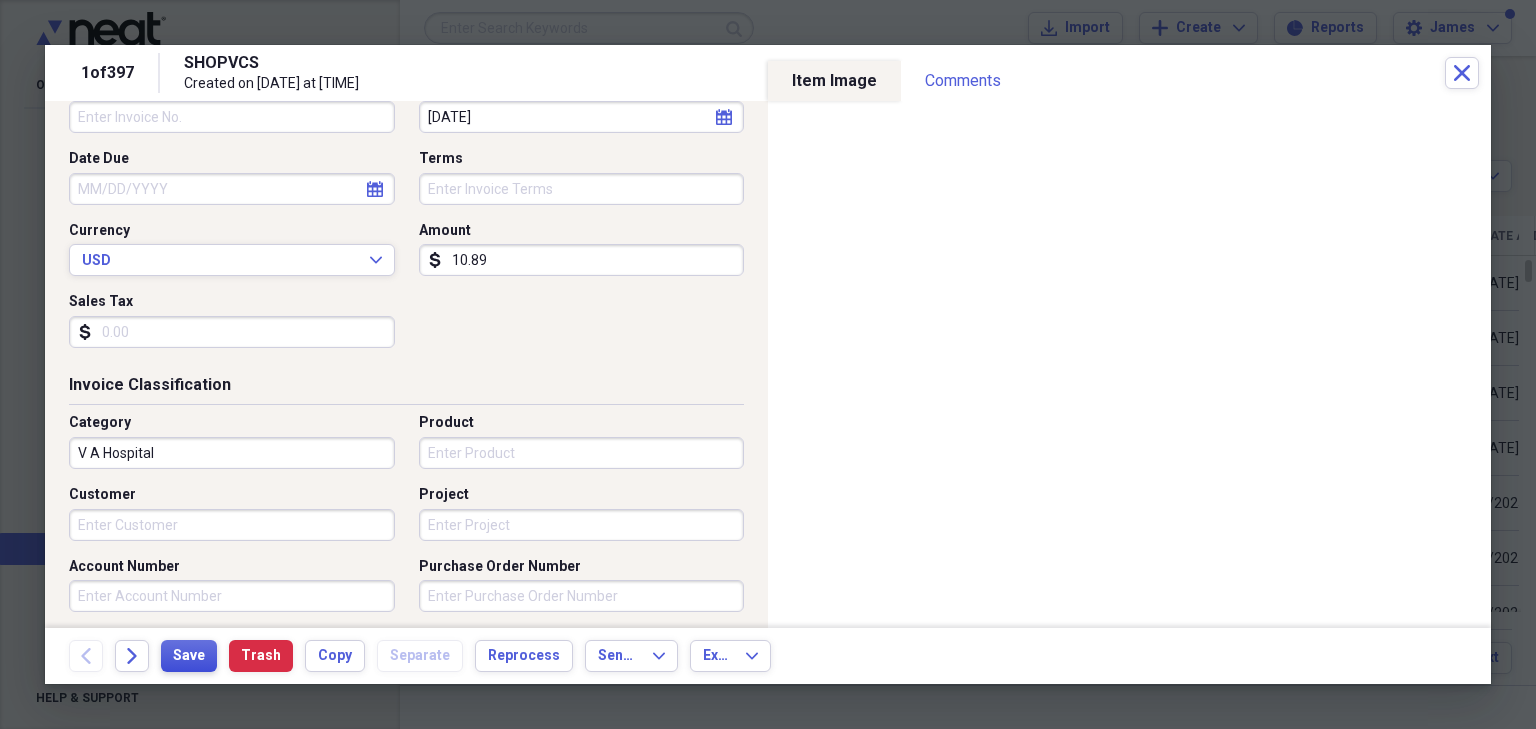 type on "V A Hospital" 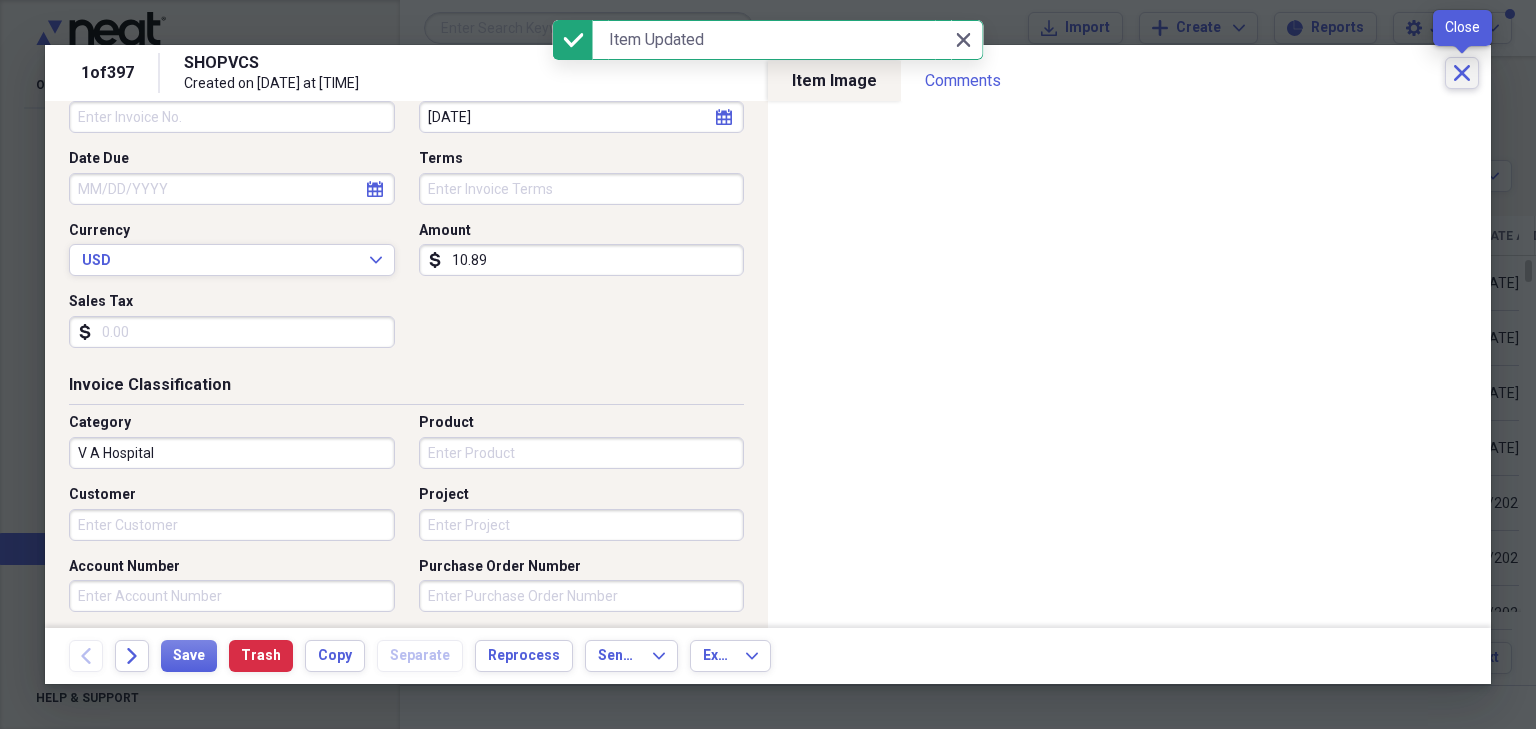 click on "Close" 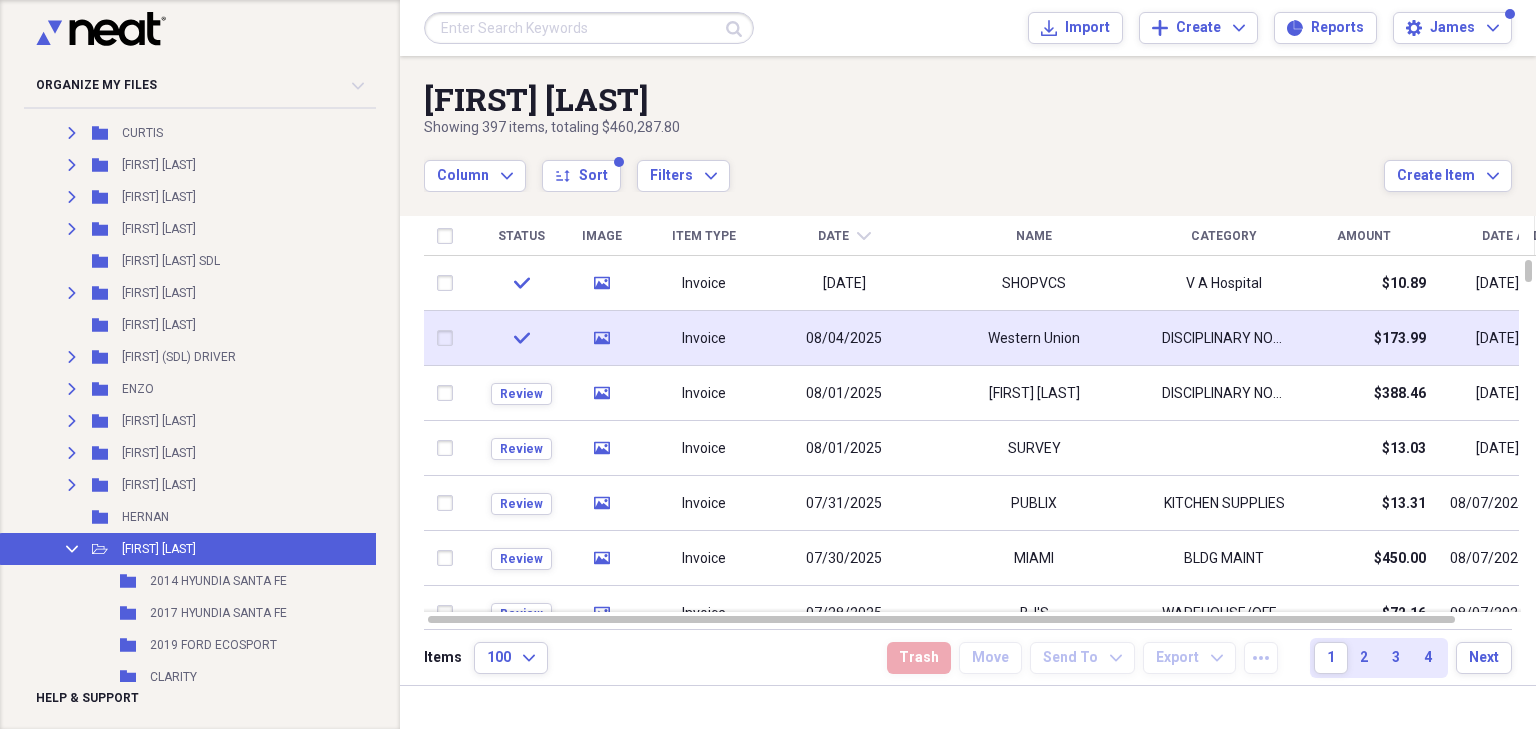 click on "Western Union" at bounding box center (1034, 338) 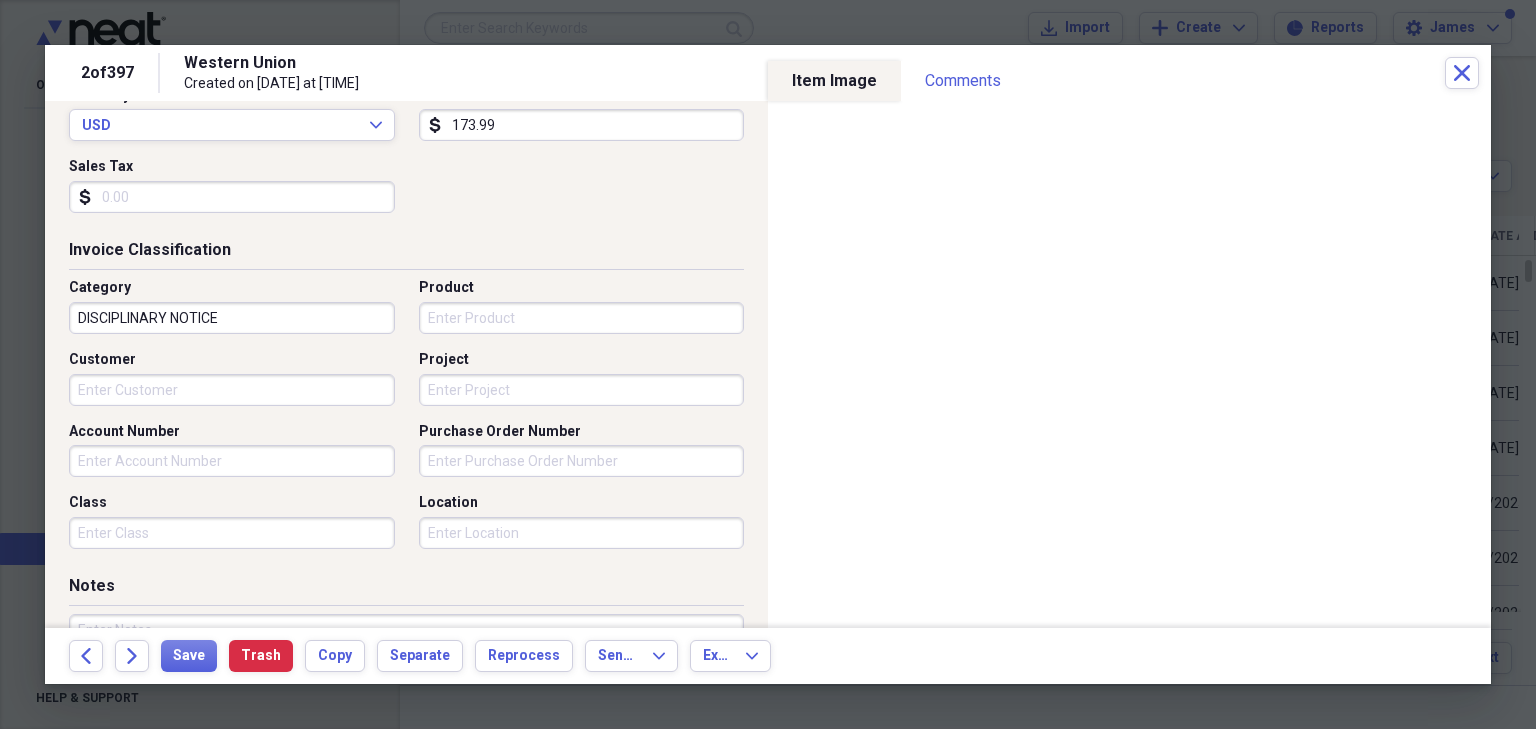 scroll, scrollTop: 400, scrollLeft: 0, axis: vertical 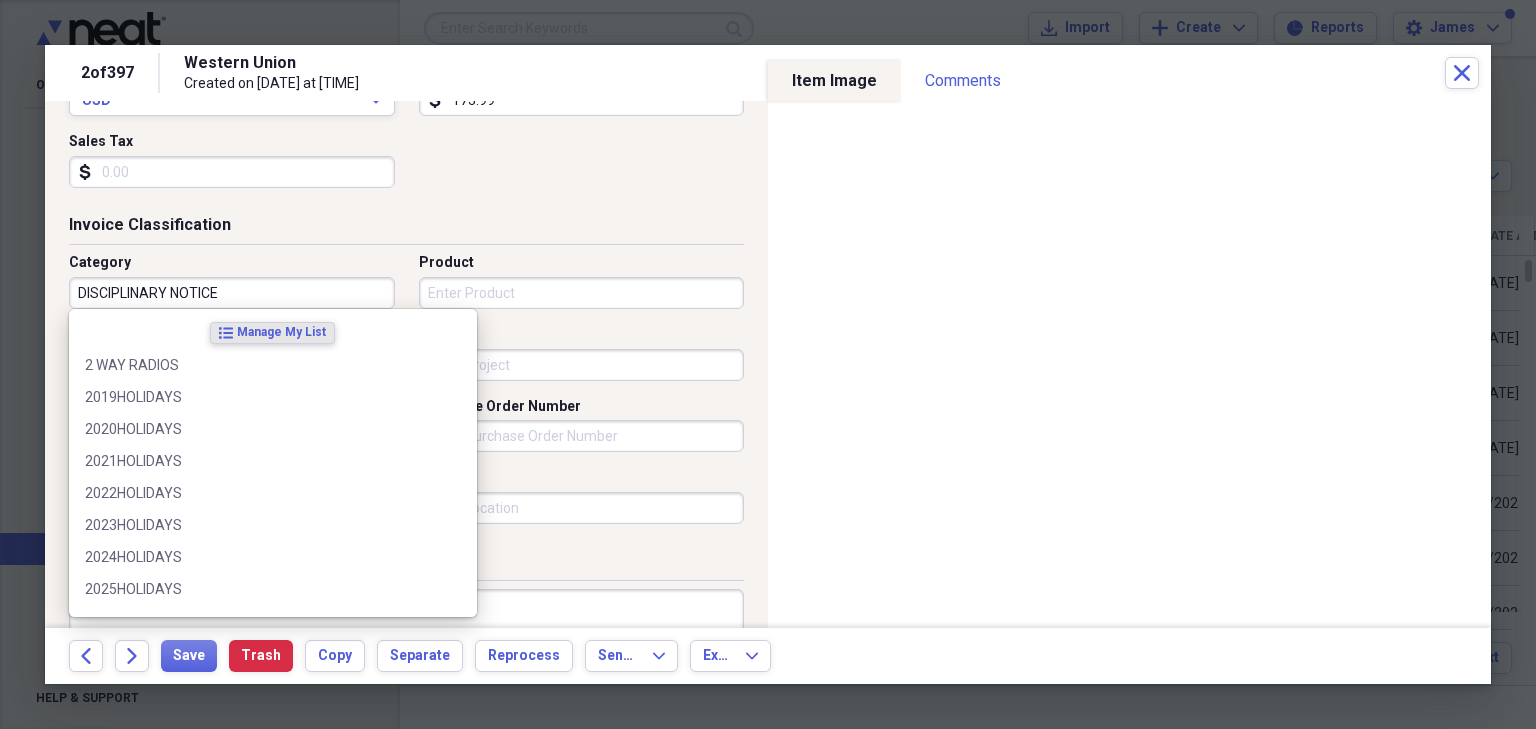 click on "DISCIPLINARY NOTICE" at bounding box center [232, 293] 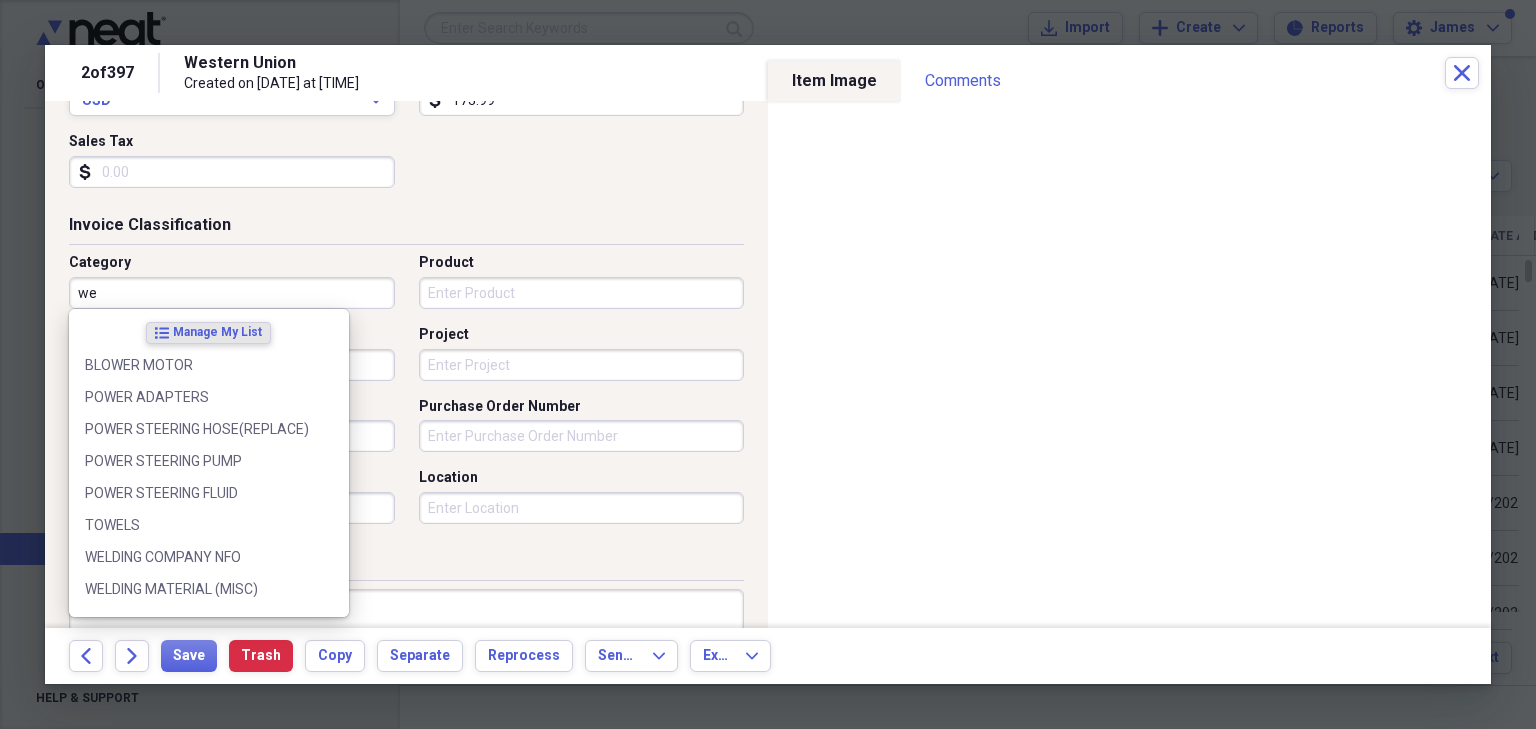 type on "w" 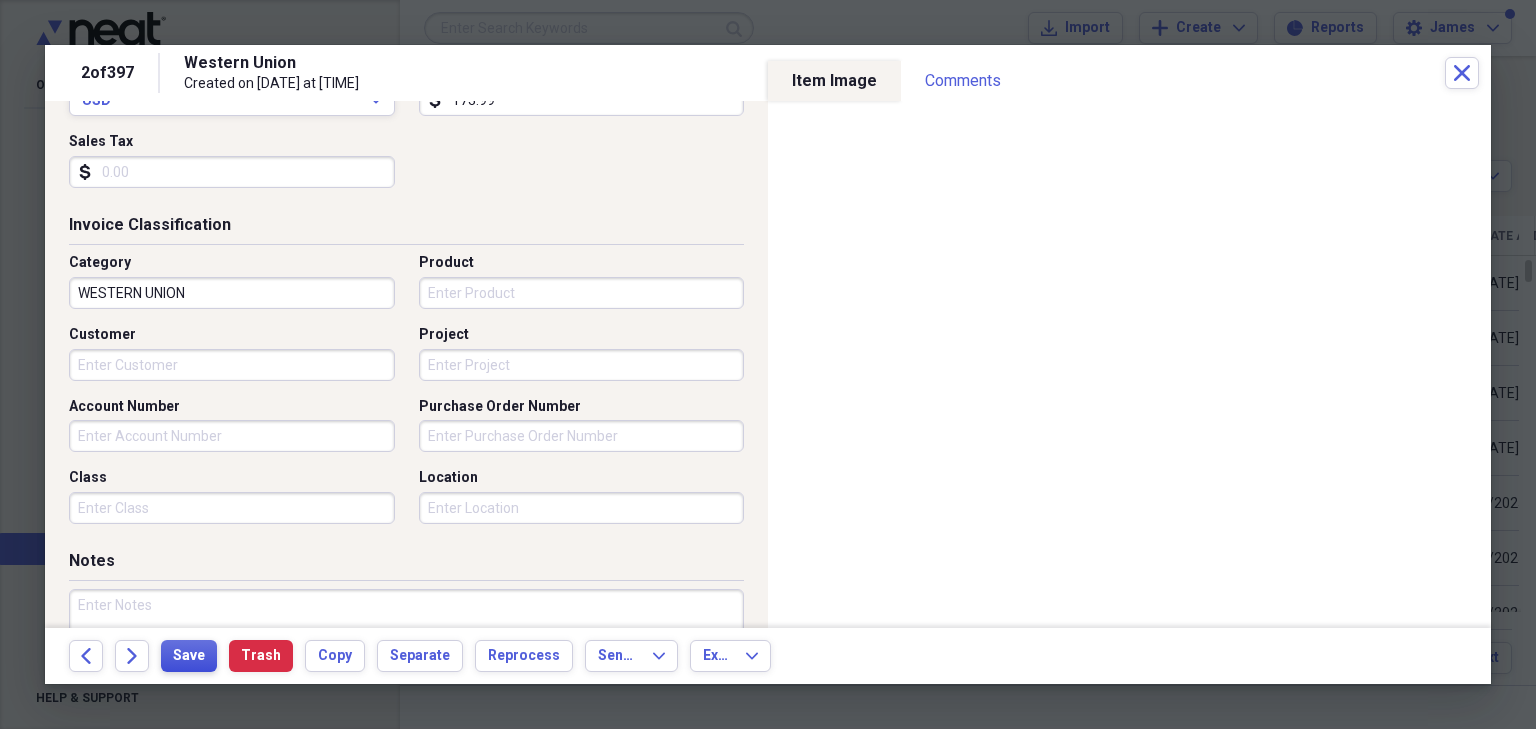 click on "Save" at bounding box center (189, 656) 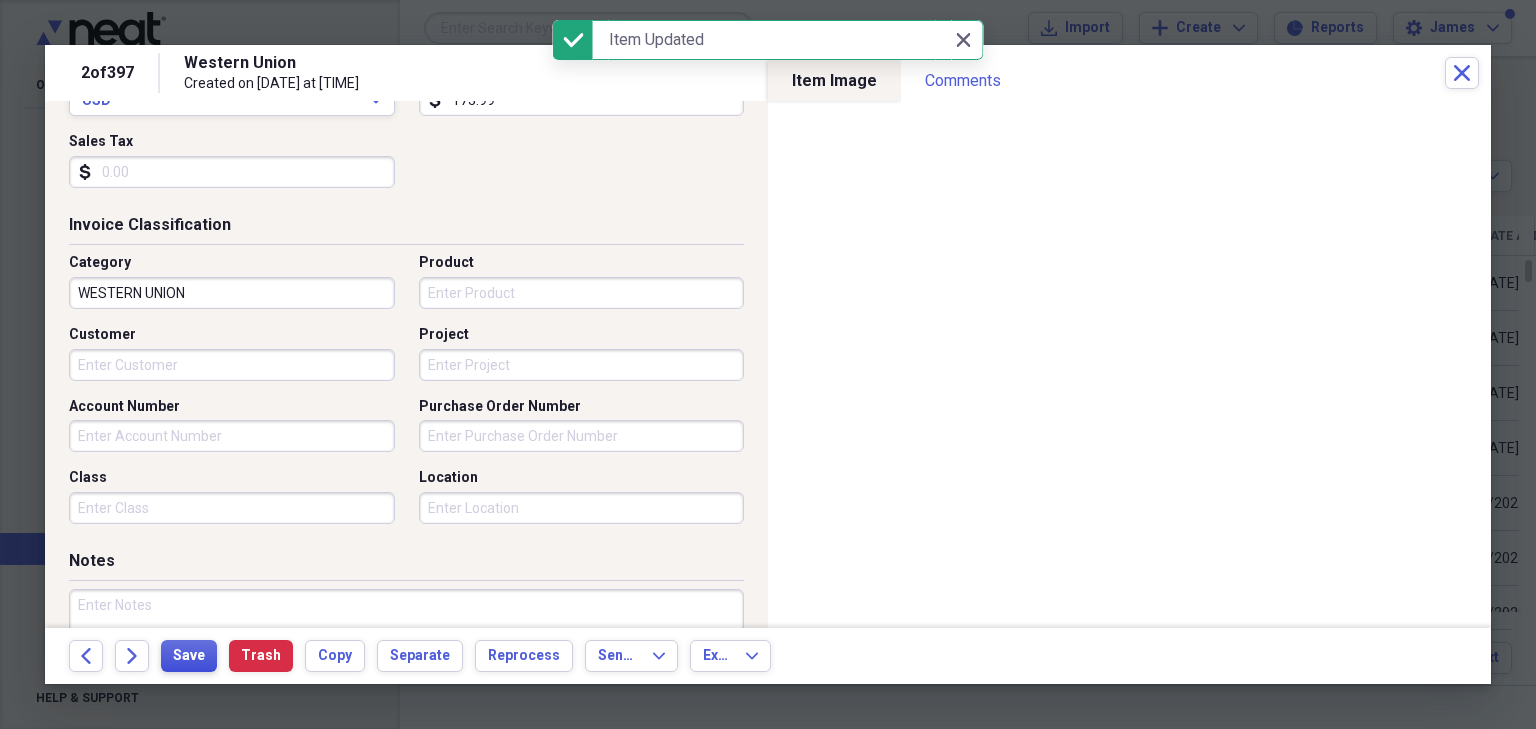 type on "WESTERN UNION" 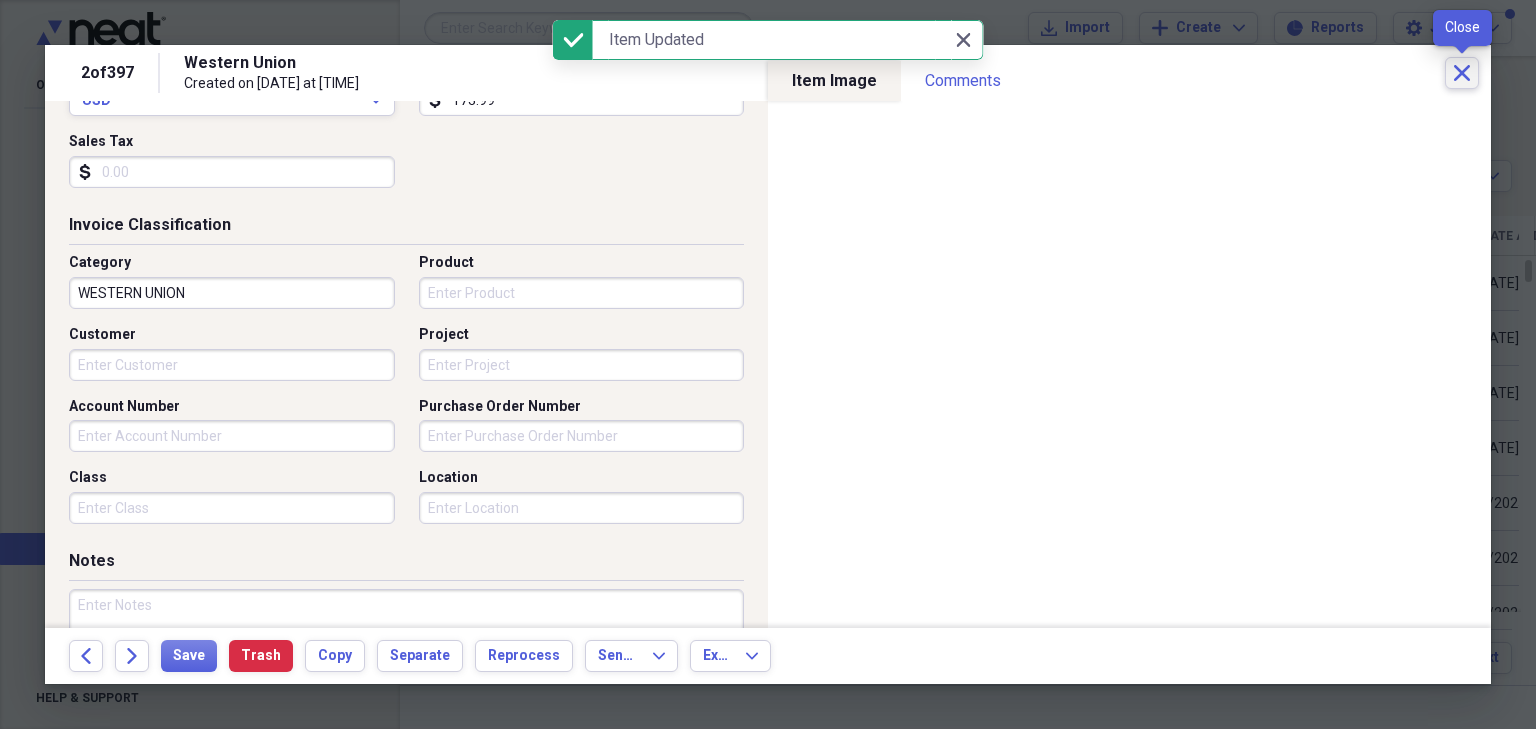 click 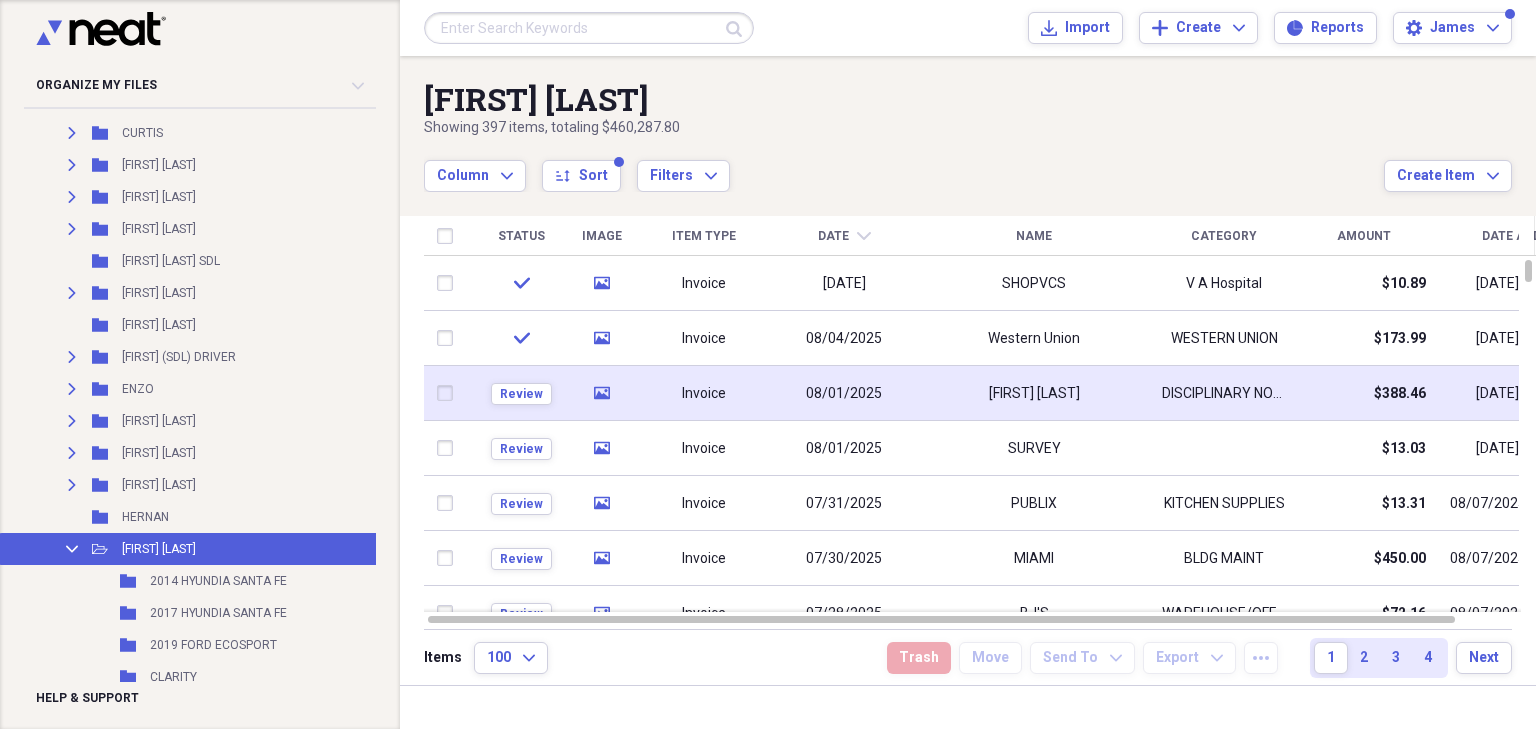 click on "DISCIPLINARY NOTICE" at bounding box center (1224, 394) 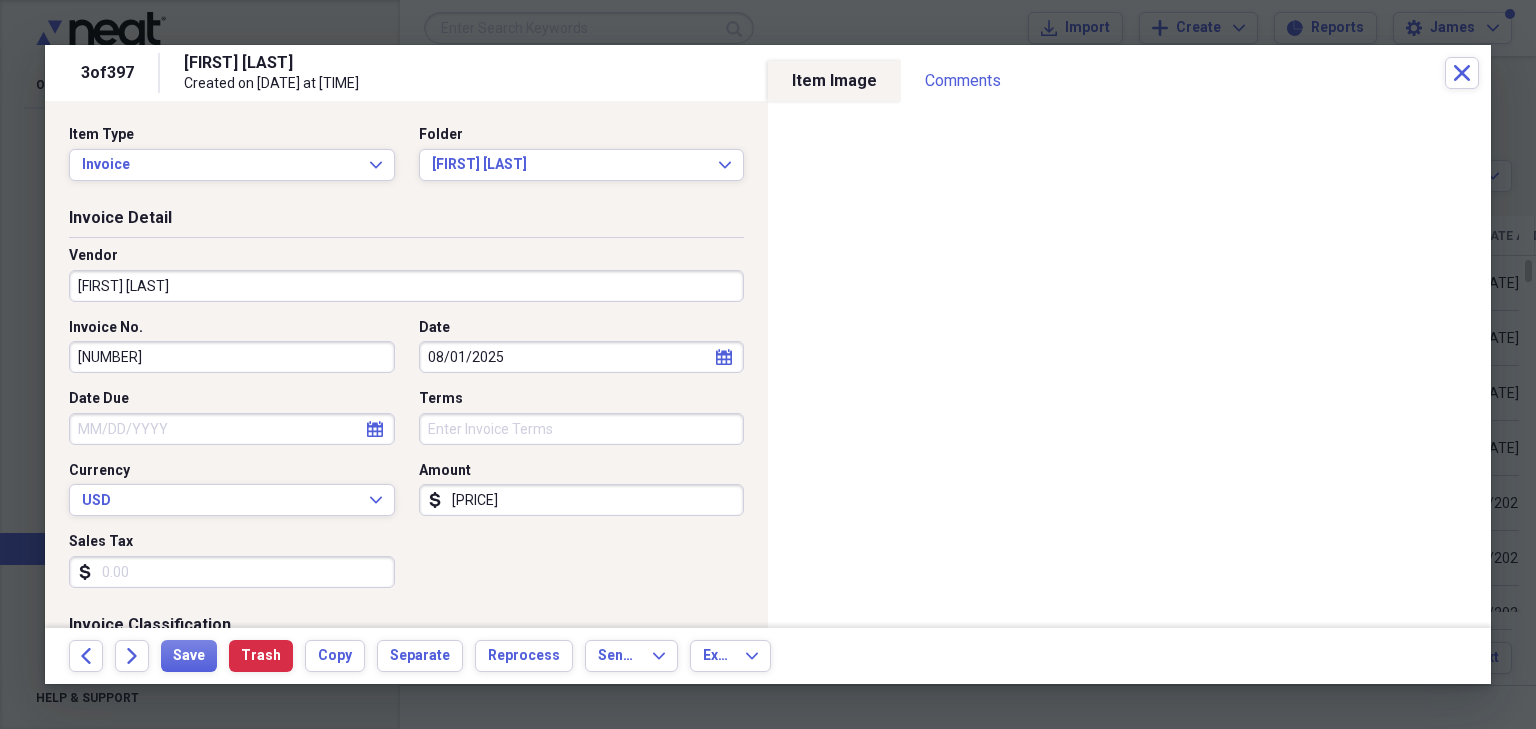 click on "[FIRST] [LAST]" at bounding box center (406, 286) 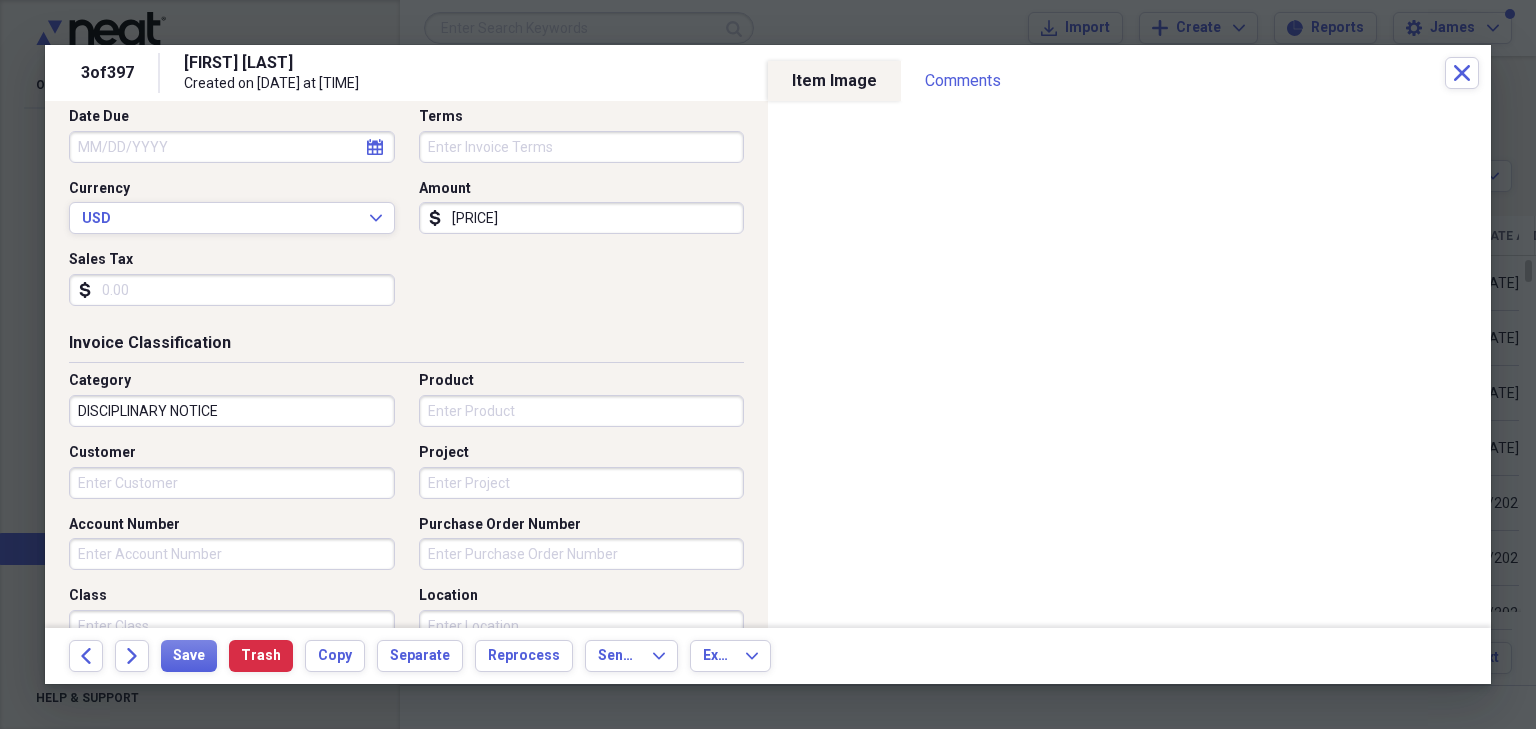 scroll, scrollTop: 400, scrollLeft: 0, axis: vertical 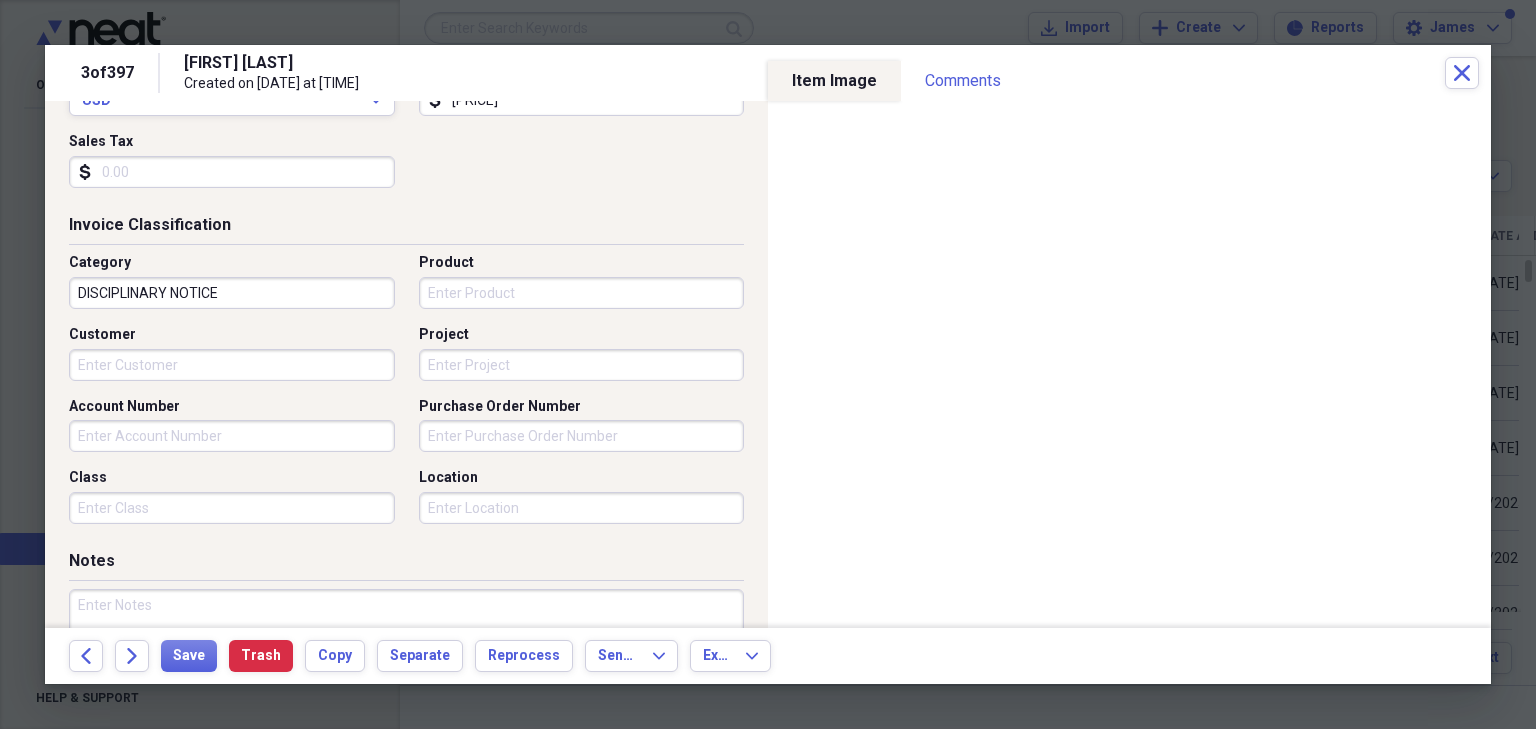 type on "PRICE LINE" 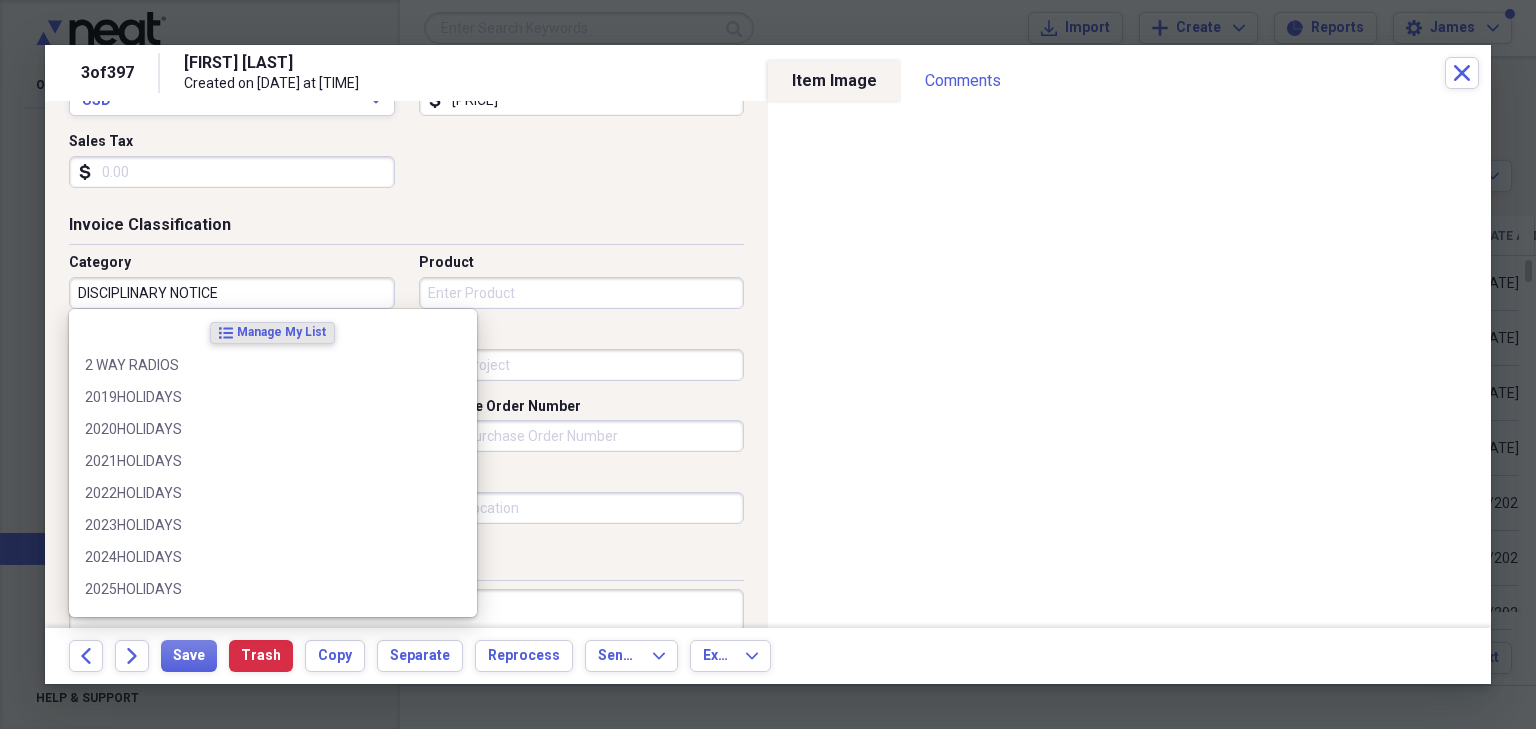 click on "DISCIPLINARY NOTICE" at bounding box center [232, 293] 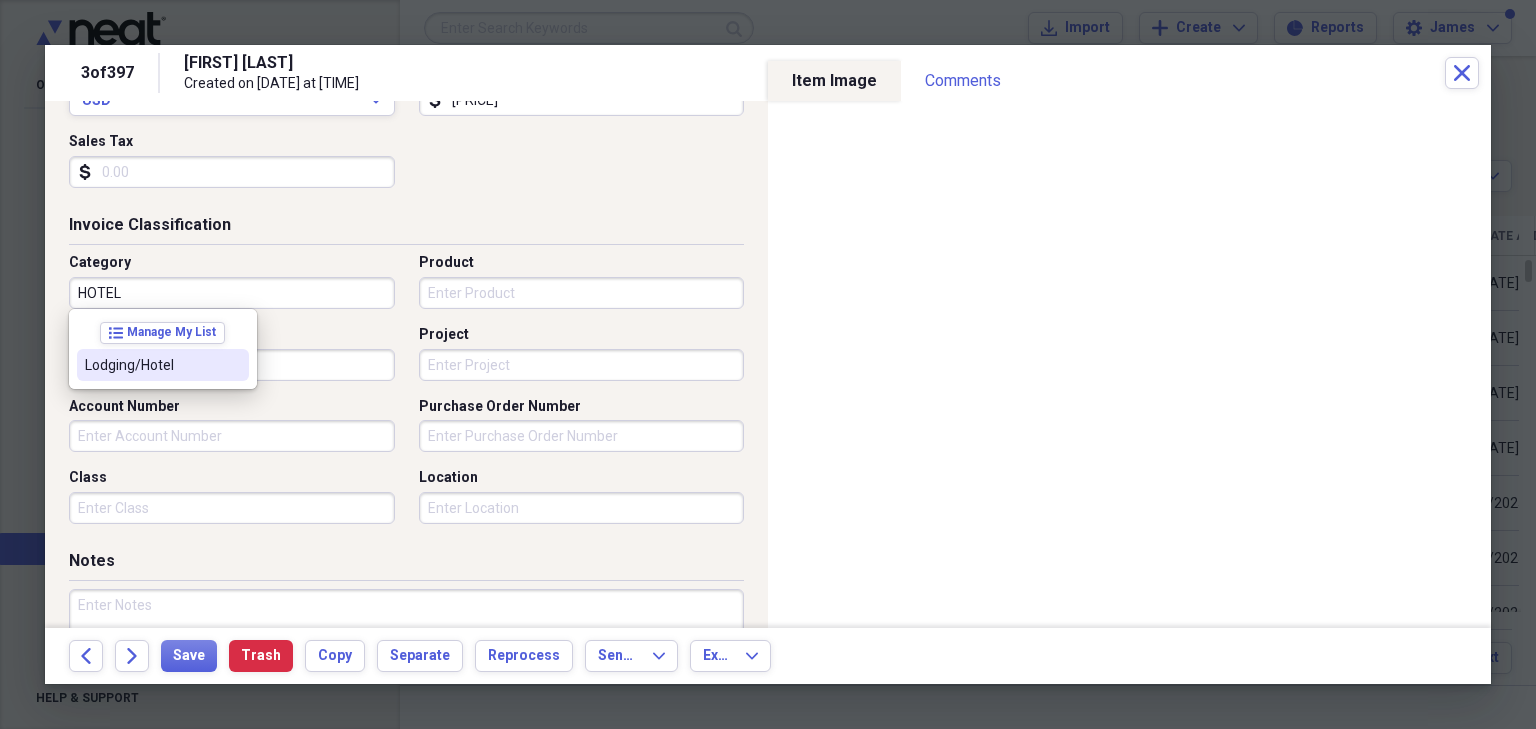 click on "Lodging/Hotel" at bounding box center [151, 365] 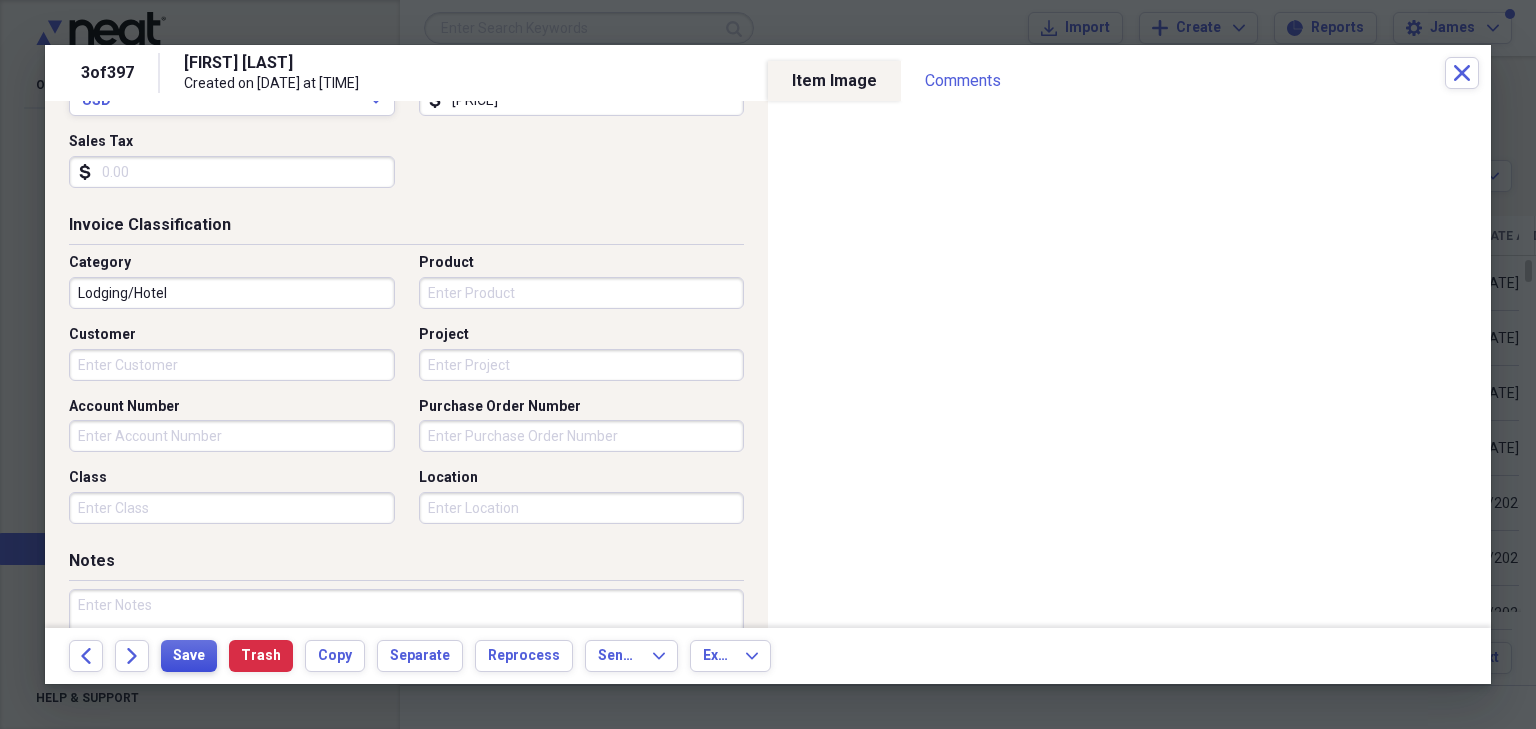 click on "Save" at bounding box center (189, 656) 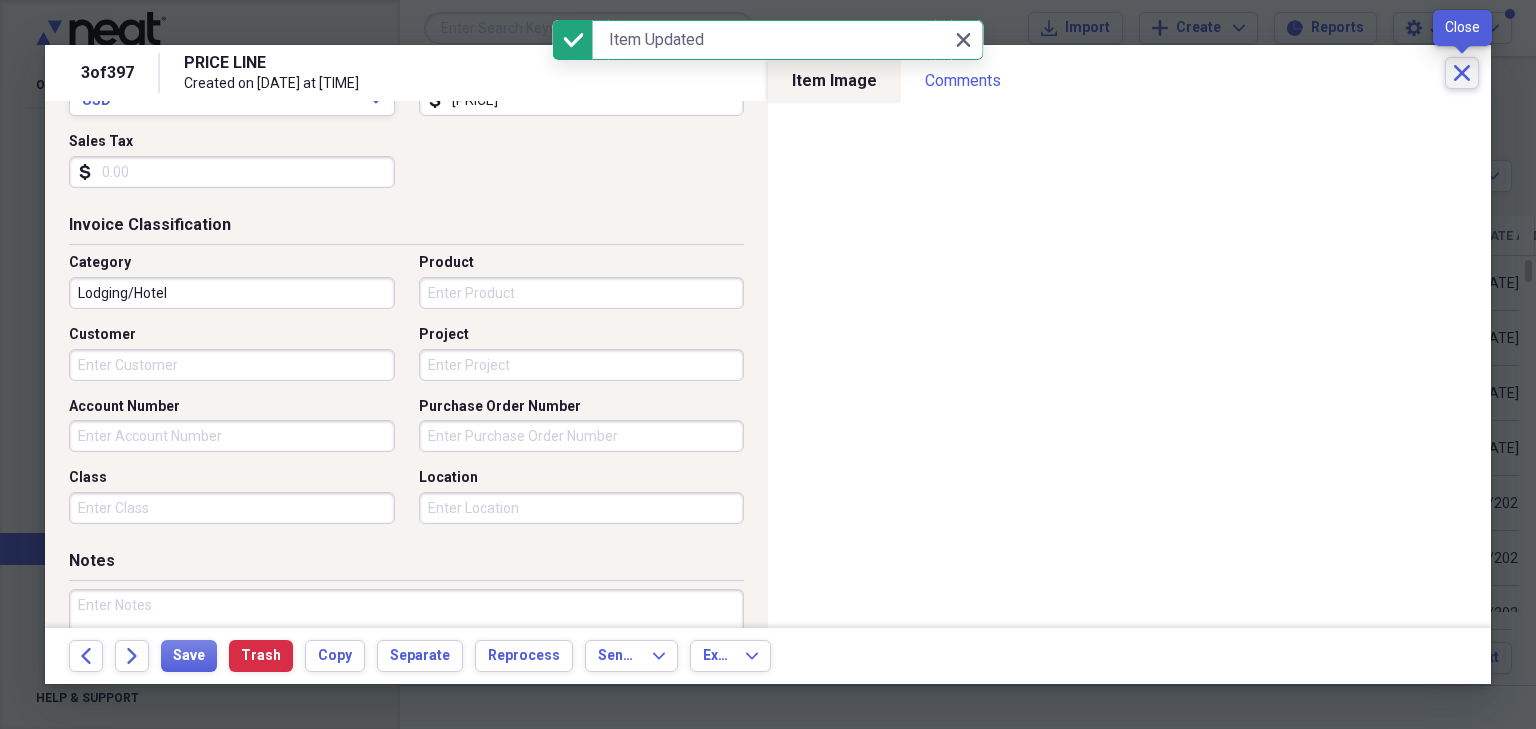 click 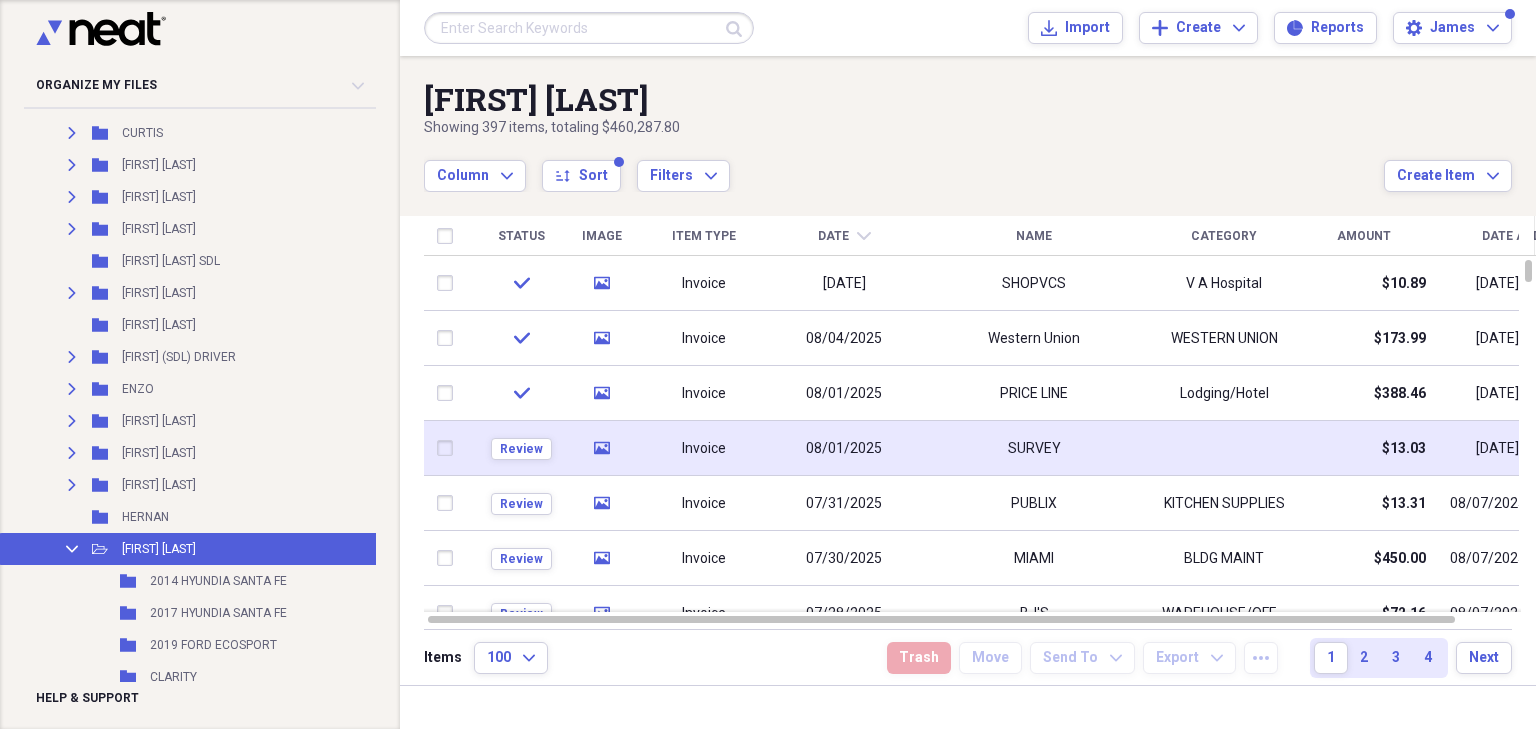 click on "SURVEY" at bounding box center (1034, 448) 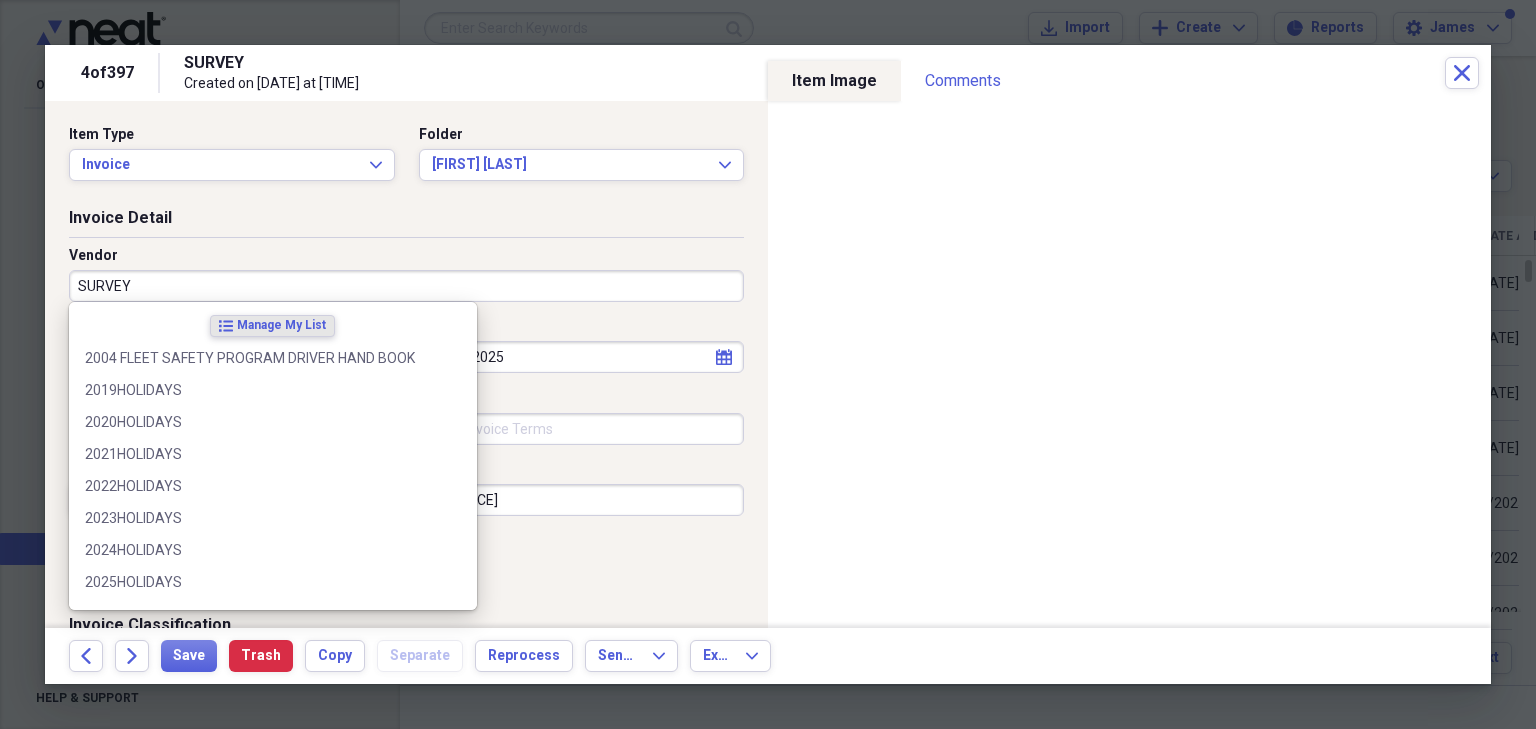 click on "SURVEY" at bounding box center [406, 286] 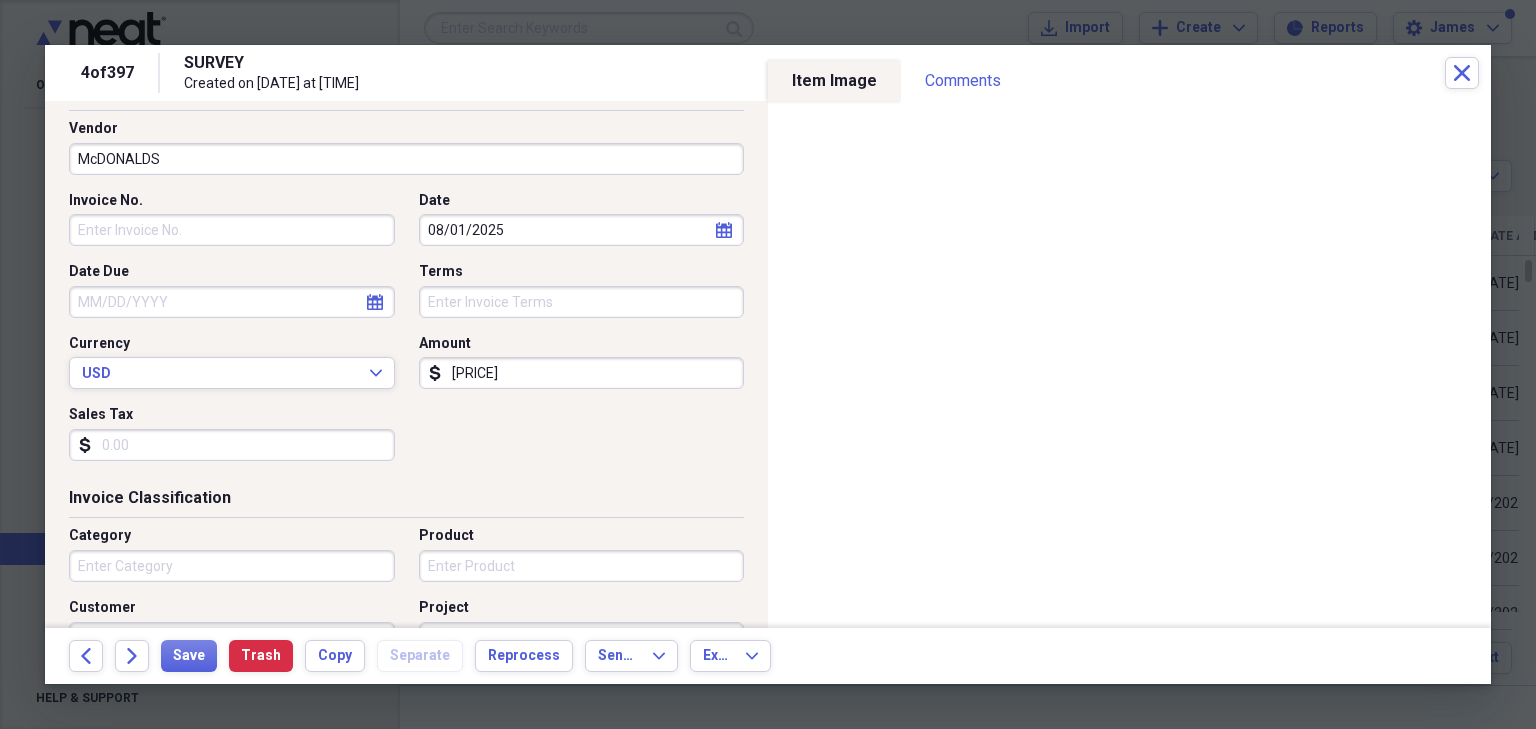 scroll, scrollTop: 0, scrollLeft: 0, axis: both 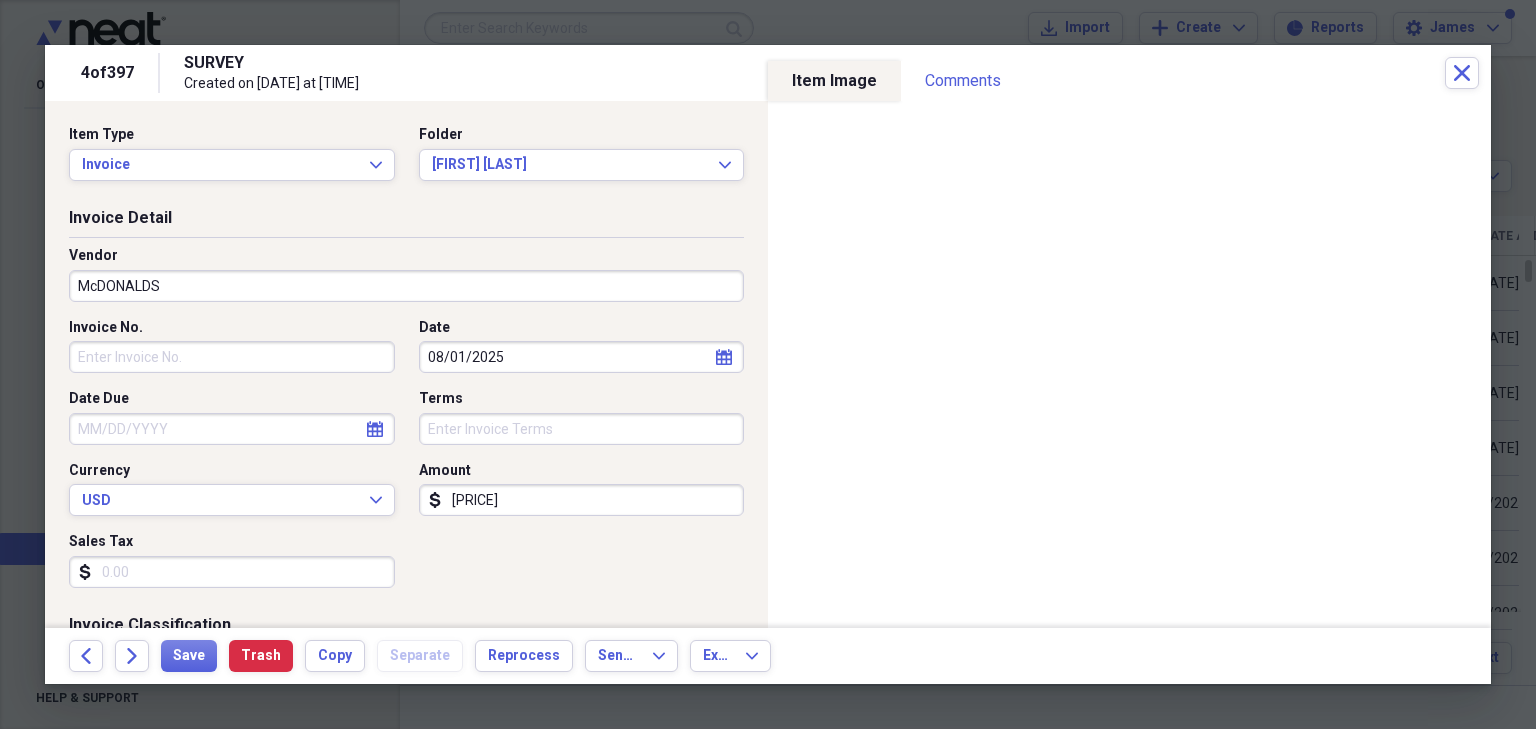 drag, startPoint x: 179, startPoint y: 288, endPoint x: 53, endPoint y: 278, distance: 126.3962 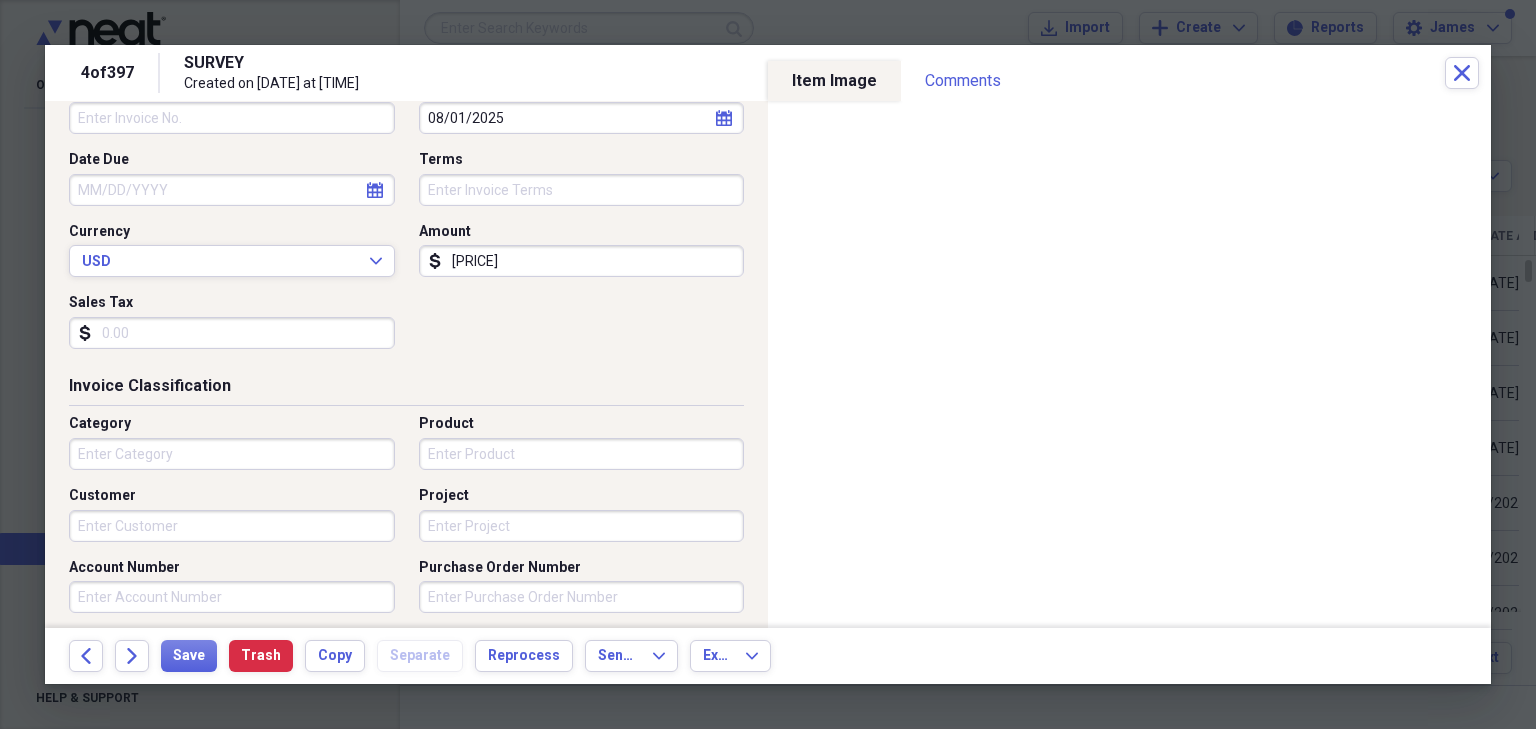scroll, scrollTop: 240, scrollLeft: 0, axis: vertical 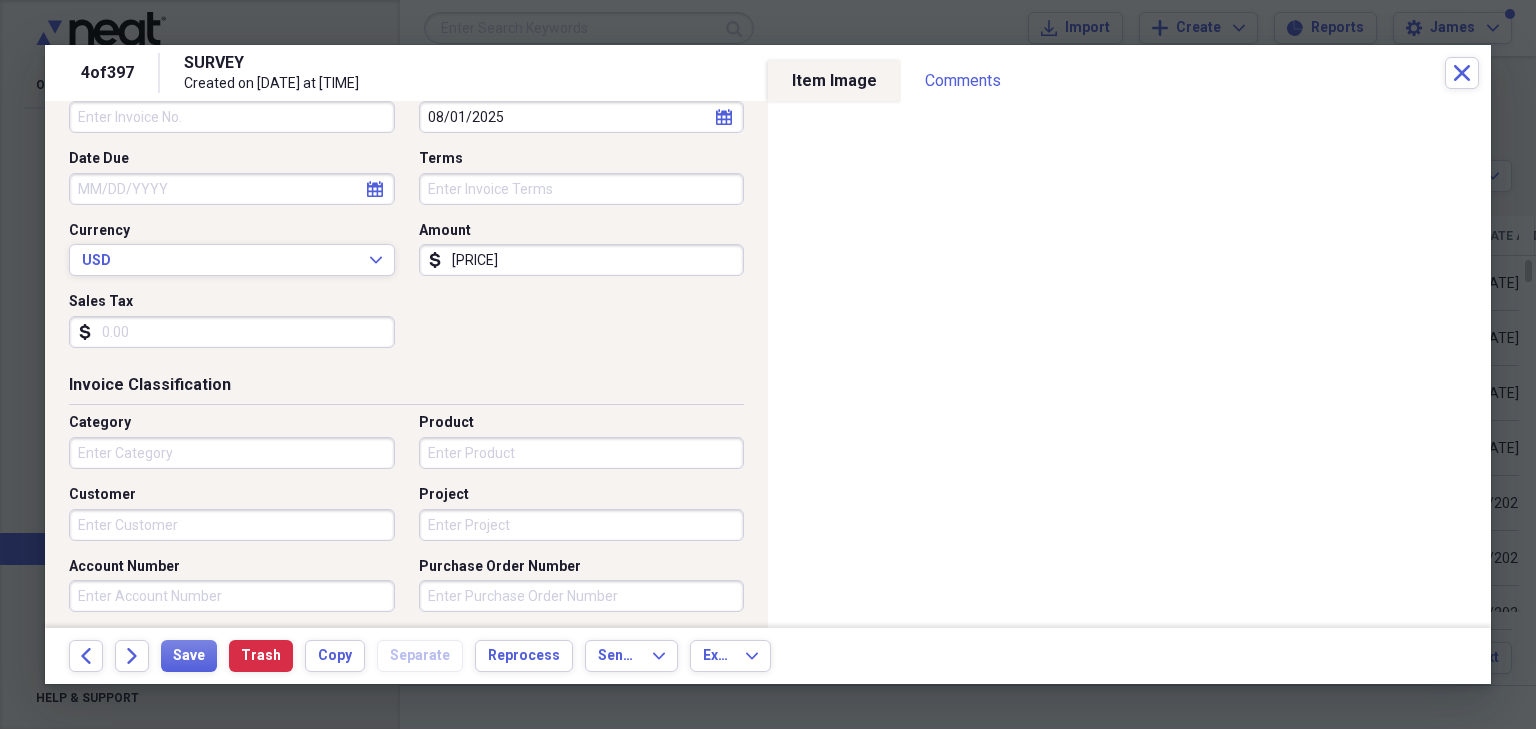 type on "McDONALDS" 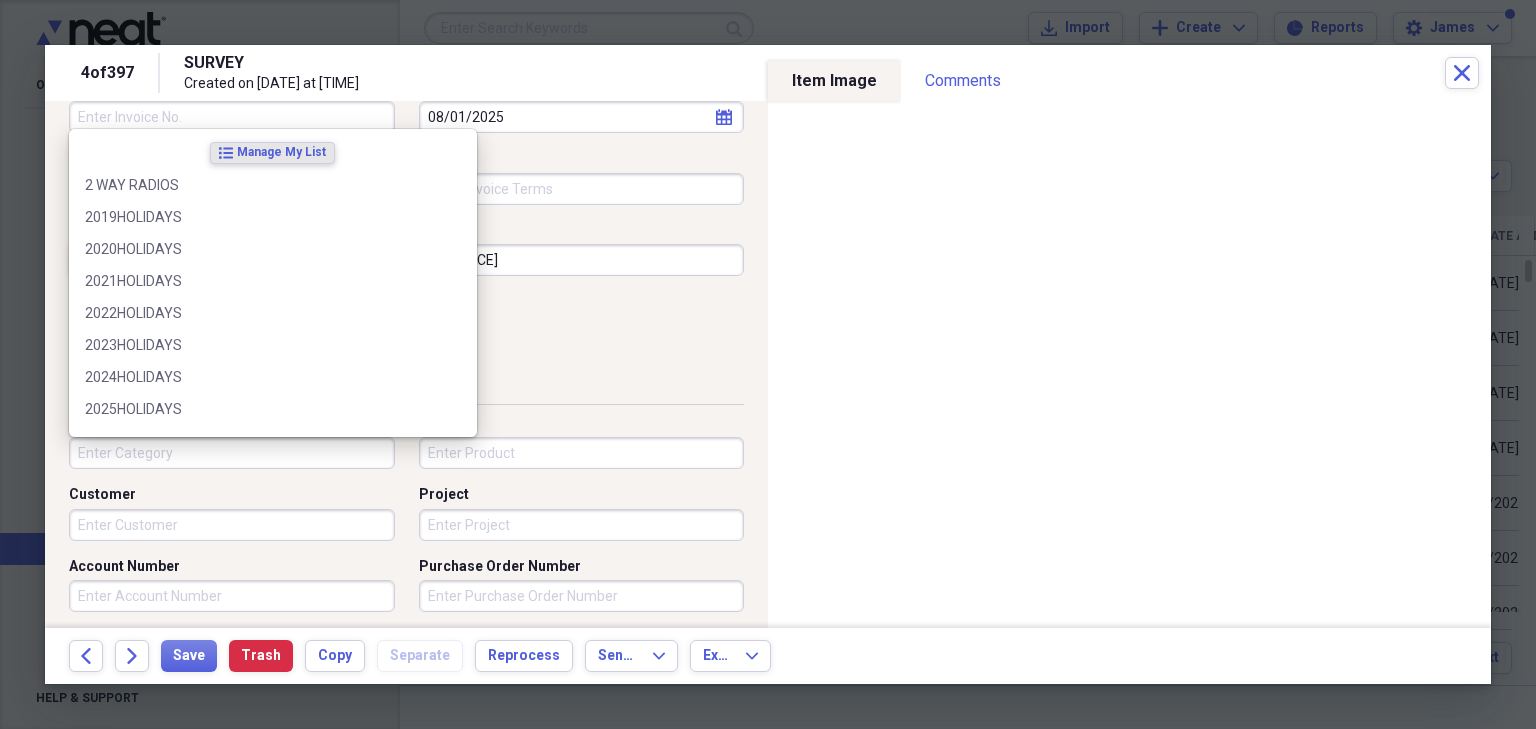 paste on "McDONALDS" 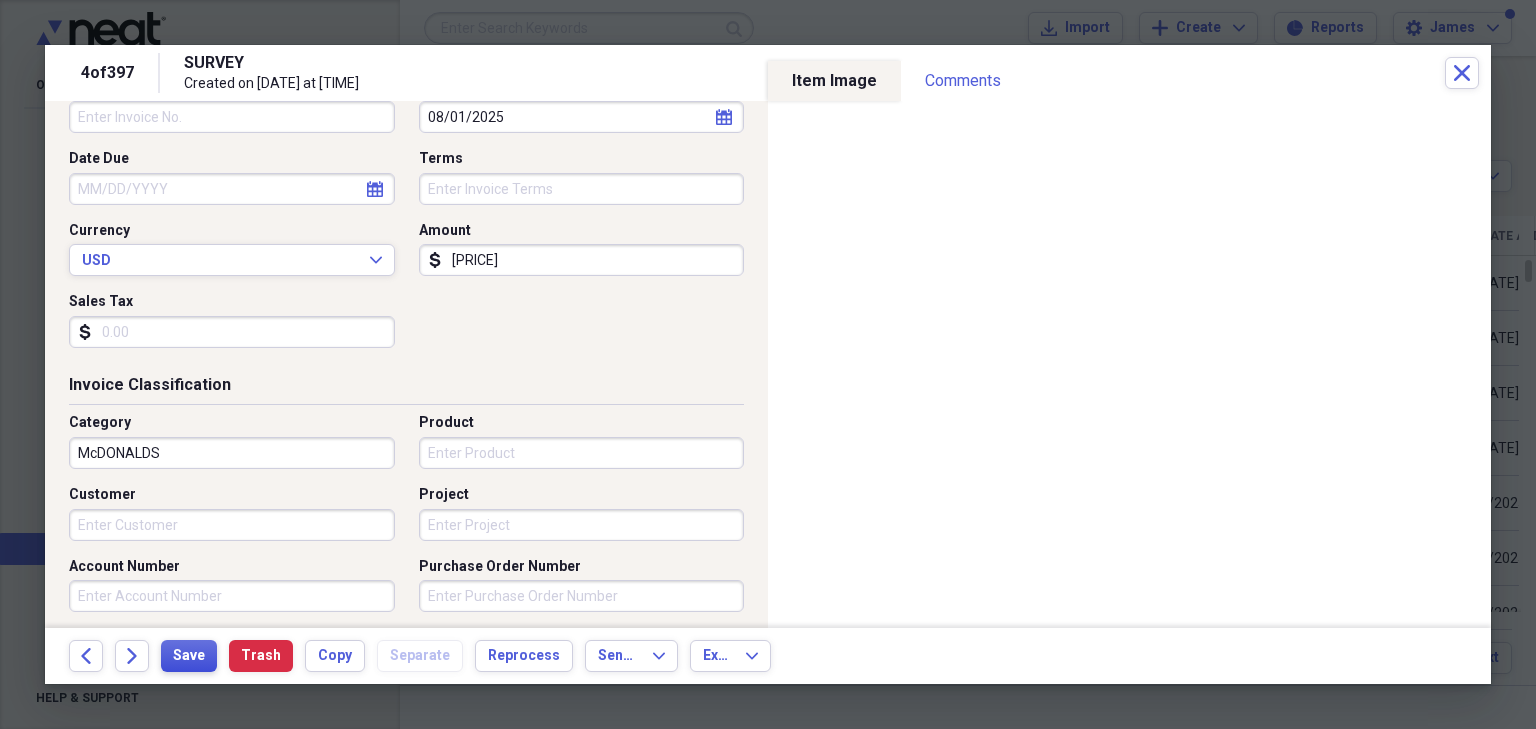 type on "McDONALDS" 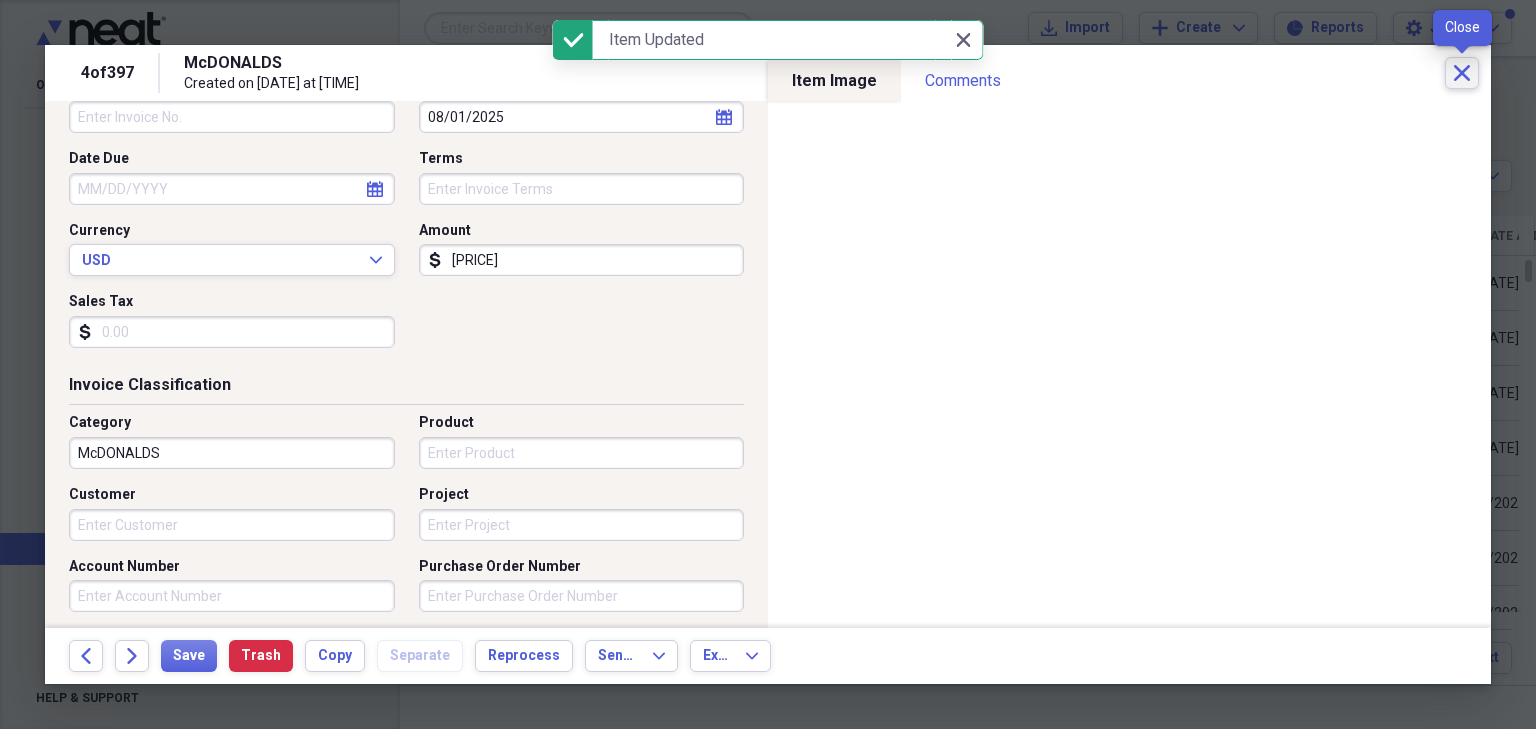 click 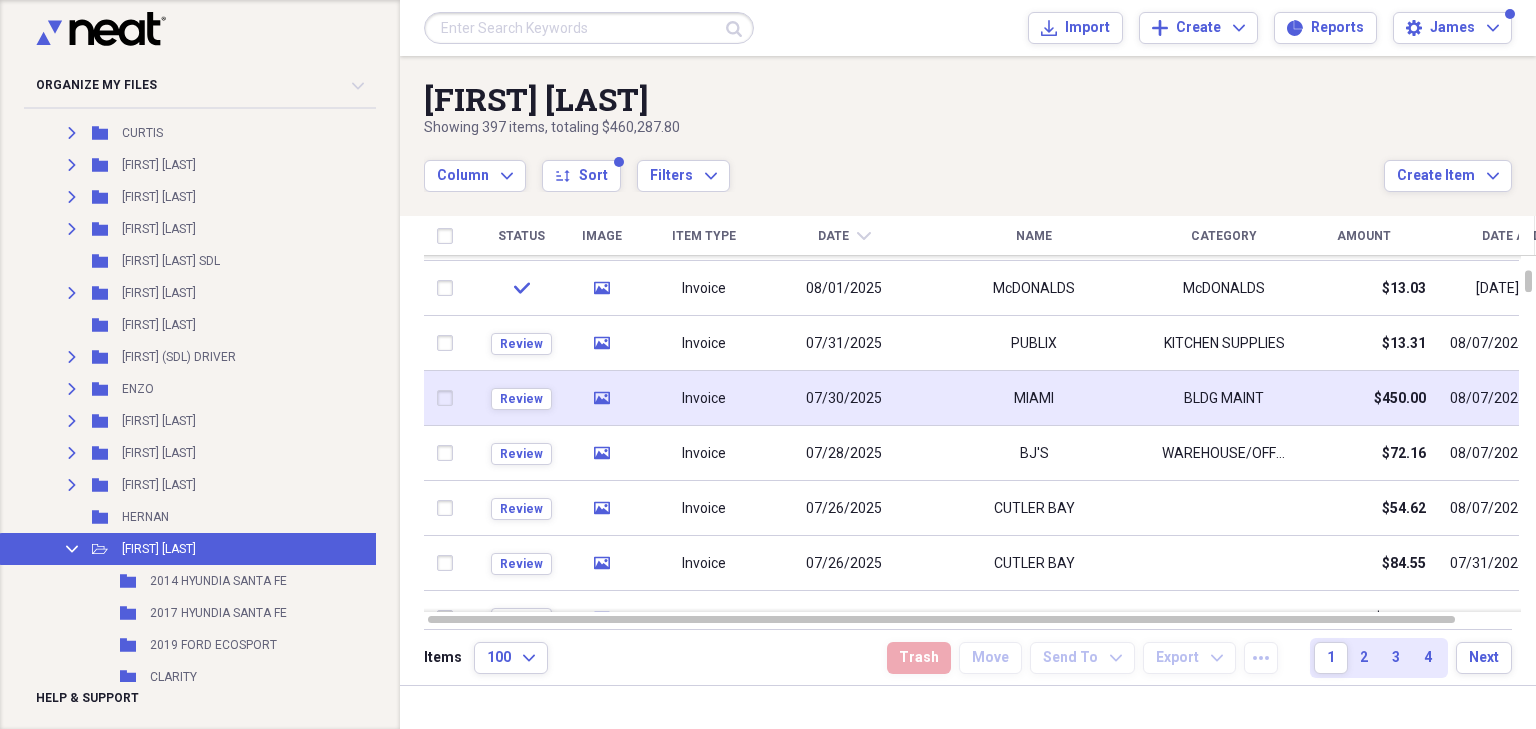 click on "MIAMI" at bounding box center [1034, 398] 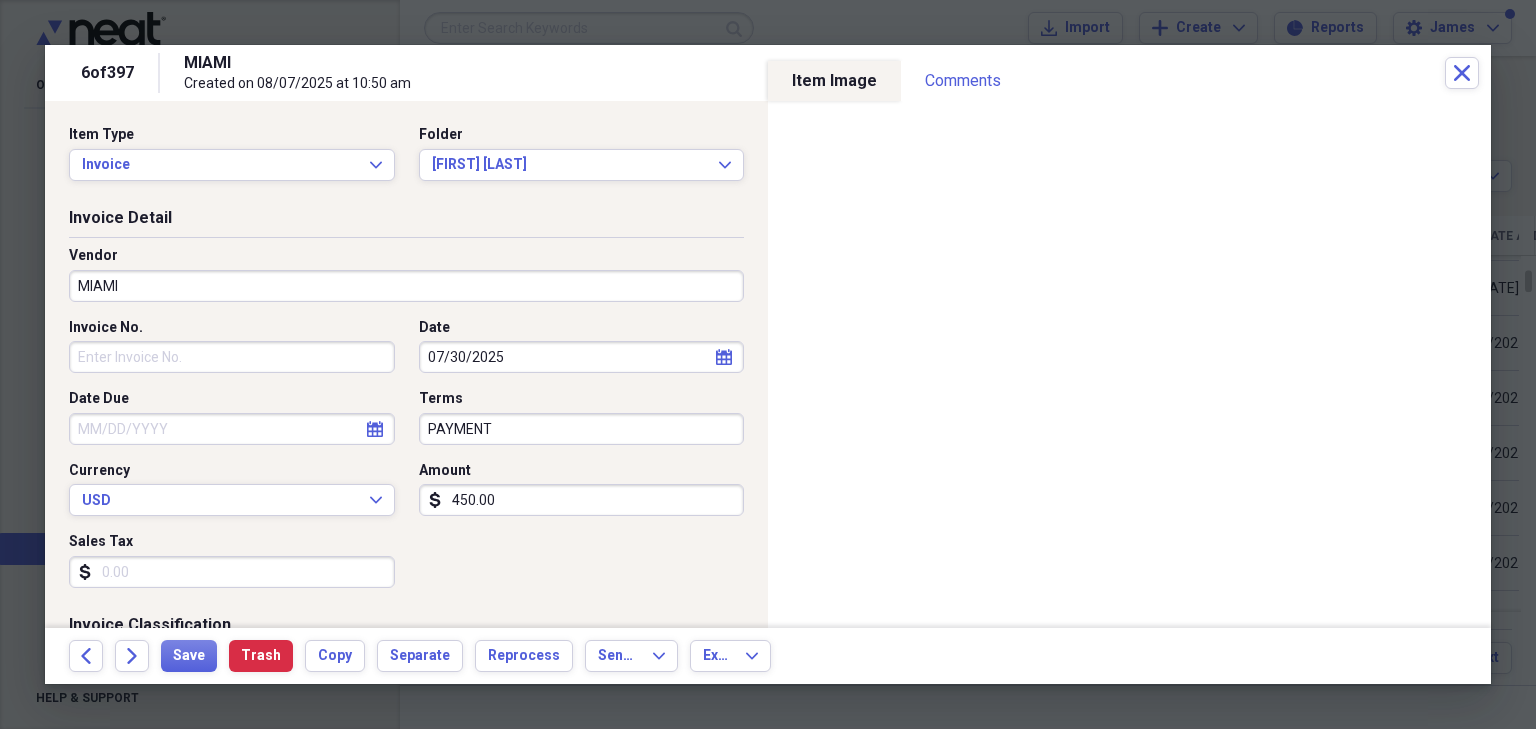 click on "MIAMI" at bounding box center (406, 286) 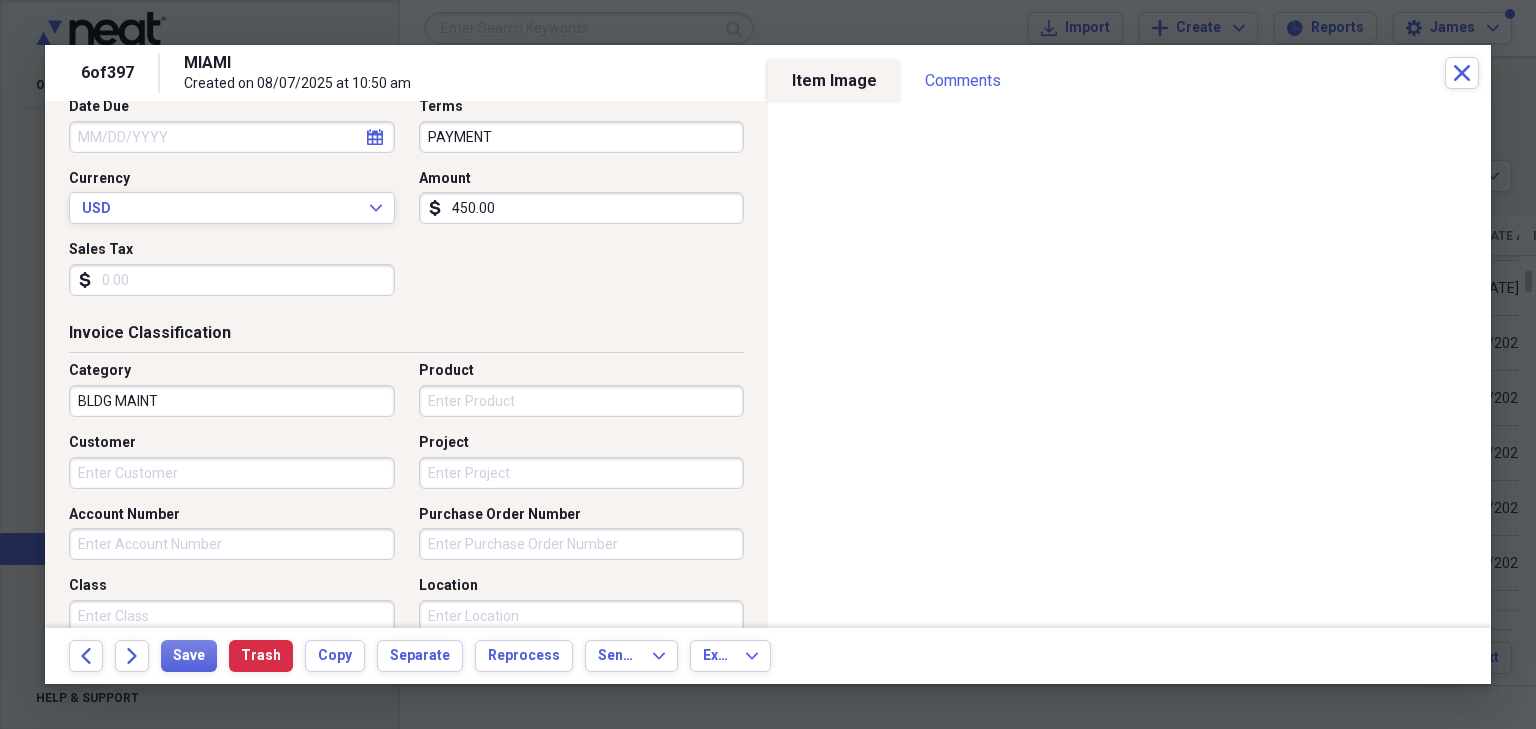 scroll, scrollTop: 320, scrollLeft: 0, axis: vertical 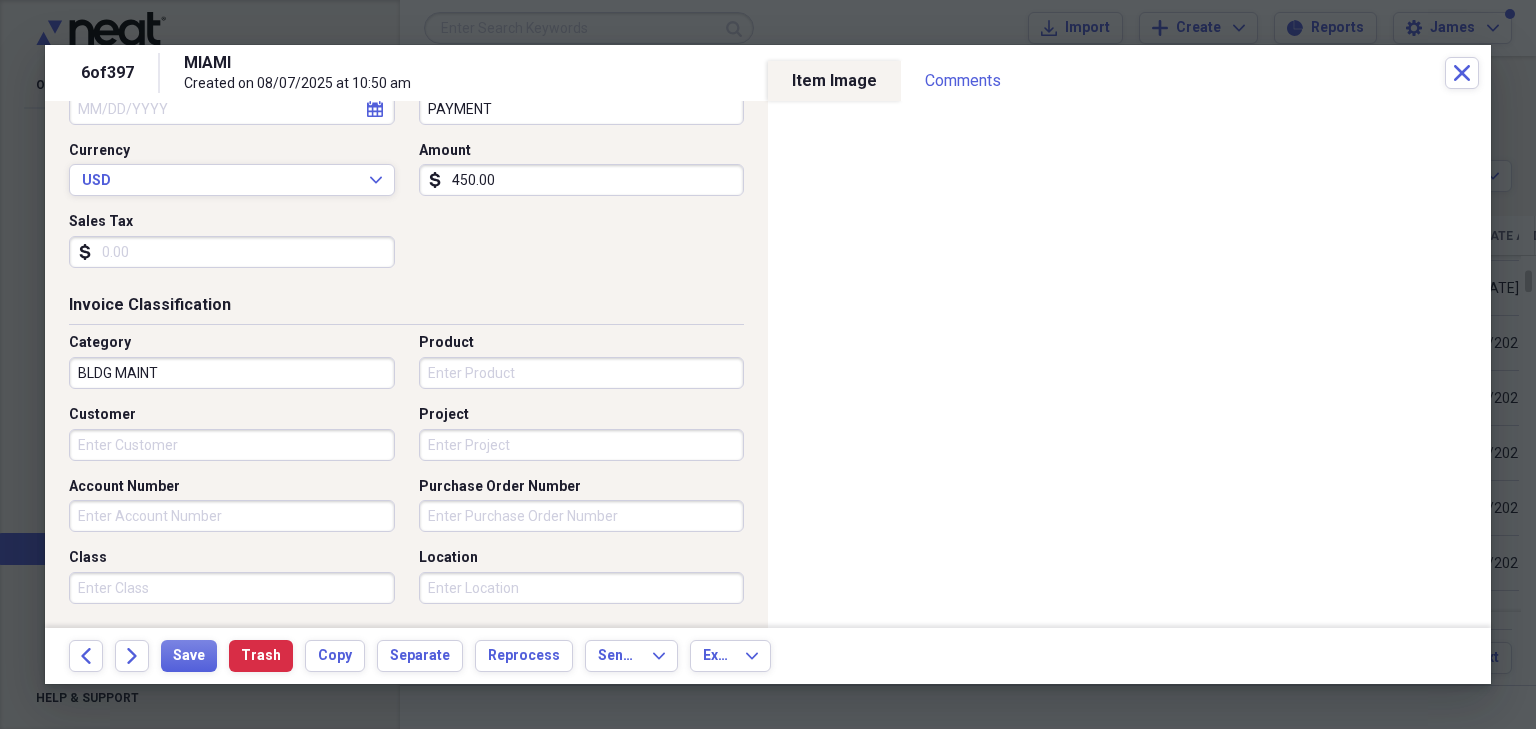 type on "ACCURATE GROUP" 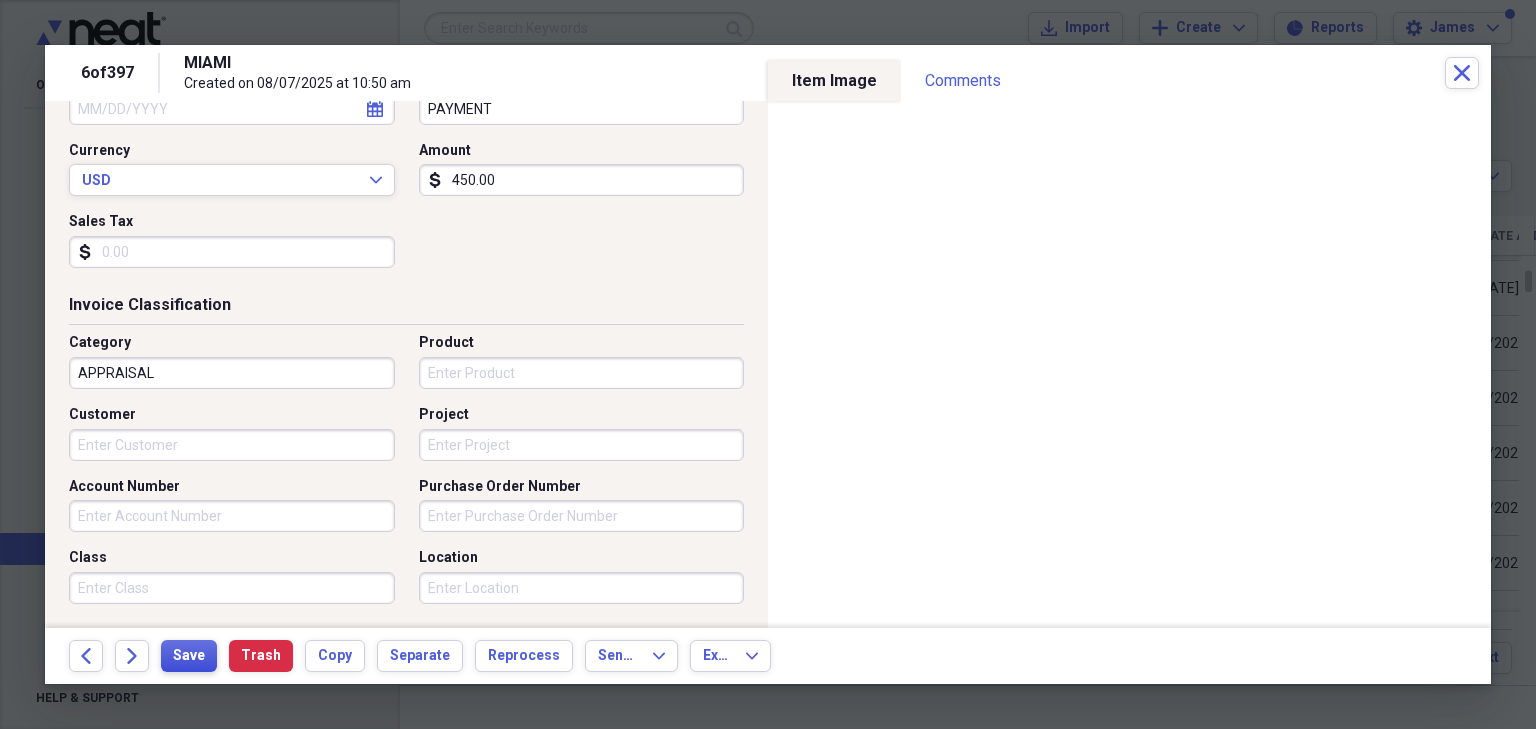 type on "APPRAISAL" 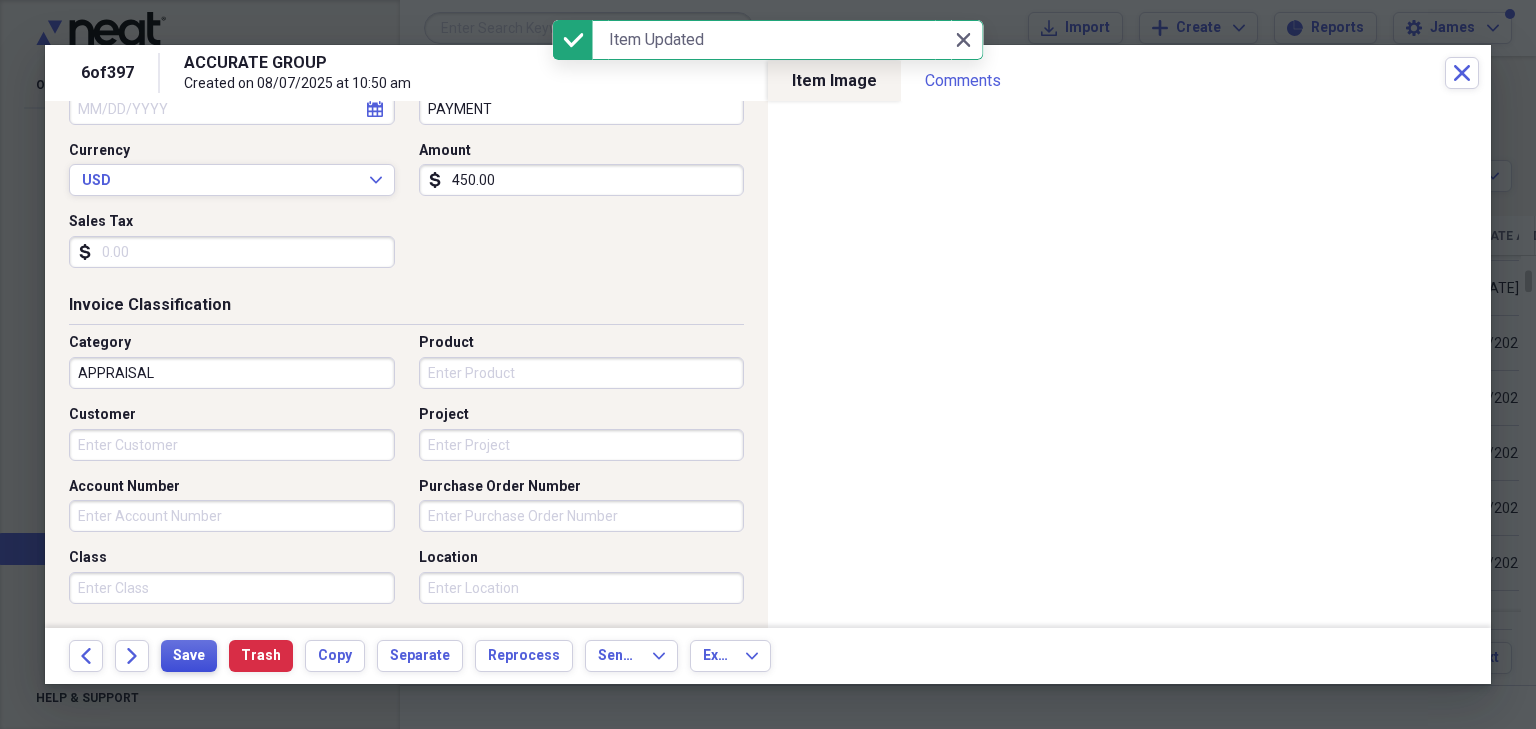 type on "ACCURATE GROUP" 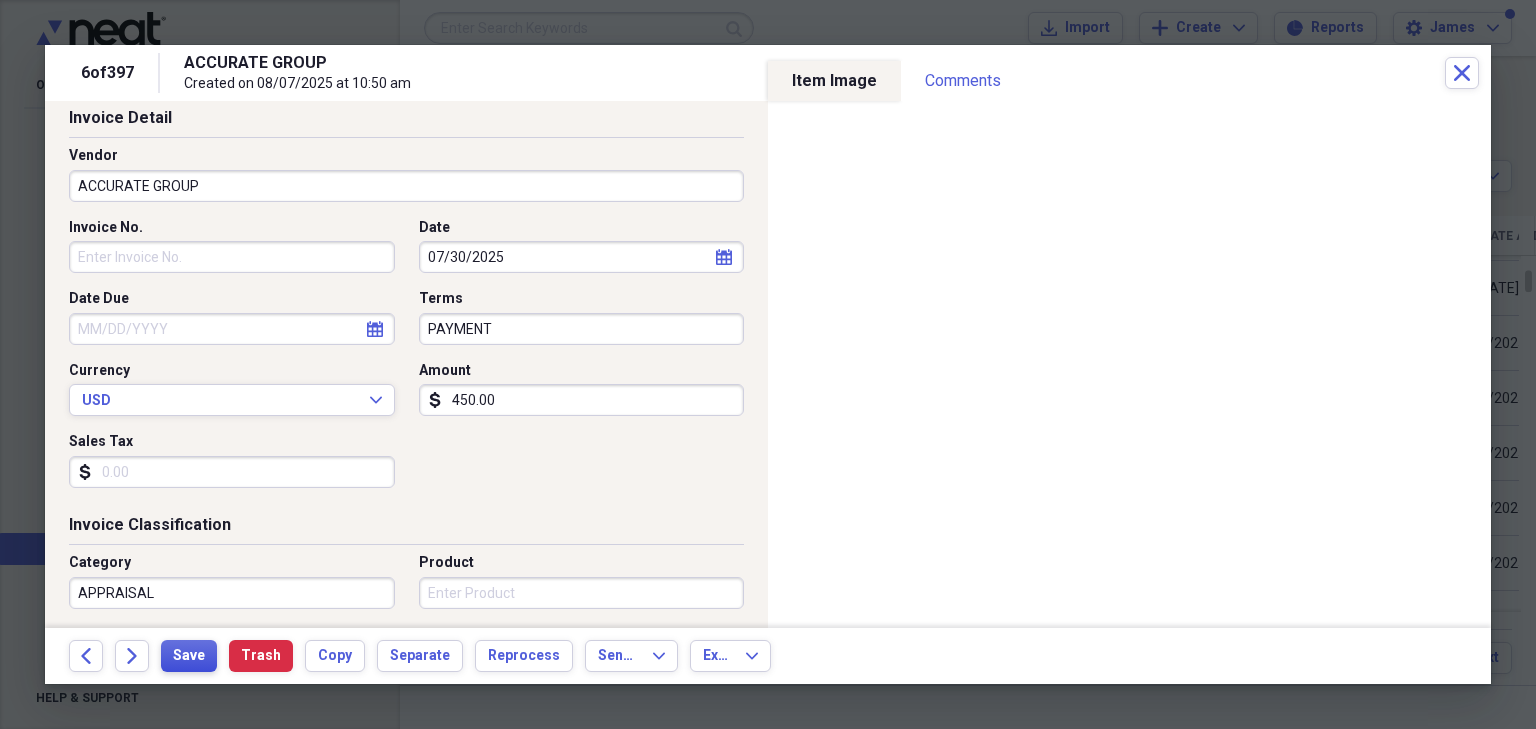 scroll, scrollTop: 80, scrollLeft: 0, axis: vertical 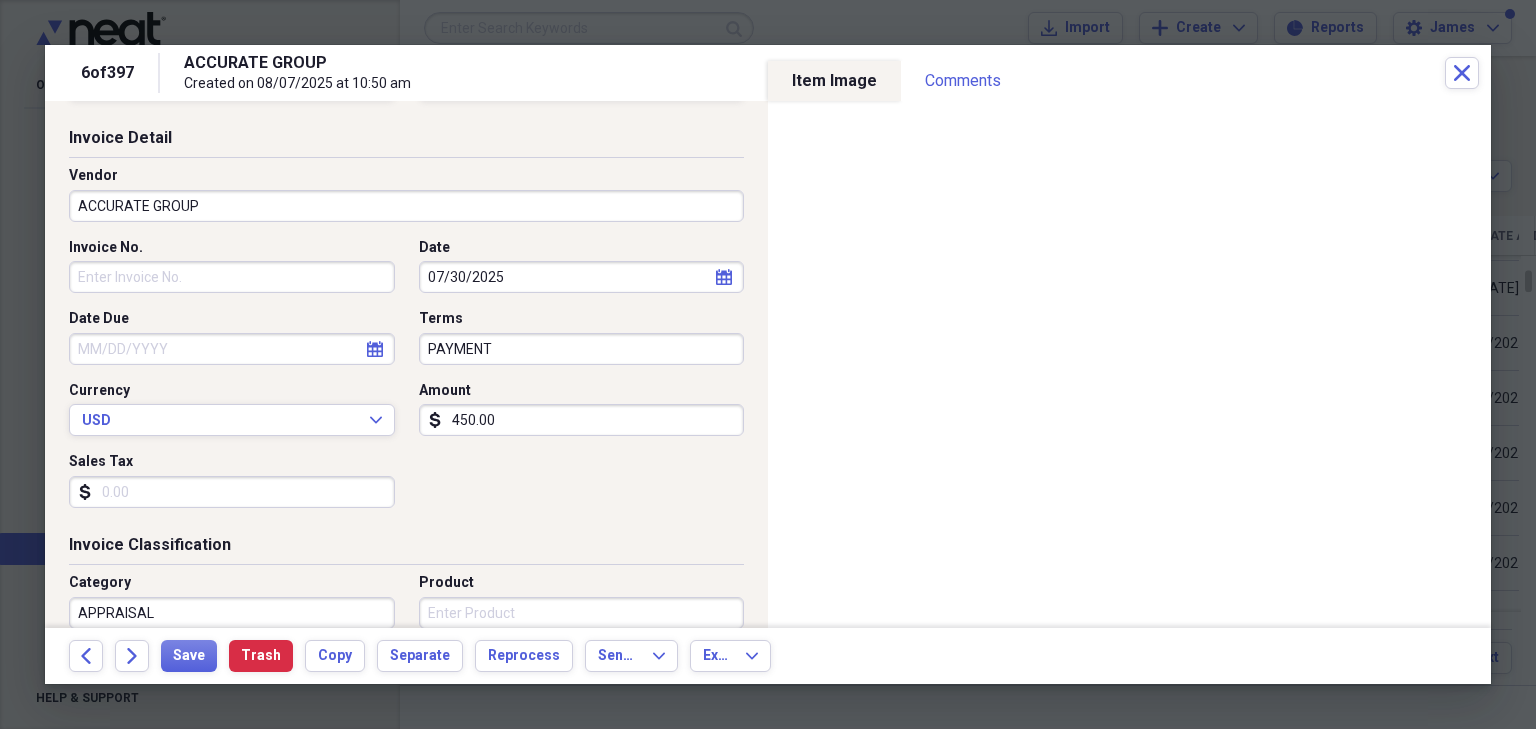 click on "450.00" at bounding box center (582, 420) 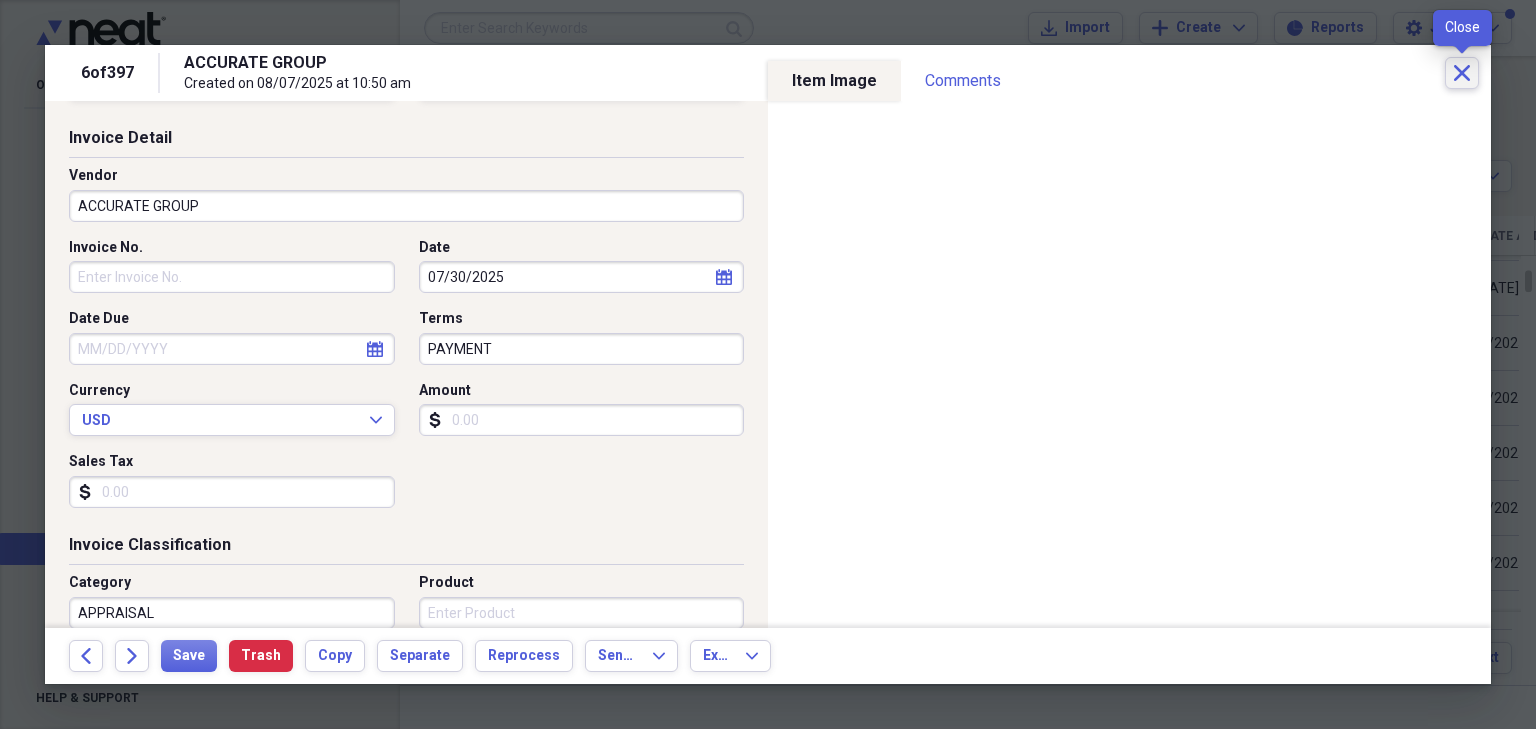 type 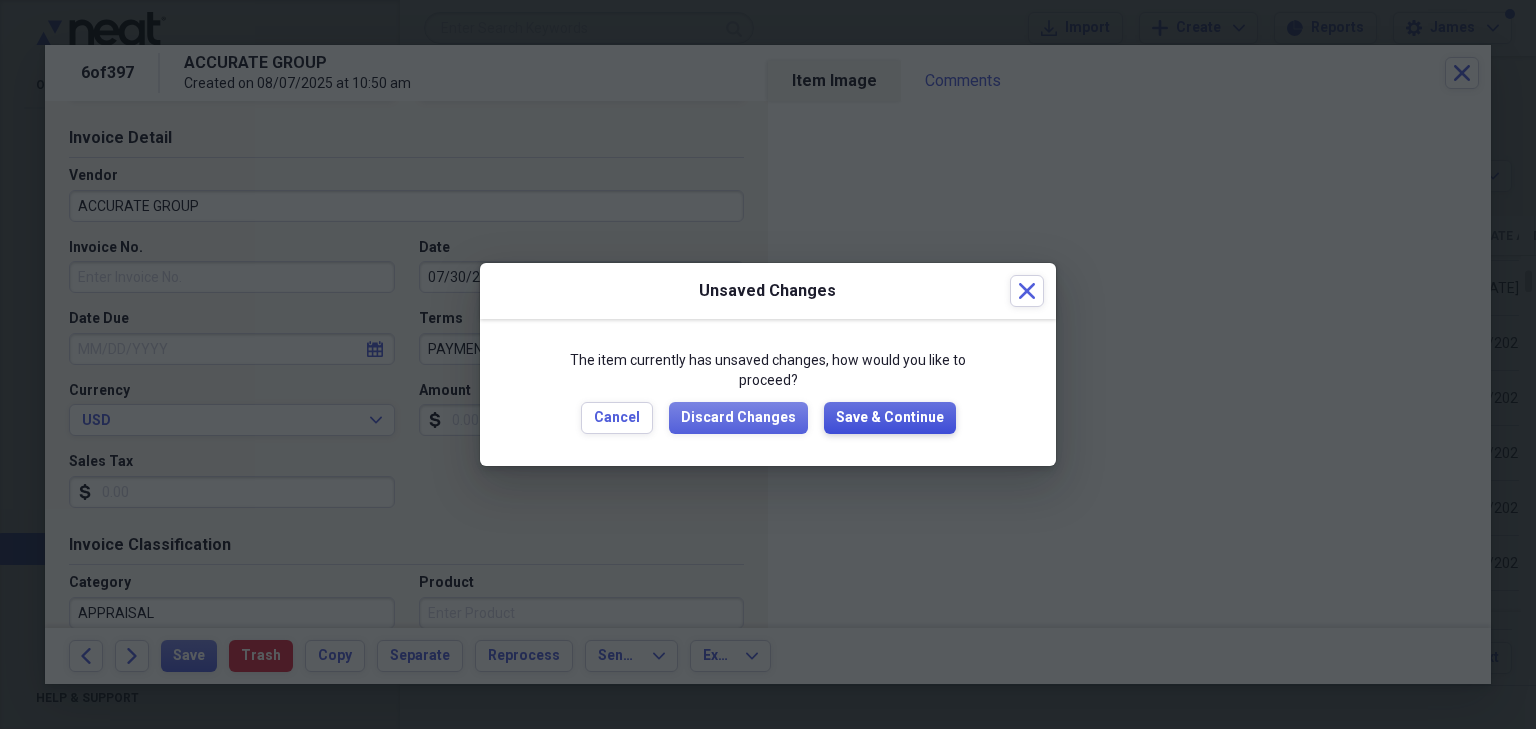 click on "Save & Continue" at bounding box center (890, 418) 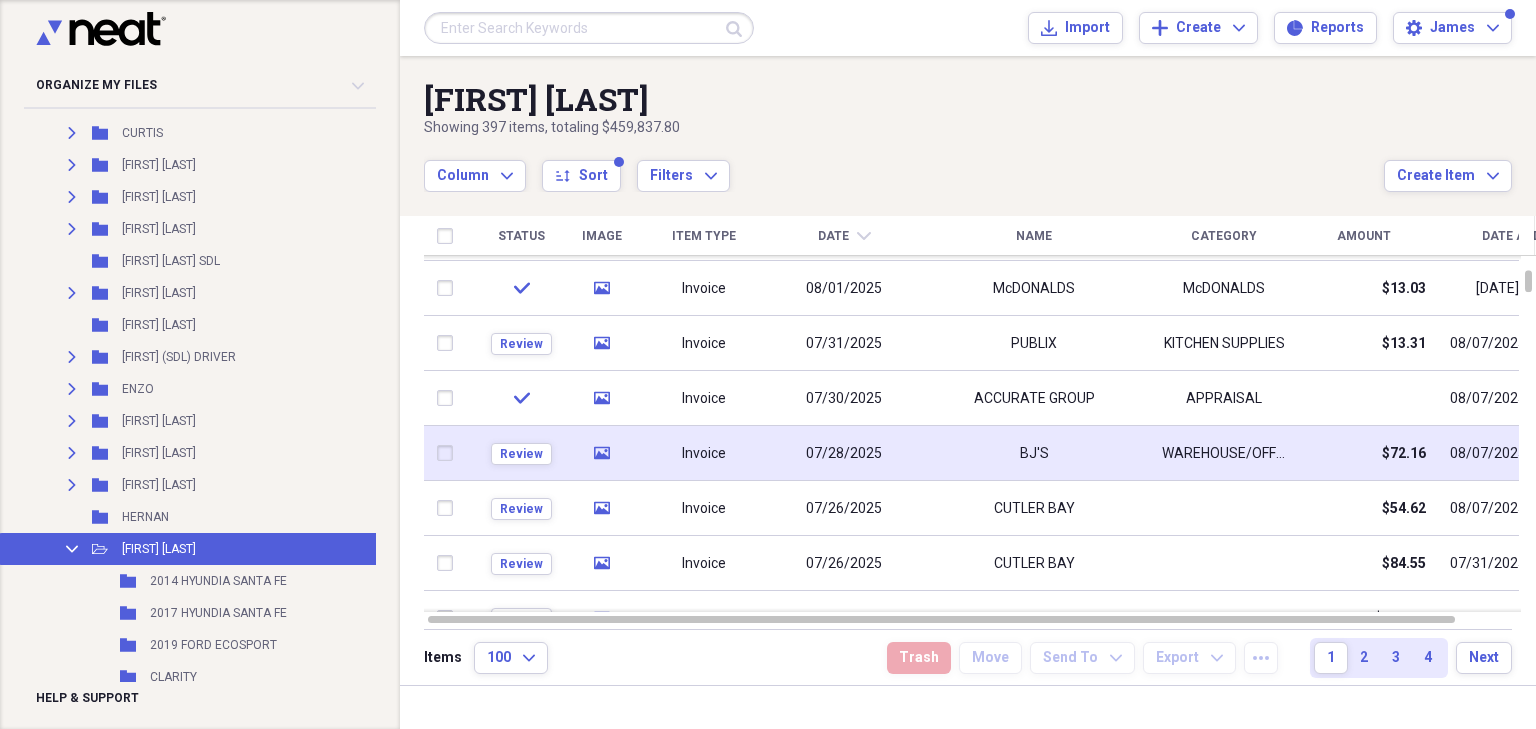 click on "BJ'S" at bounding box center [1034, 453] 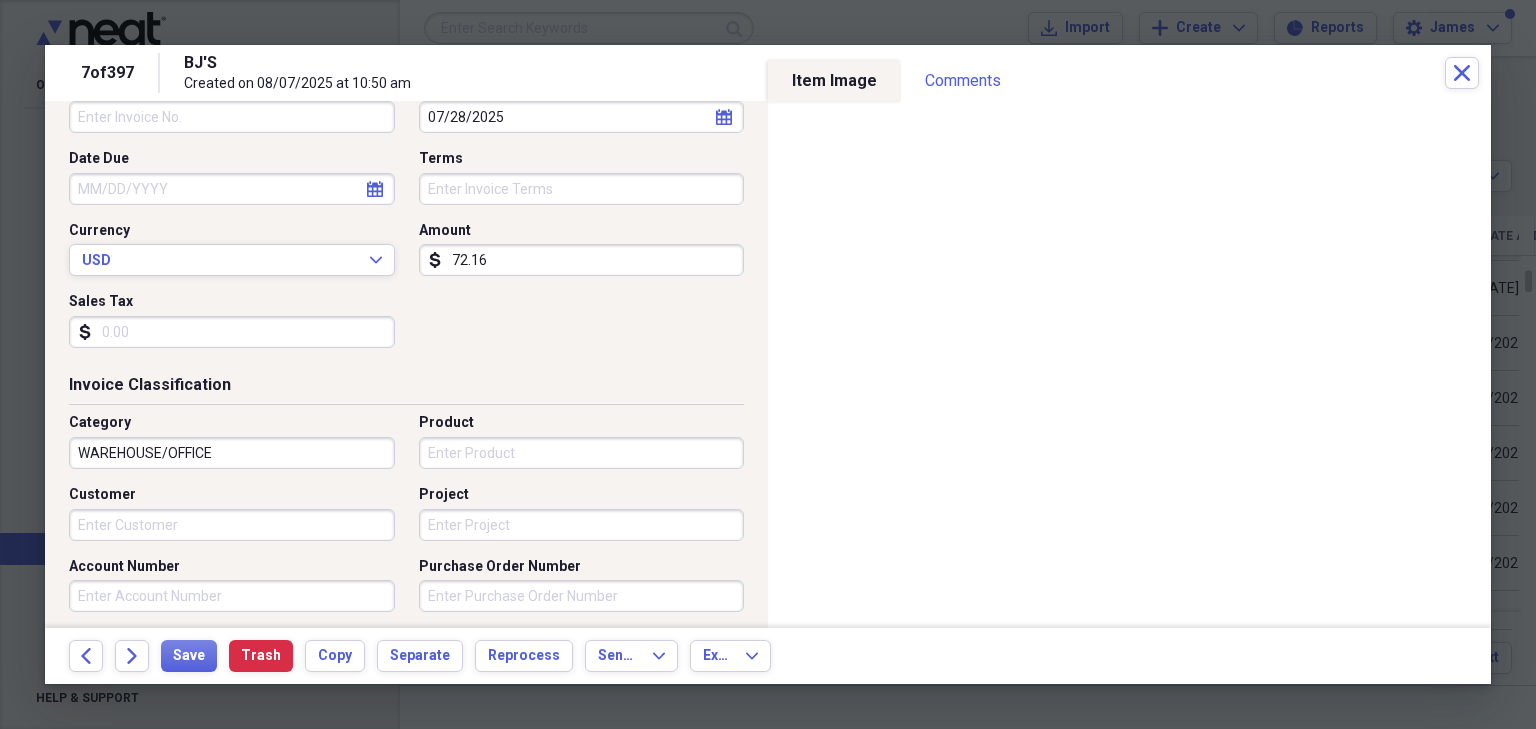 scroll, scrollTop: 320, scrollLeft: 0, axis: vertical 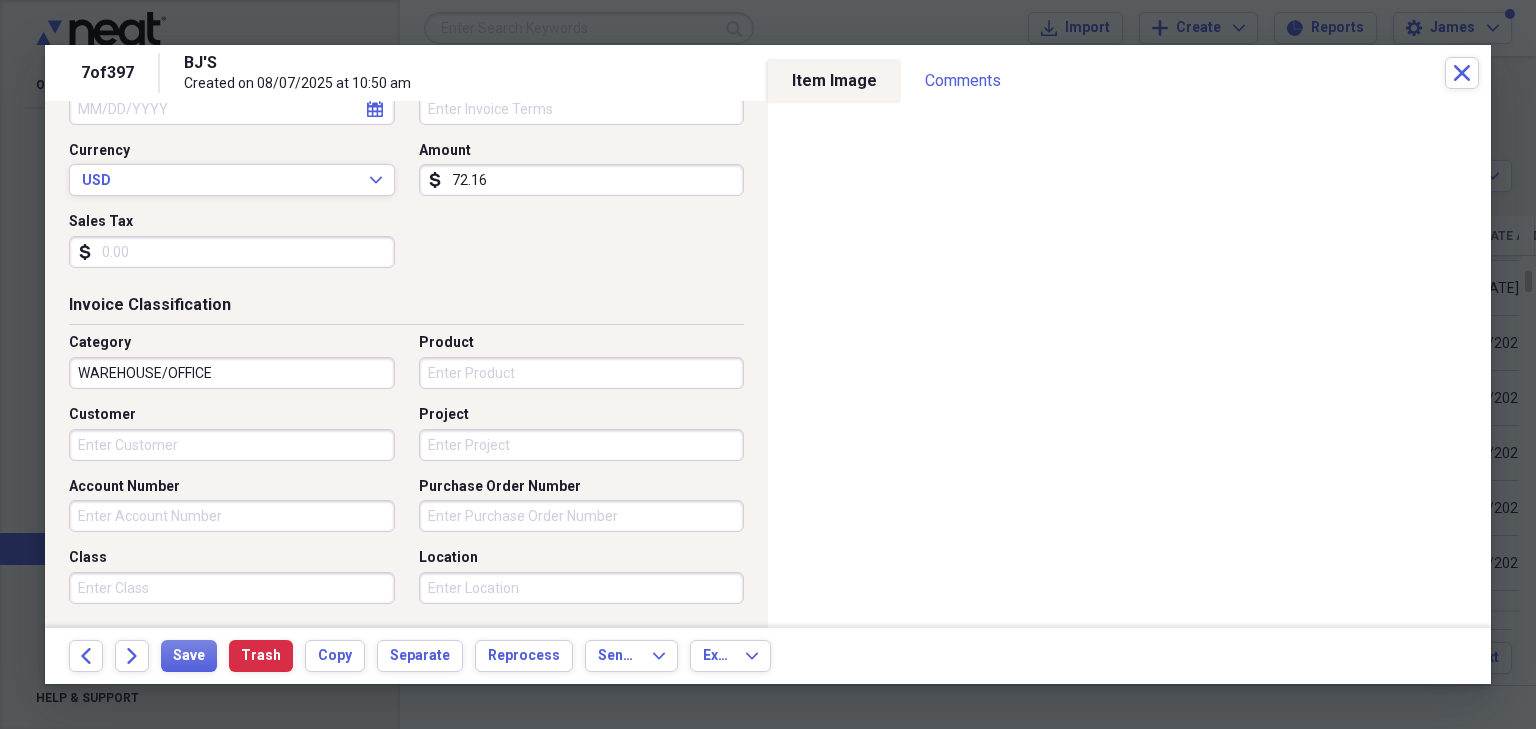 click on "WAREHOUSE/OFFICE" at bounding box center [232, 373] 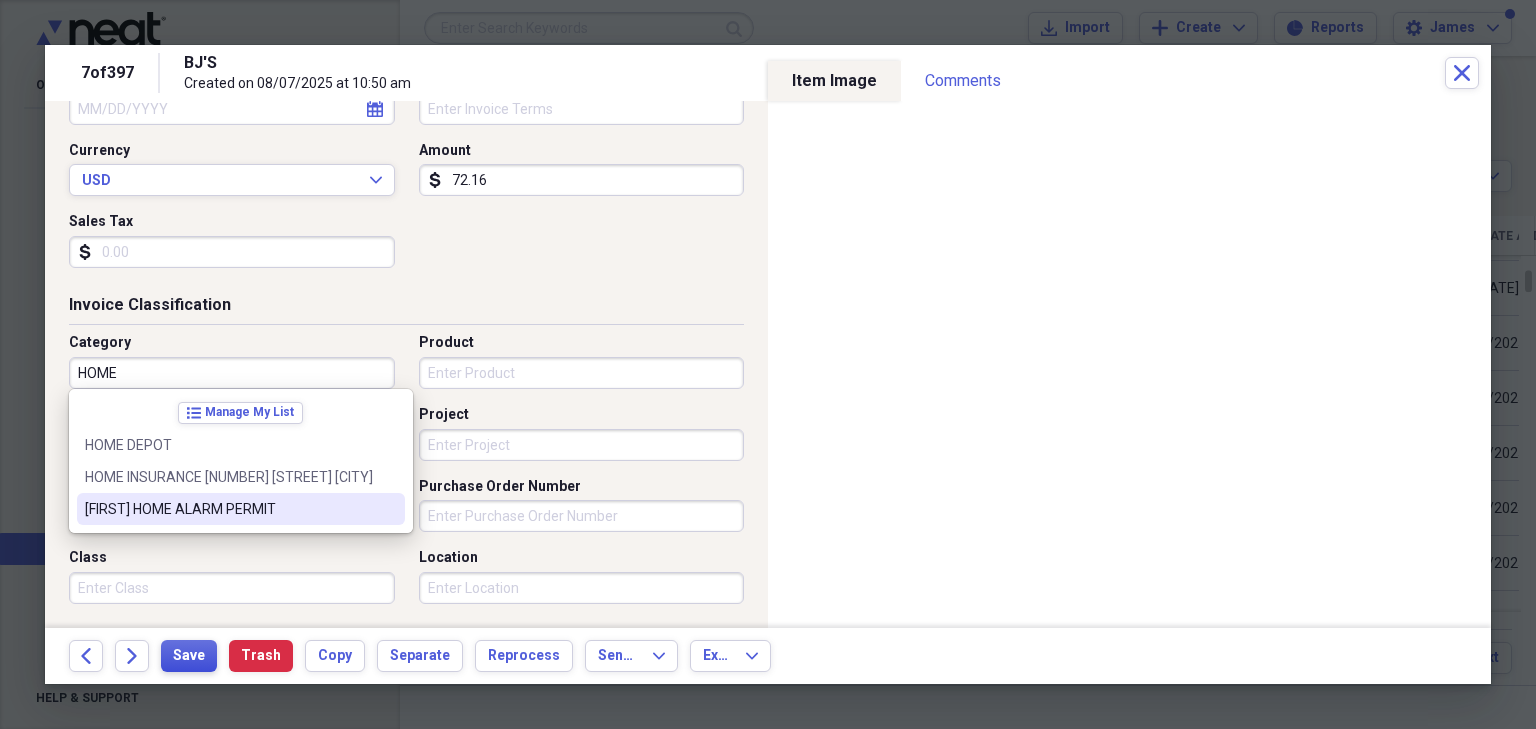 type on "HOME" 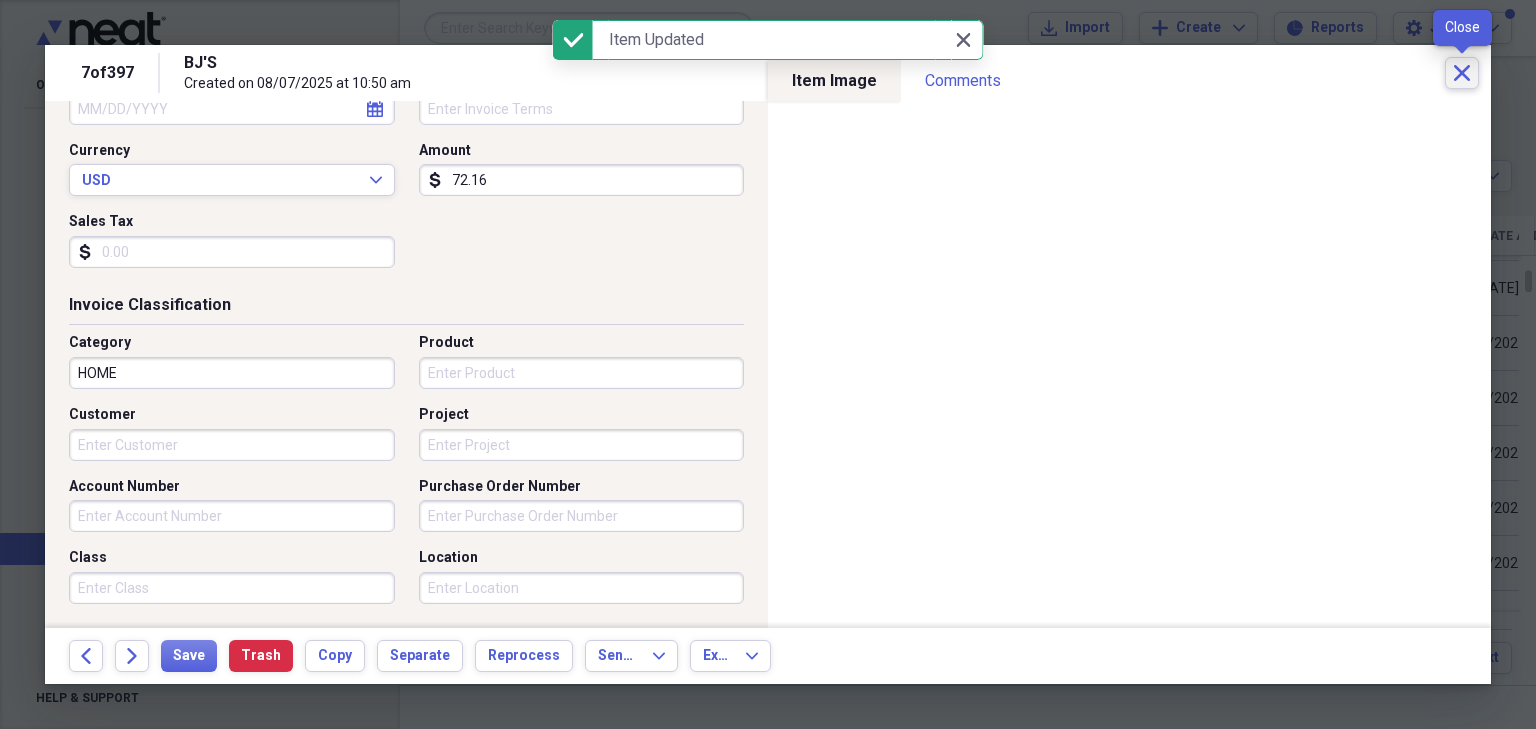 click on "Close" 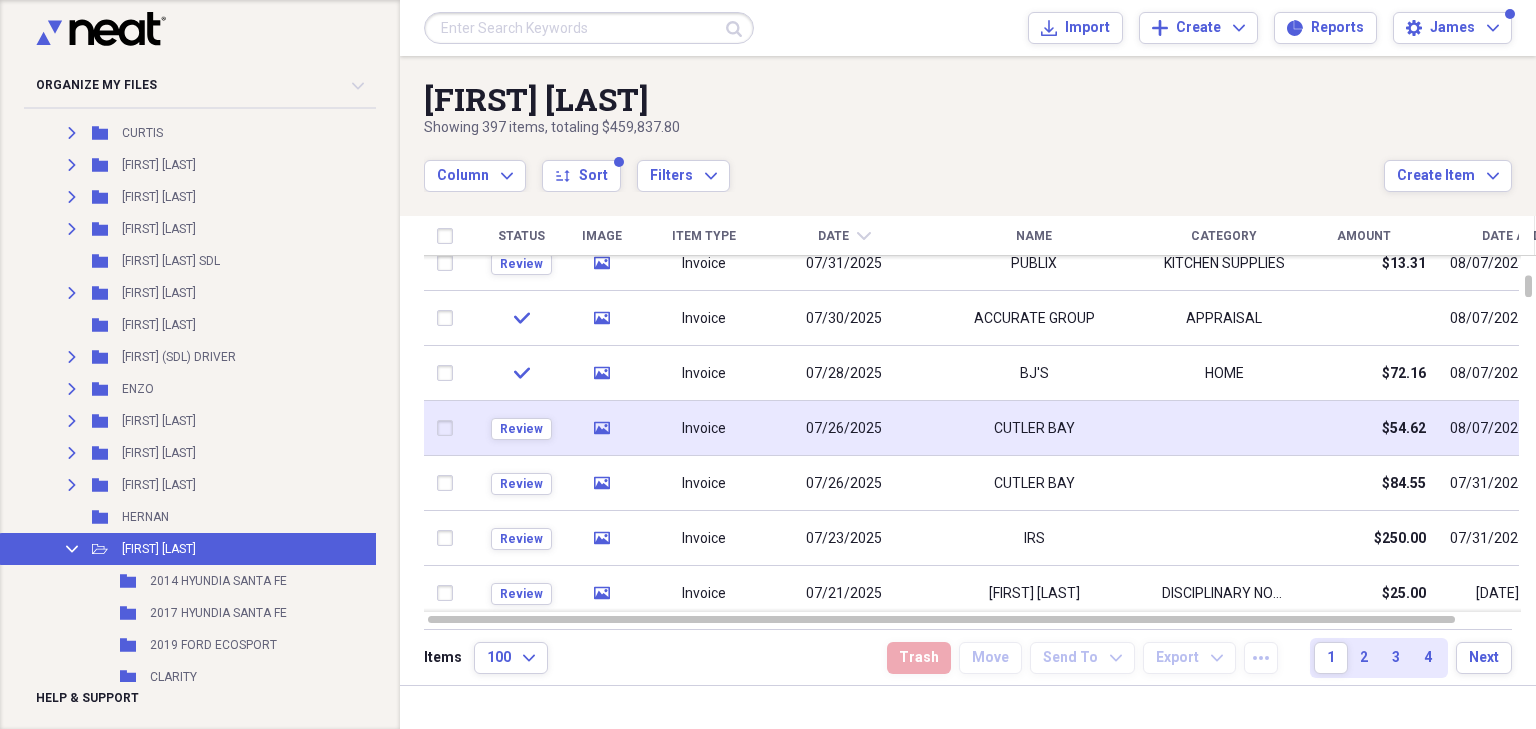 click on "CUTLER BAY" at bounding box center (1034, 428) 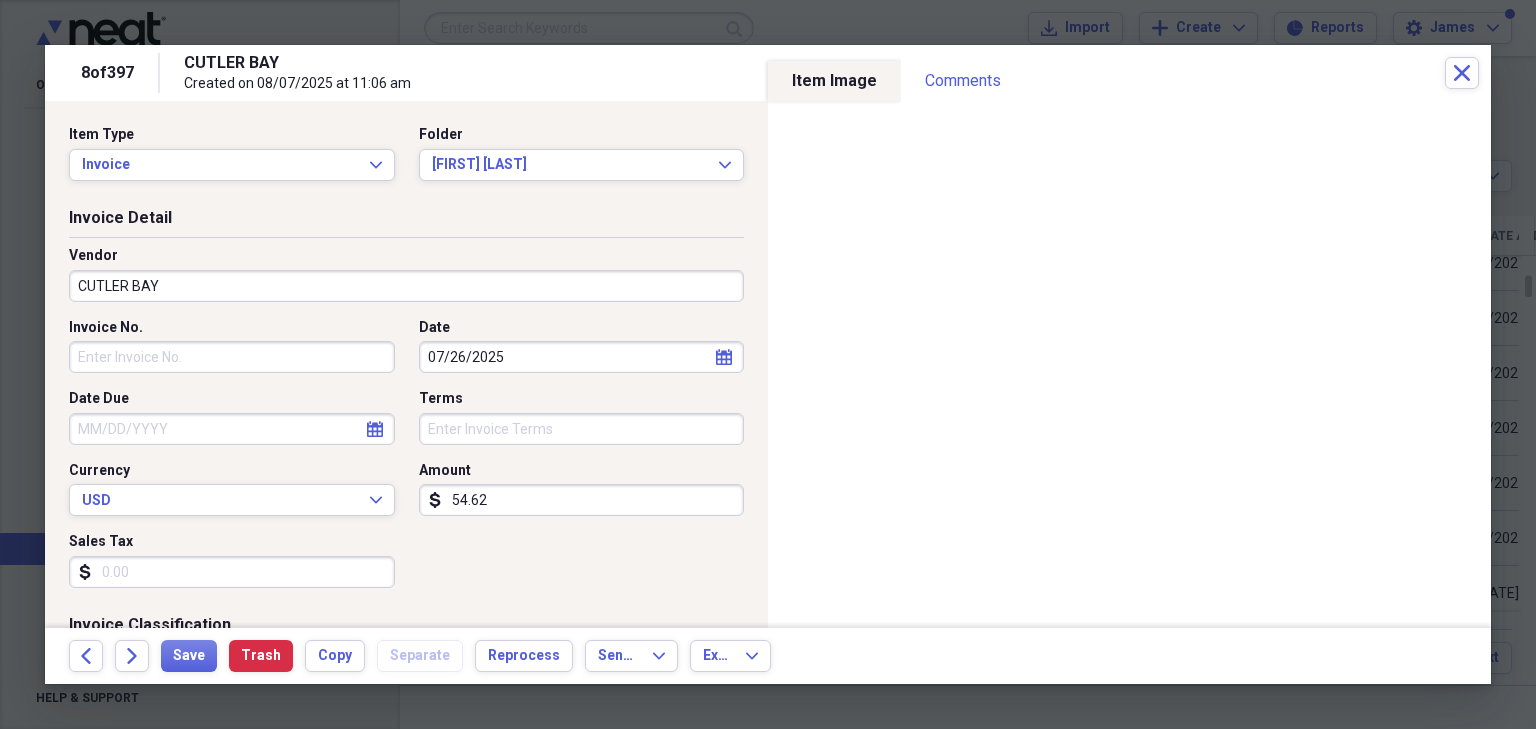 click on "CUTLER BAY" at bounding box center (406, 286) 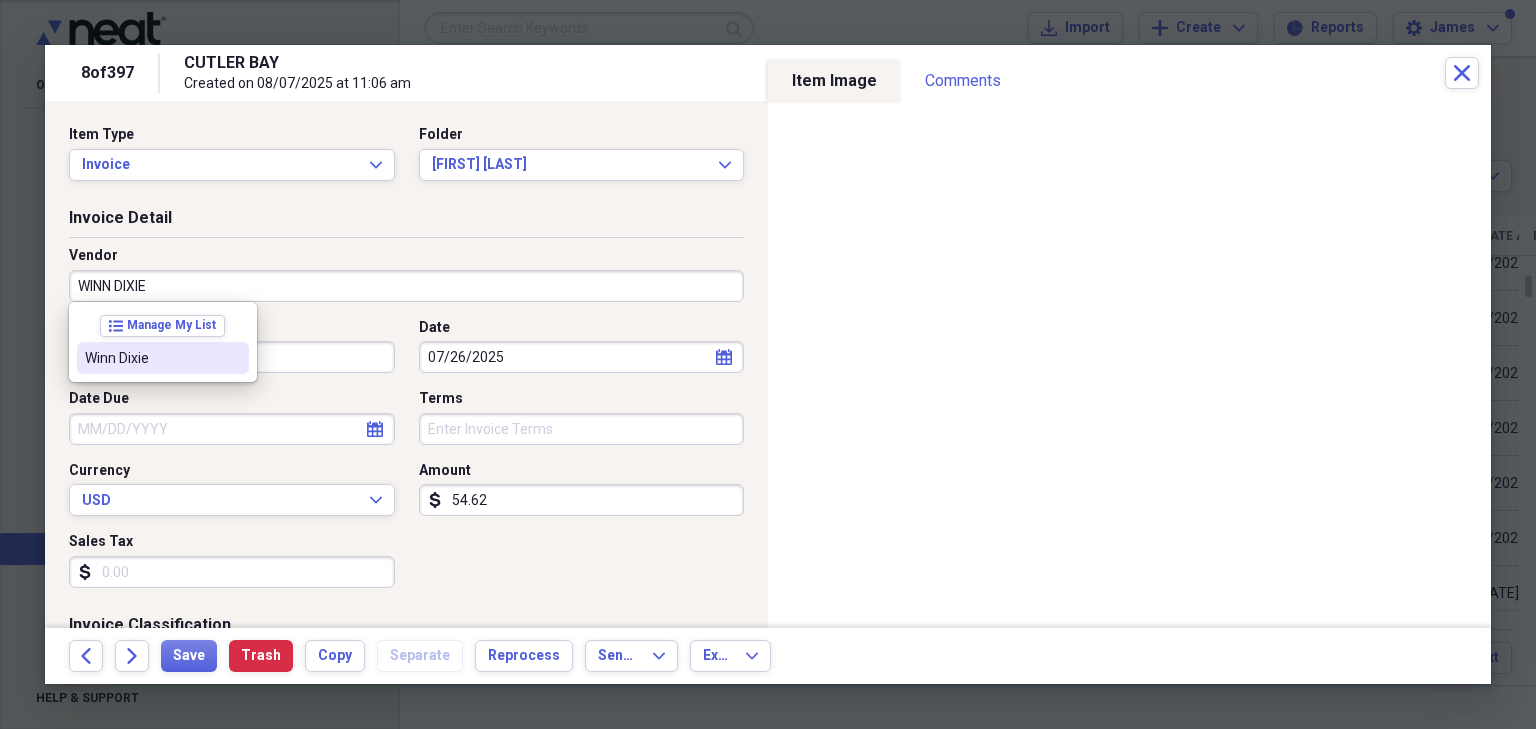 click on "Winn Dixie" at bounding box center [151, 358] 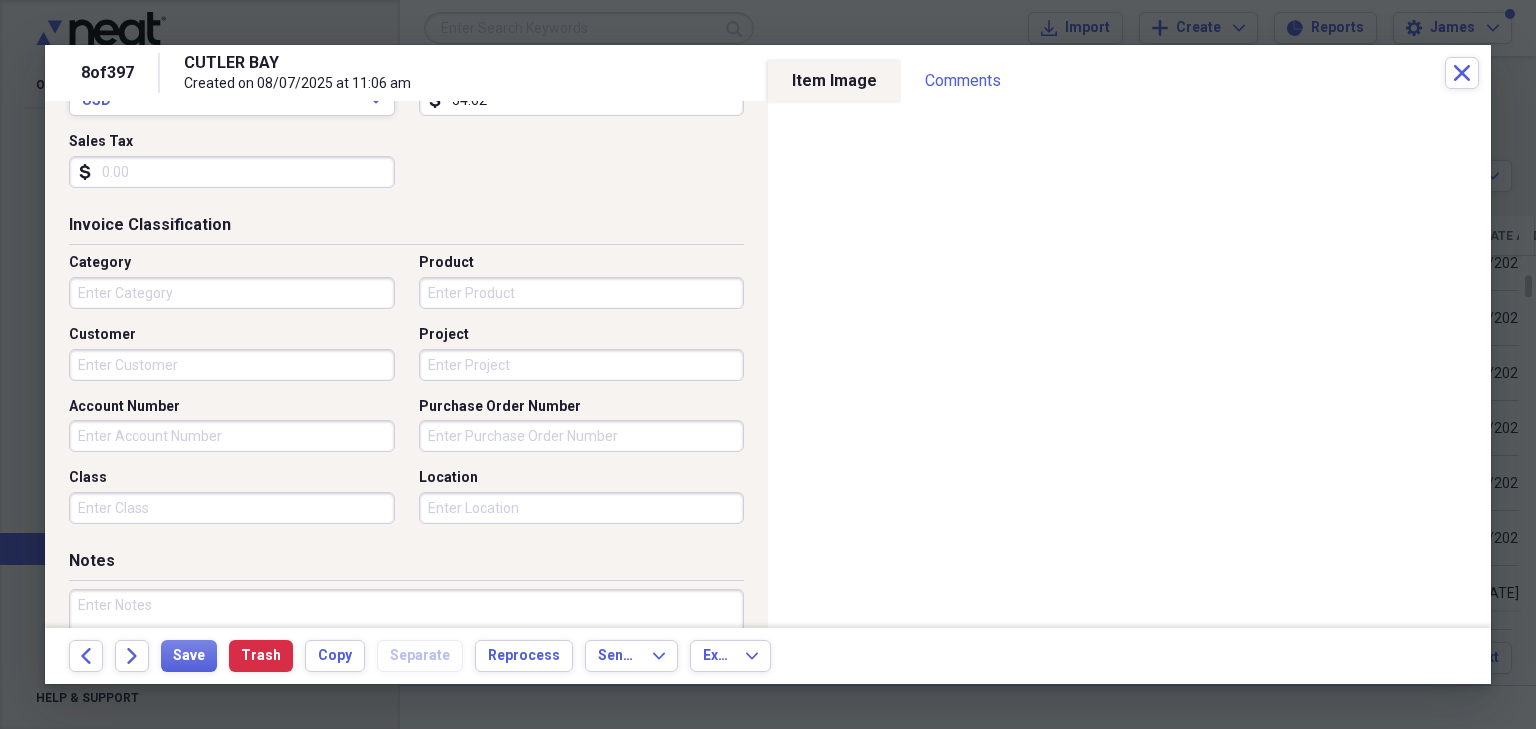 scroll, scrollTop: 320, scrollLeft: 0, axis: vertical 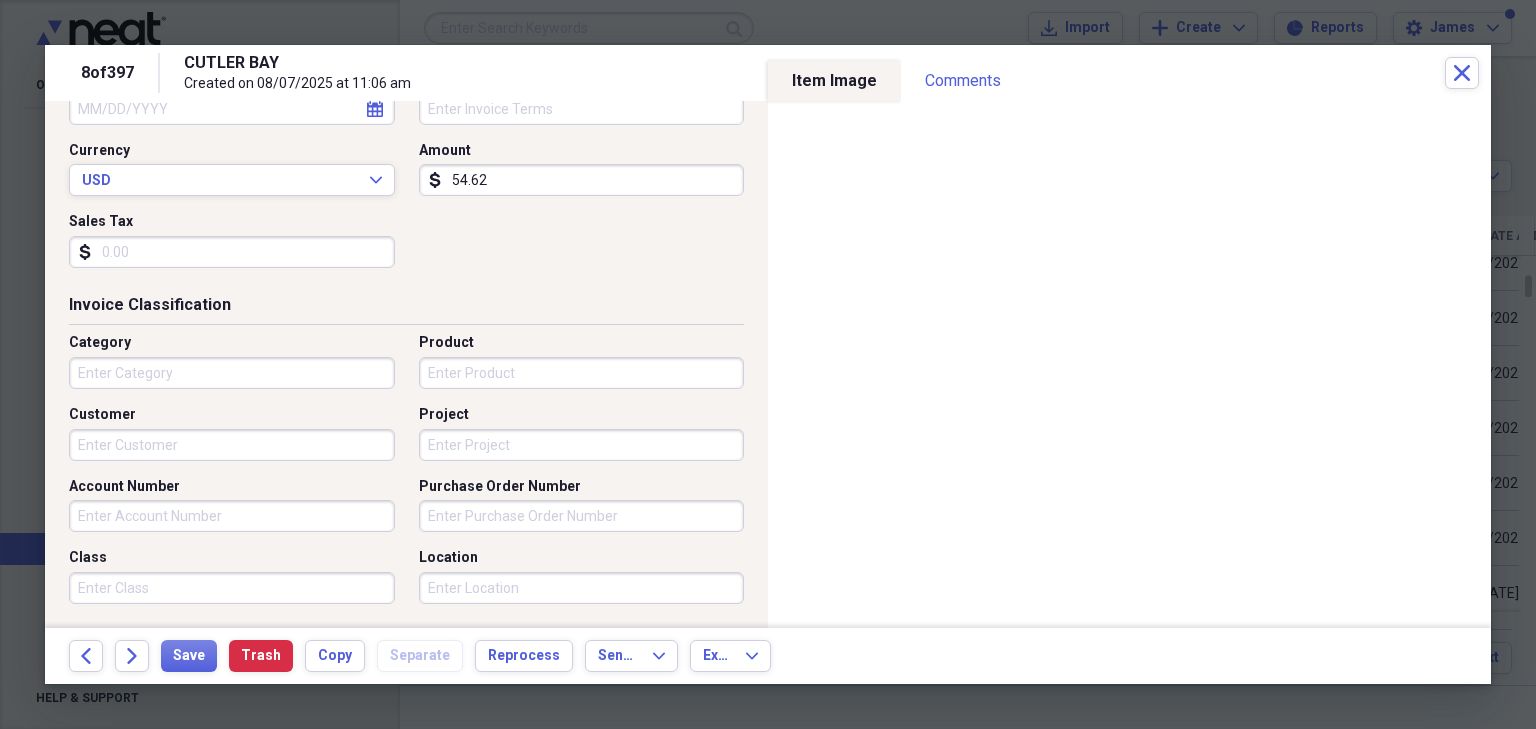 click on "Category" at bounding box center (232, 373) 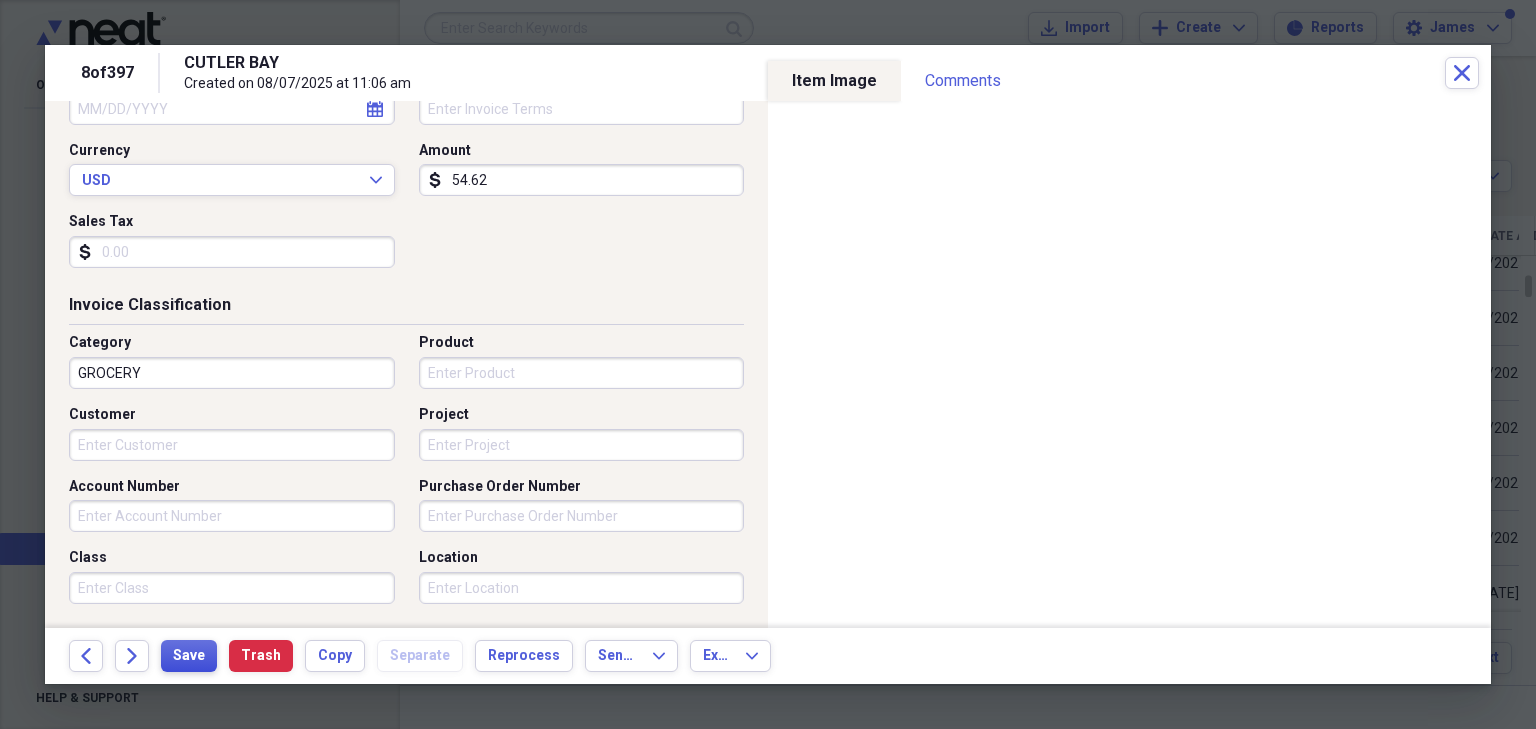click on "Save" at bounding box center (189, 656) 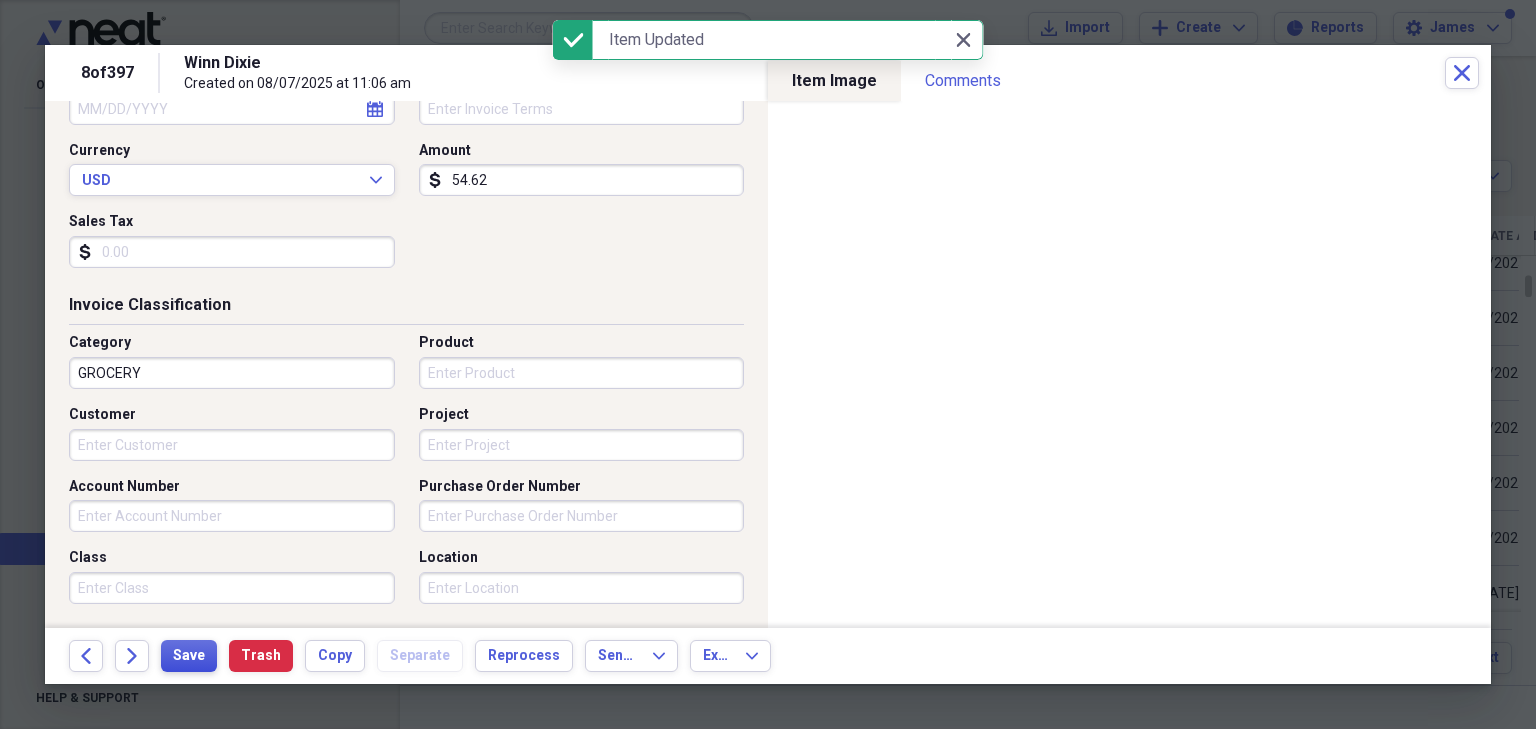type on "GROCERY" 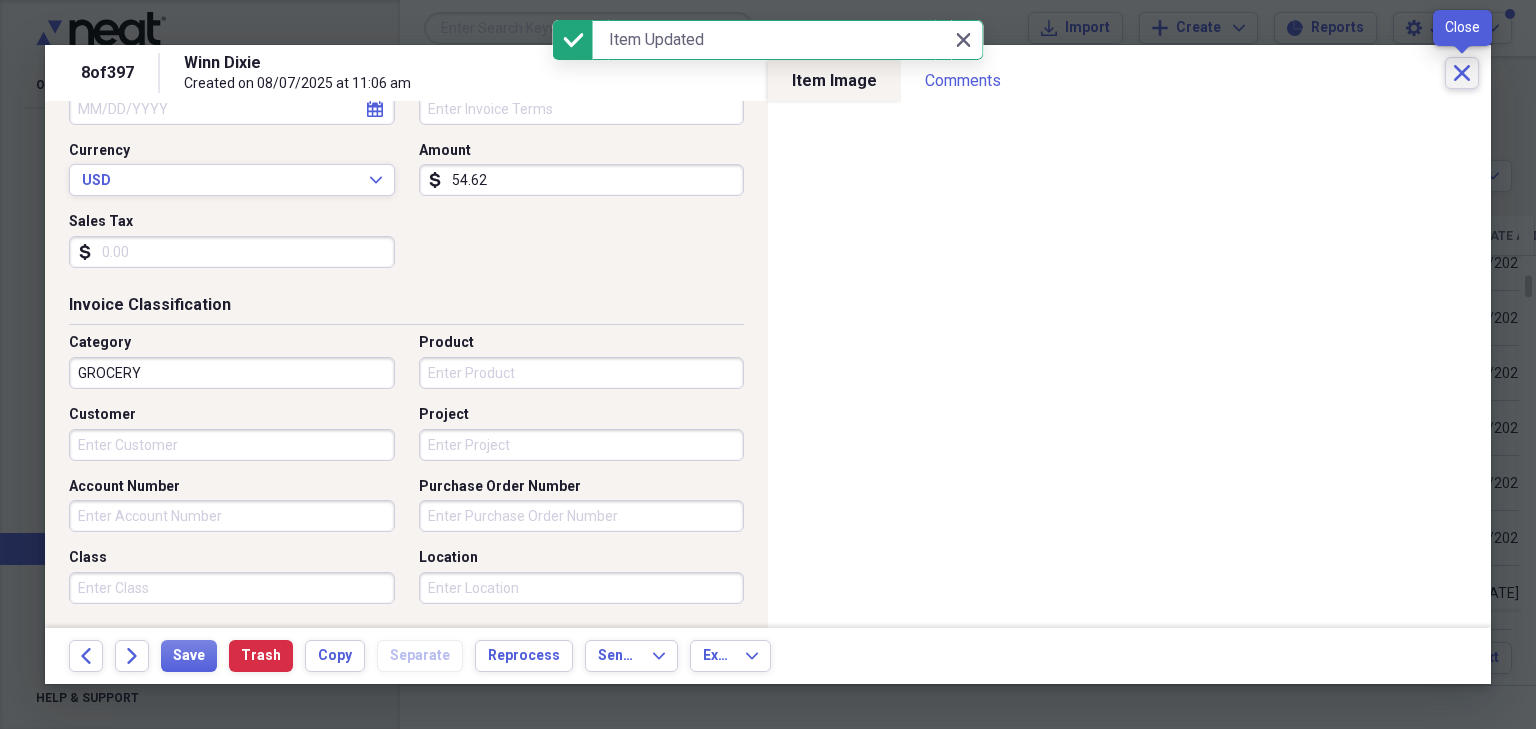 click on "Close" 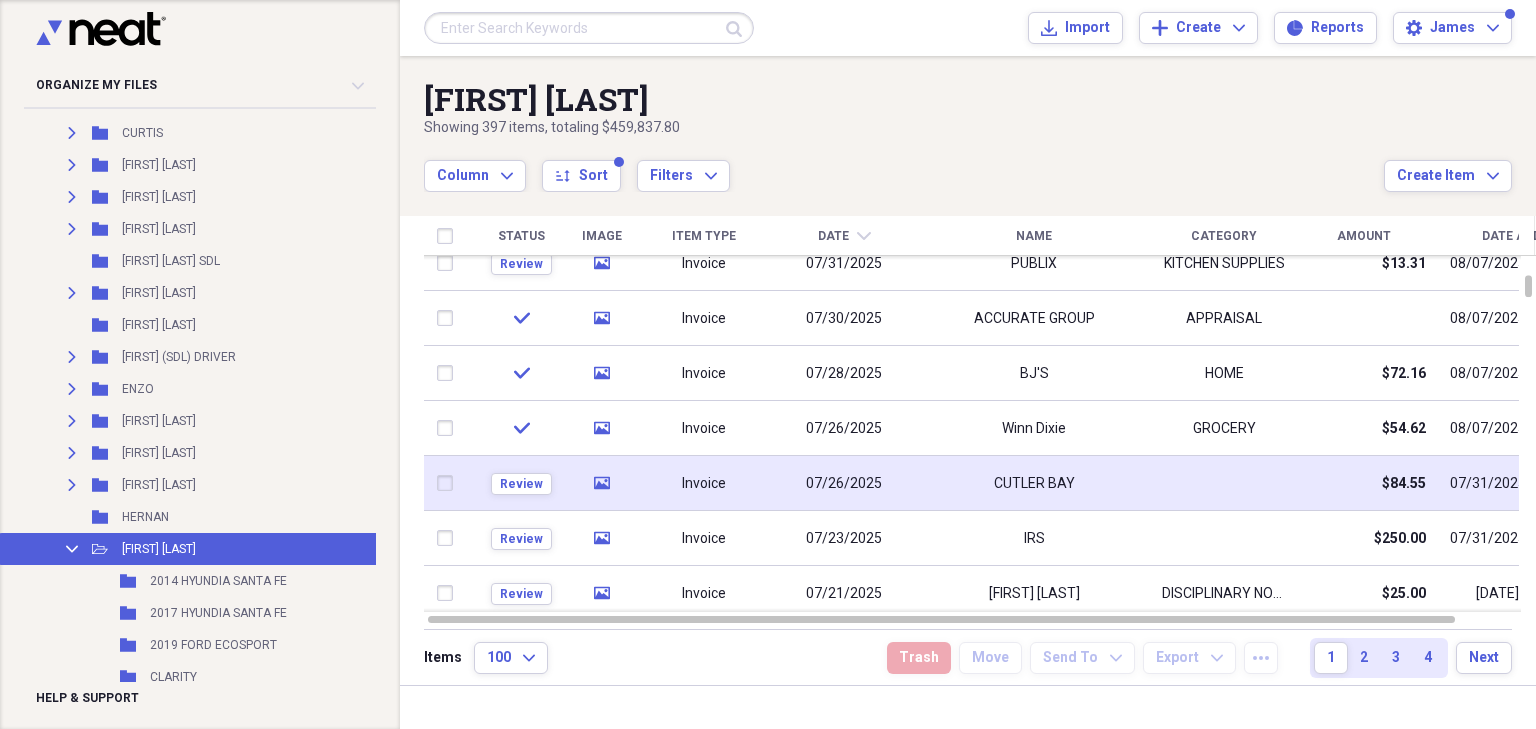 click on "CUTLER BAY" at bounding box center [1034, 483] 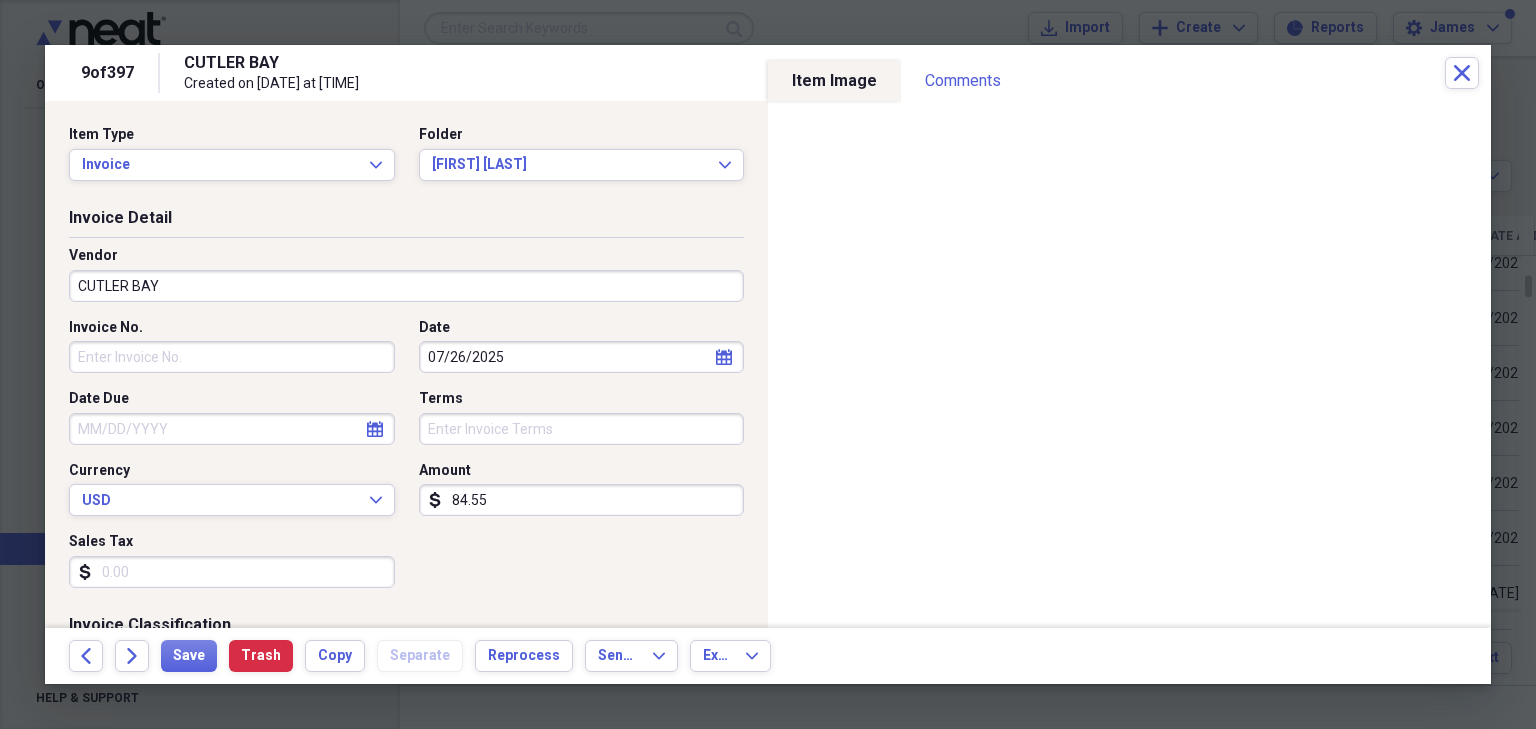 click on "CUTLER BAY" at bounding box center (406, 286) 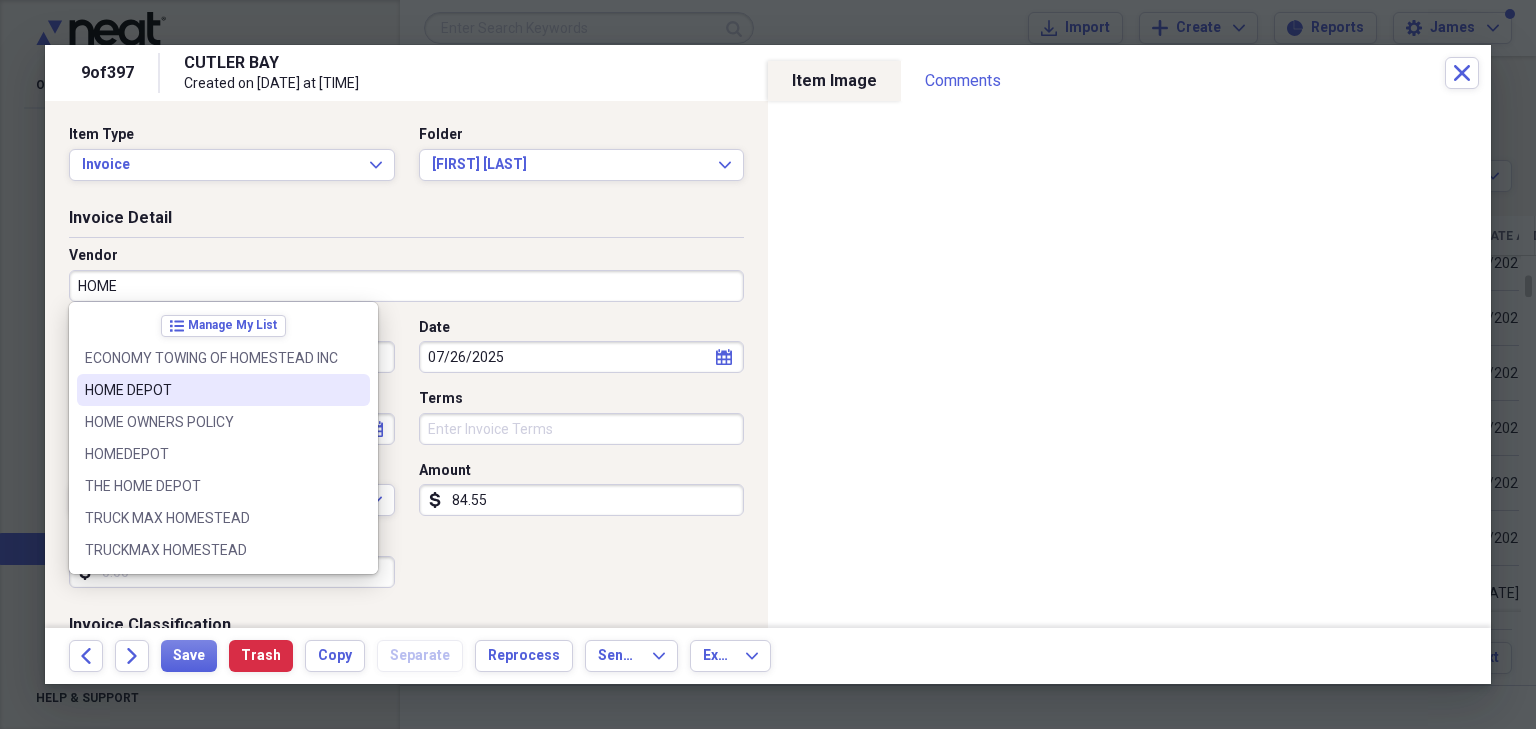 click on "HOME DEPOT" at bounding box center (211, 390) 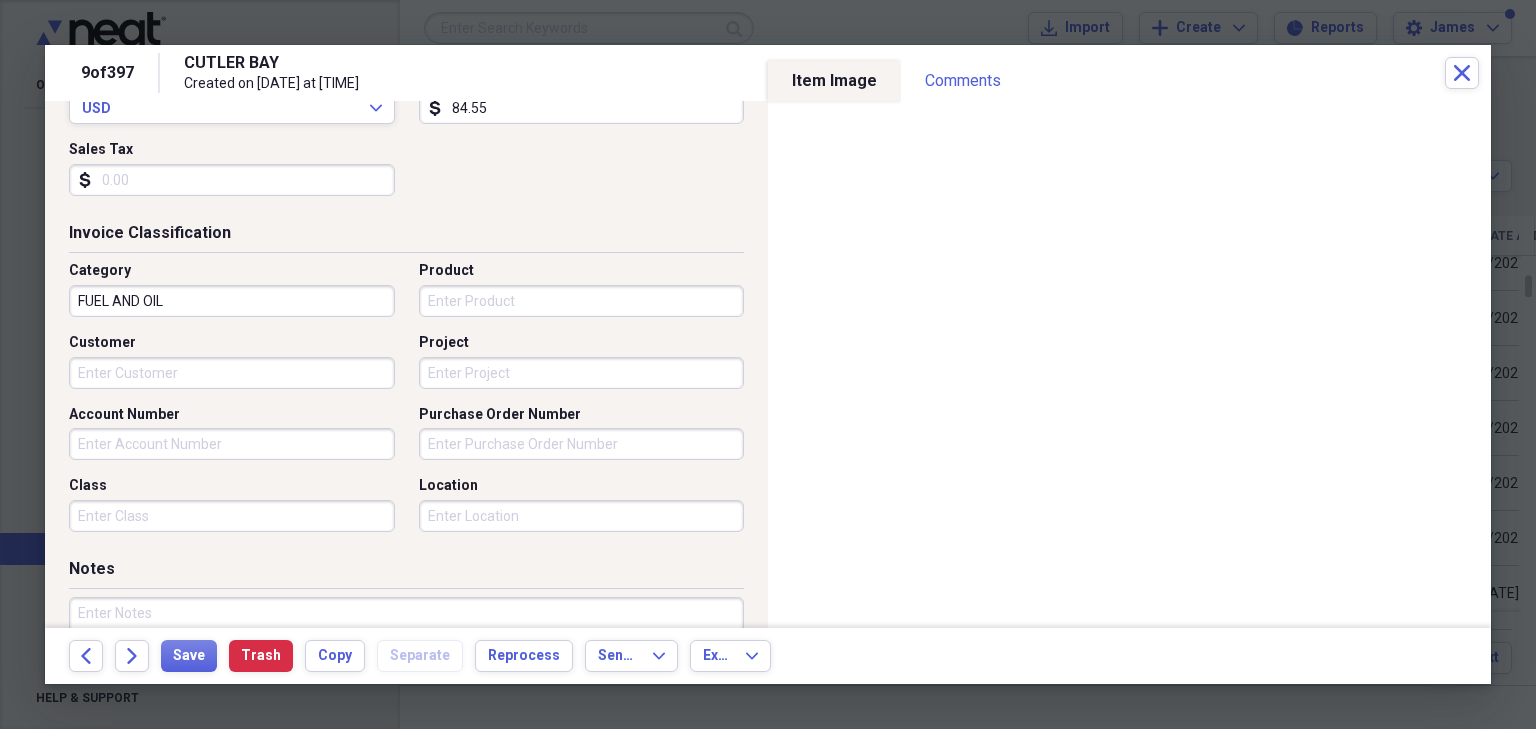 scroll, scrollTop: 400, scrollLeft: 0, axis: vertical 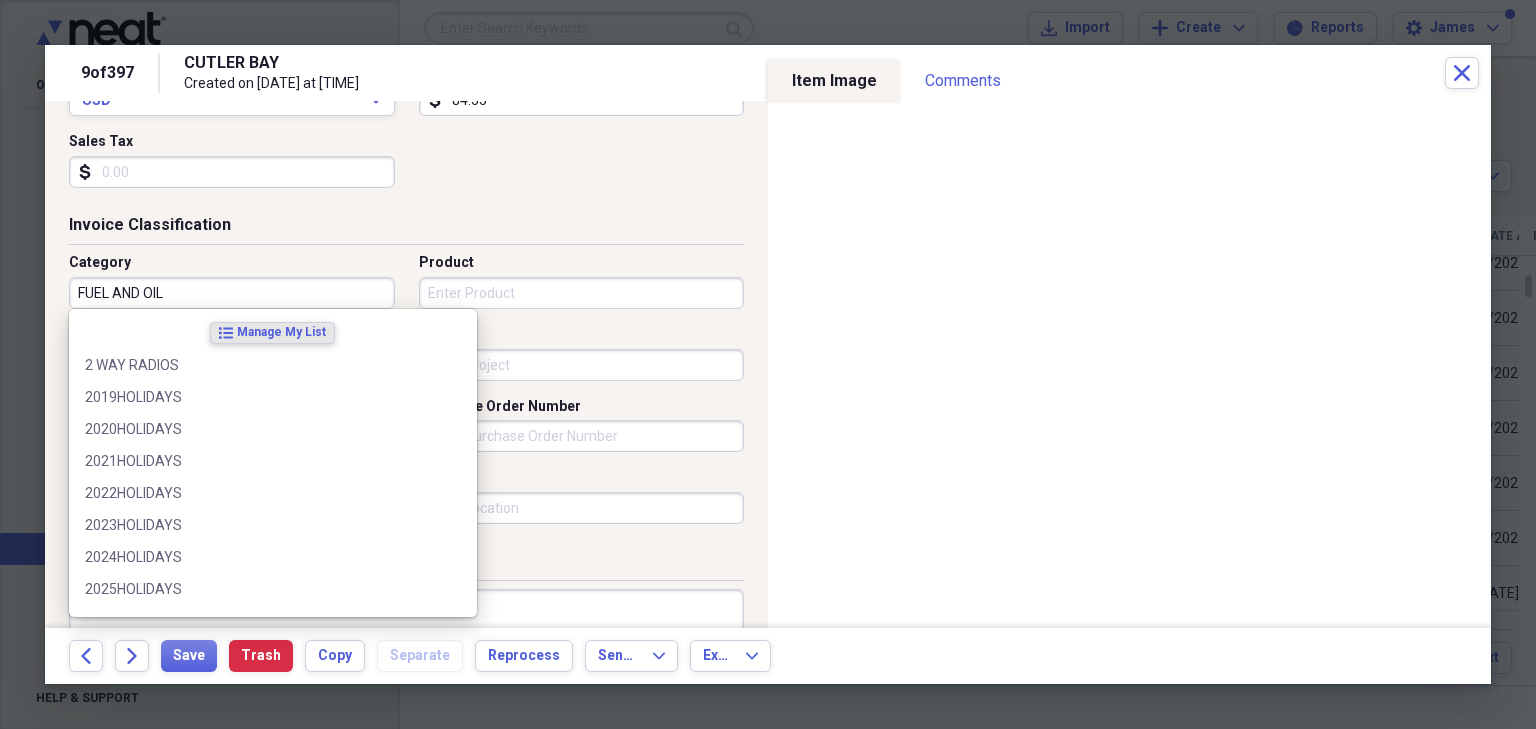 click on "FUEL AND OIL" at bounding box center (232, 293) 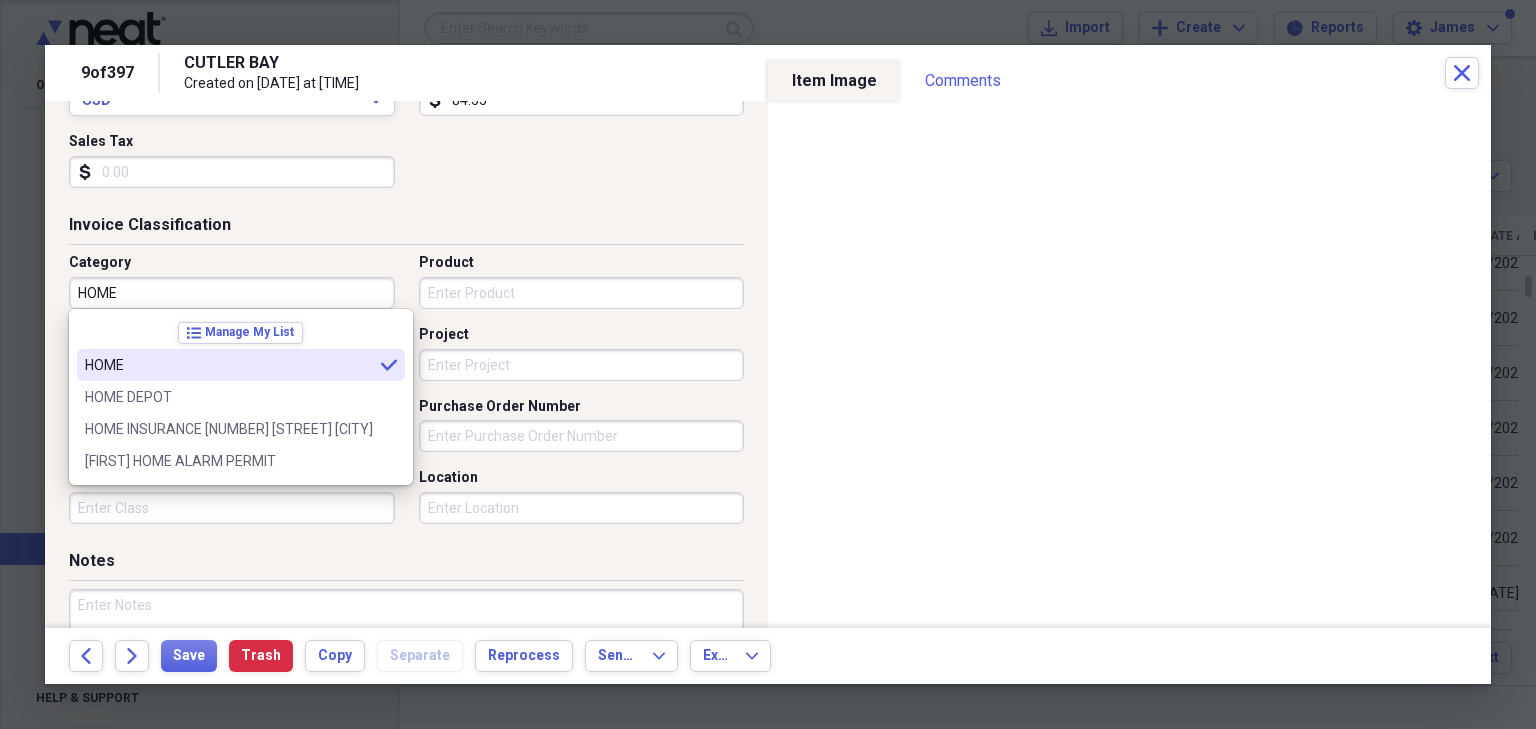 type on "HOME" 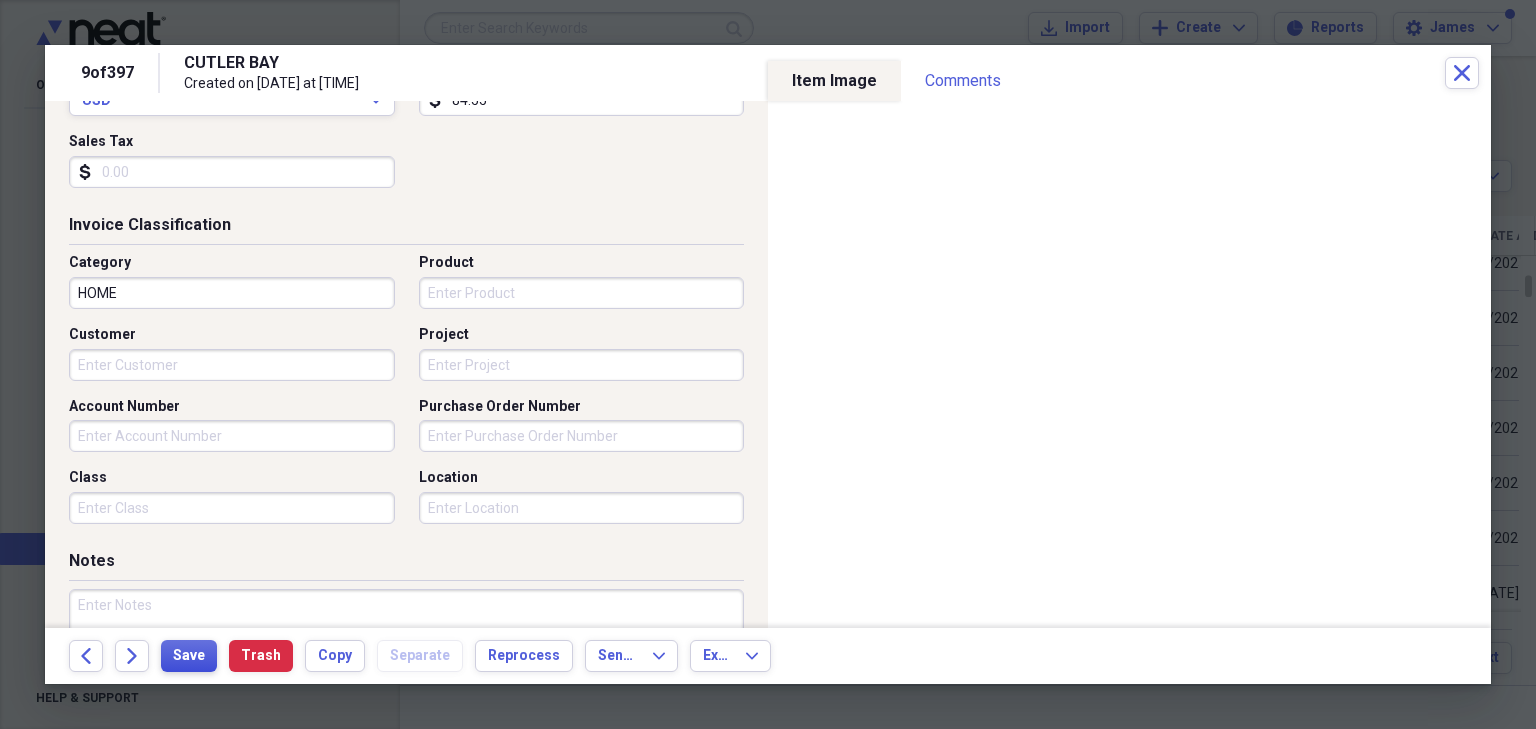 click on "Save" at bounding box center (189, 656) 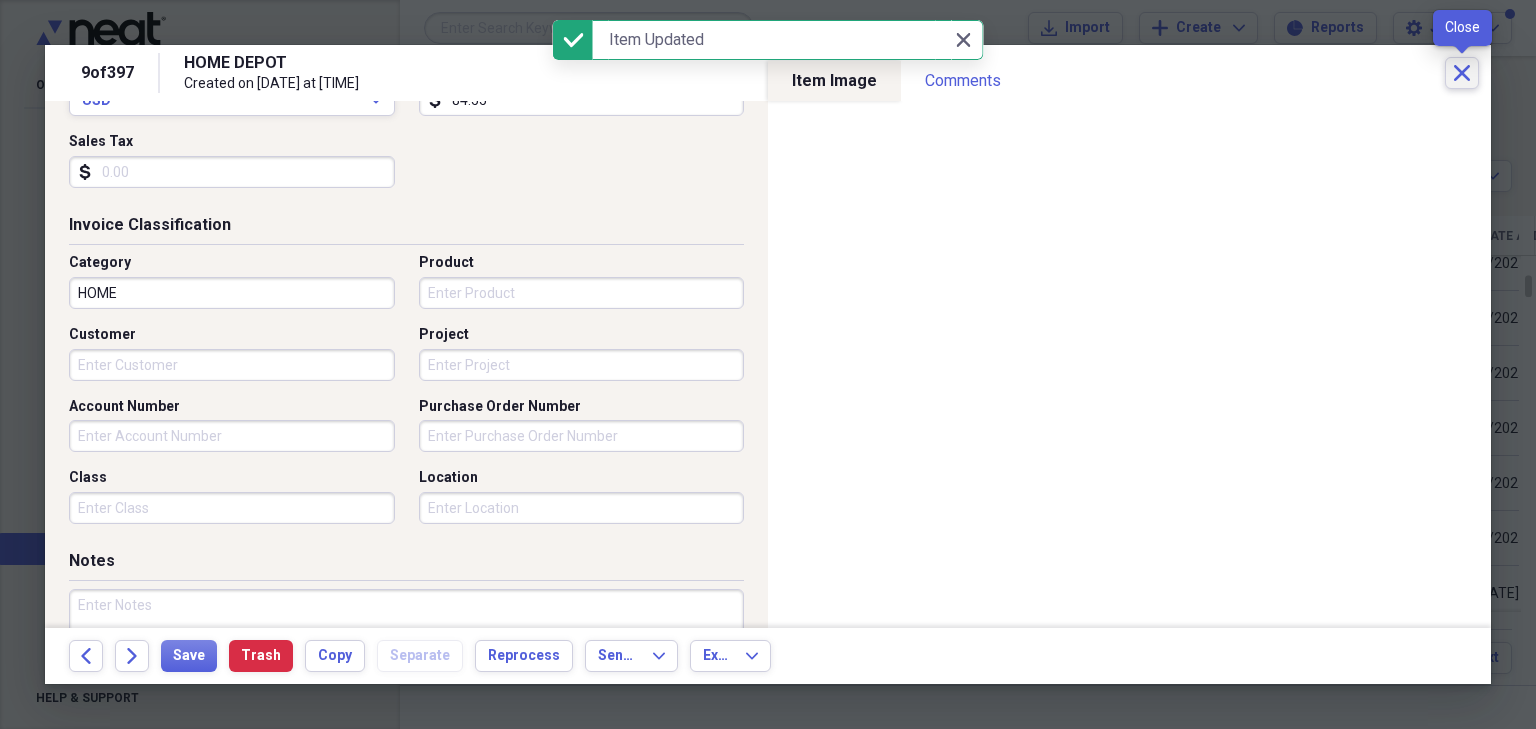 click 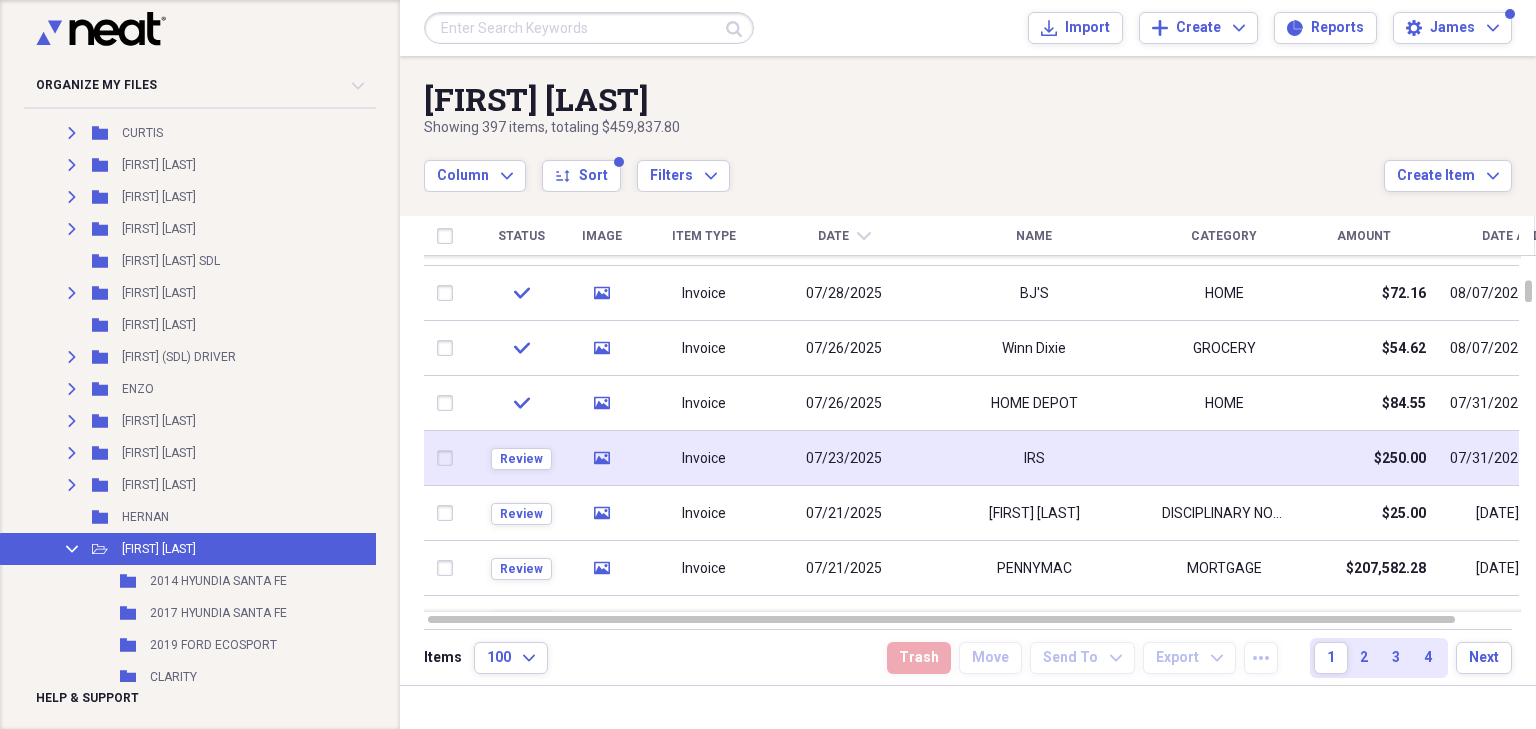 click on "IRS" at bounding box center (1034, 458) 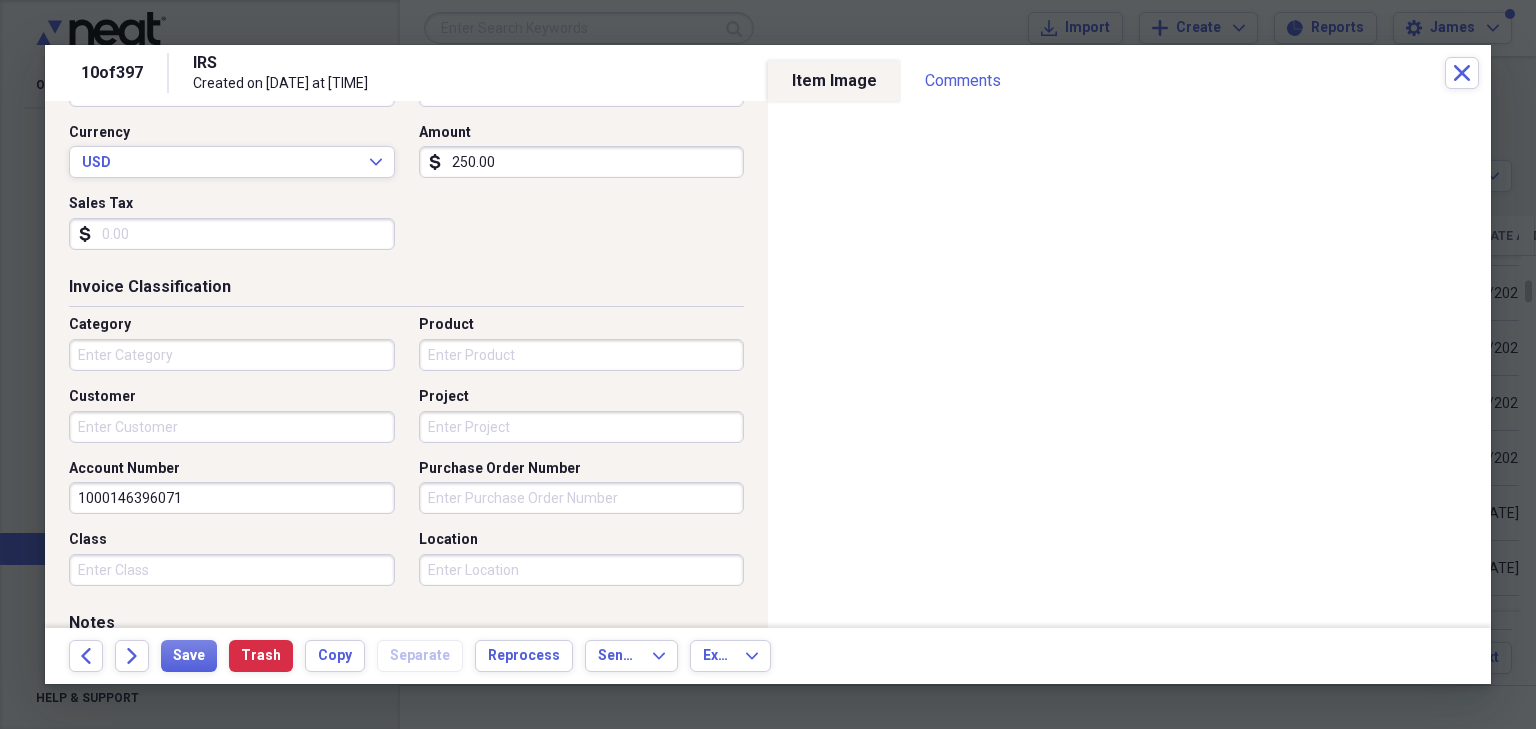 scroll, scrollTop: 320, scrollLeft: 0, axis: vertical 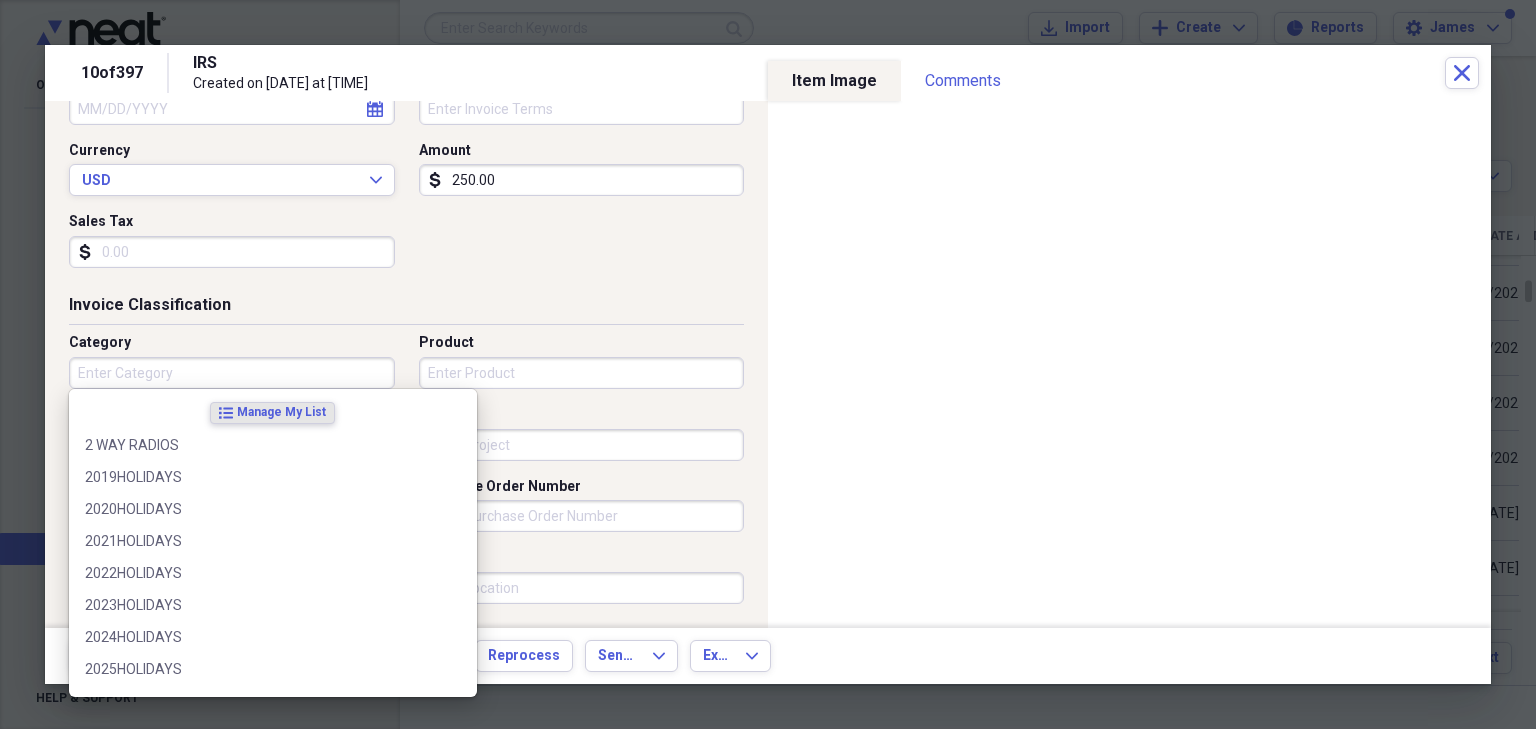 click on "Category" at bounding box center [232, 373] 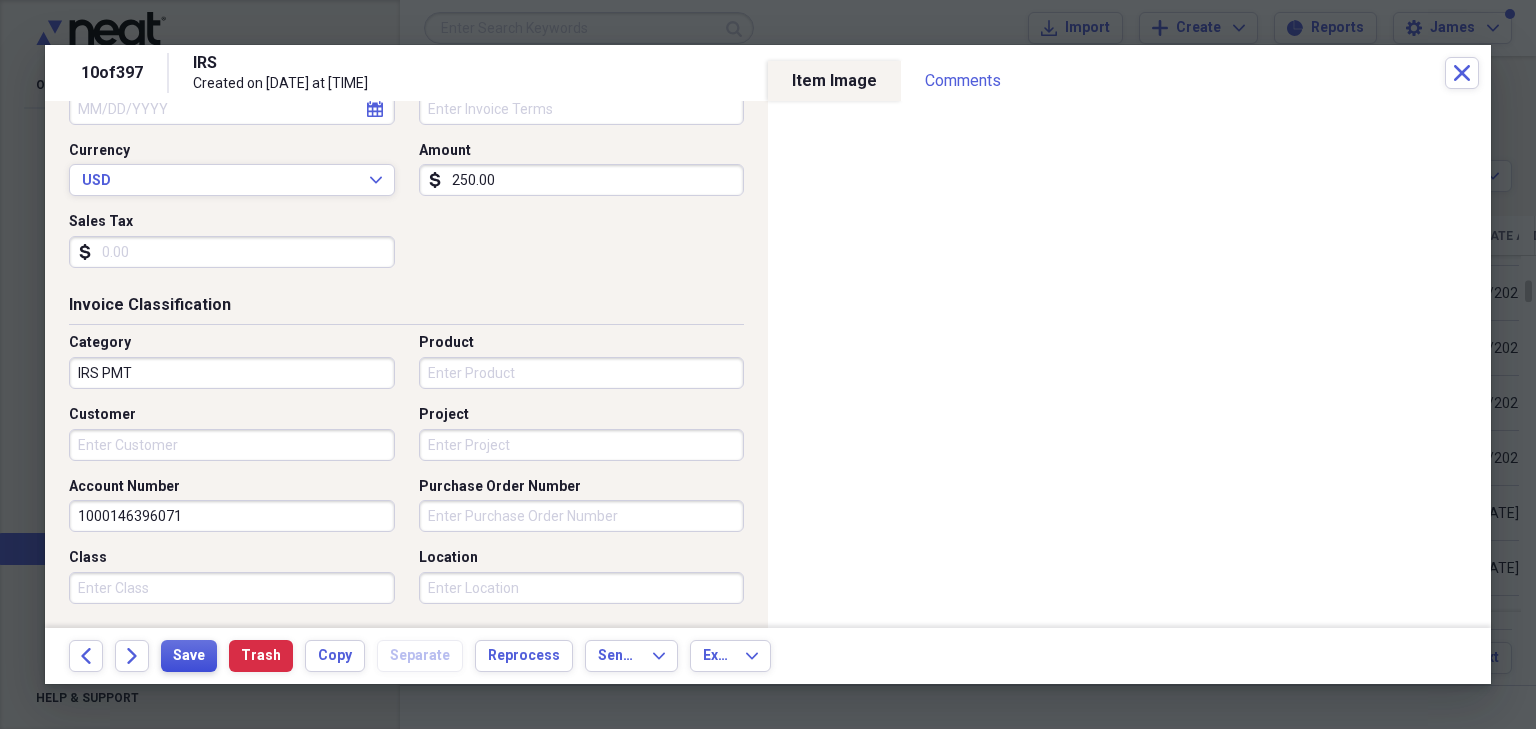type on "IRS PMT" 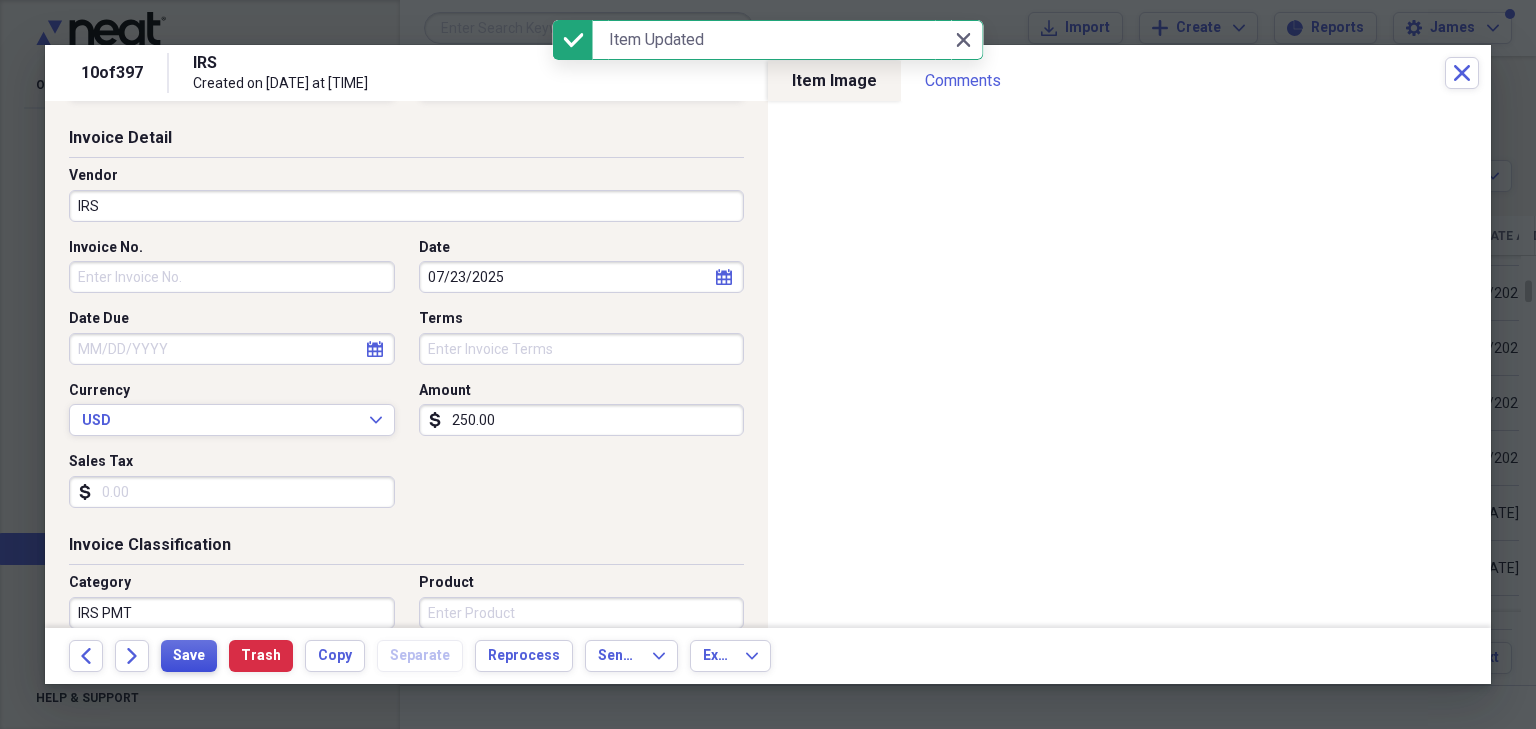 scroll, scrollTop: 80, scrollLeft: 0, axis: vertical 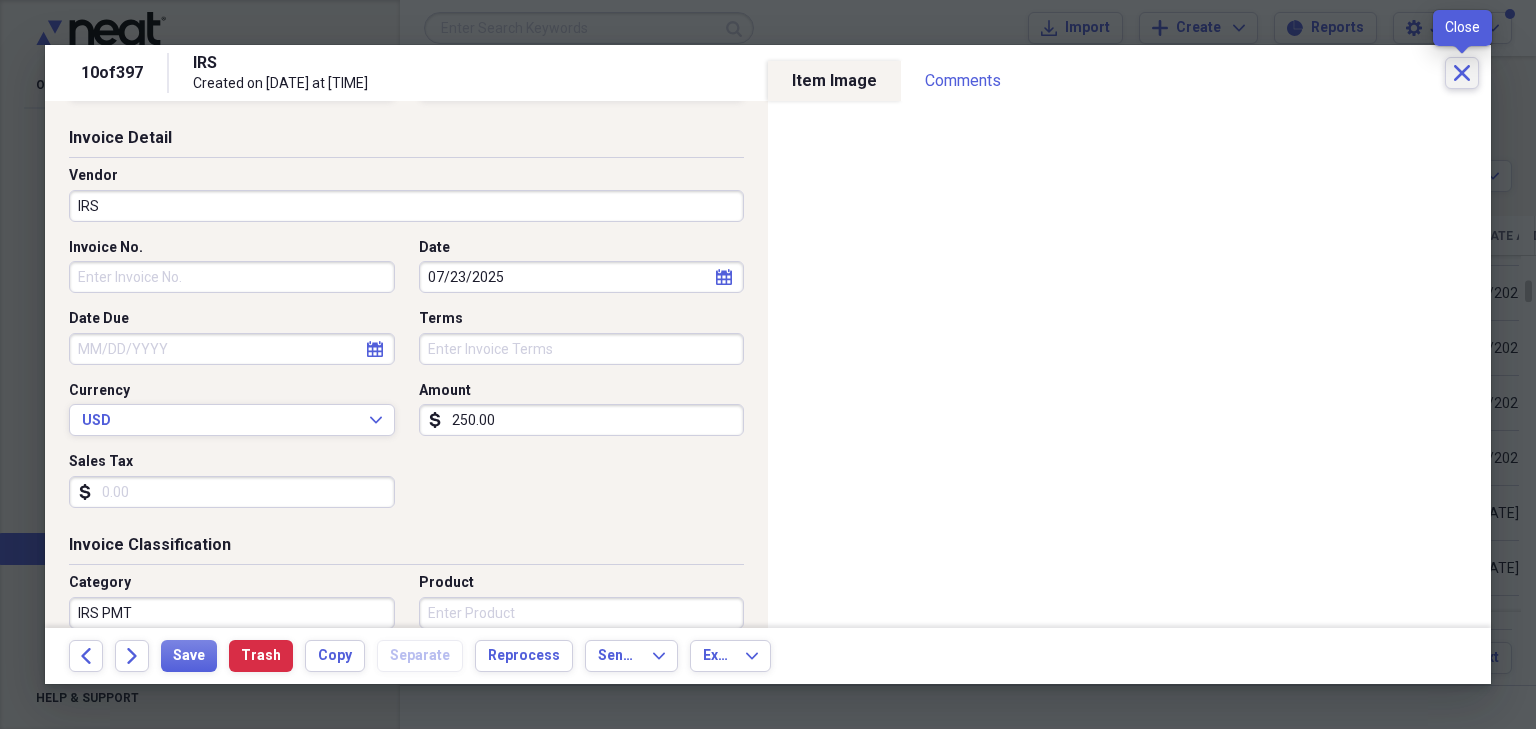 click 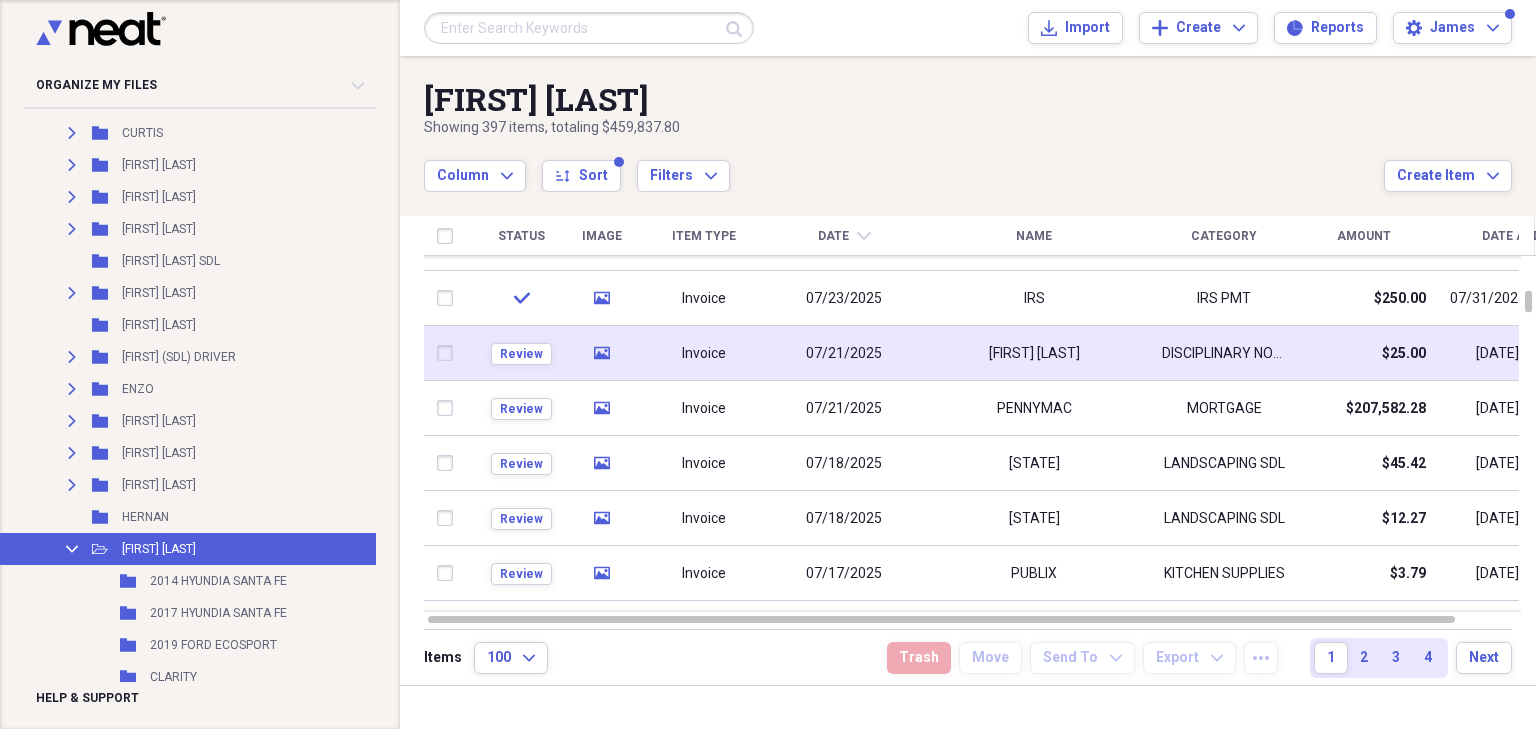 click on "[FIRST] [LAST]" at bounding box center [1034, 354] 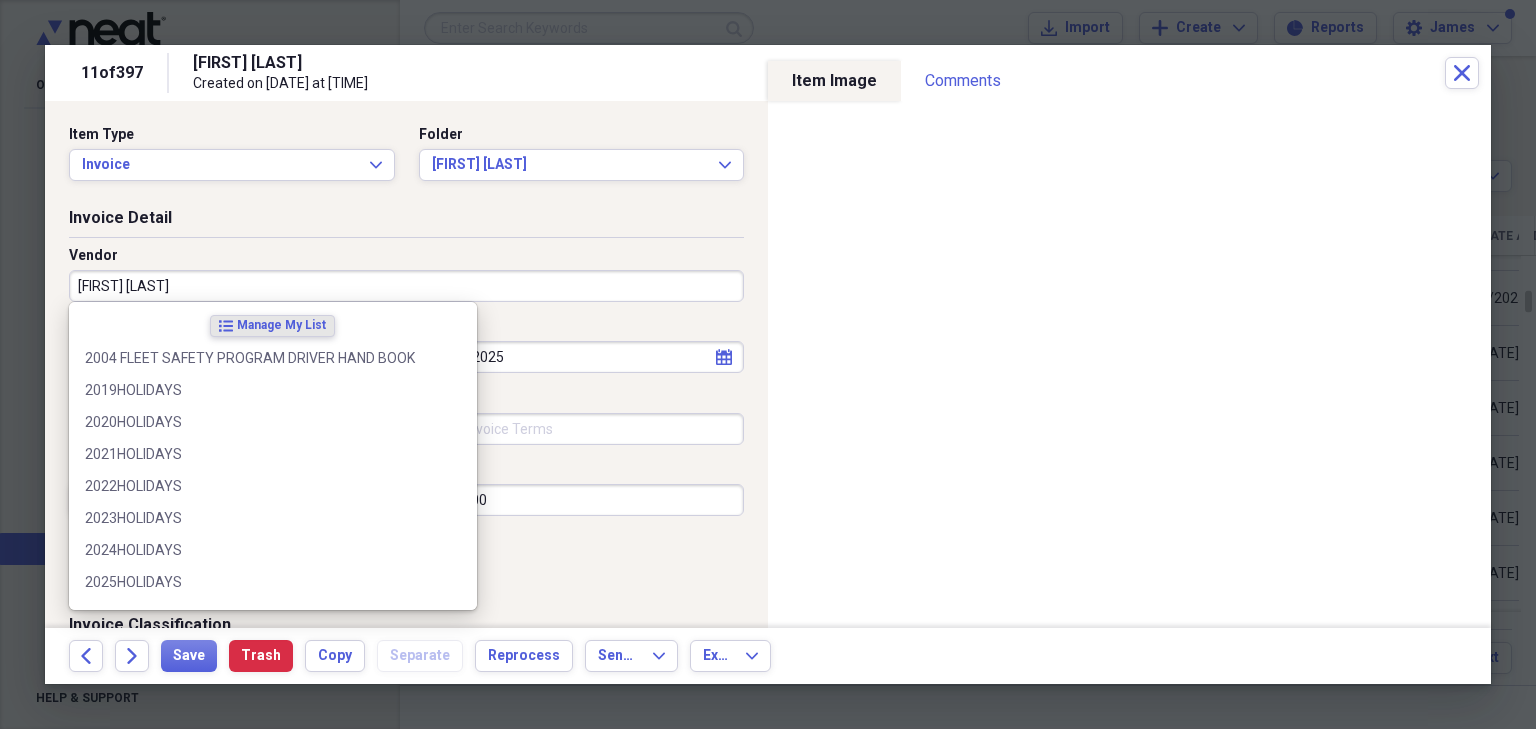 click on "[FIRST] [LAST]" at bounding box center (406, 286) 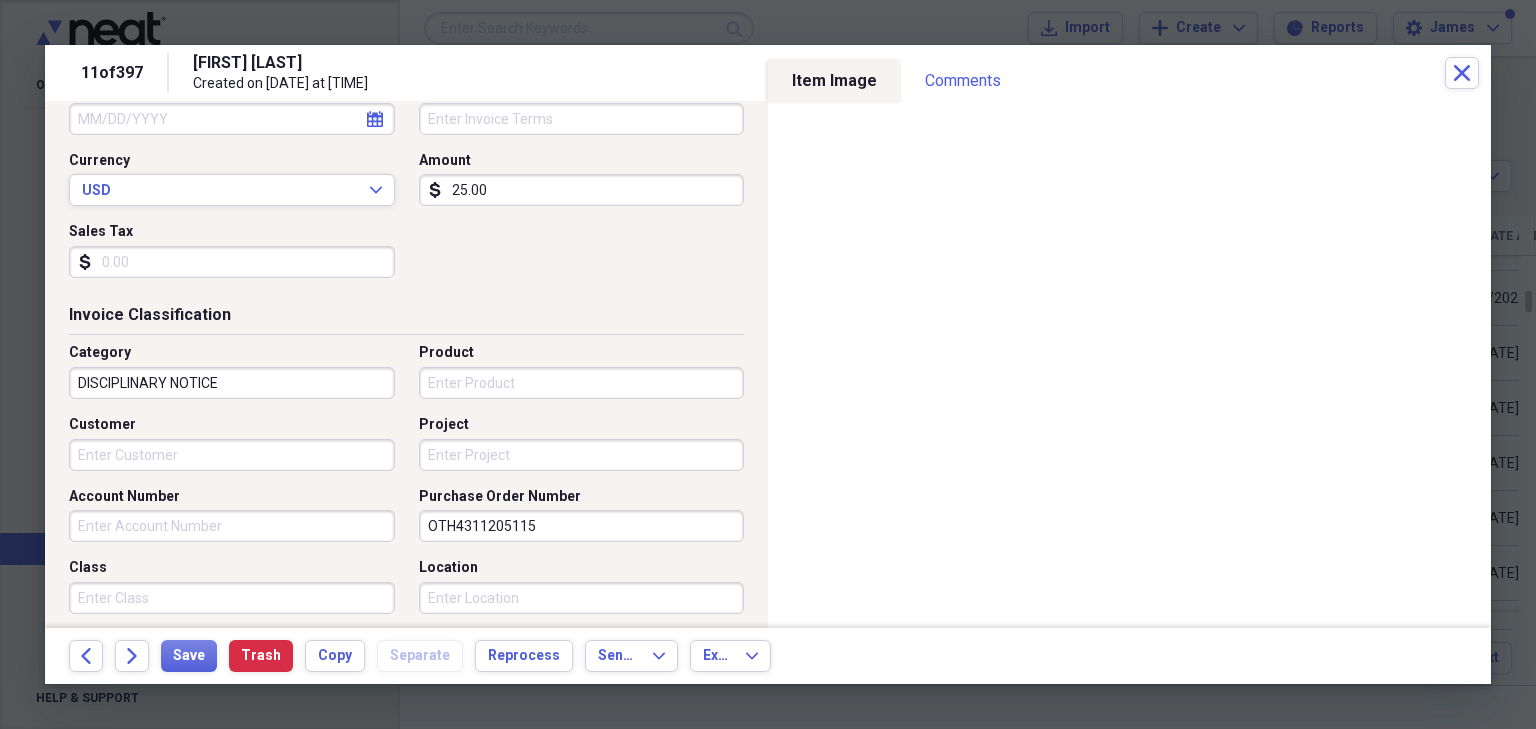 scroll, scrollTop: 320, scrollLeft: 0, axis: vertical 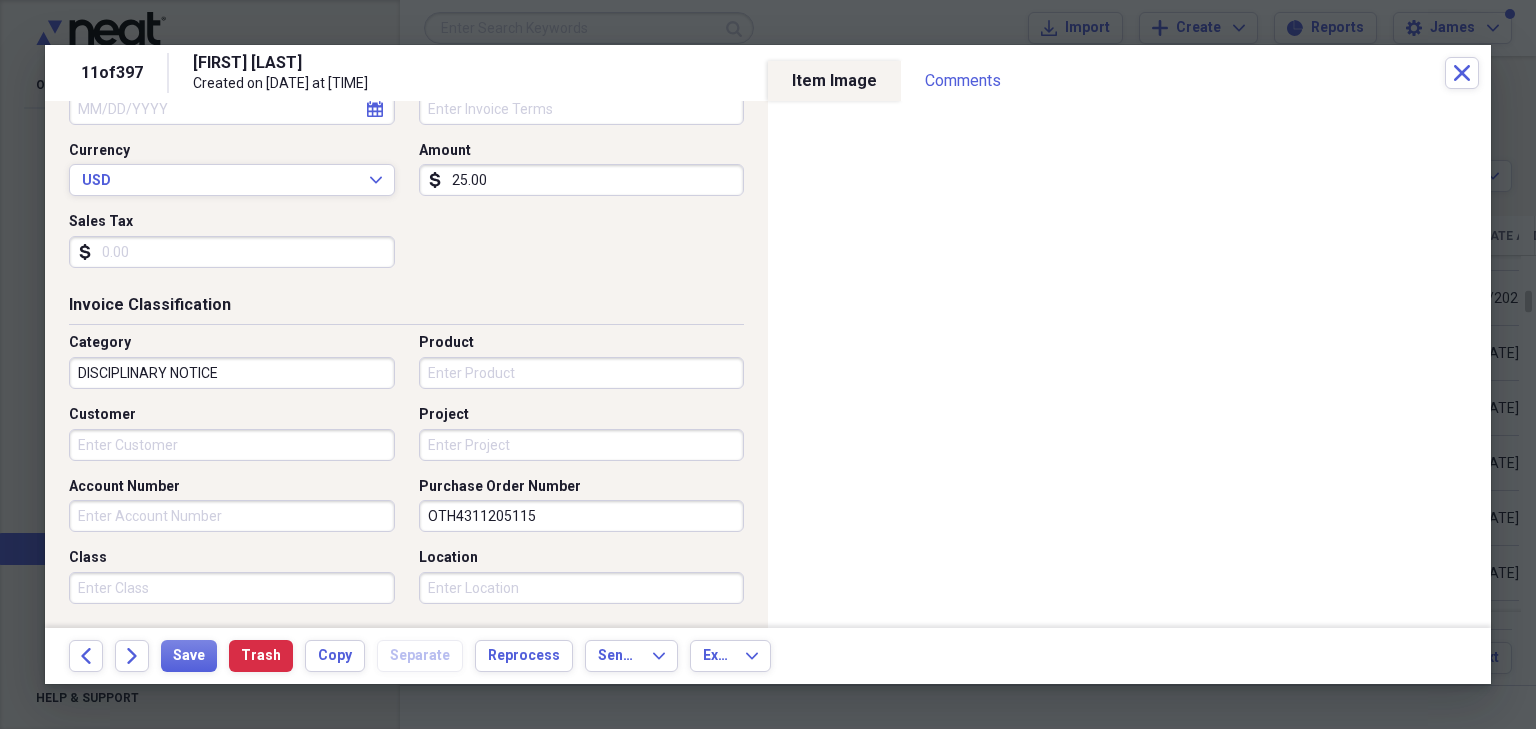 type on "YGRENE" 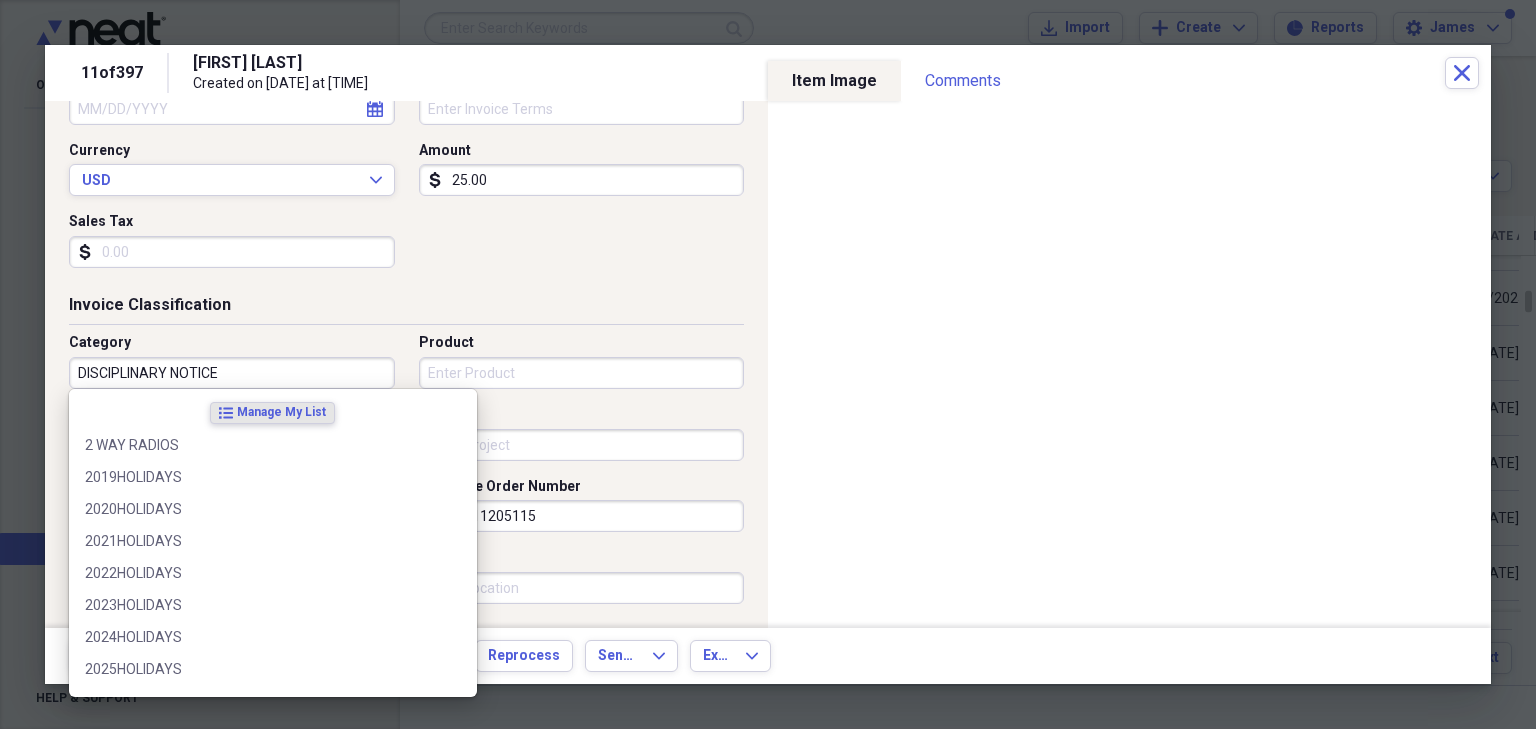 click on "DISCIPLINARY NOTICE" at bounding box center [232, 373] 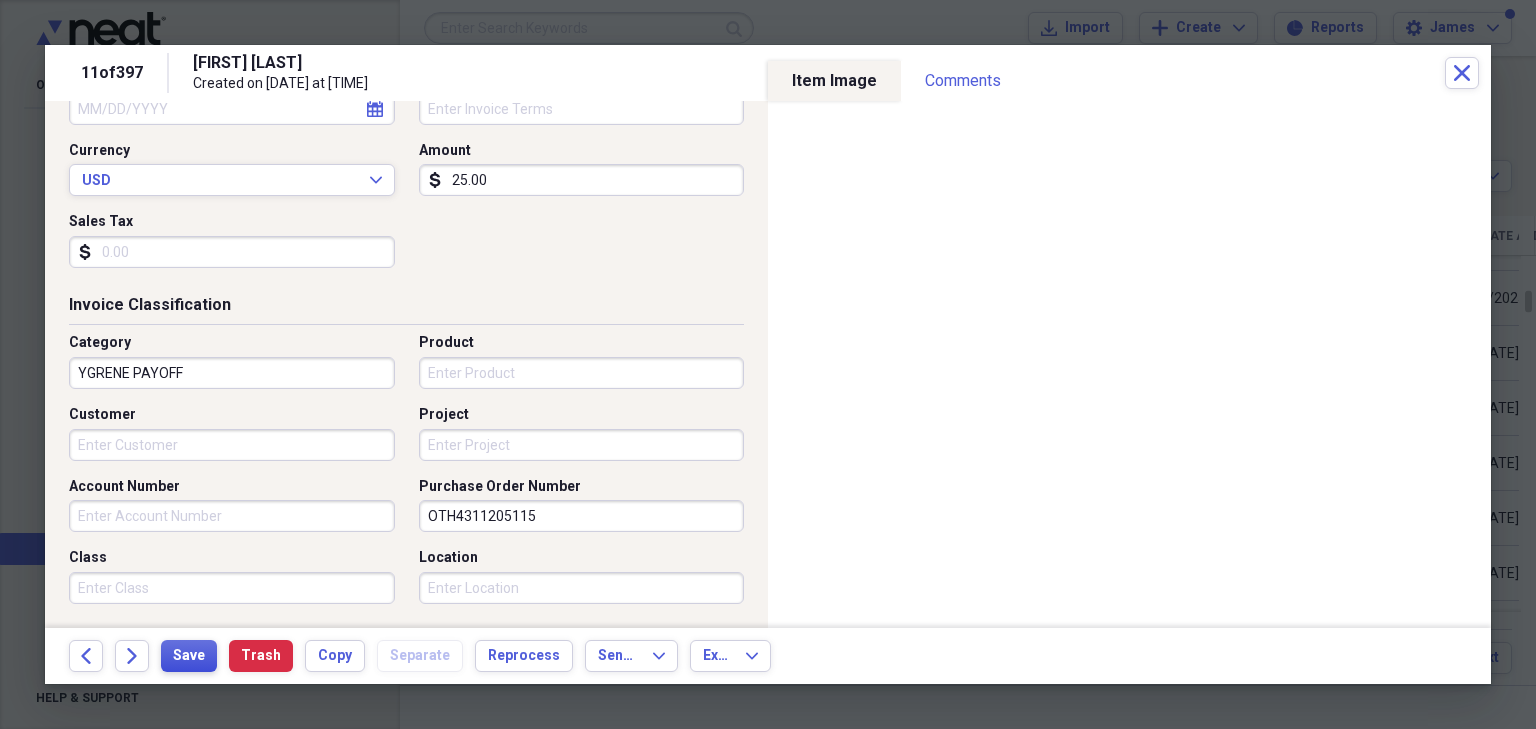 type on "YGRENE PAYOFF" 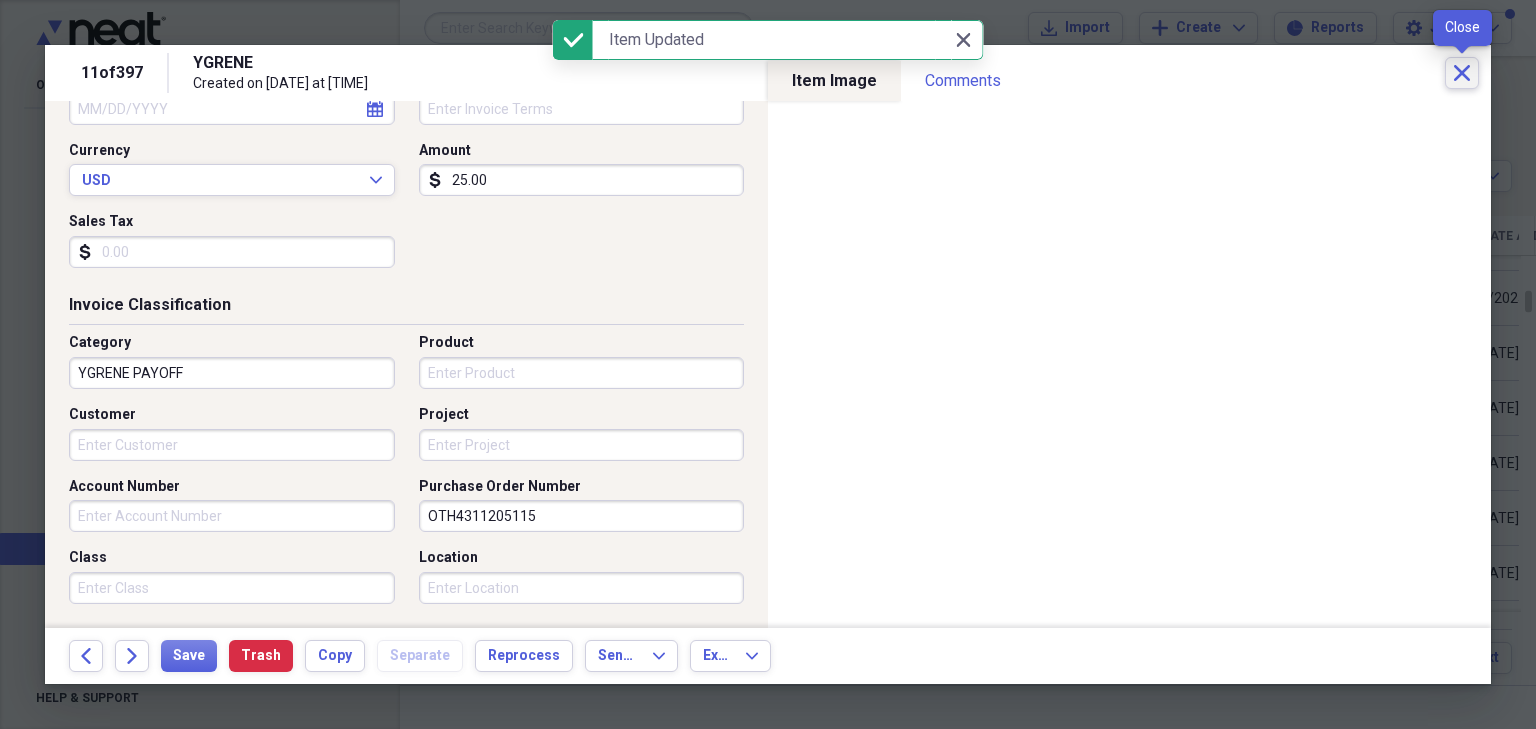 click 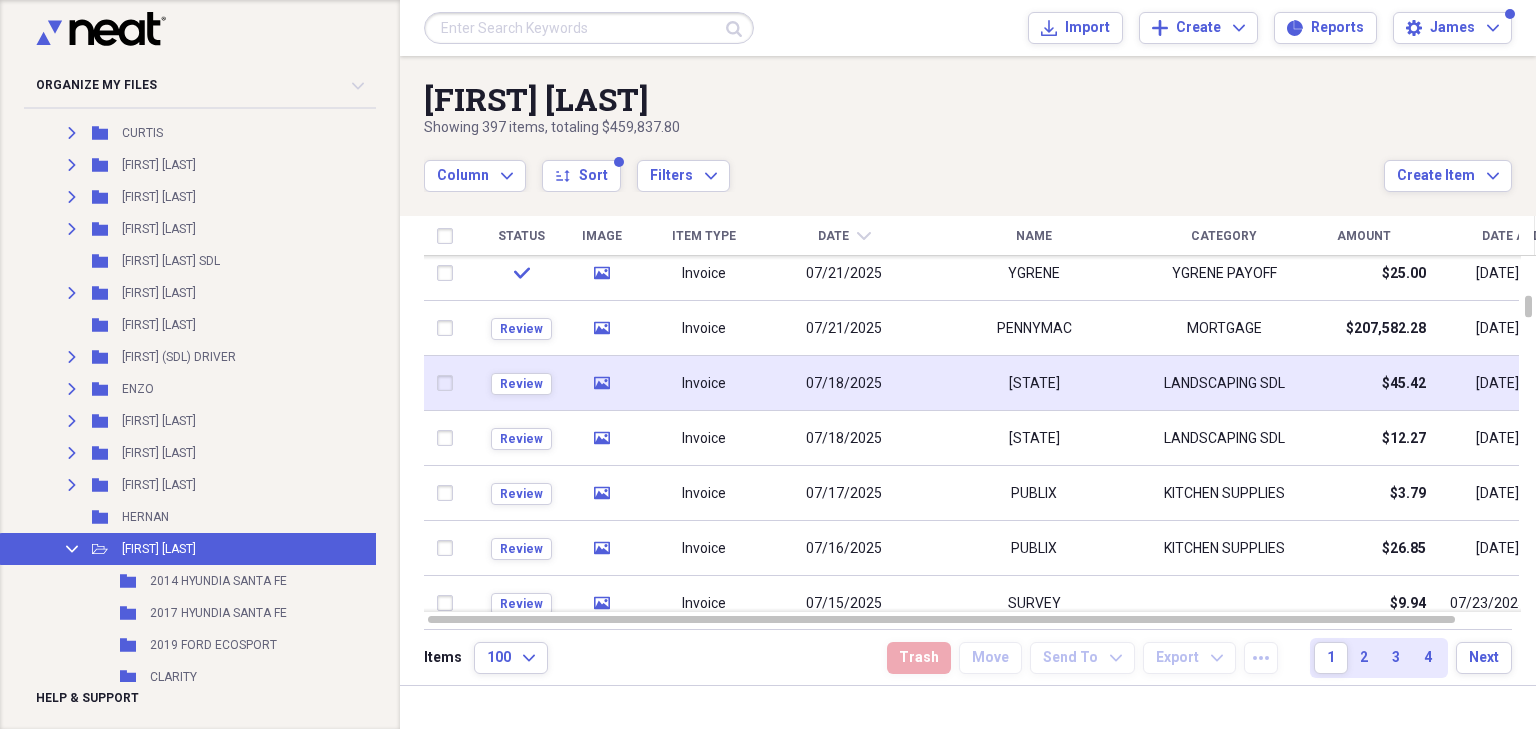 click on "FLORIDA" at bounding box center (1034, 383) 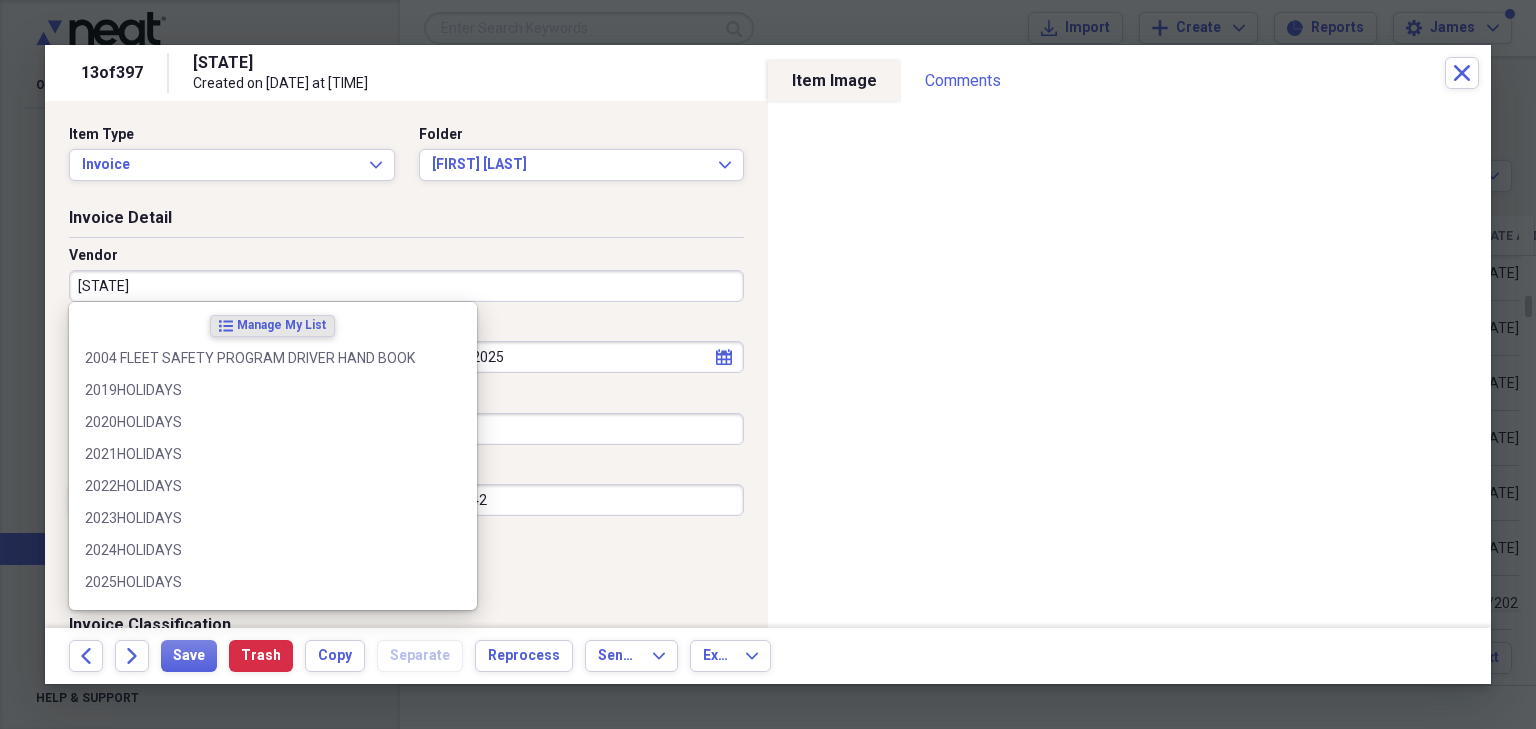 click on "FLORIDA" at bounding box center [406, 286] 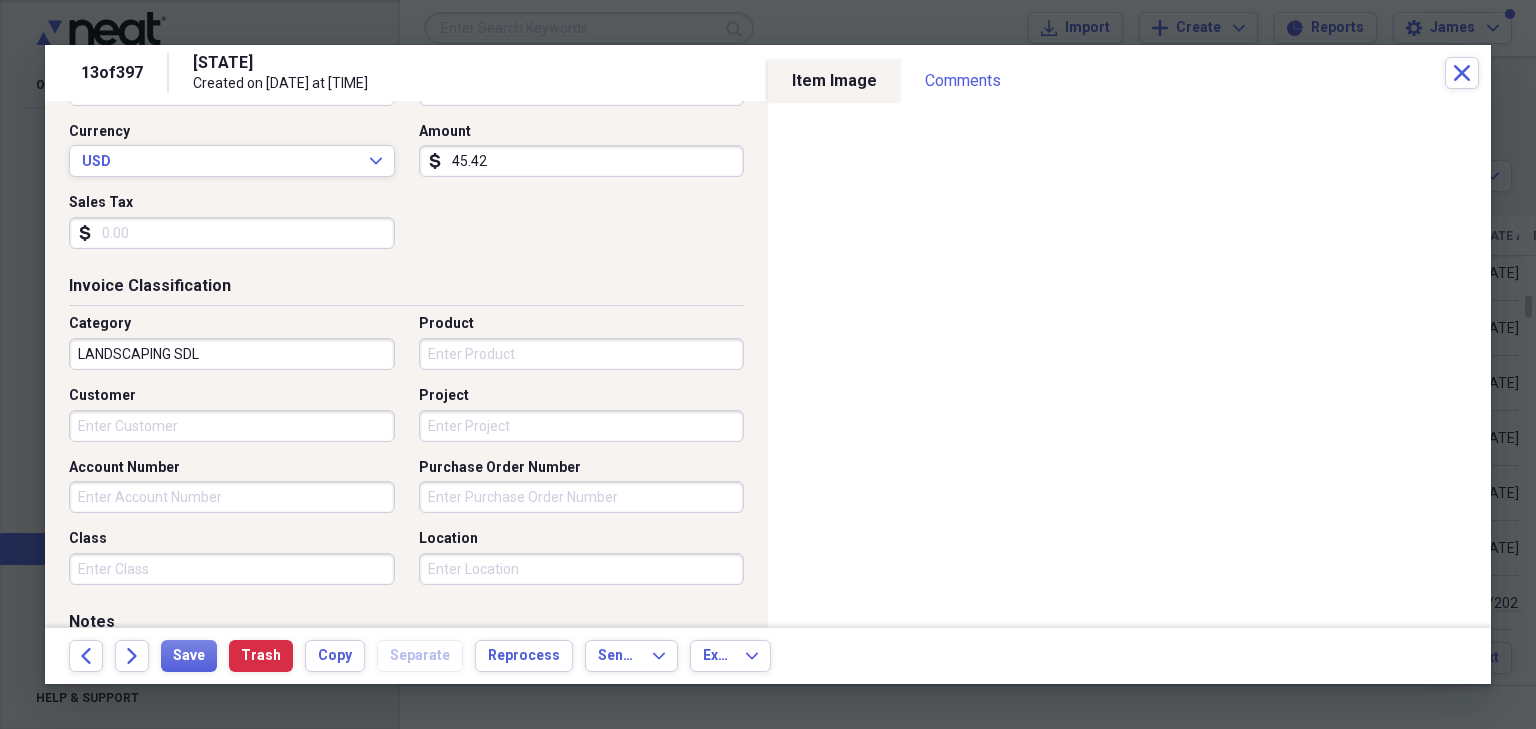 scroll, scrollTop: 400, scrollLeft: 0, axis: vertical 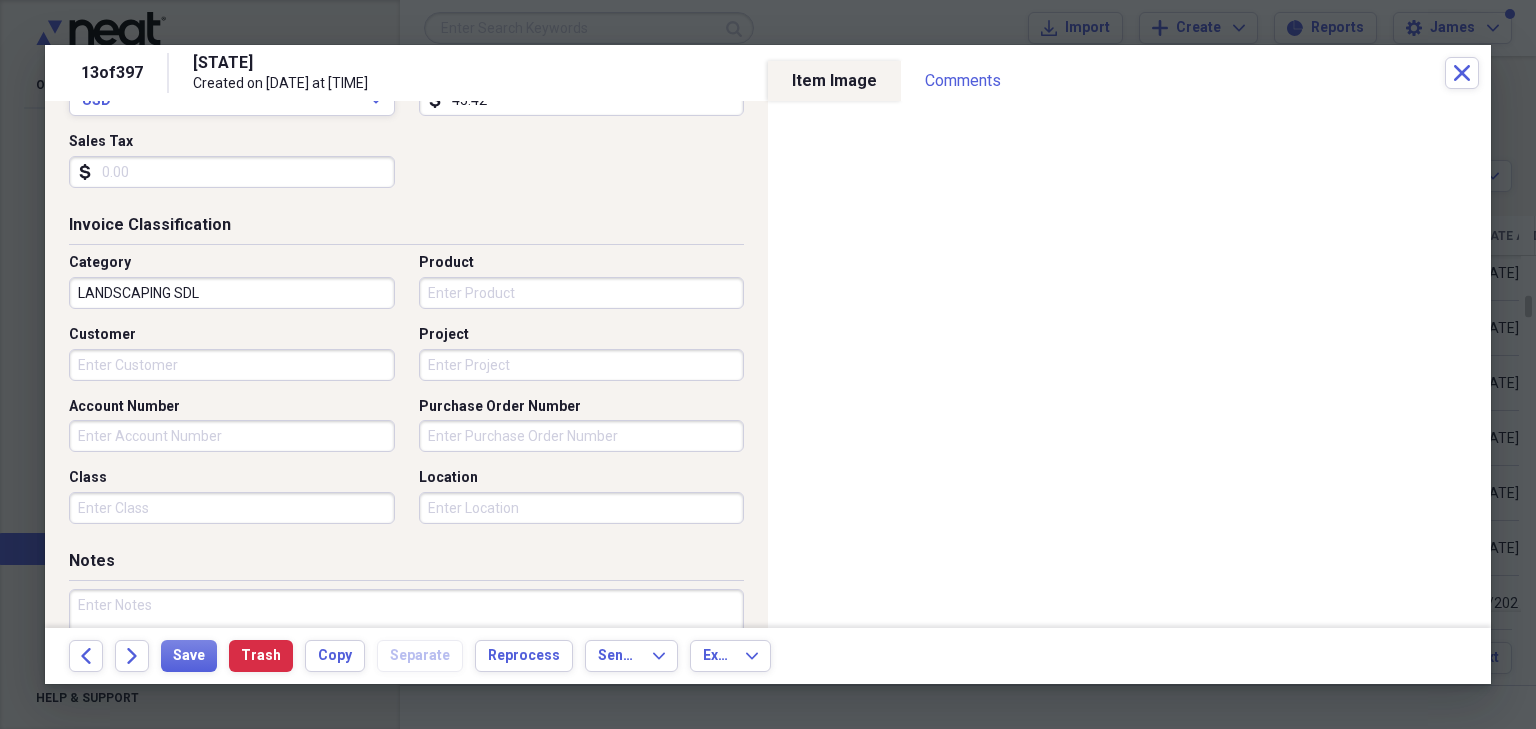 type on "FUDRUCKERS" 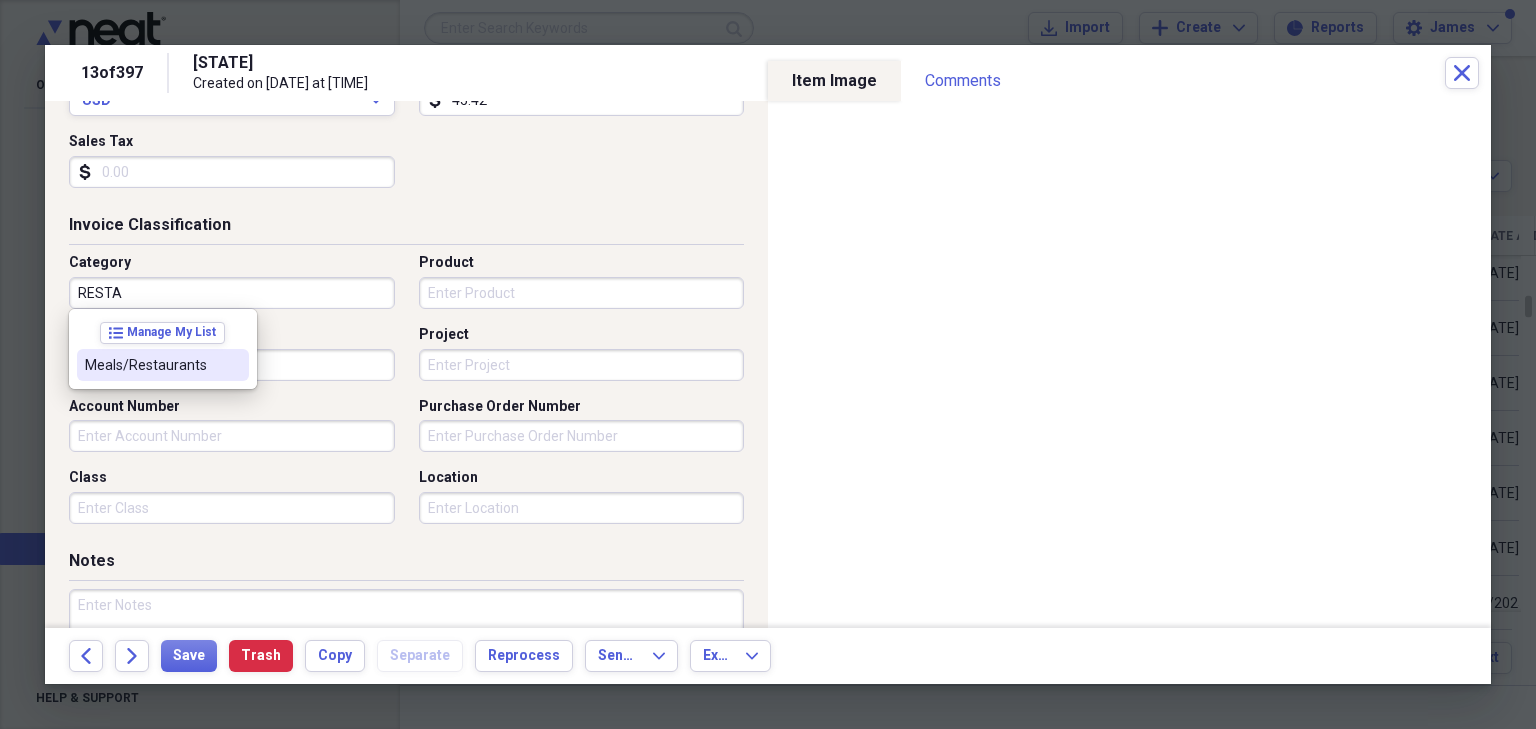 click on "Meals/Restaurants" at bounding box center (151, 365) 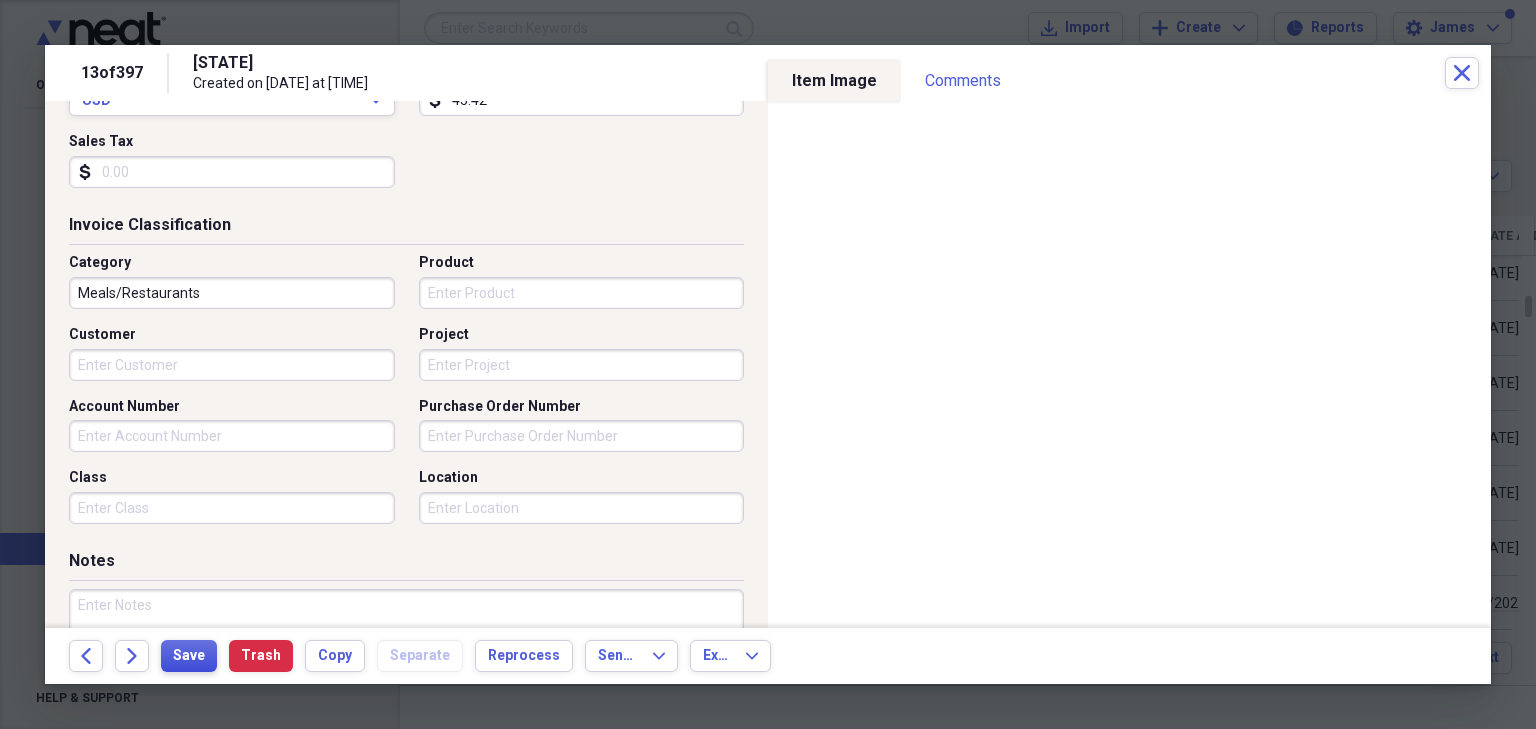 click on "Save" at bounding box center (189, 656) 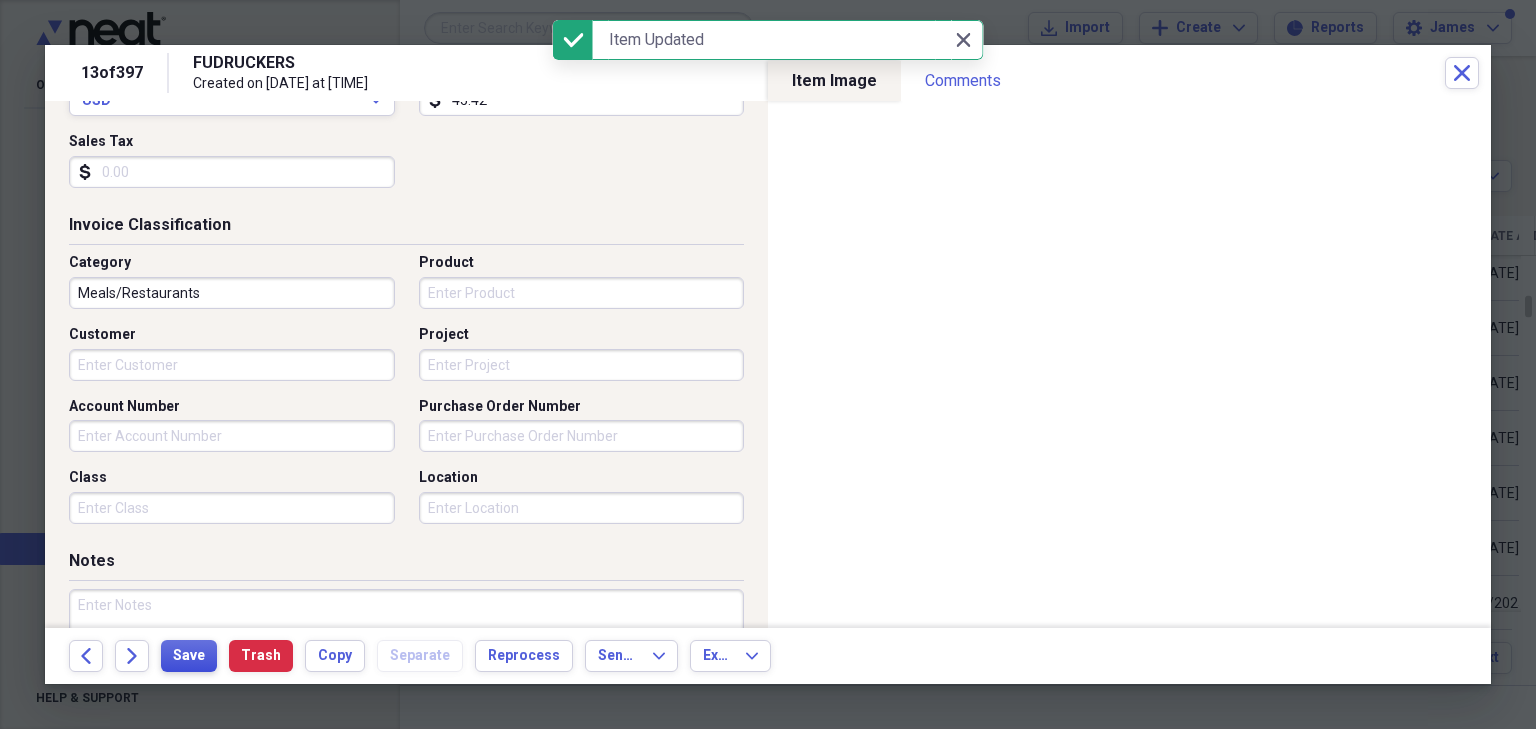 click on "Save" at bounding box center [189, 656] 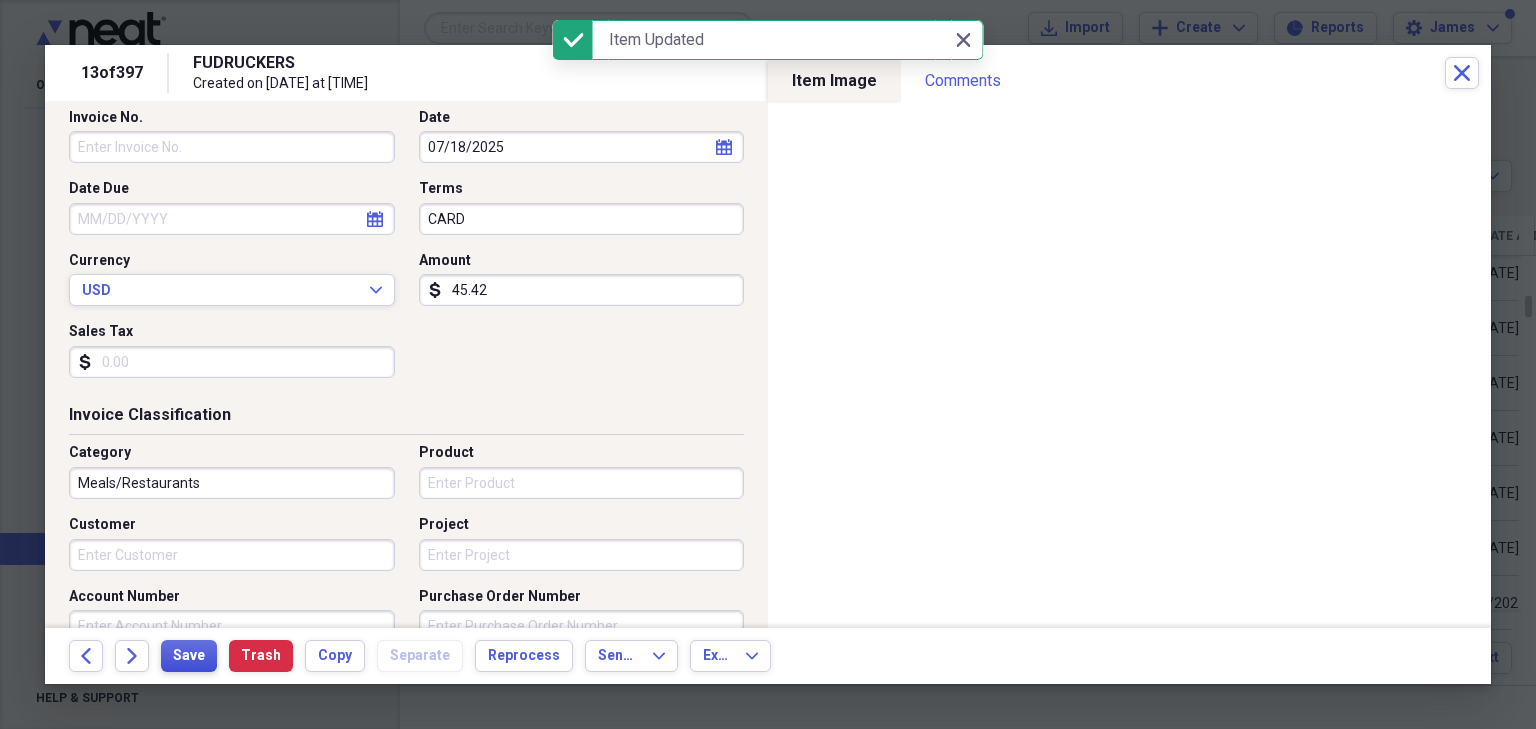 scroll, scrollTop: 104, scrollLeft: 0, axis: vertical 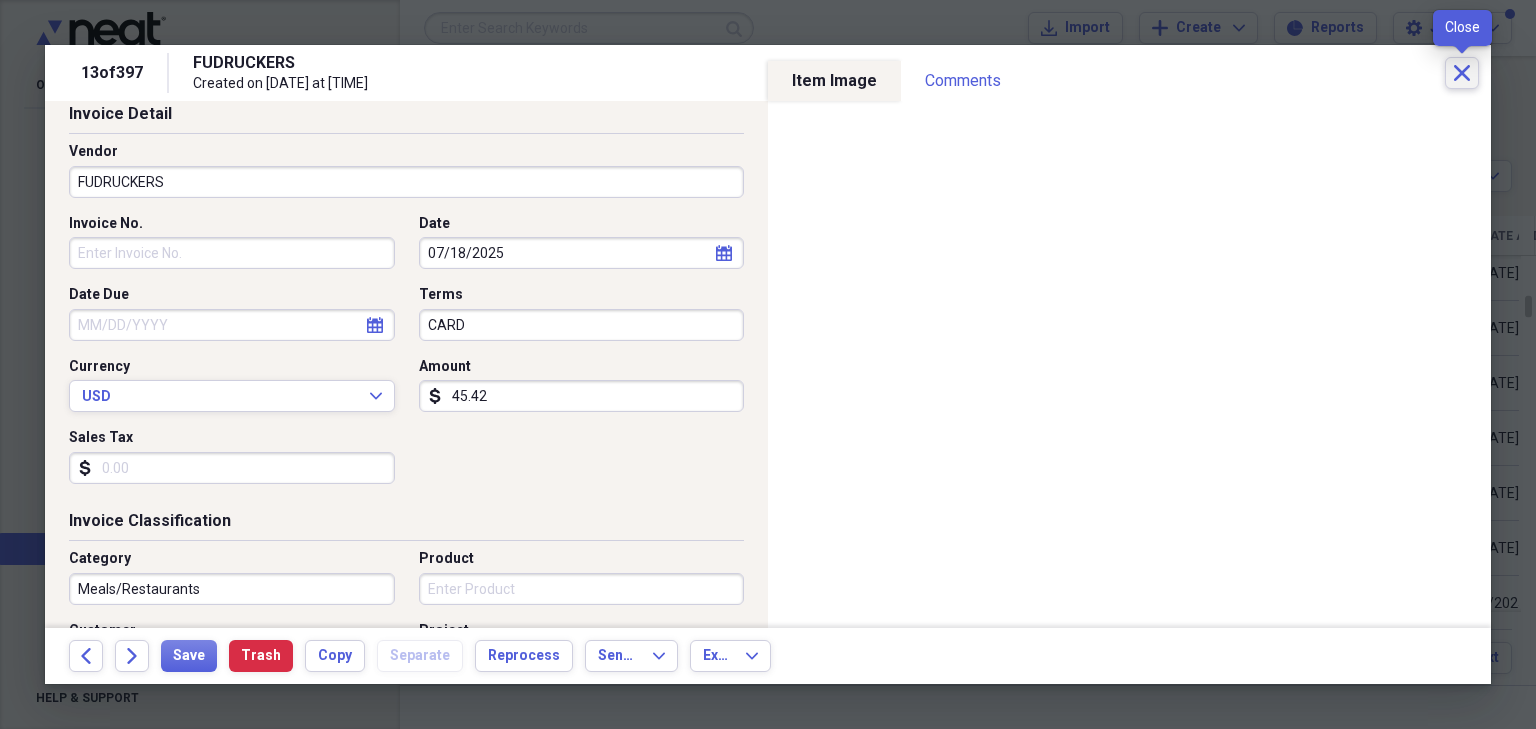 click on "Close" 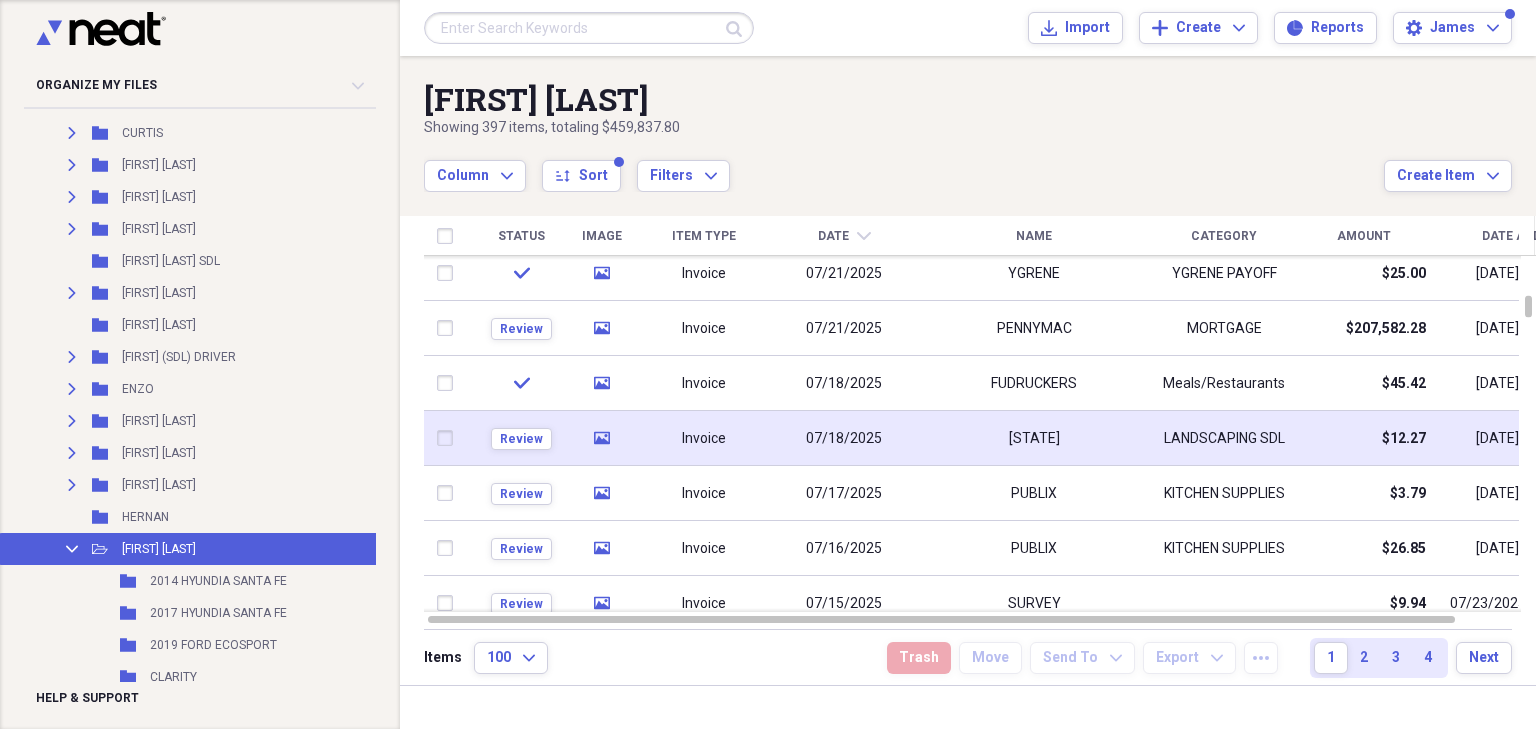 click on "FLORIDA" at bounding box center (1034, 438) 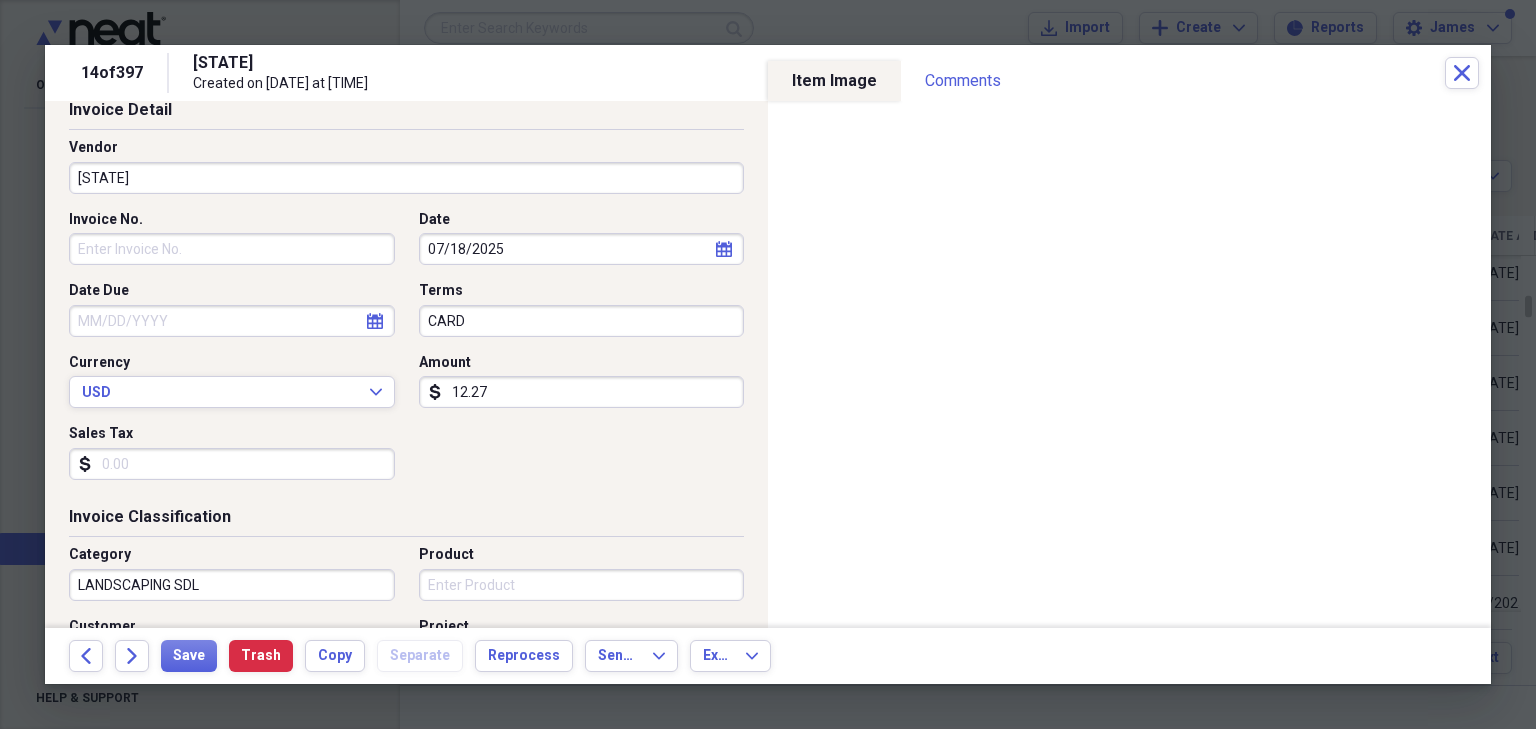 scroll, scrollTop: 80, scrollLeft: 0, axis: vertical 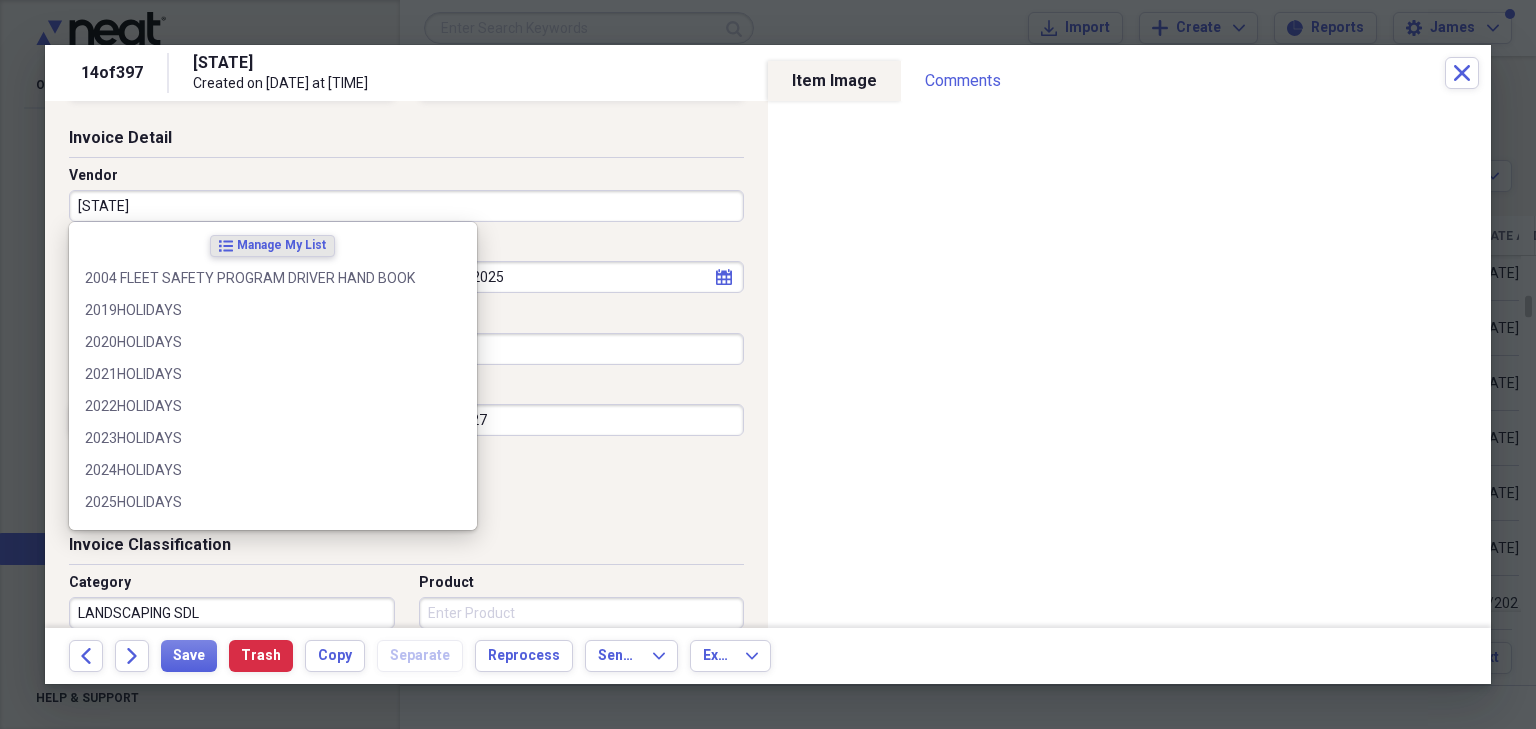 click on "FLORIDA" at bounding box center [406, 206] 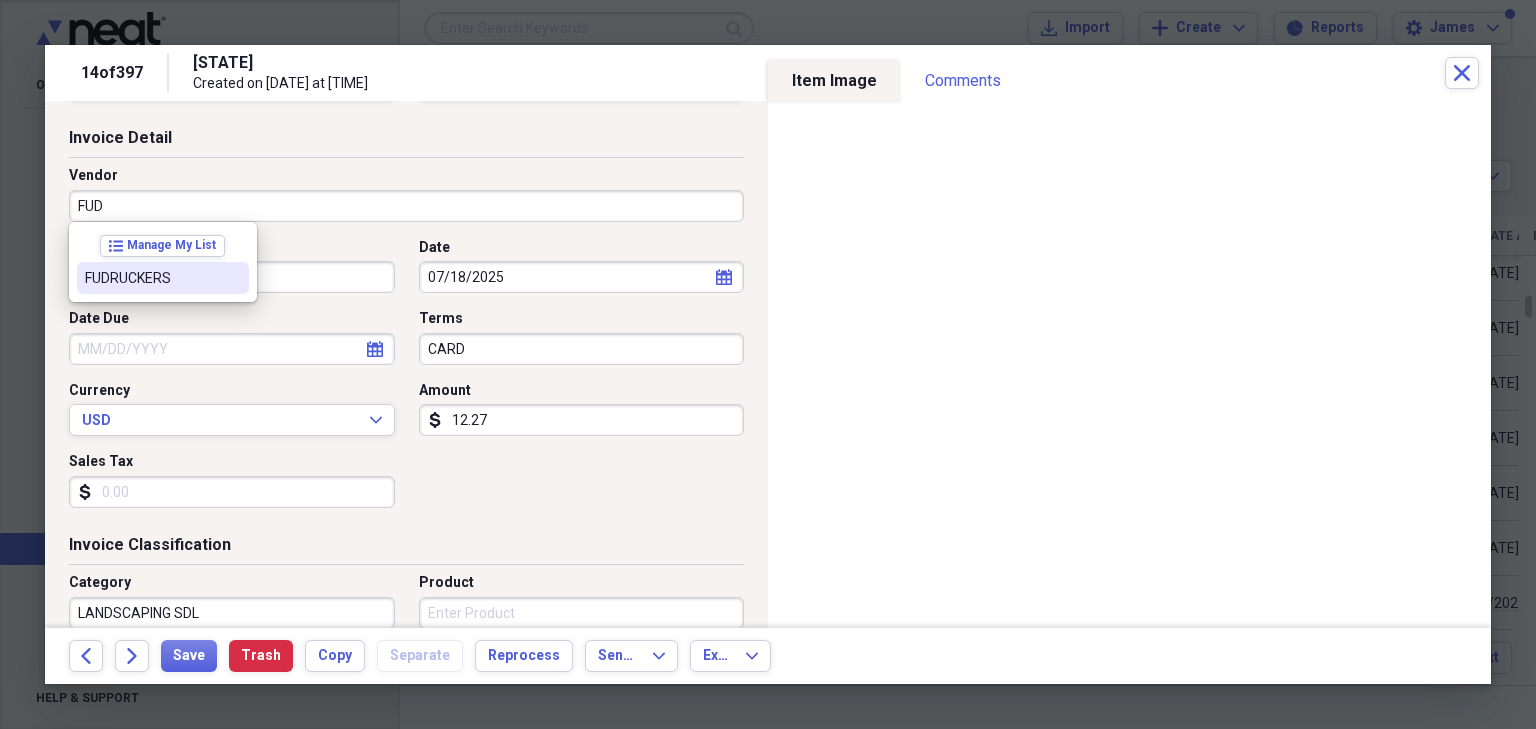 click on "FUDRUCKERS" at bounding box center (151, 278) 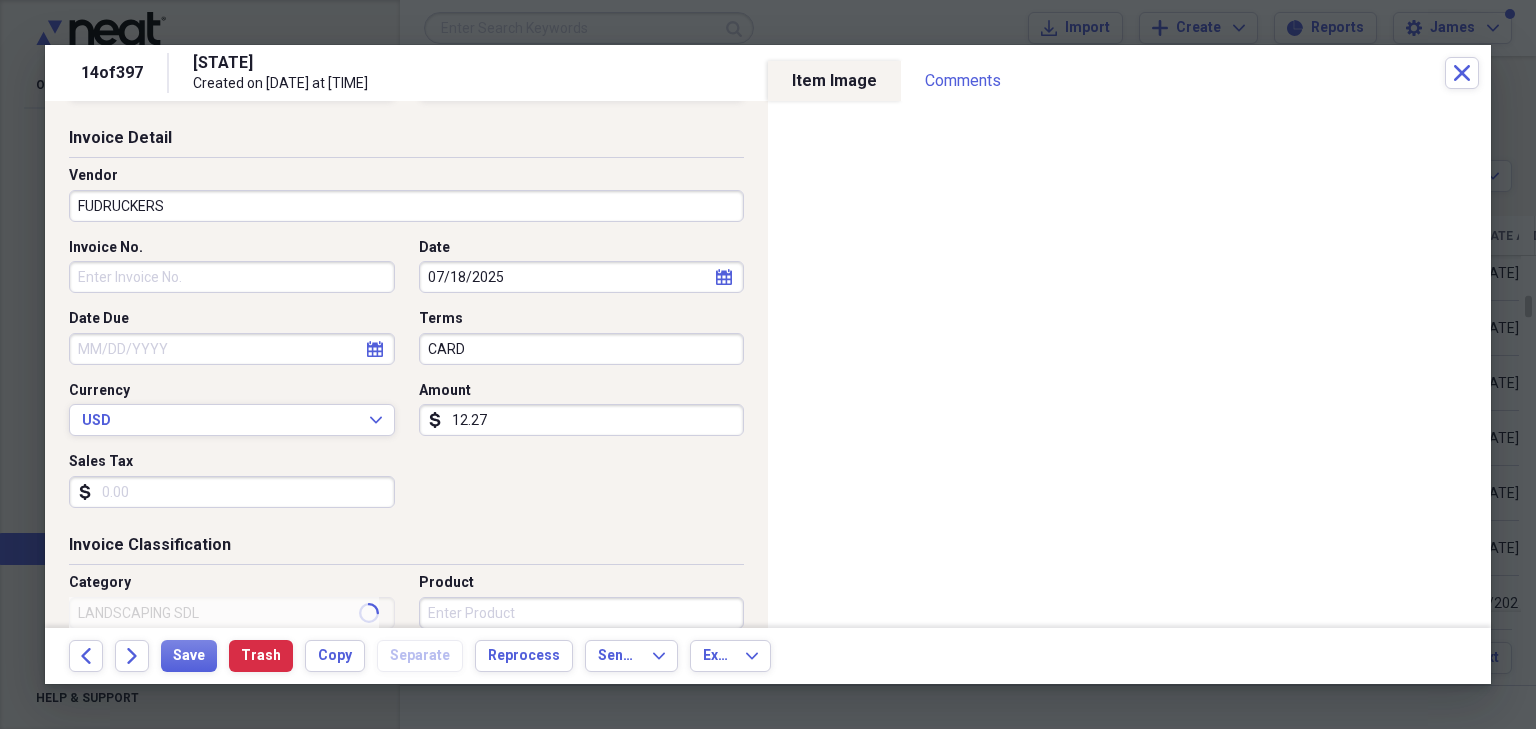 type on "Meals/Restaurants" 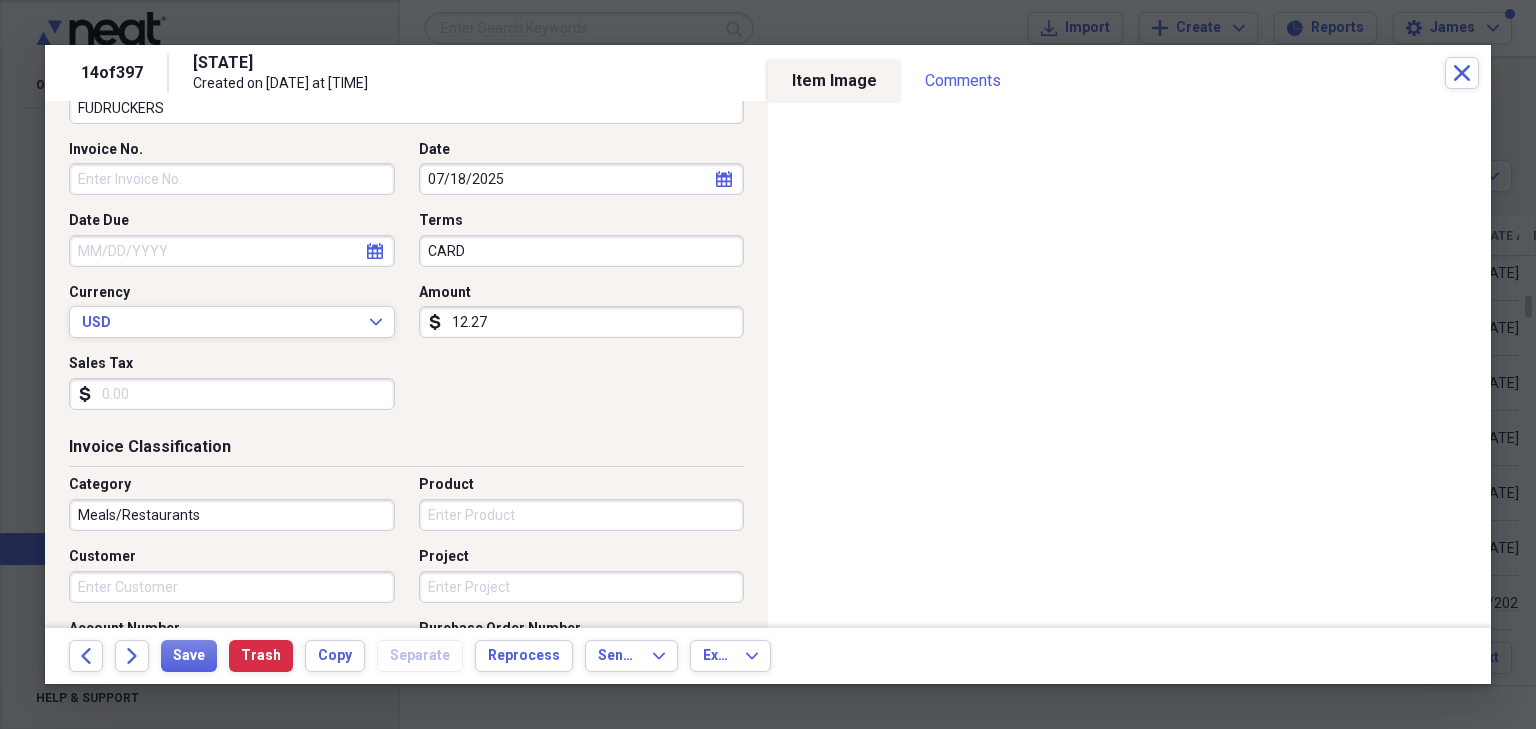 scroll, scrollTop: 160, scrollLeft: 0, axis: vertical 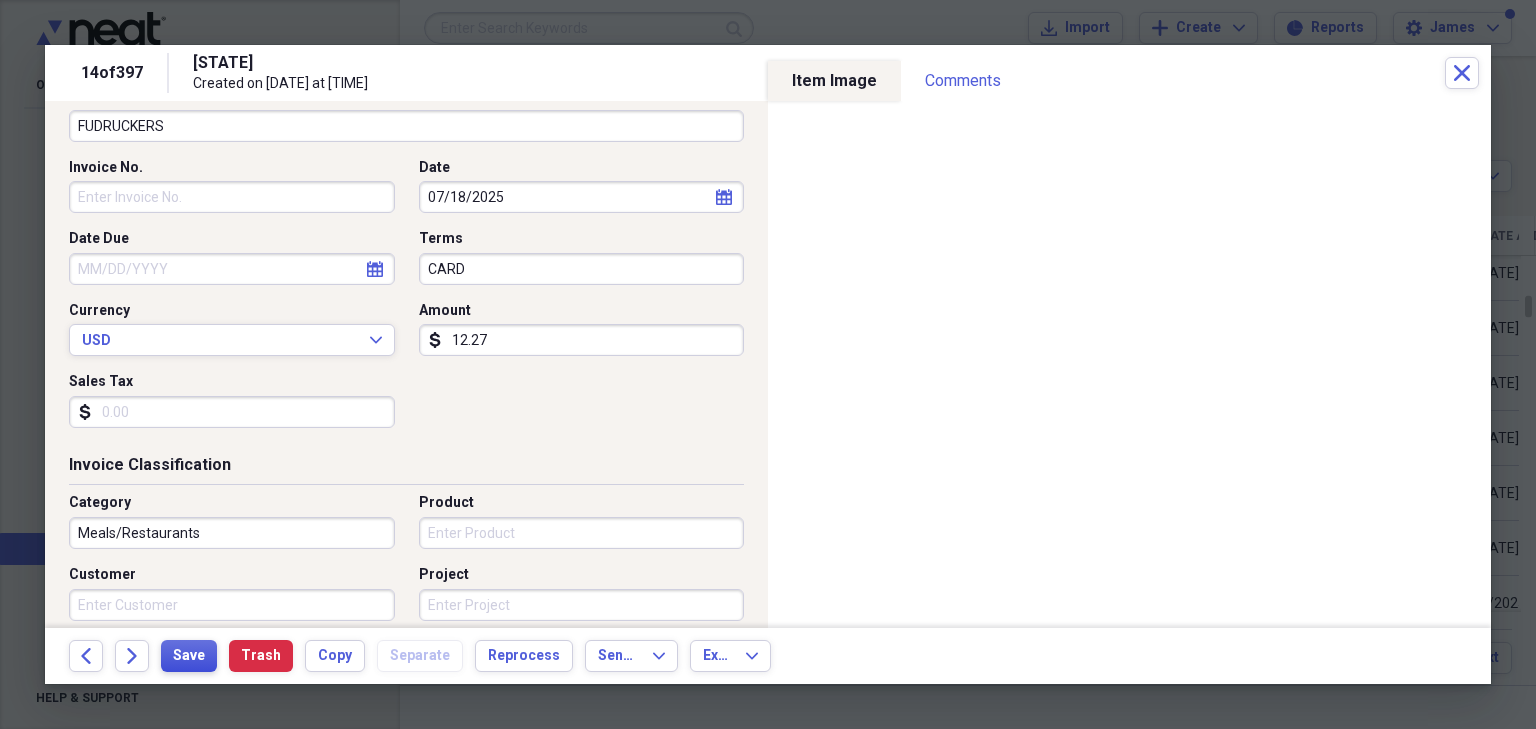 click on "Save" at bounding box center (189, 656) 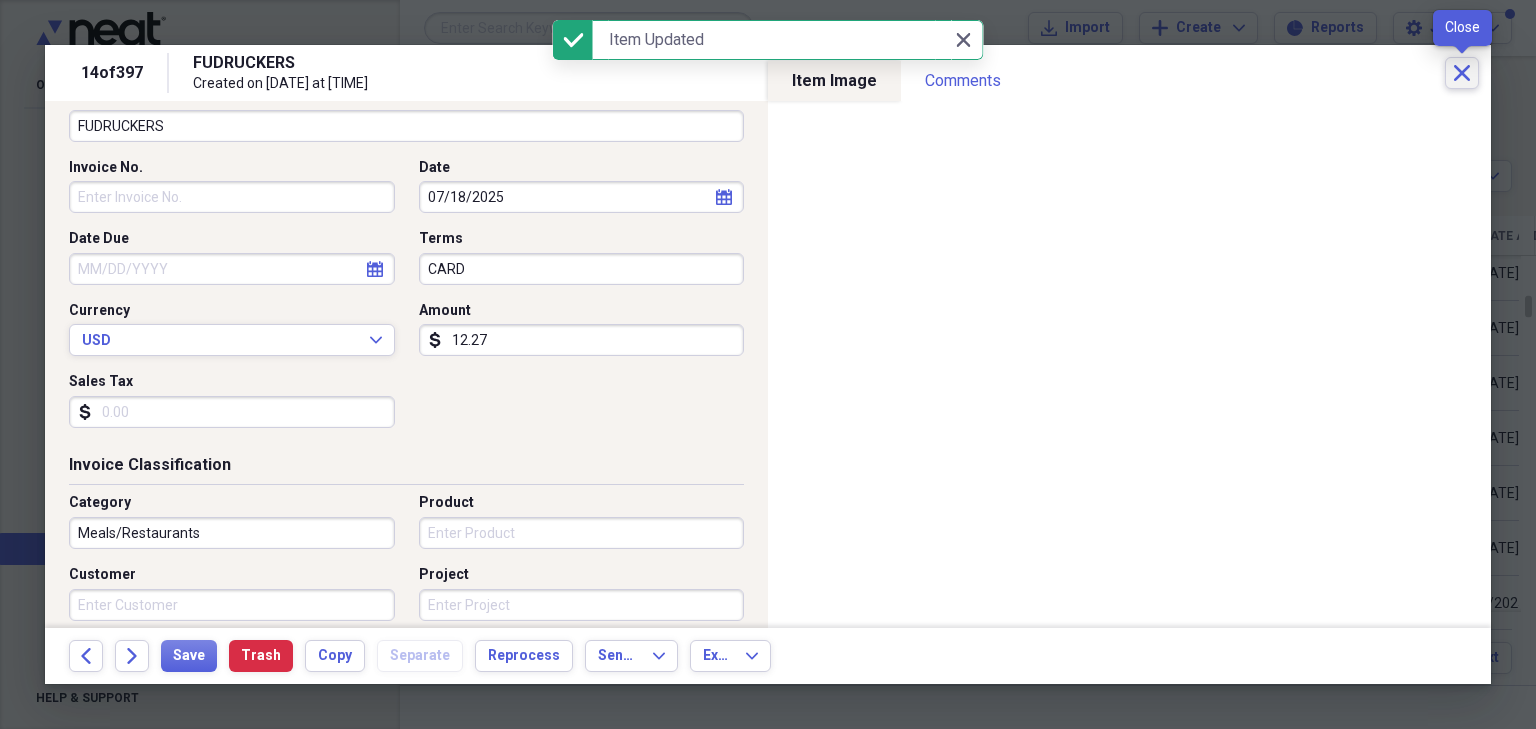 click 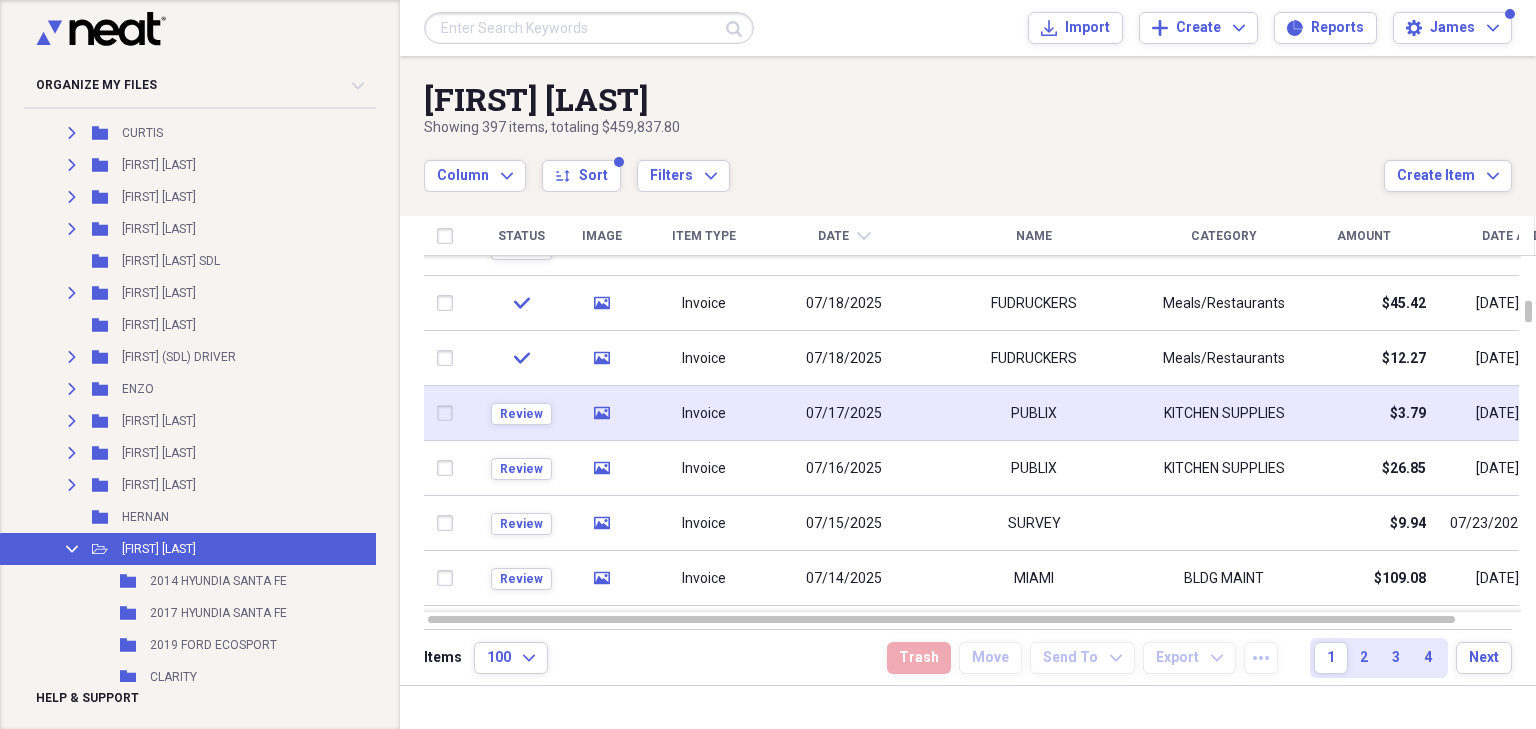 click on "PUBLIX" at bounding box center [1034, 413] 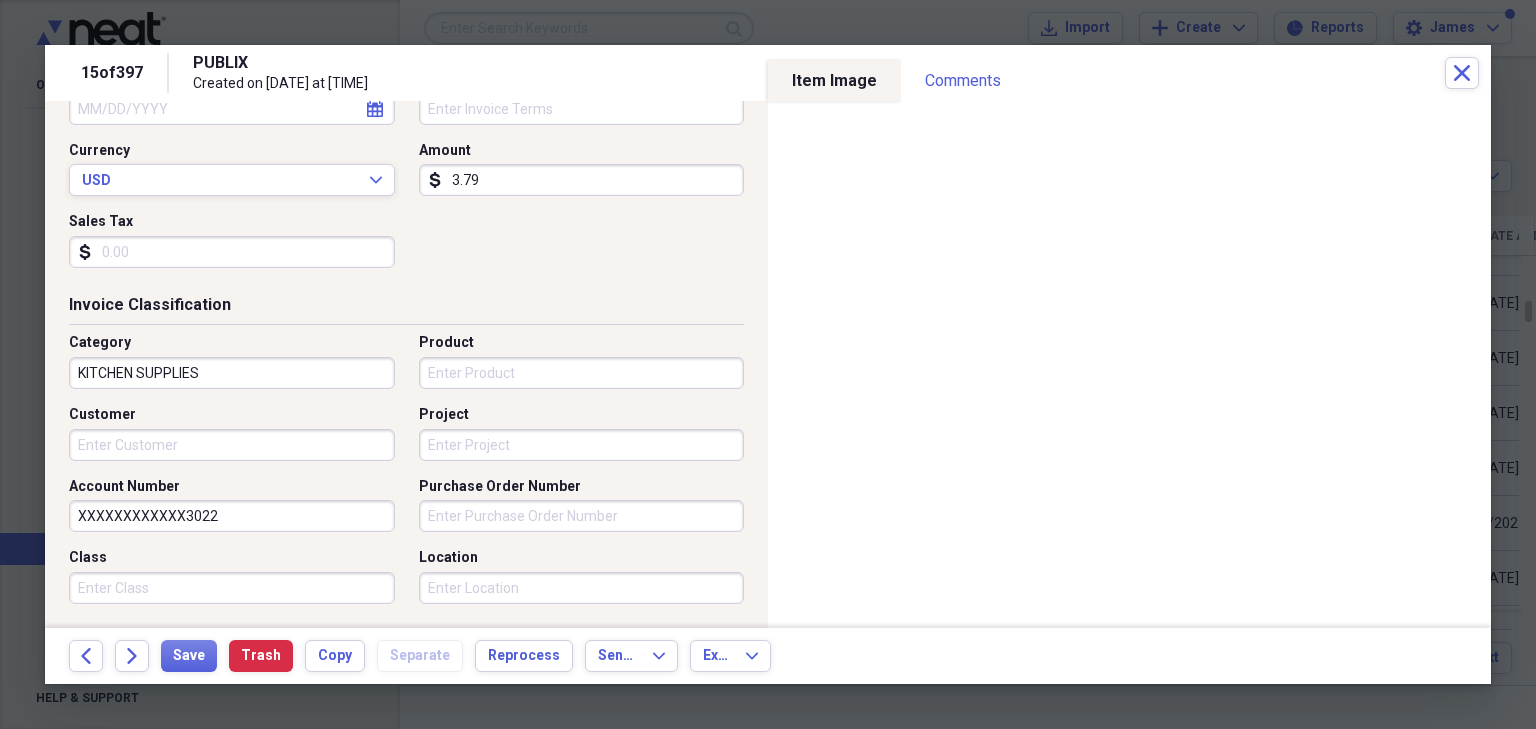 scroll, scrollTop: 400, scrollLeft: 0, axis: vertical 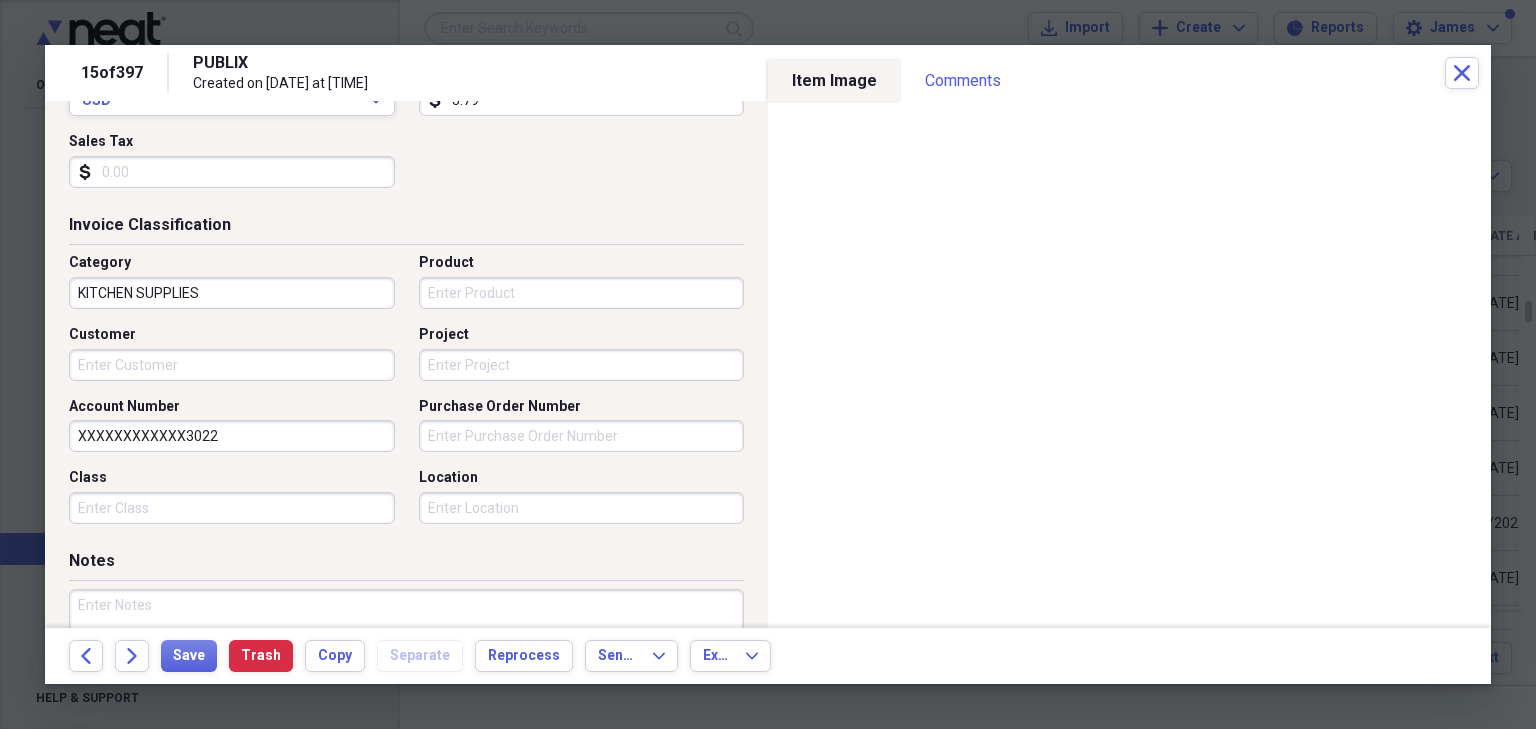 click on "KITCHEN SUPPLIES" at bounding box center (232, 293) 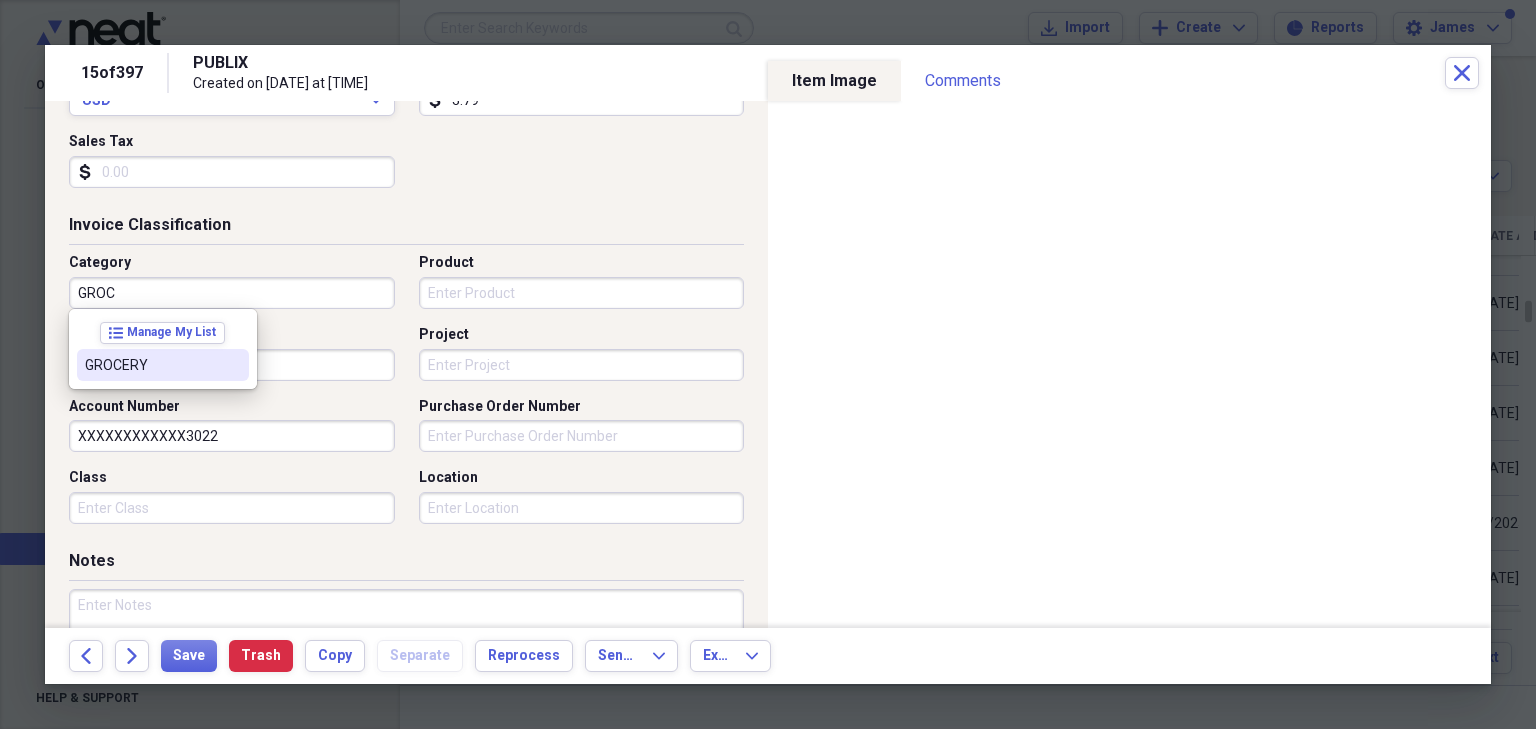 click on "GROCERY" at bounding box center (151, 365) 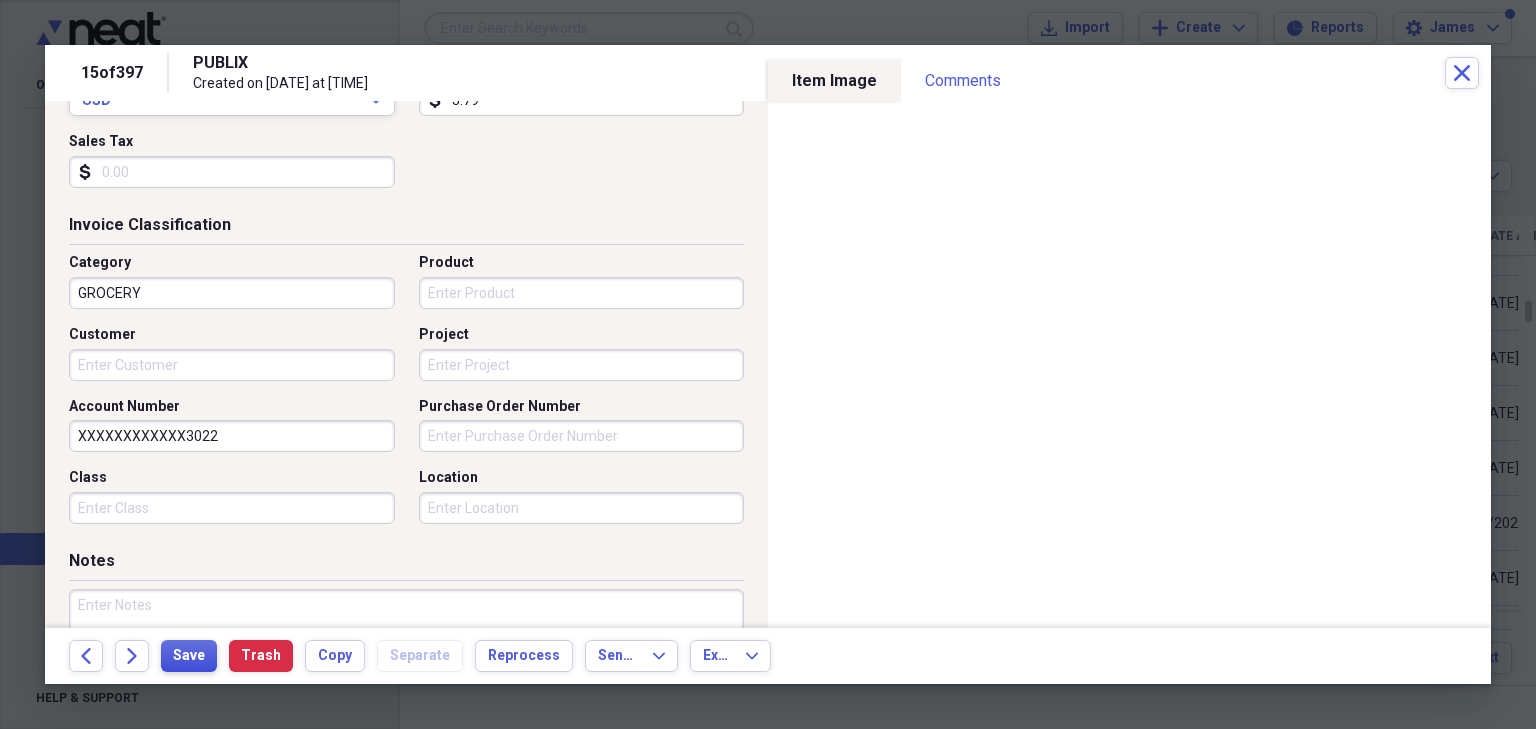 click on "Save" at bounding box center (189, 656) 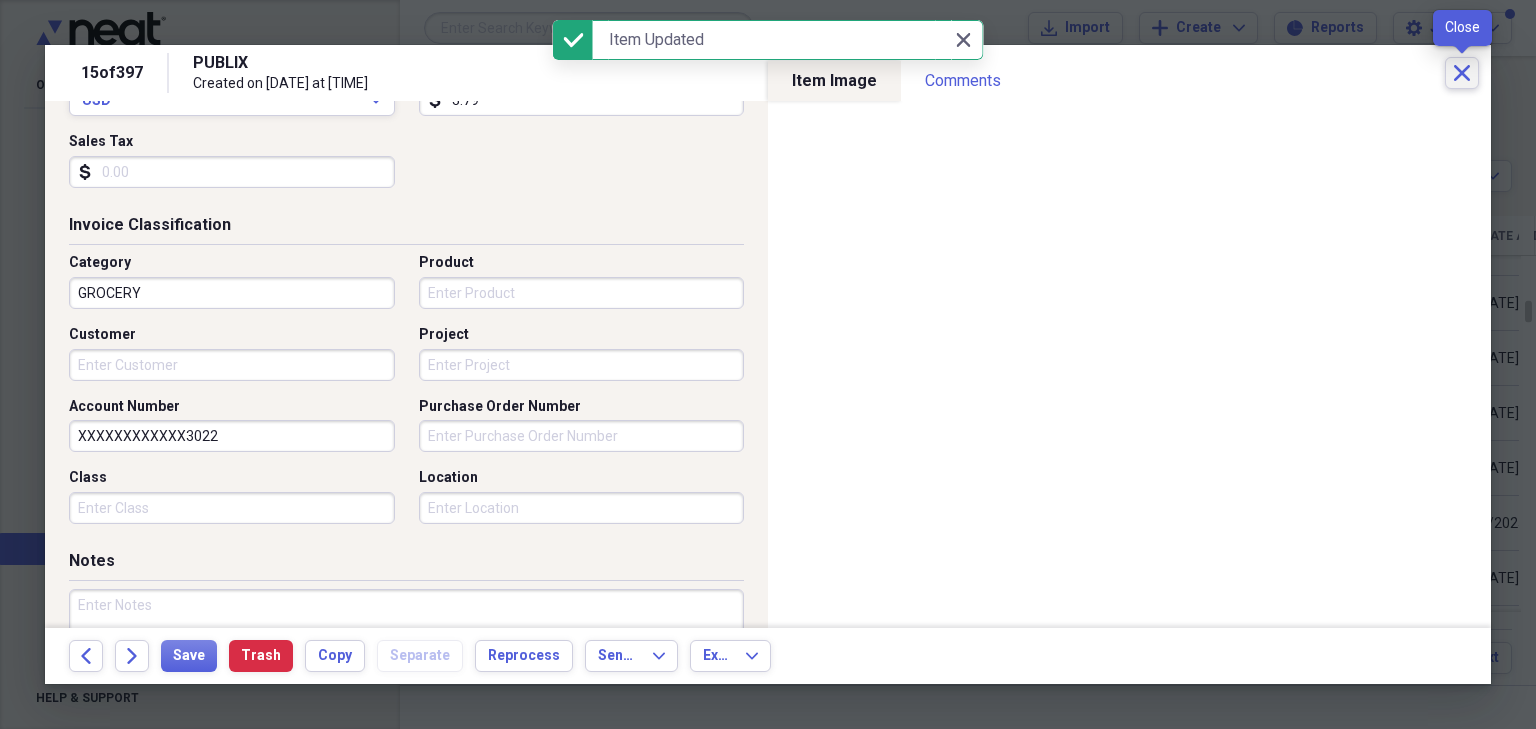 click on "Close" 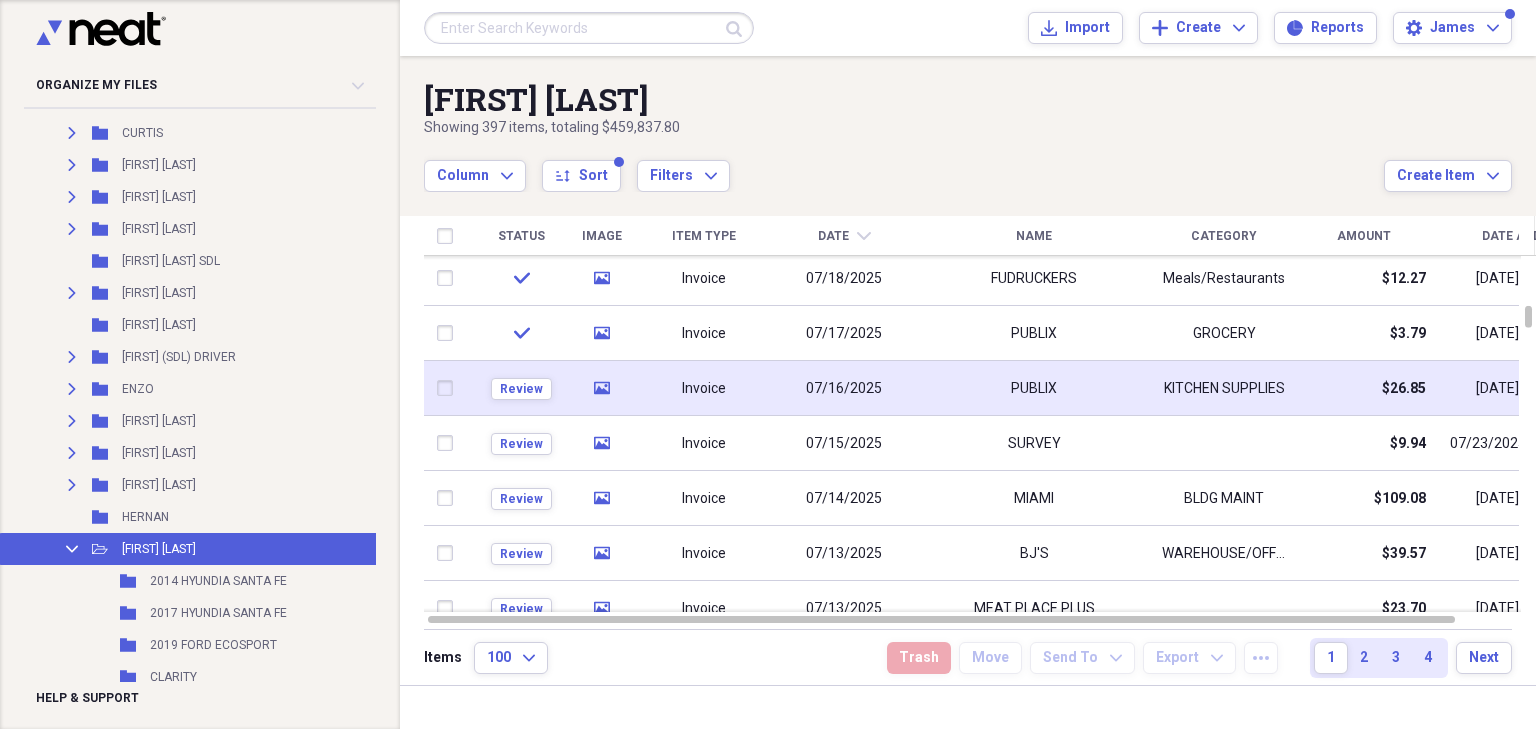 click on "PUBLIX" at bounding box center (1034, 389) 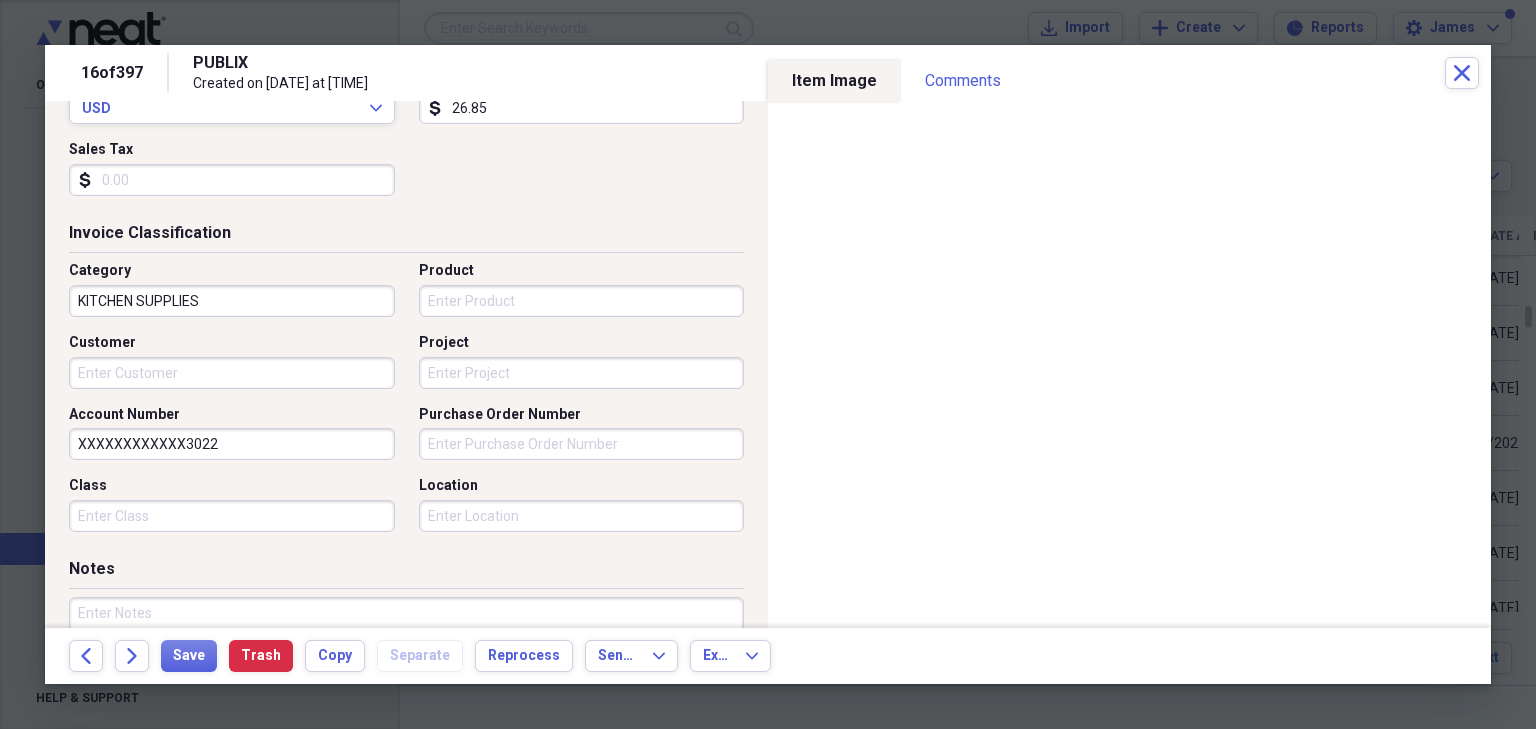 scroll, scrollTop: 400, scrollLeft: 0, axis: vertical 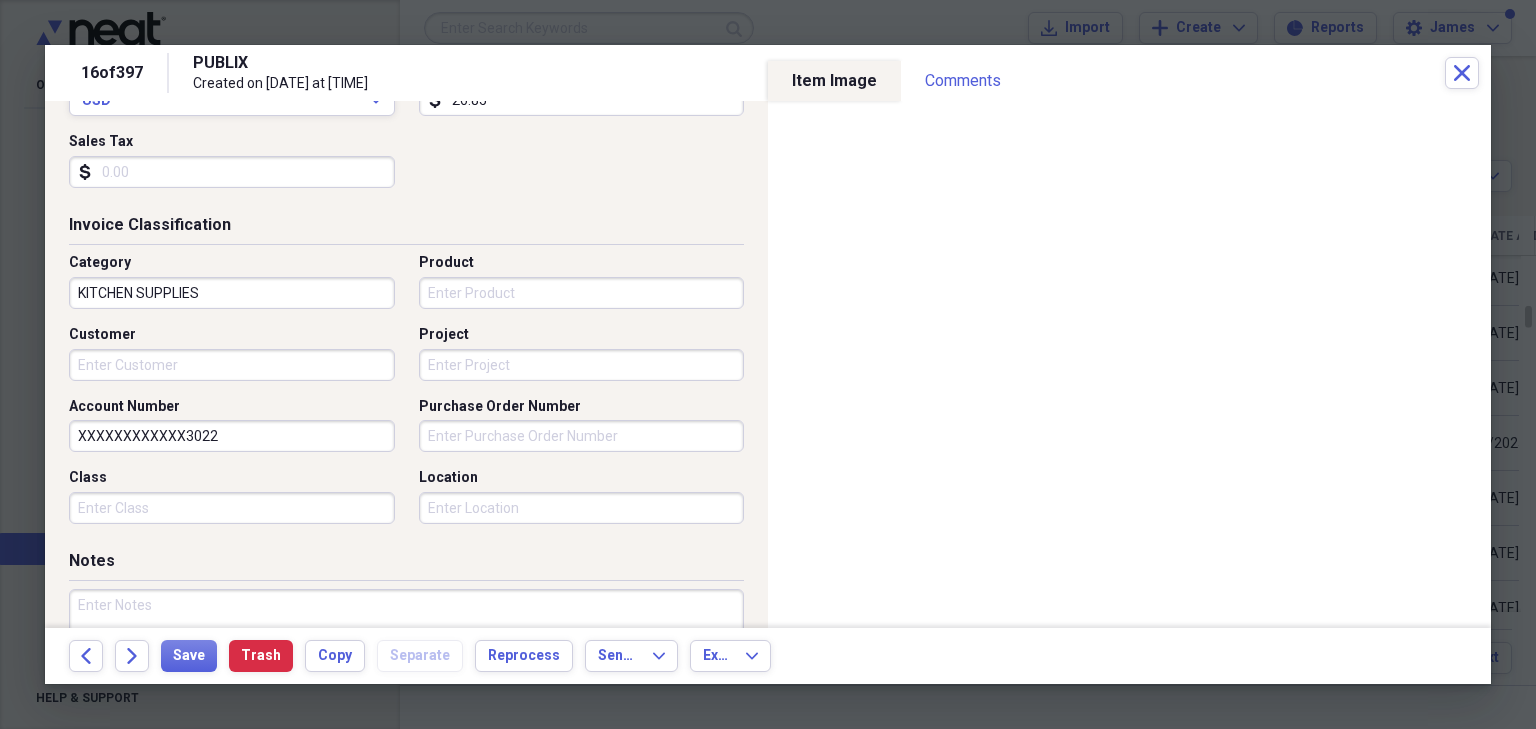 click on "KITCHEN SUPPLIES" at bounding box center [232, 293] 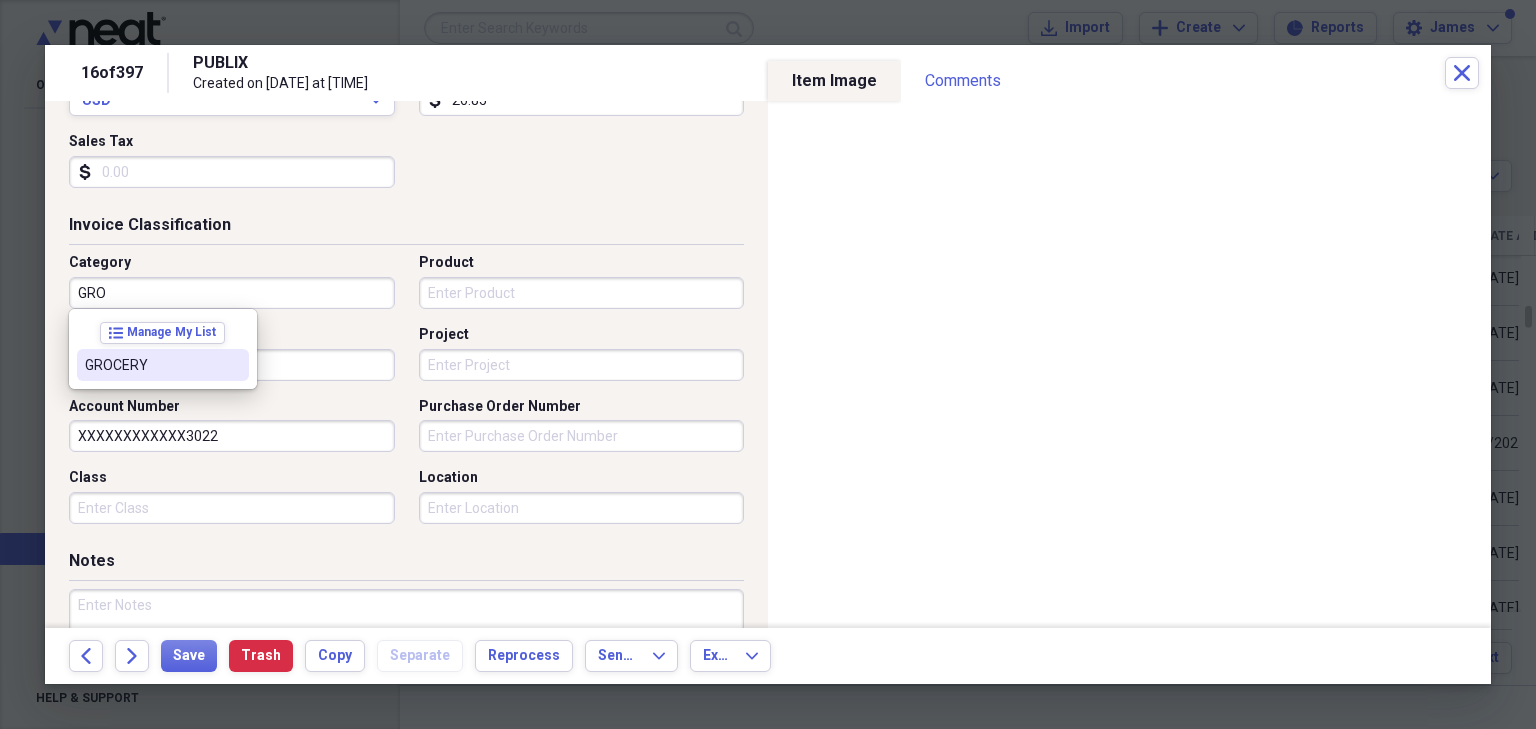 click on "GROCERY" at bounding box center [151, 365] 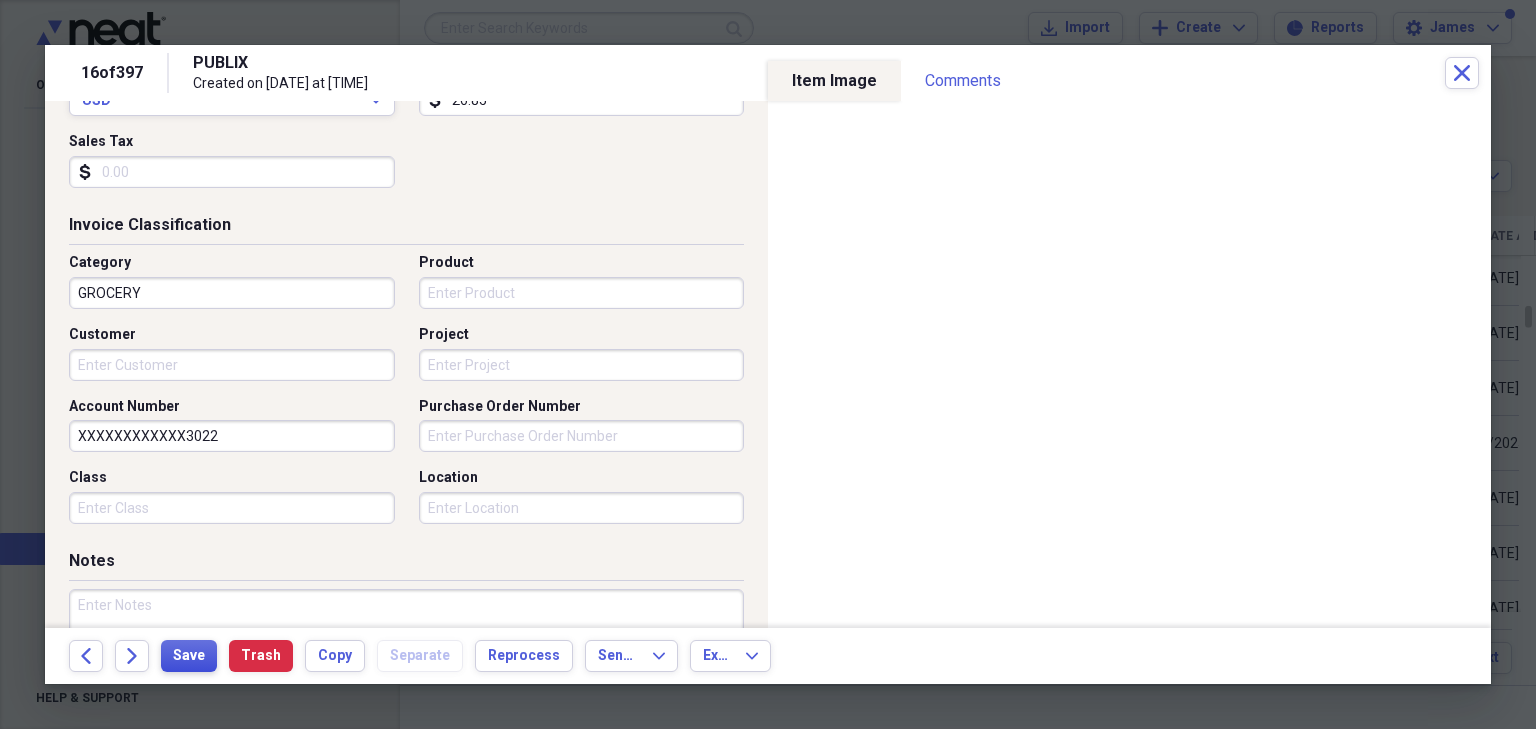 click on "Save" at bounding box center (189, 656) 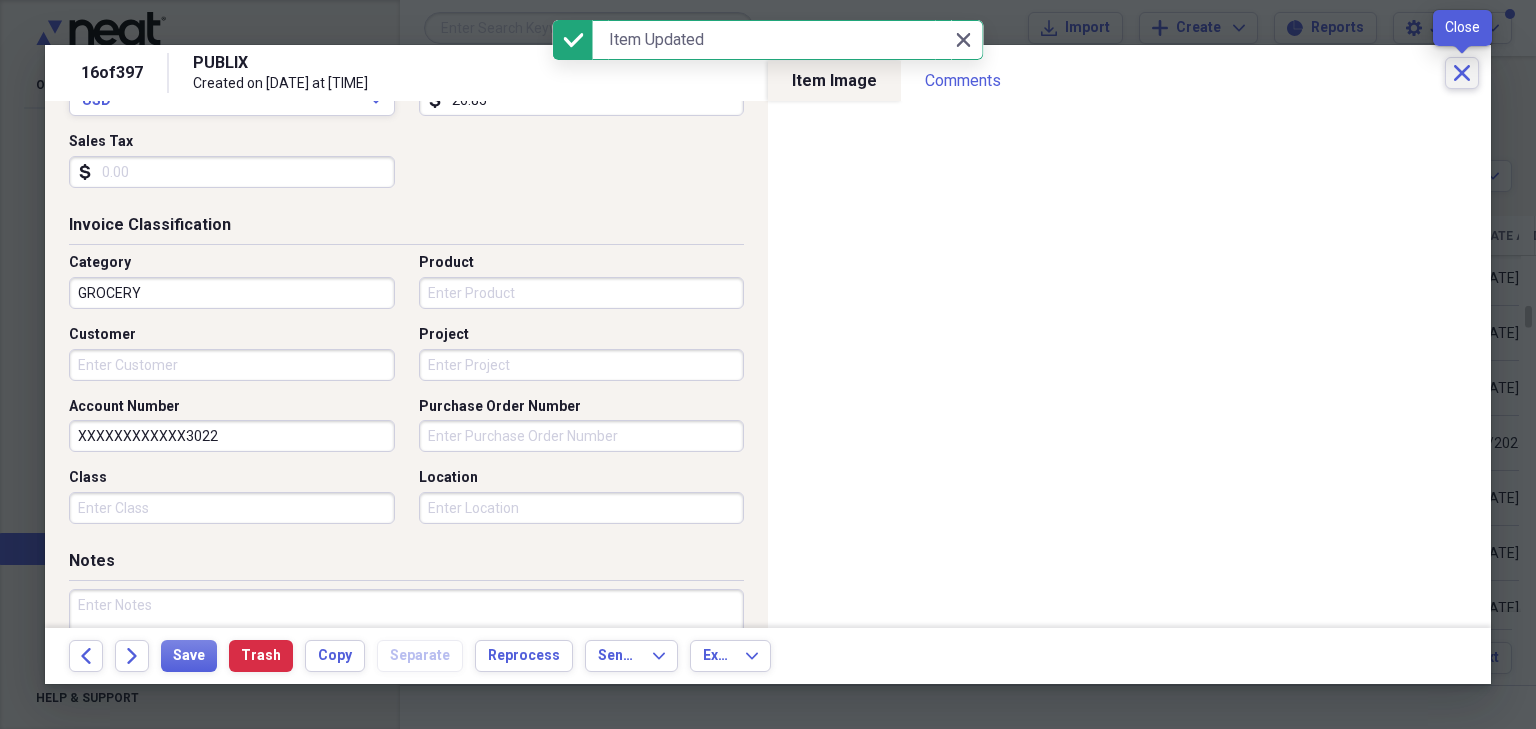 click on "Close" 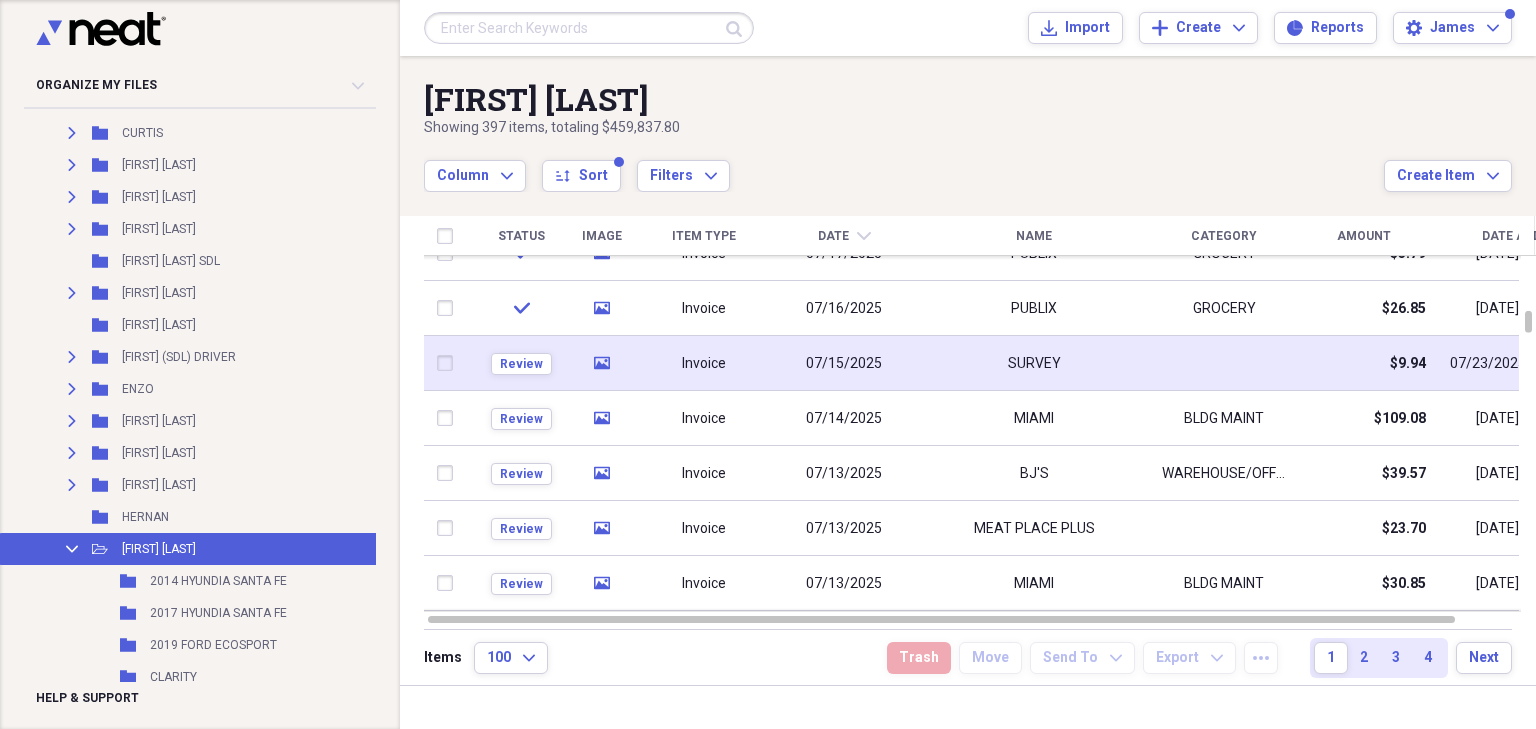 click on "SURVEY" at bounding box center [1034, 363] 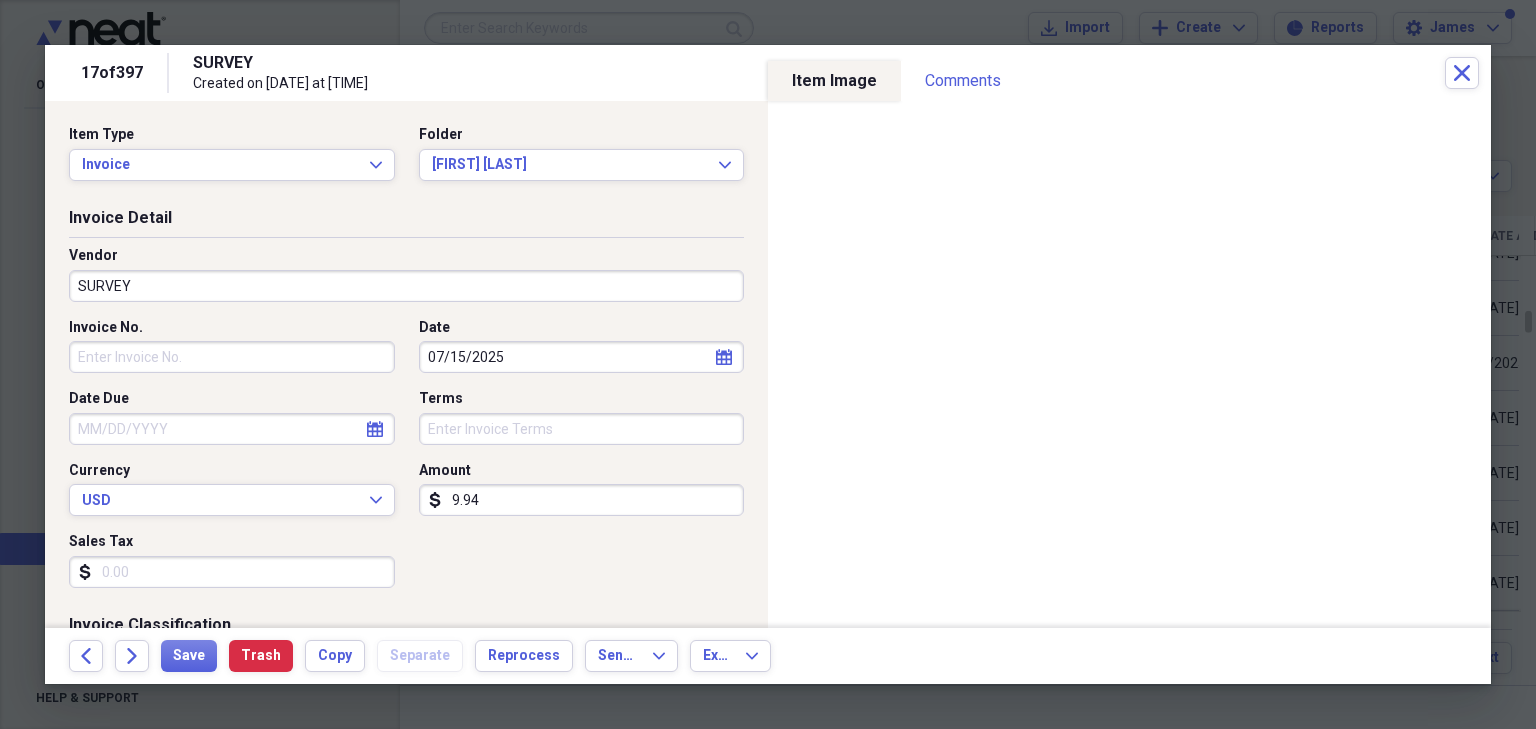 click on "SURVEY" at bounding box center (406, 286) 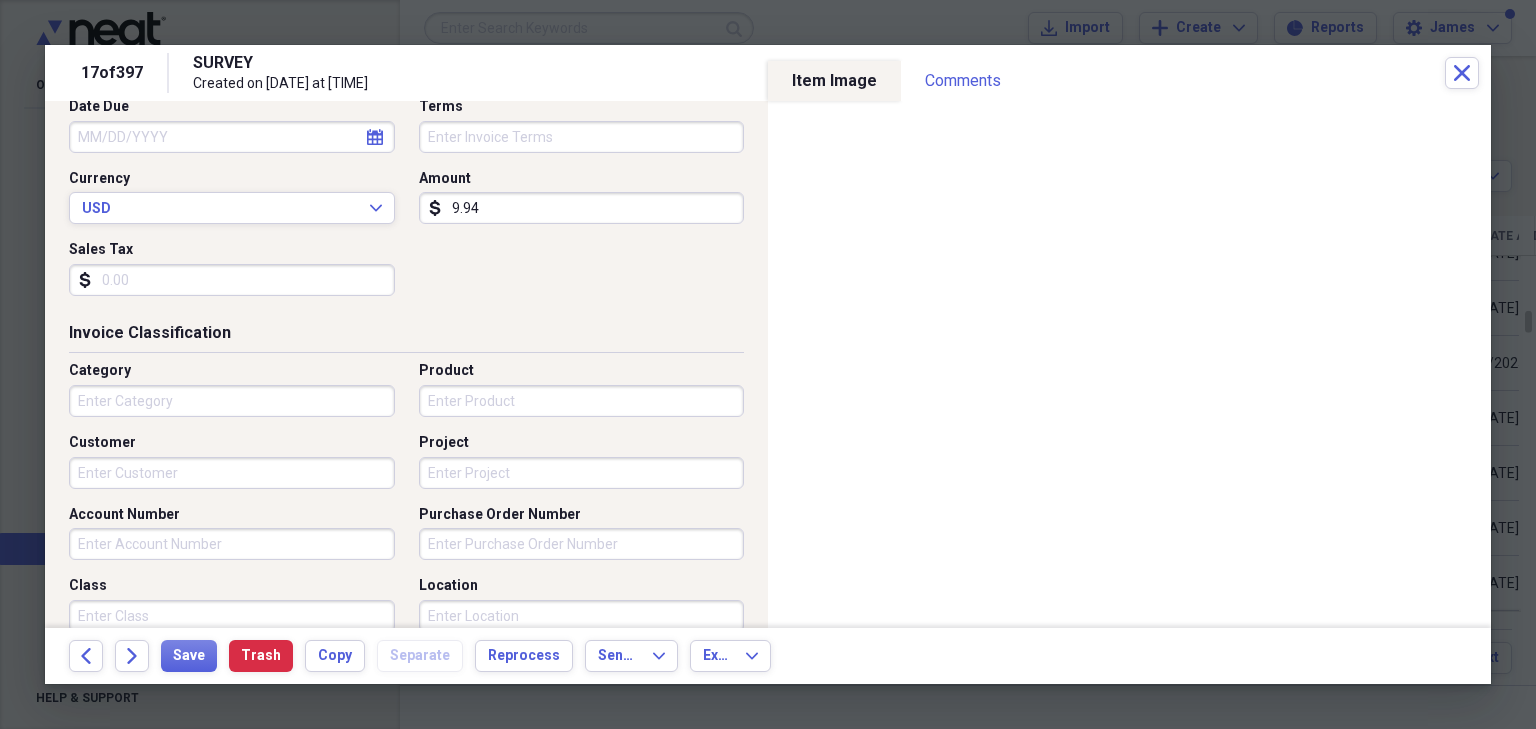 scroll, scrollTop: 320, scrollLeft: 0, axis: vertical 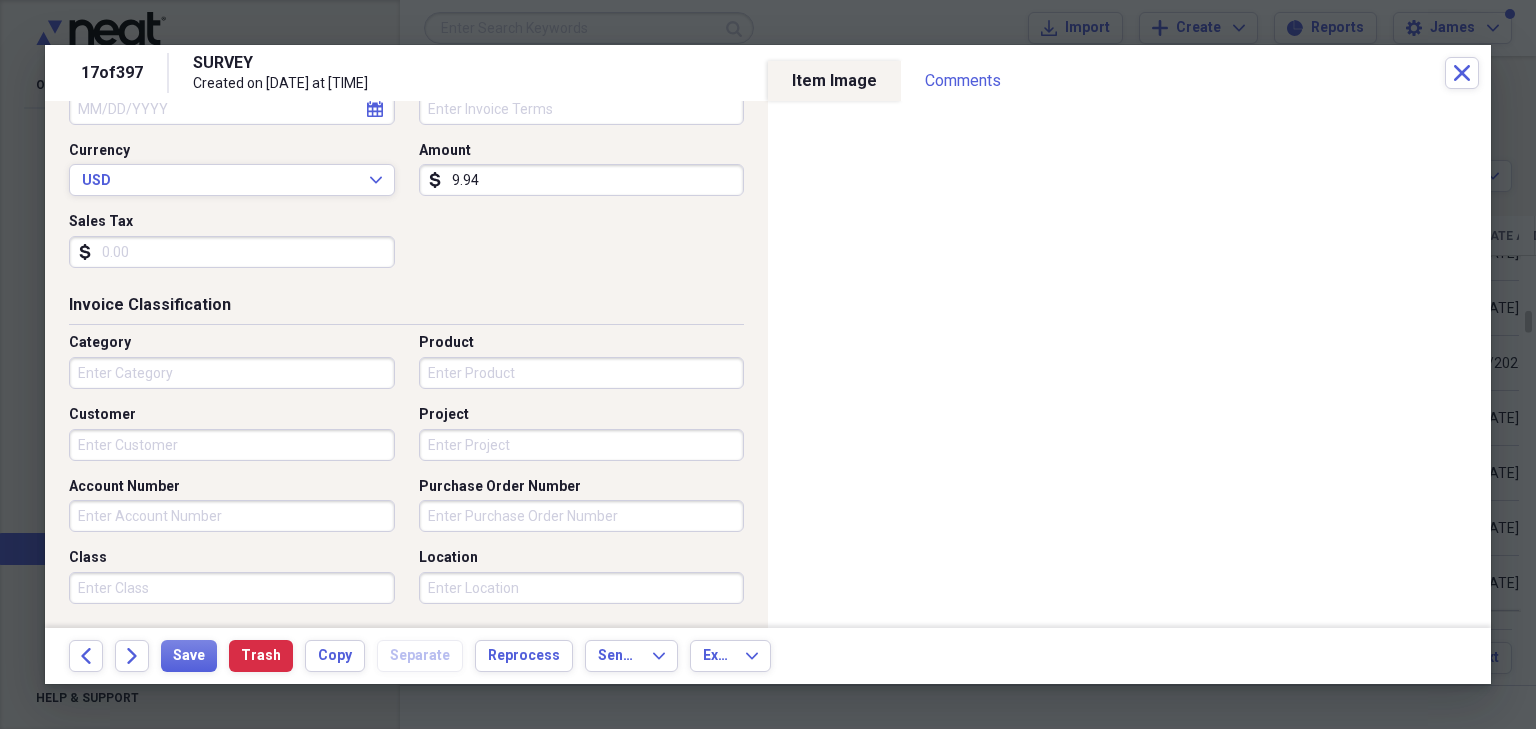 type on "BURGERKING" 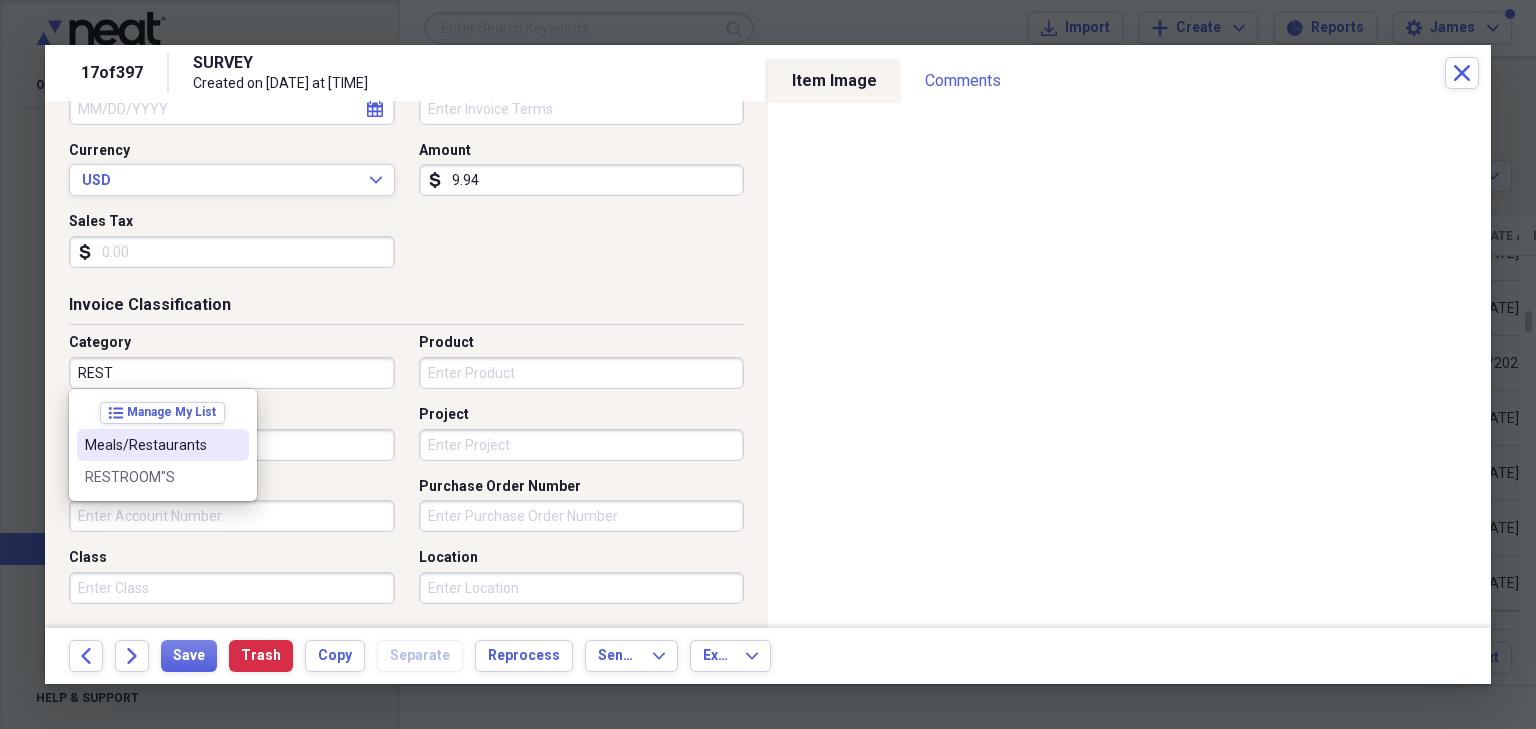 click on "Meals/Restaurants" at bounding box center [151, 445] 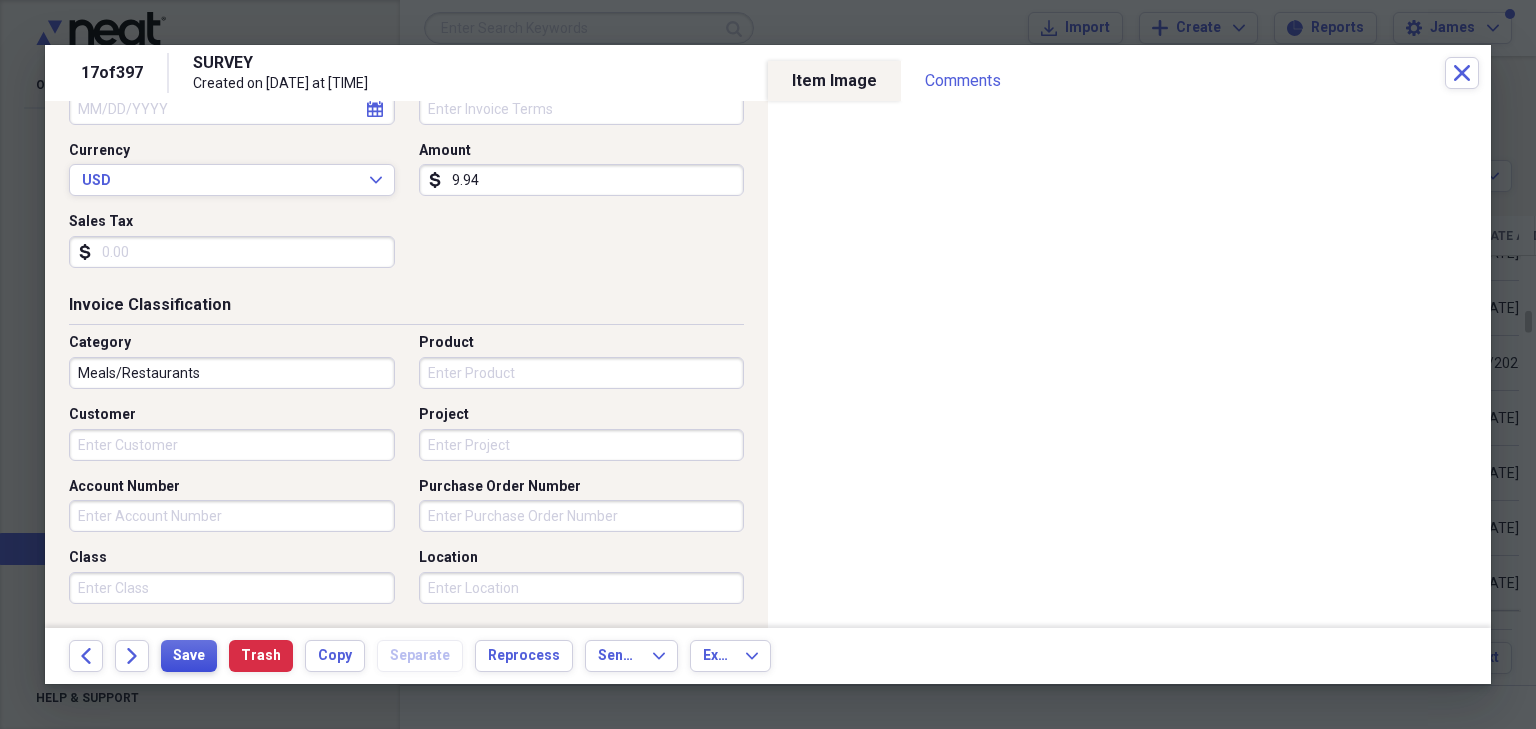click on "Save" at bounding box center [189, 656] 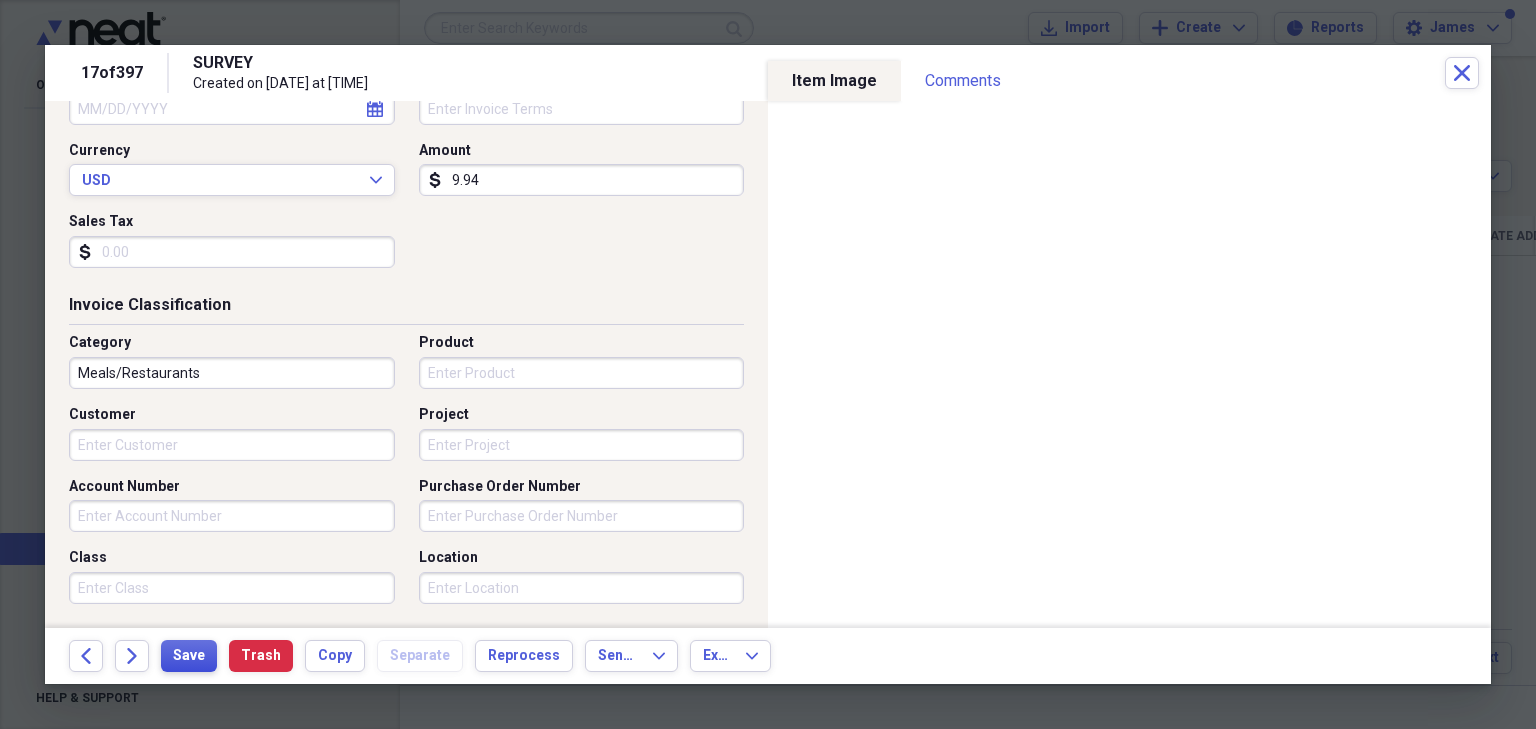 click on "Save" at bounding box center [189, 656] 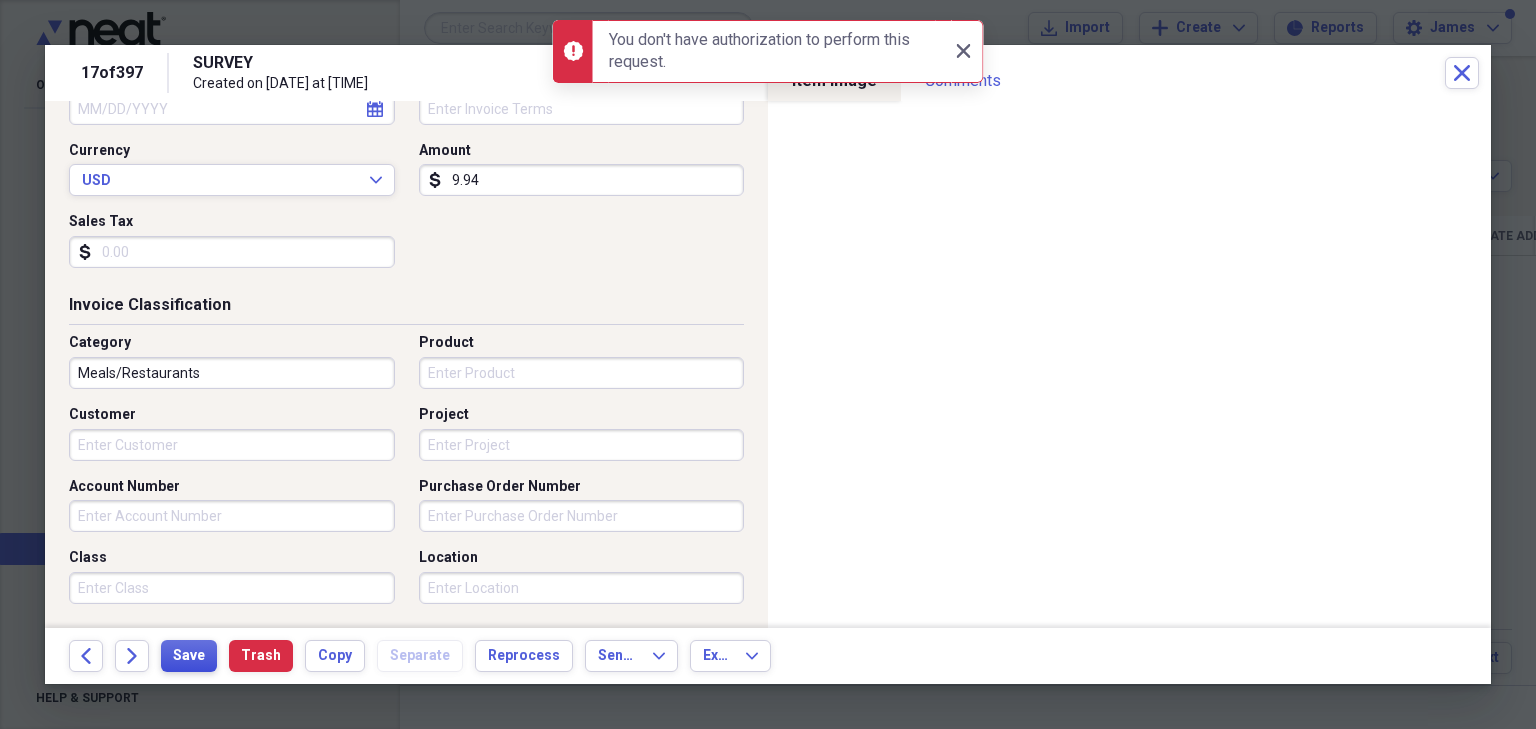 click on "Save" at bounding box center (189, 656) 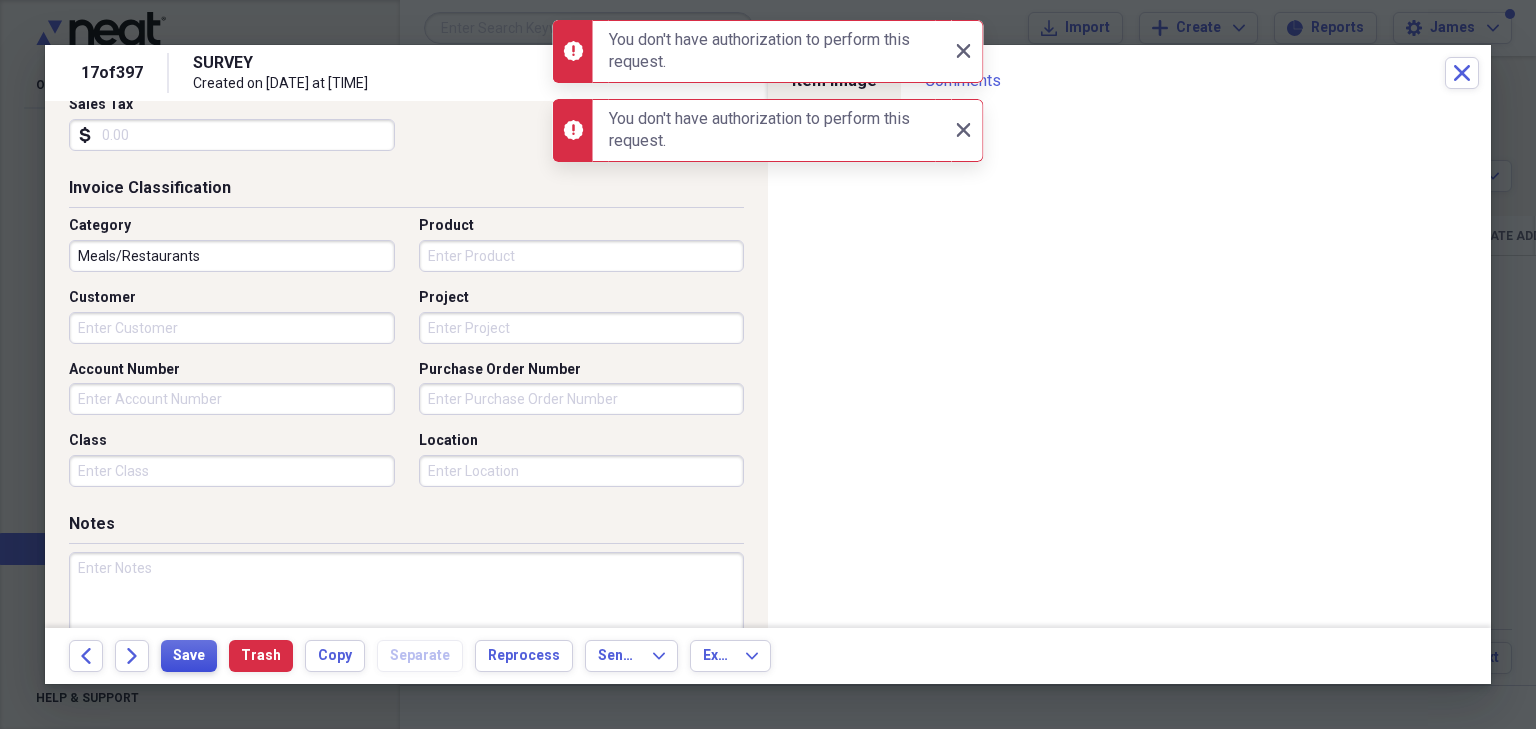 scroll, scrollTop: 480, scrollLeft: 0, axis: vertical 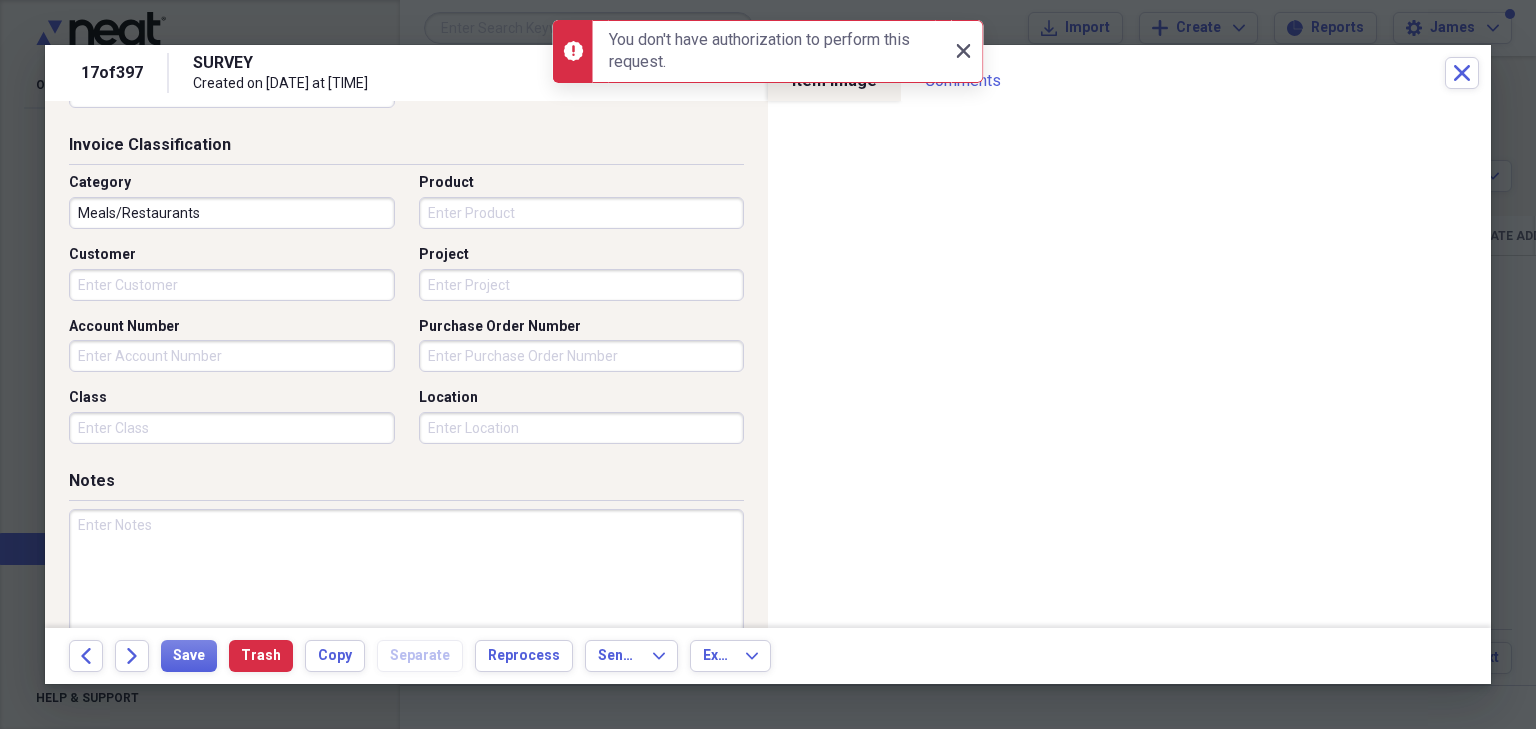 click on "Close" 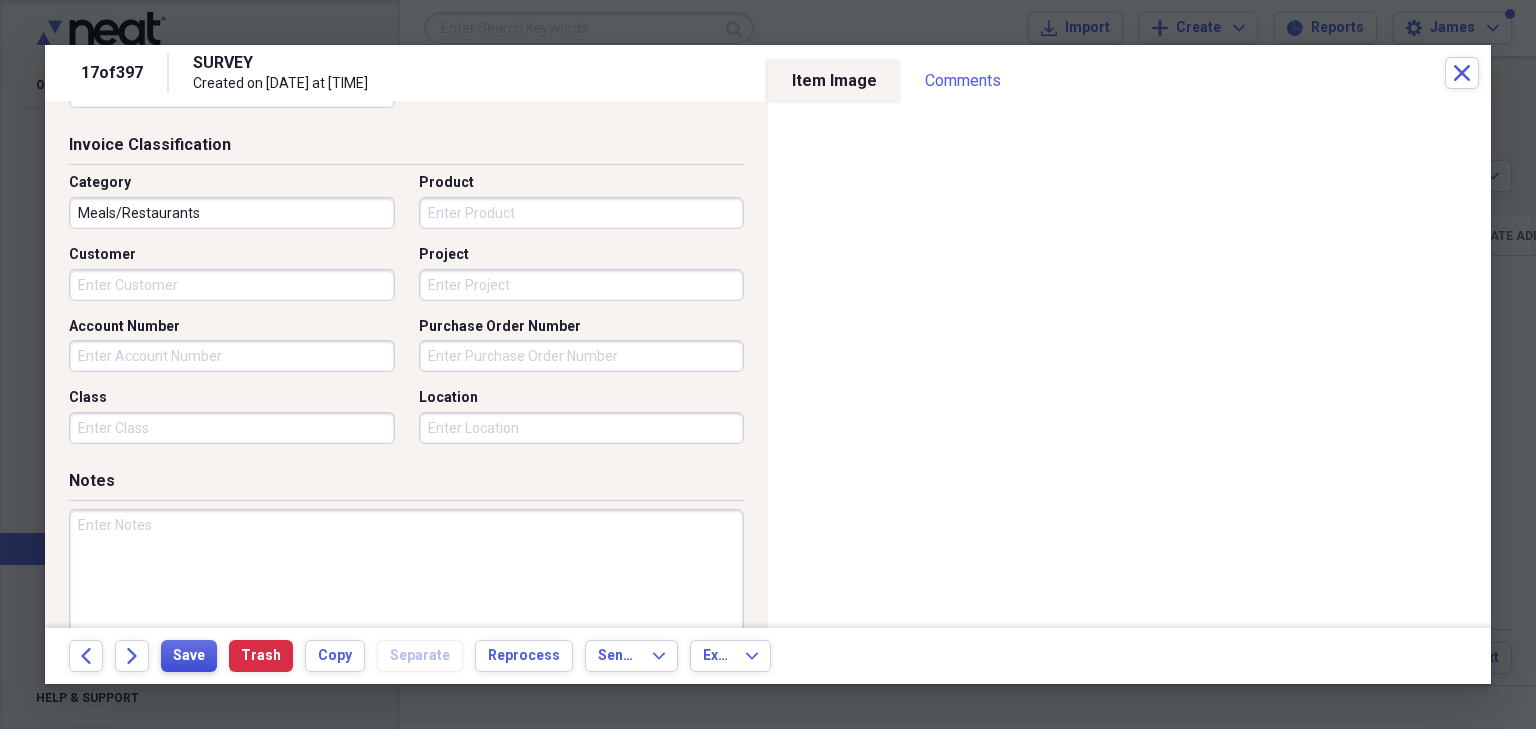 click on "Save" at bounding box center [189, 656] 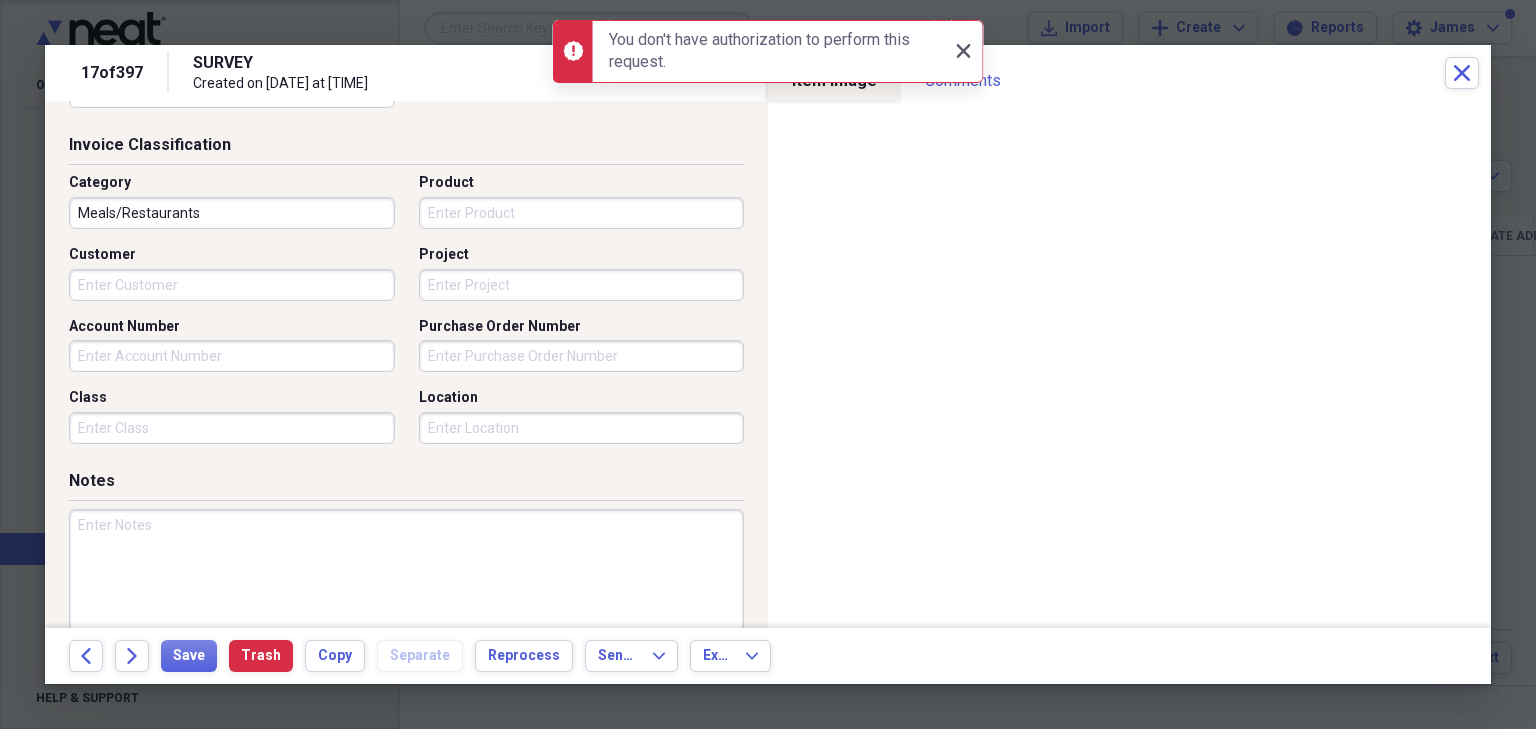 click on "Close" 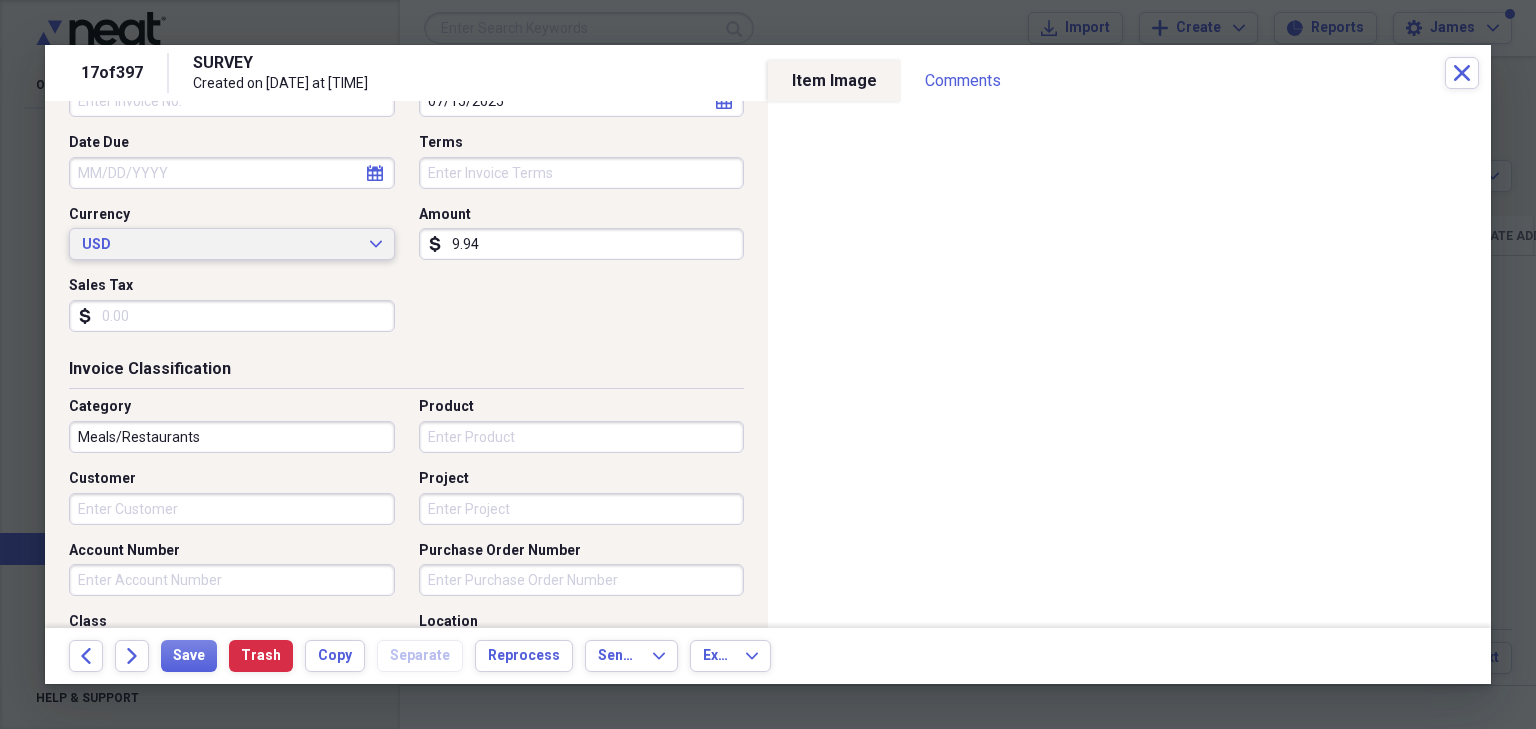 scroll, scrollTop: 240, scrollLeft: 0, axis: vertical 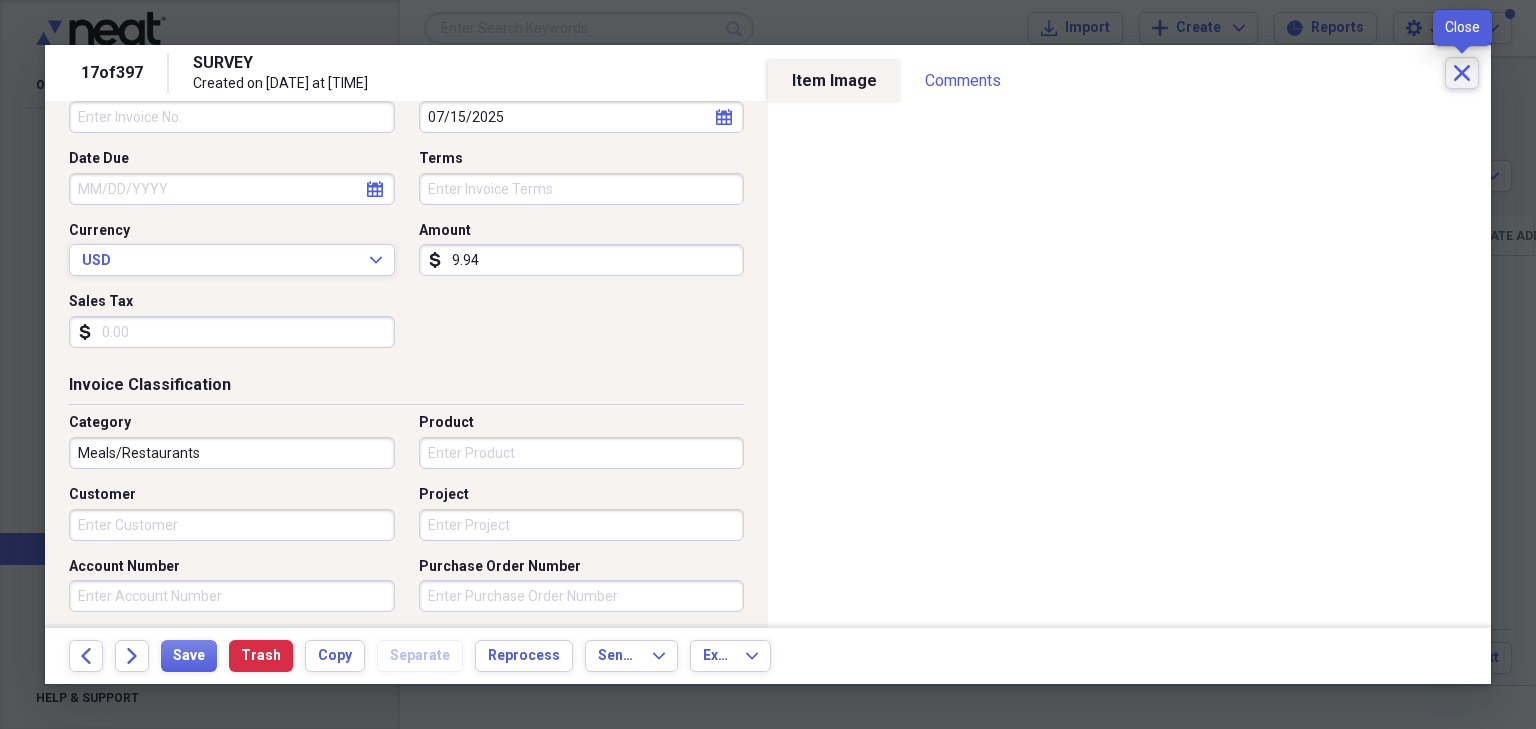 click on "Close" 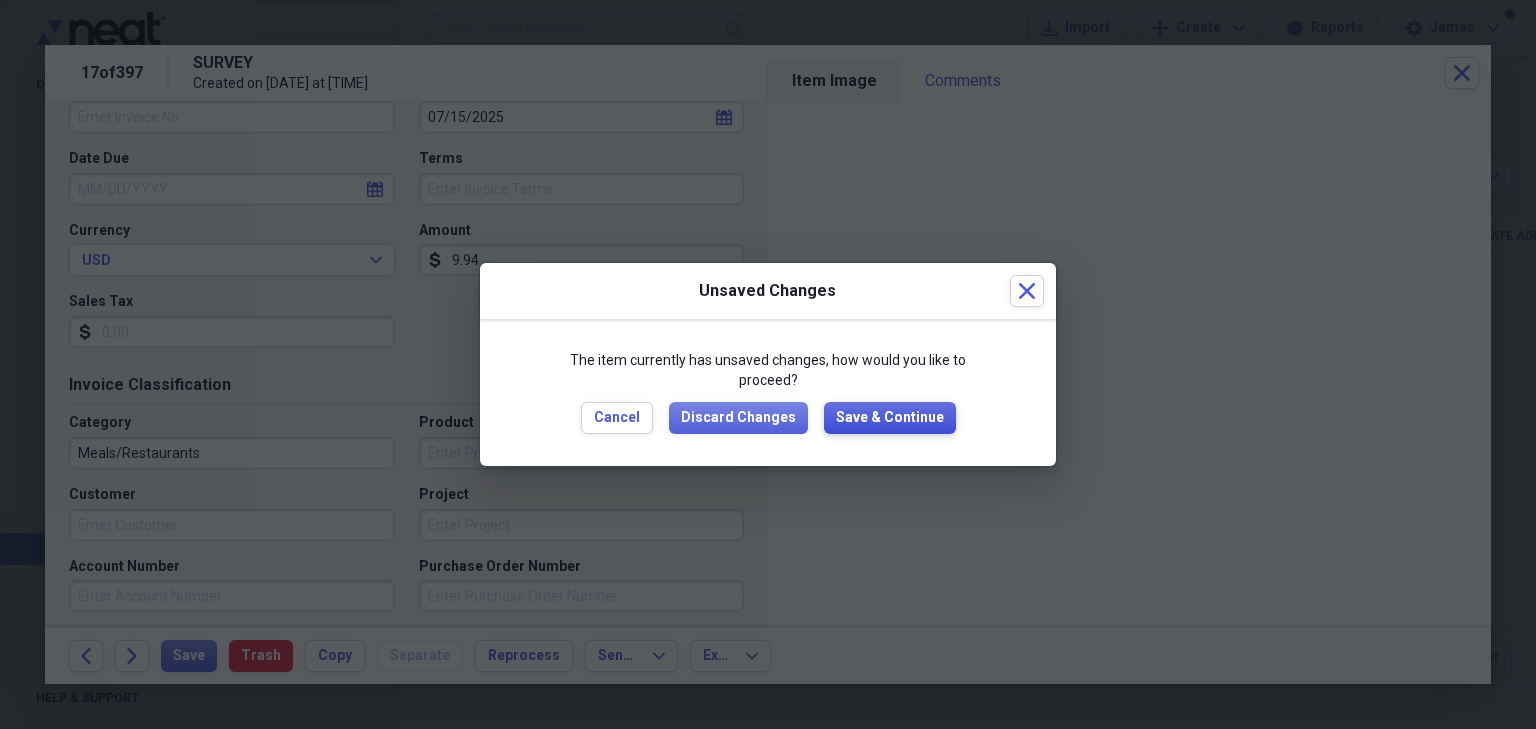 click on "Save & Continue" at bounding box center [890, 418] 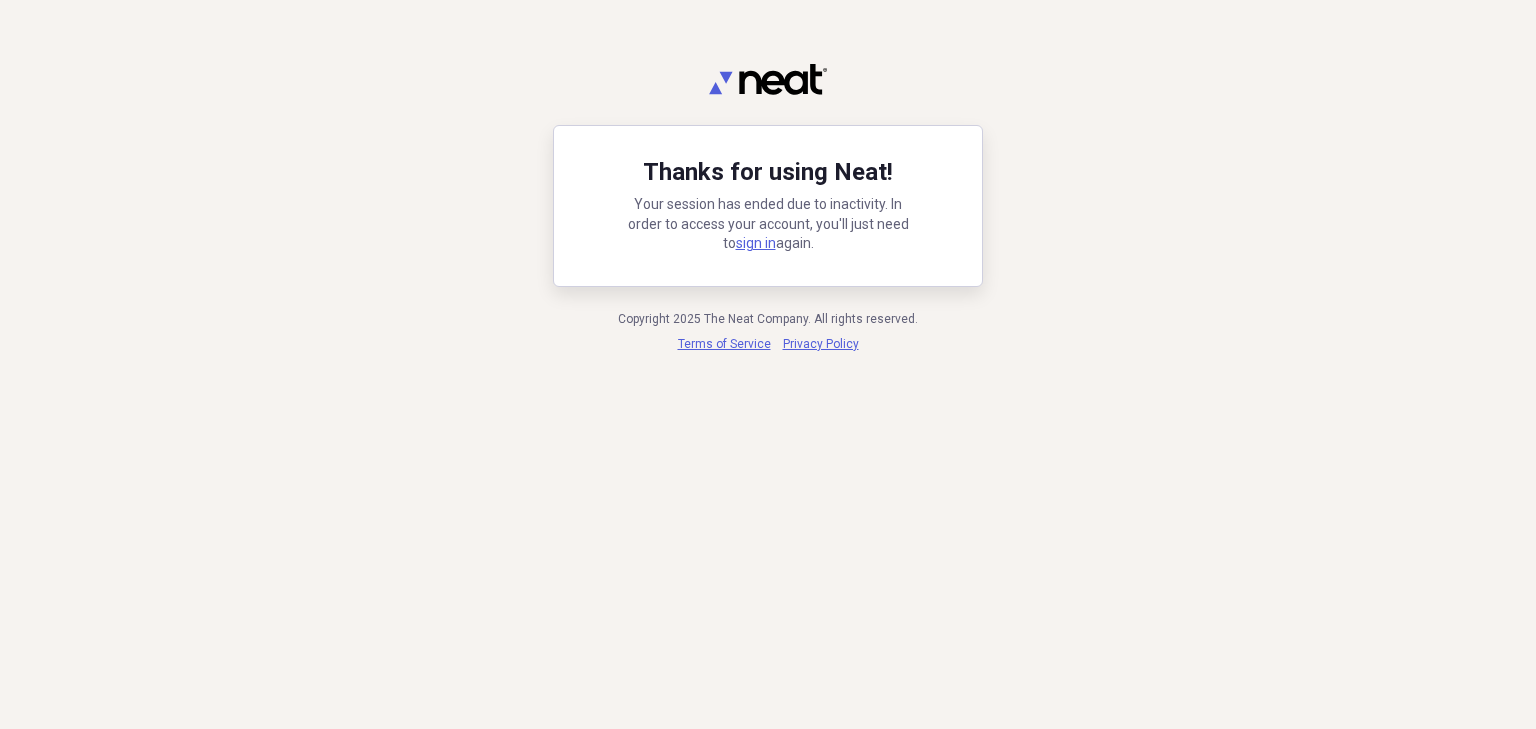 scroll, scrollTop: 0, scrollLeft: 0, axis: both 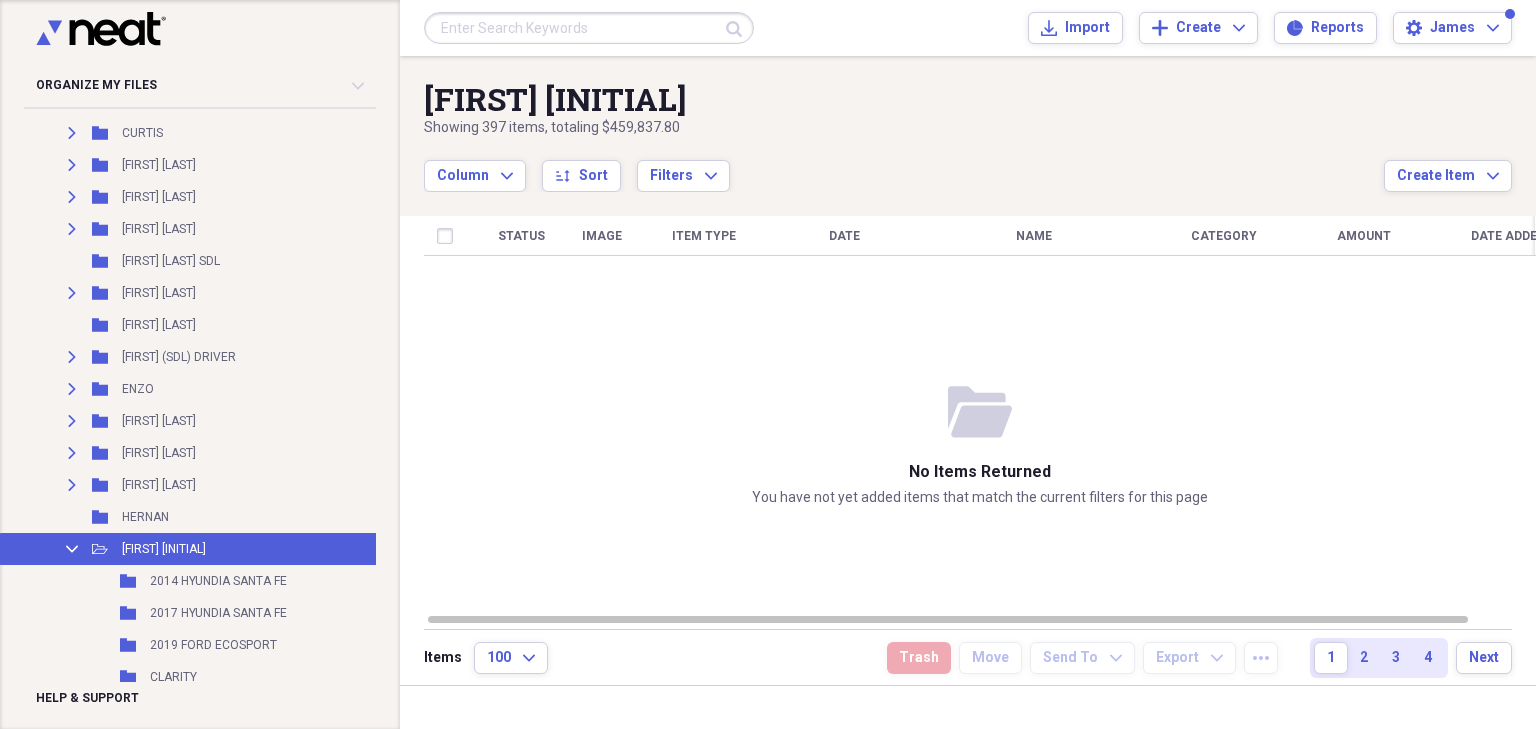 click on "Collapse Open Folder JAMES C Add Folder" at bounding box center (249, 549) 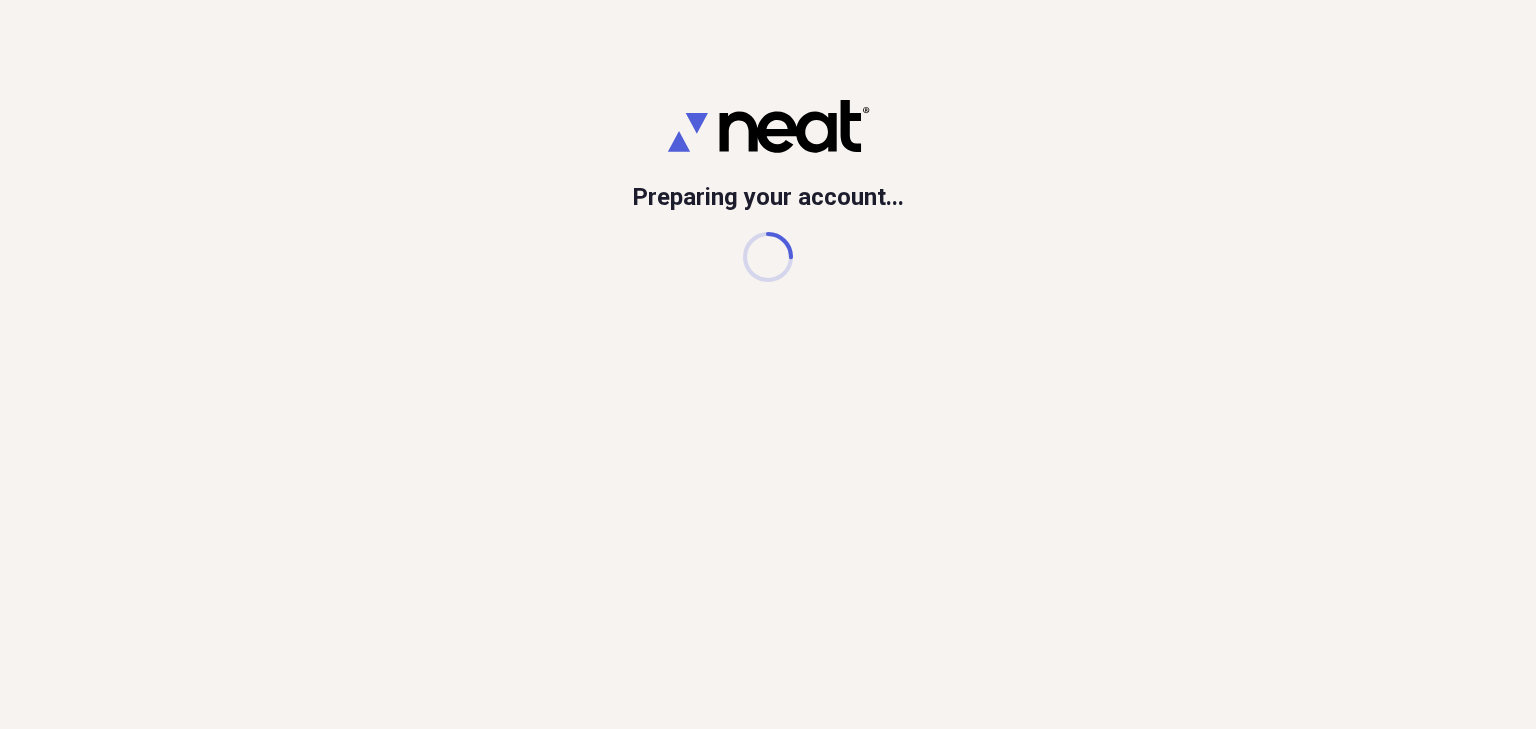 scroll, scrollTop: 0, scrollLeft: 0, axis: both 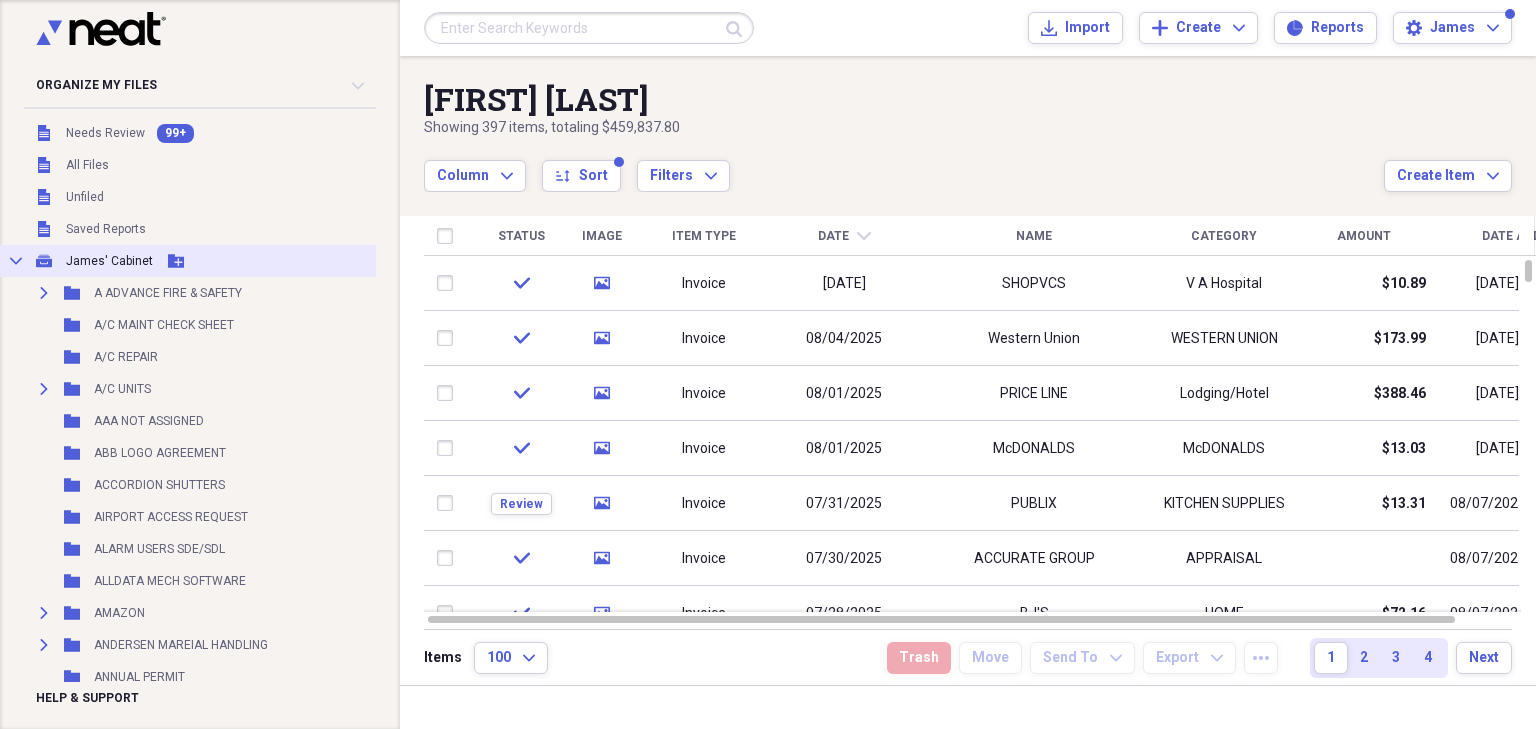 click on "Add Folder" at bounding box center [176, 261] 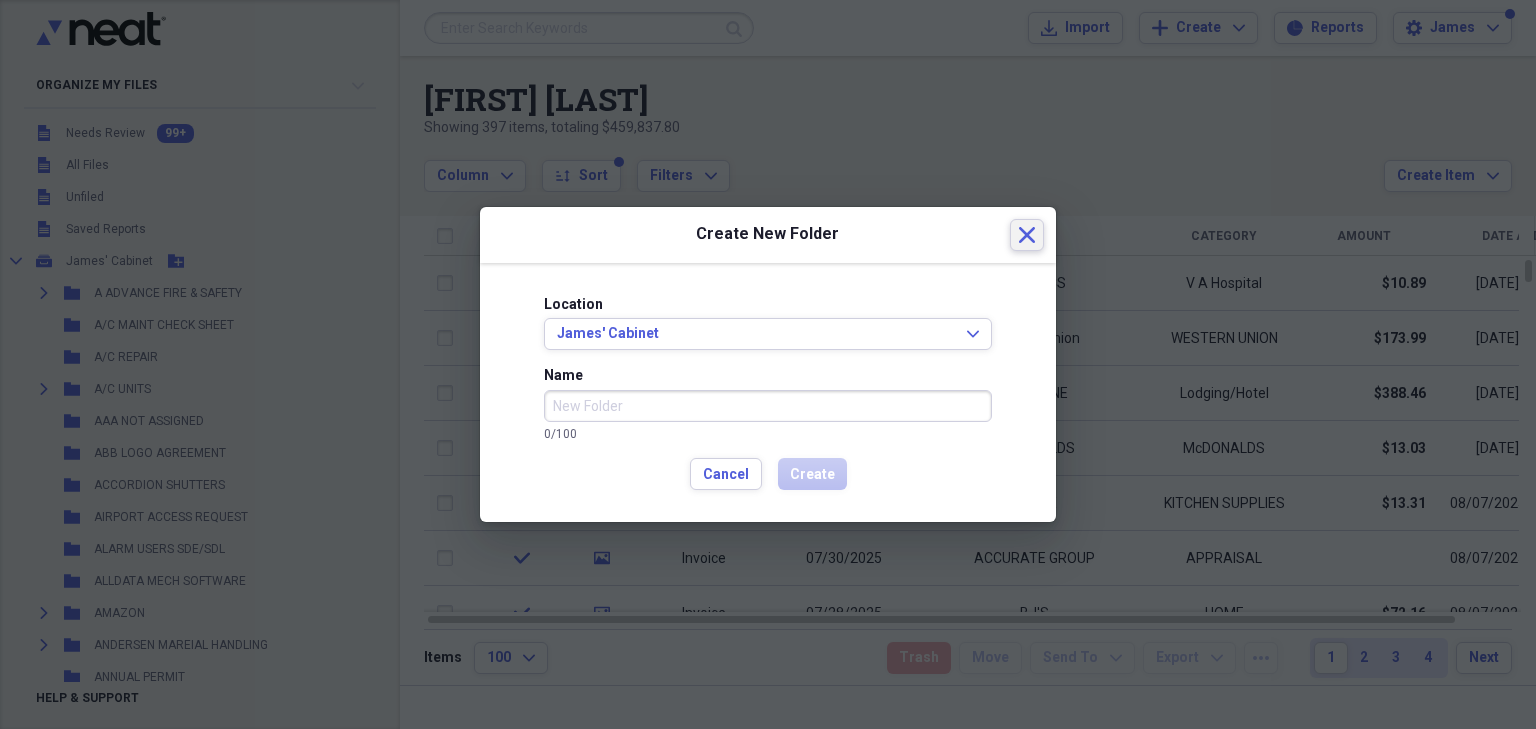 click on "Close" at bounding box center (1027, 235) 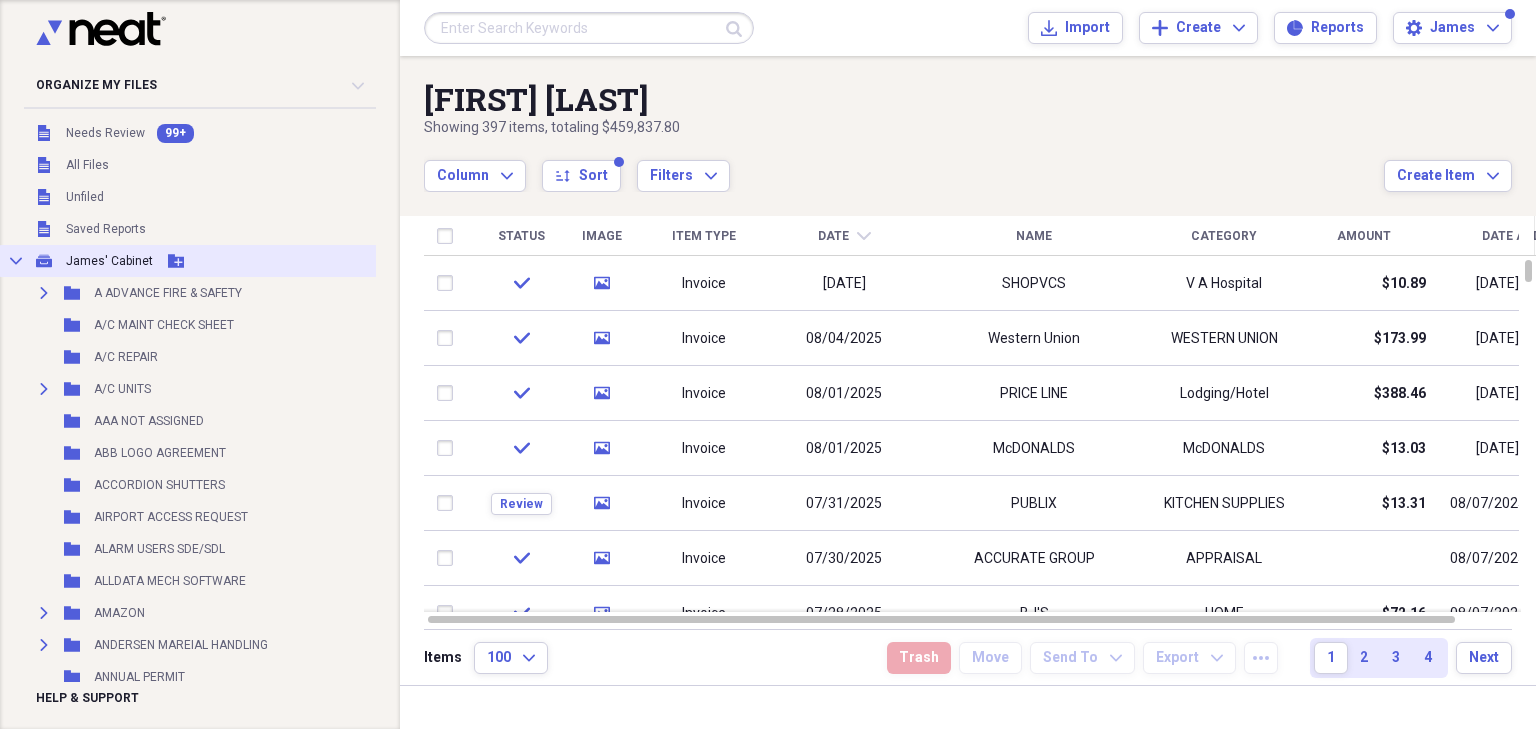 click on "Collapse My Cabinet [FIRST]'S Cabinet Add Folder" at bounding box center (232, 261) 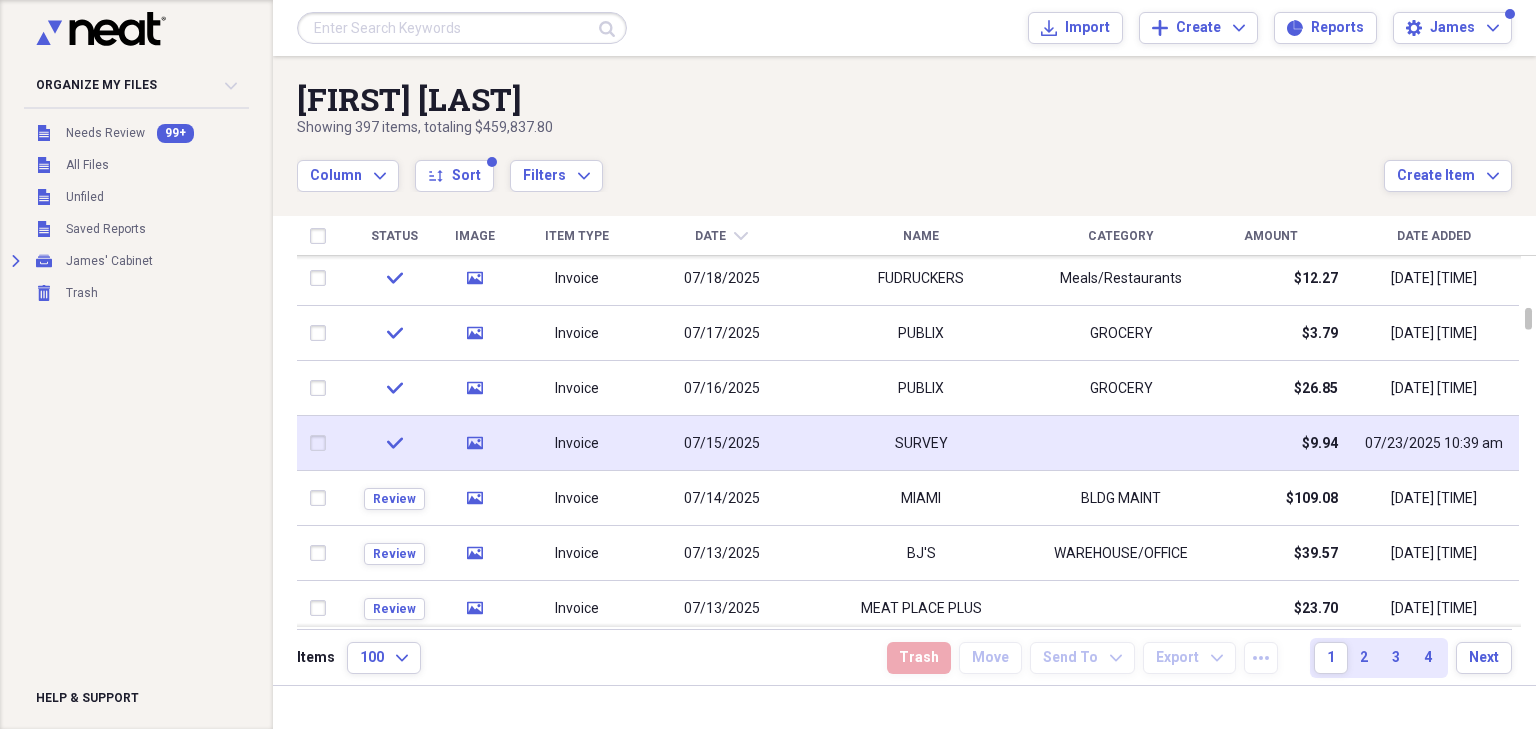click on "SURVEY" at bounding box center (921, 443) 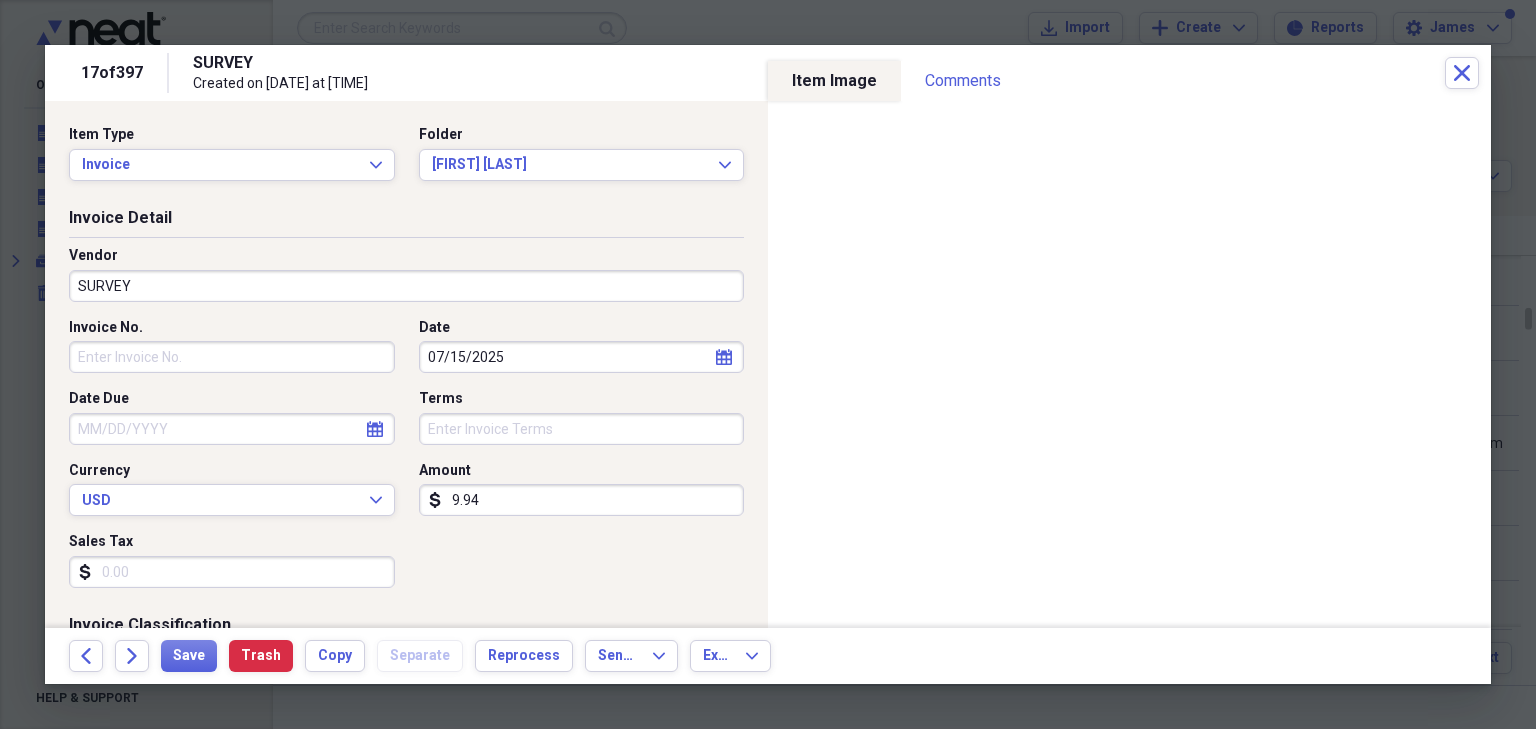 click on "SURVEY" at bounding box center (406, 286) 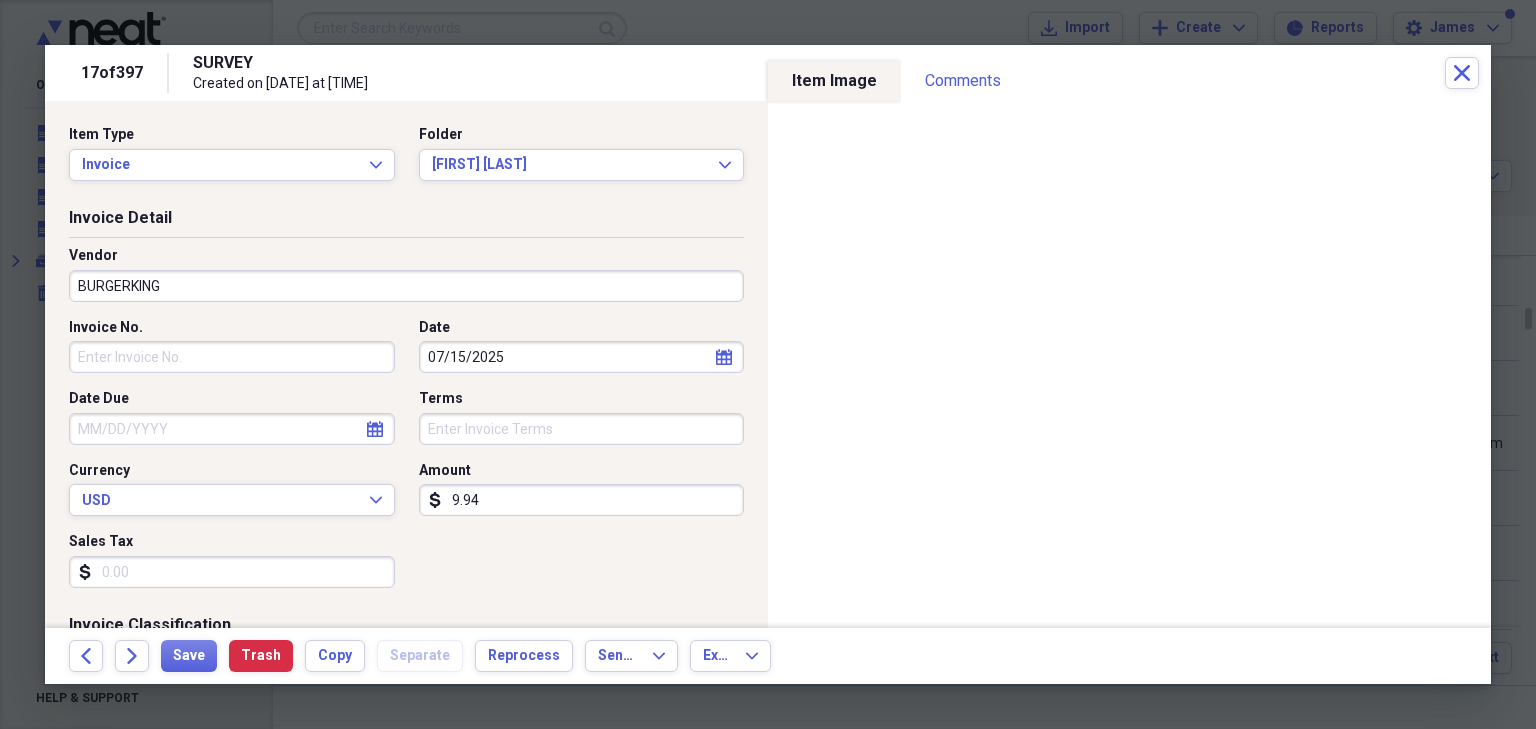 click on "BURGERKING" at bounding box center (406, 286) 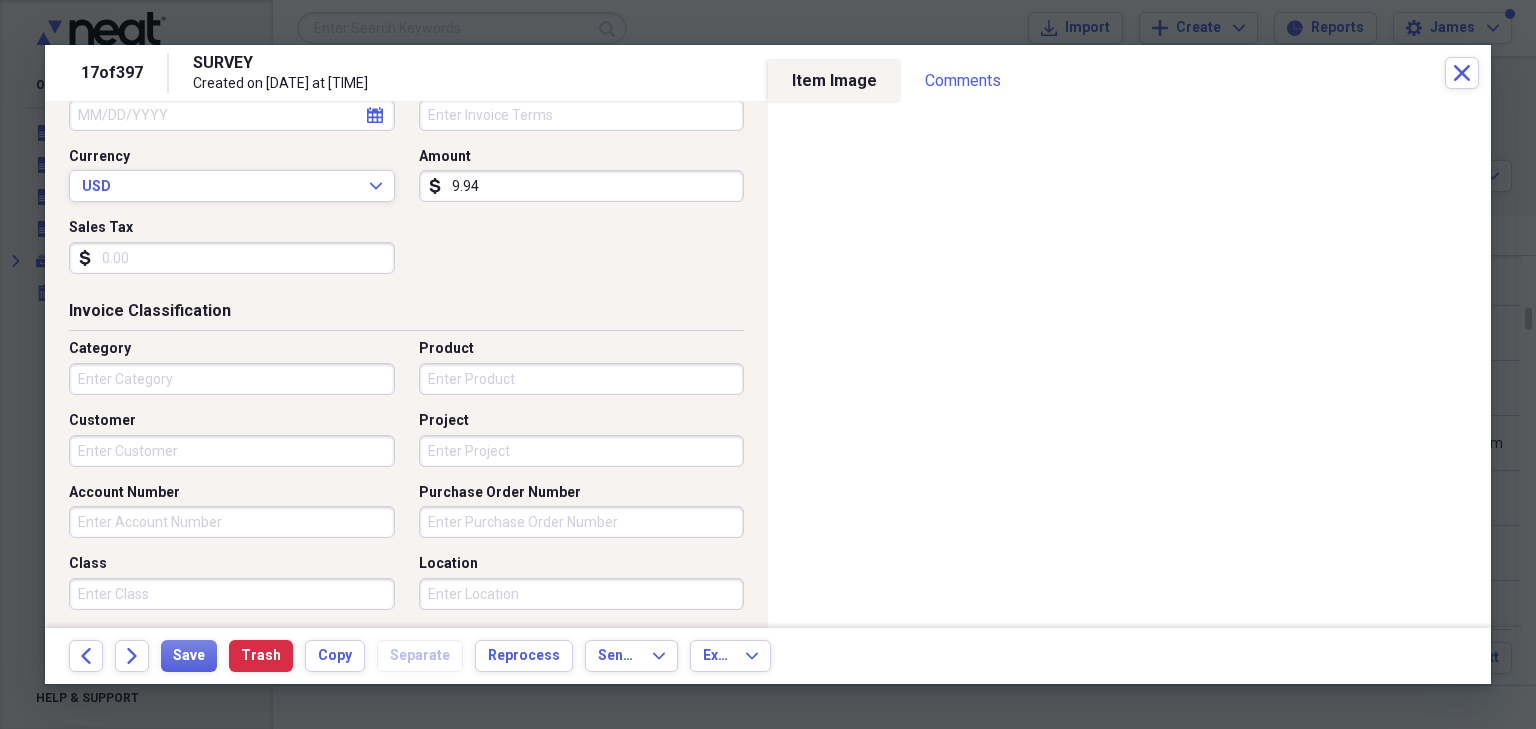 scroll, scrollTop: 320, scrollLeft: 0, axis: vertical 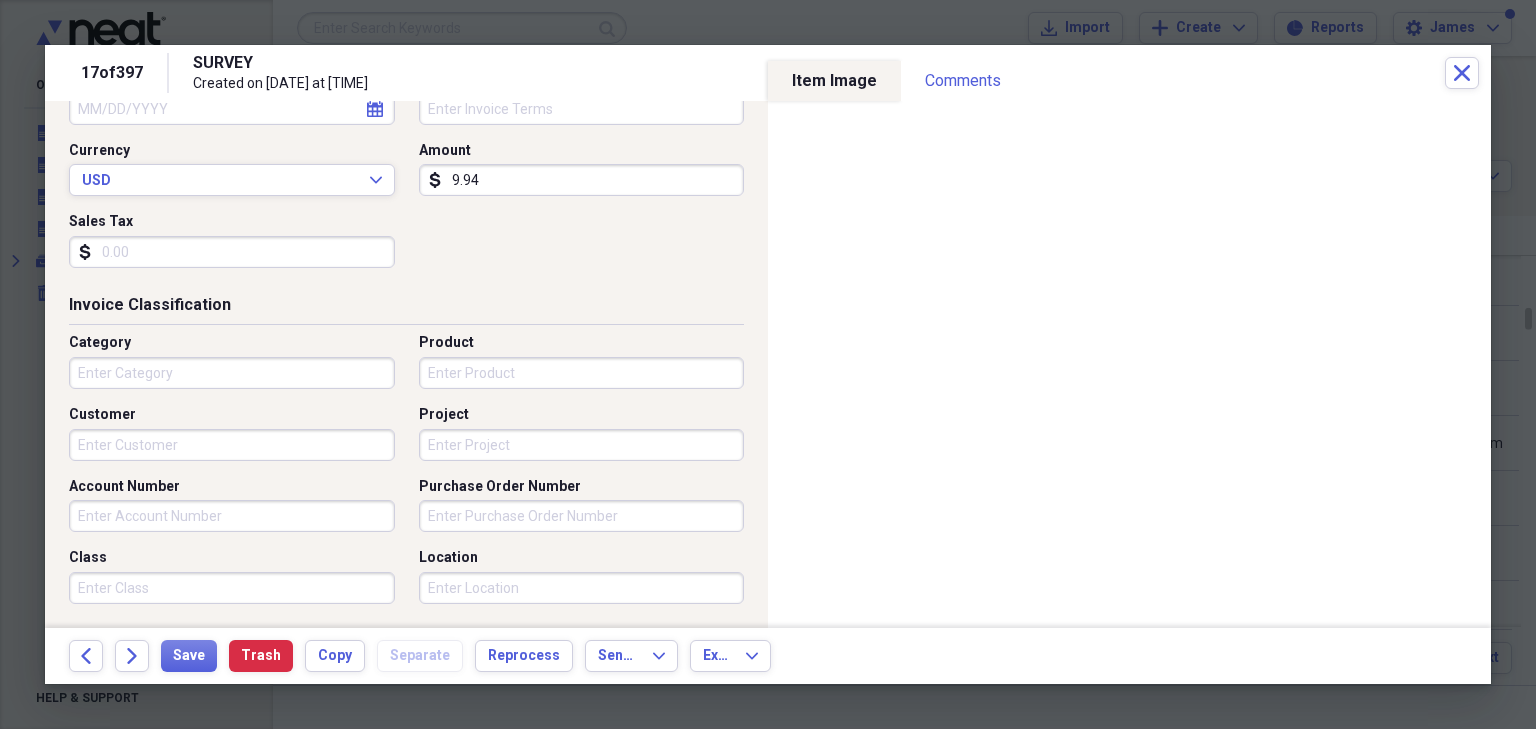 type on "BURGER KING" 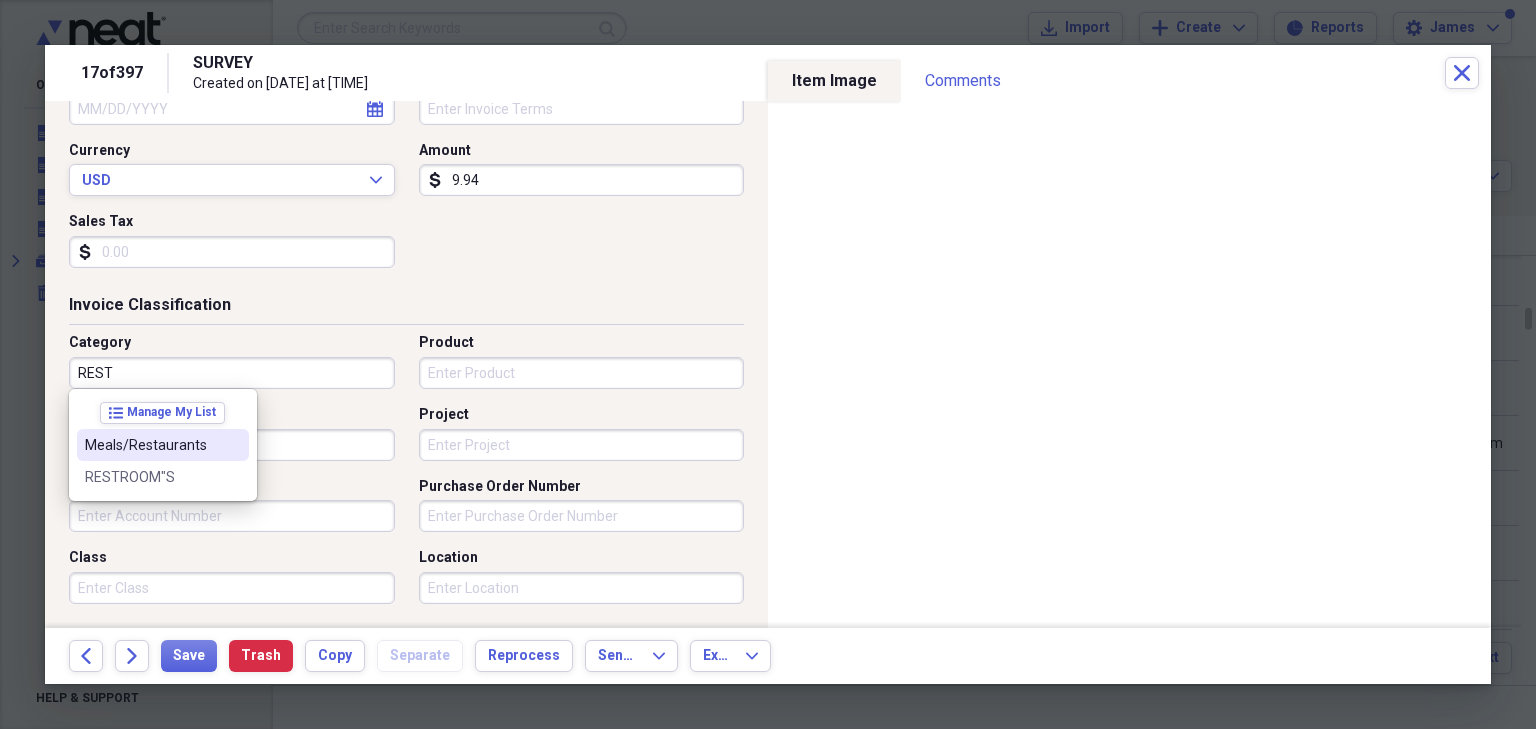 click on "Meals/Restaurants" at bounding box center [151, 445] 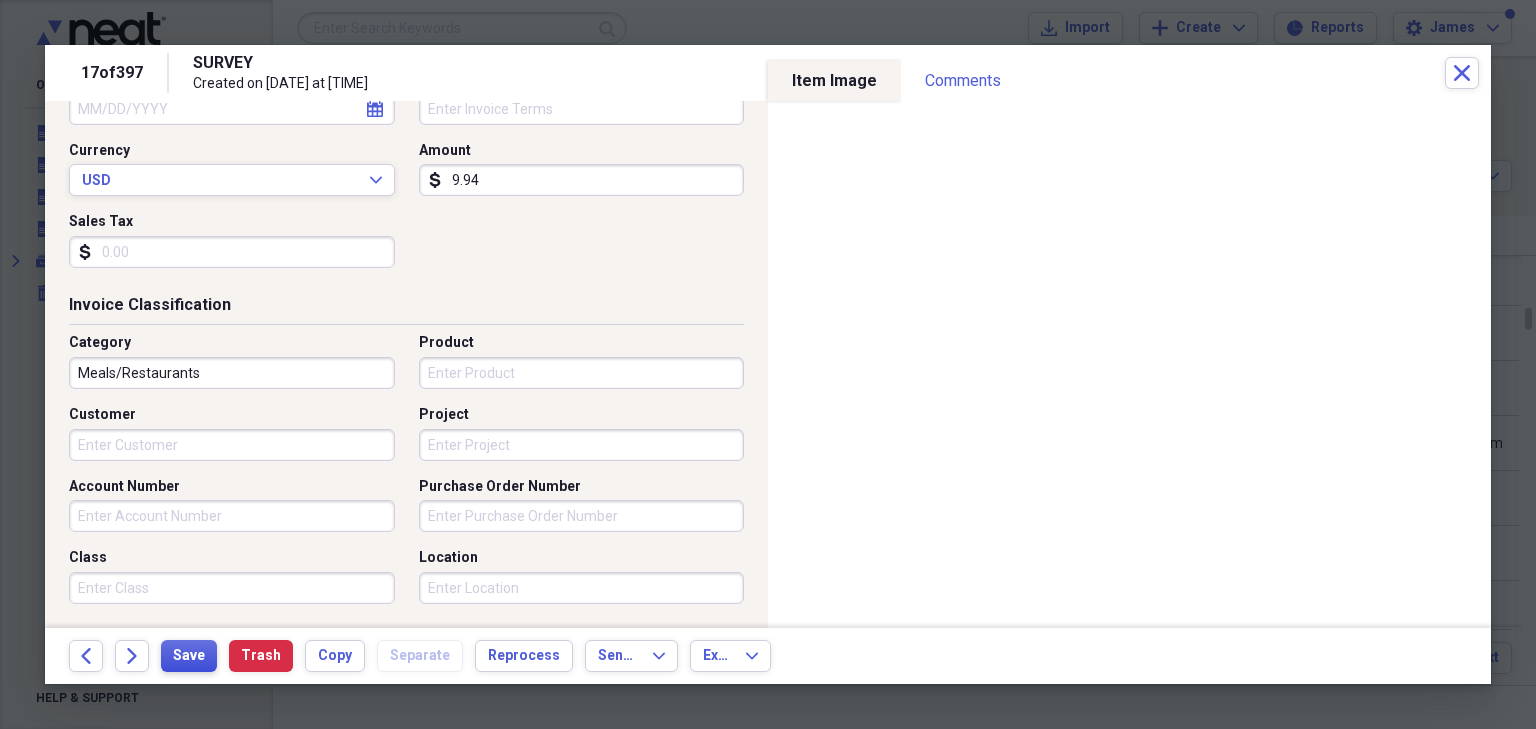 click on "Save" at bounding box center [189, 656] 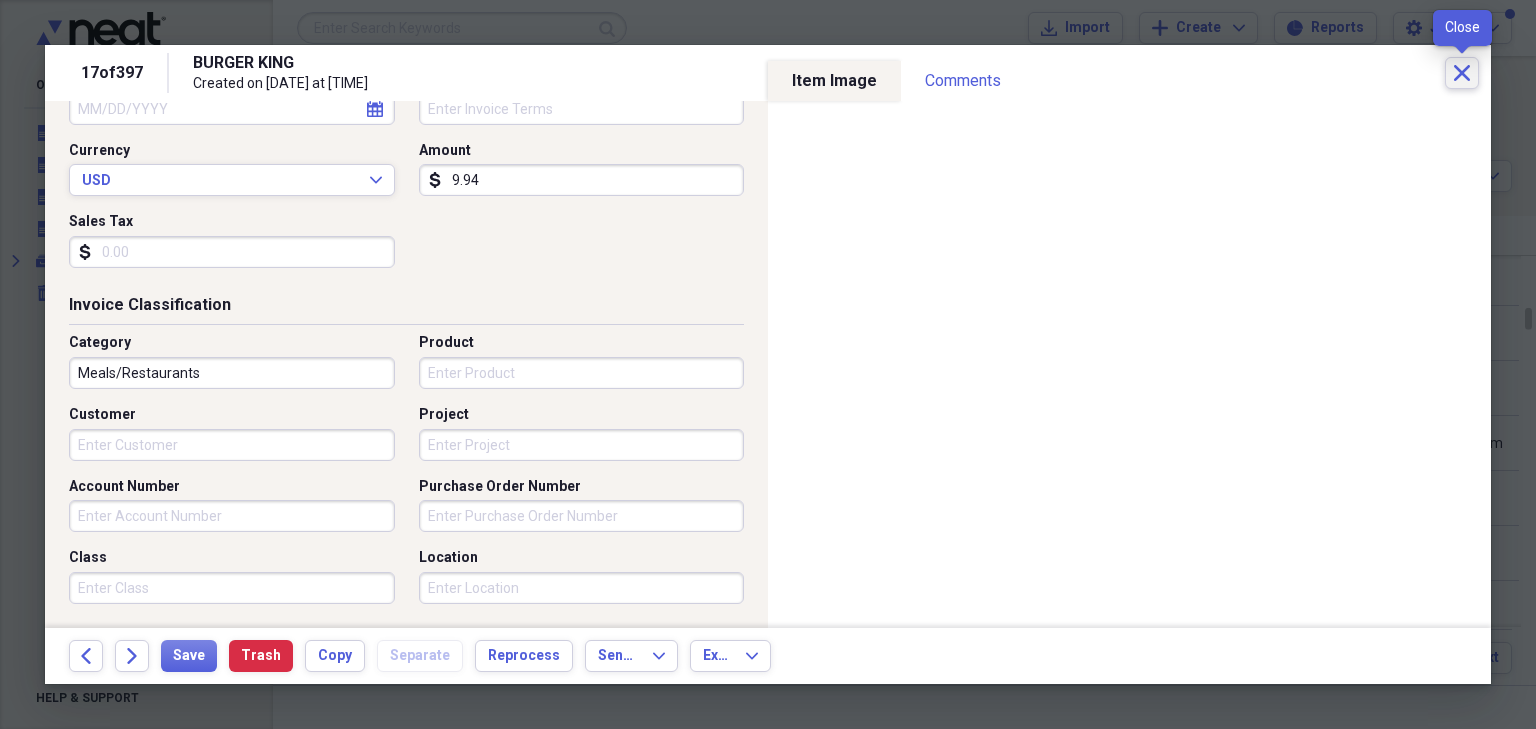 click on "Close" 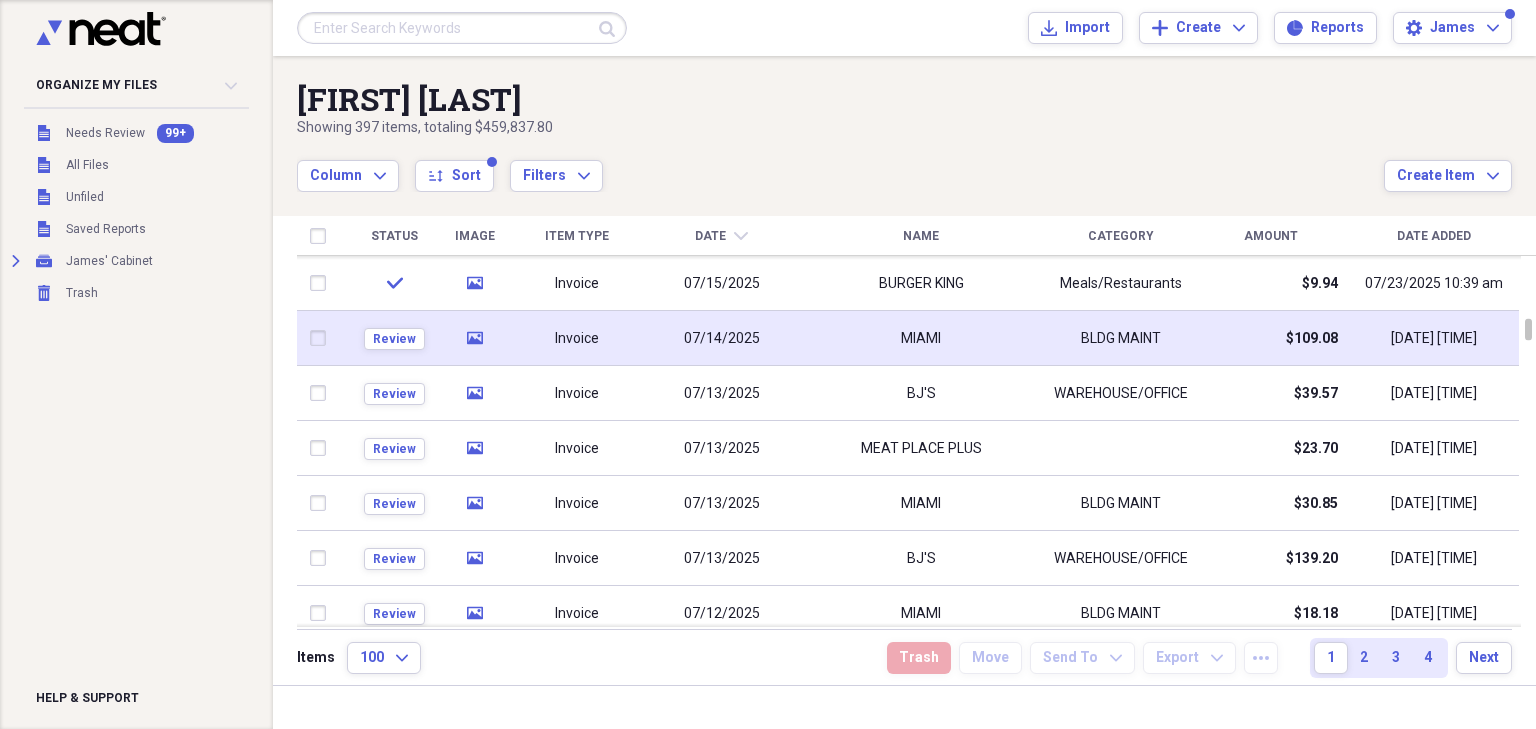 click on "MIAMI" at bounding box center [921, 338] 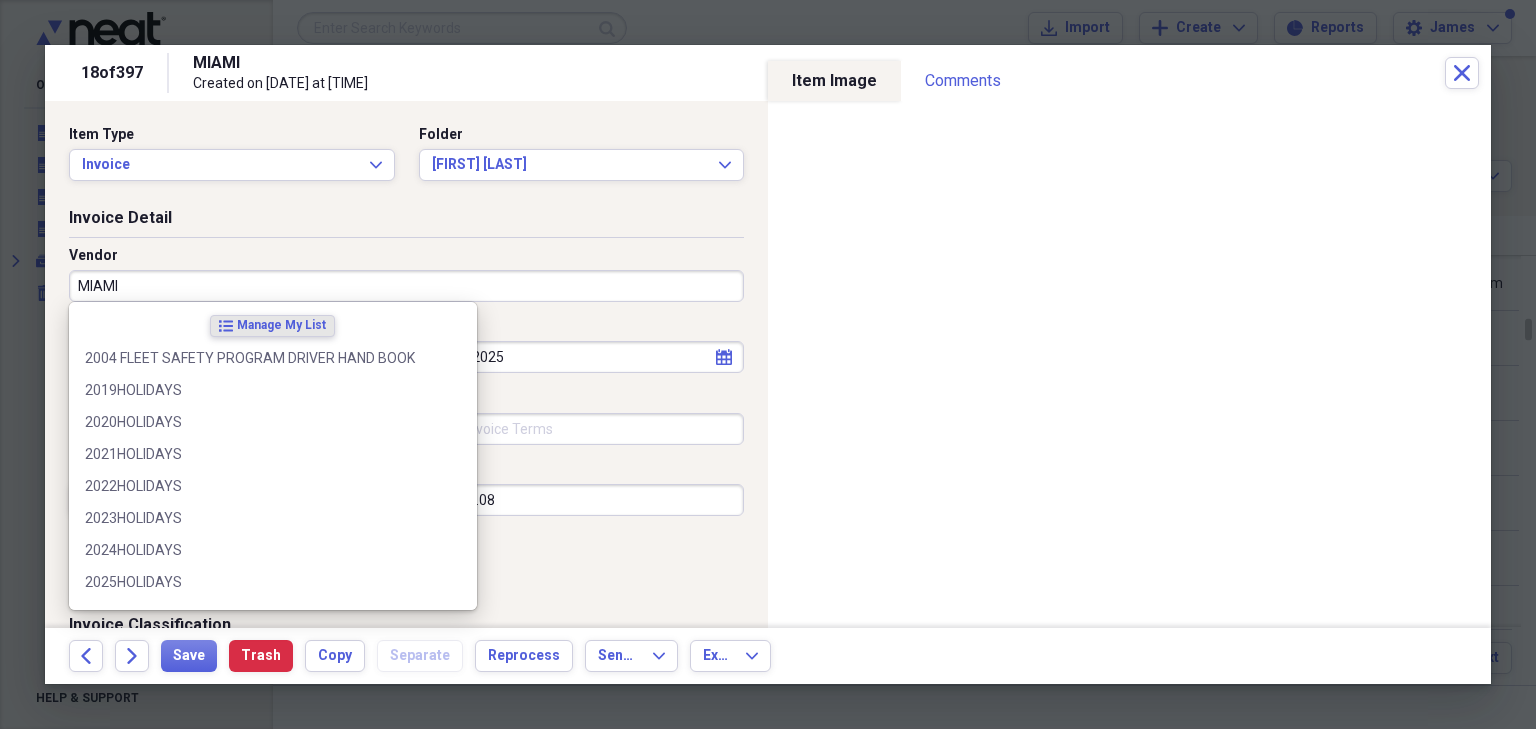 click on "MIAMI" at bounding box center [406, 286] 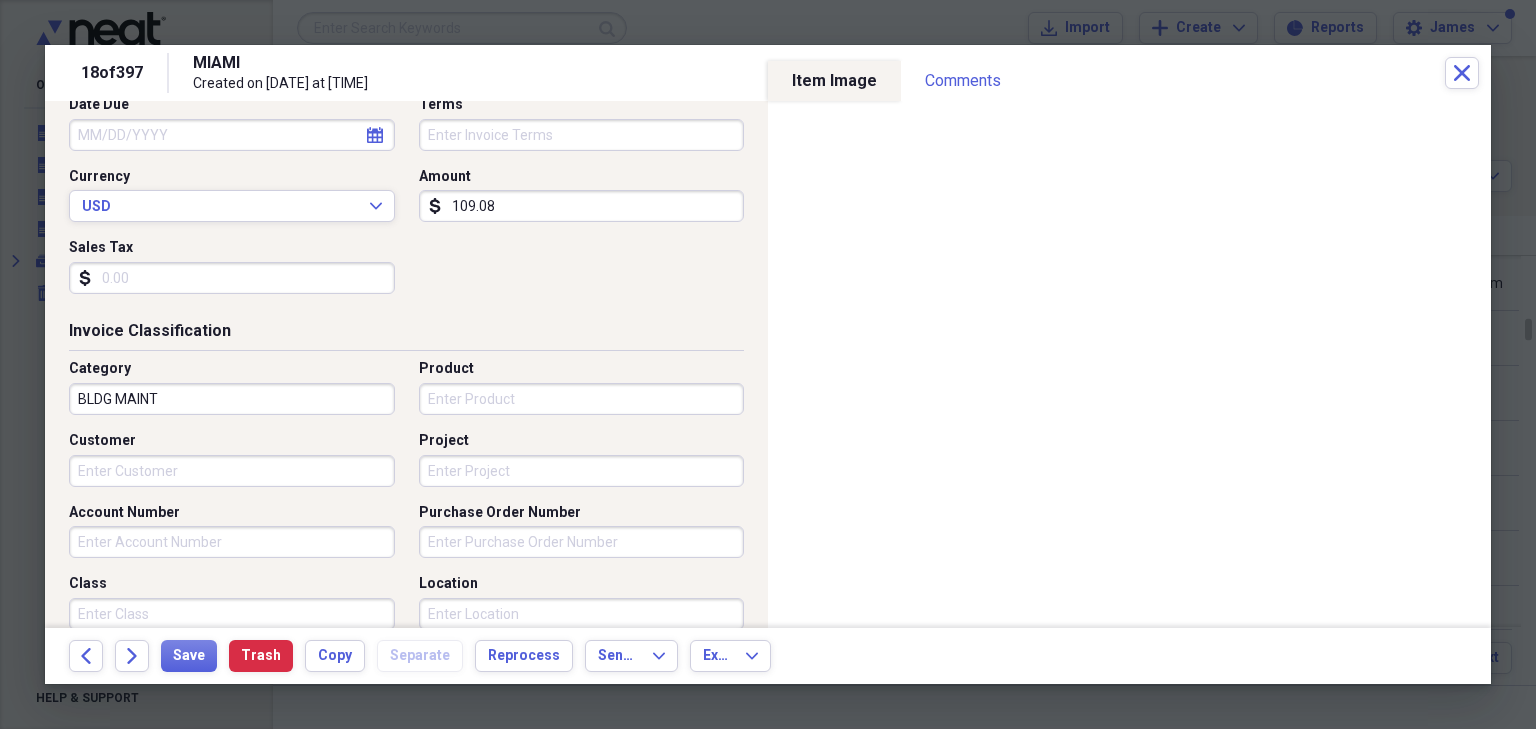 scroll, scrollTop: 320, scrollLeft: 0, axis: vertical 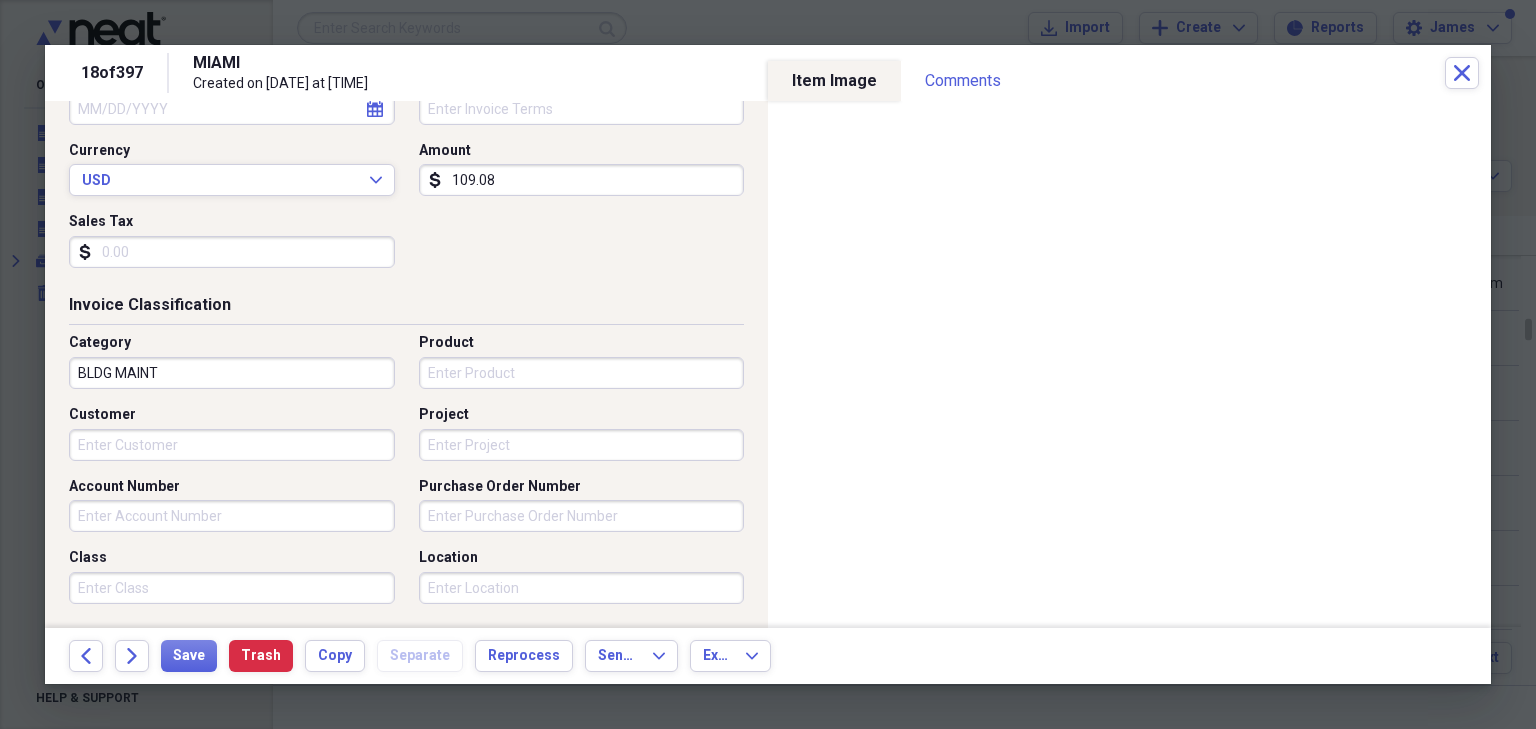 type on "[FIRST]" 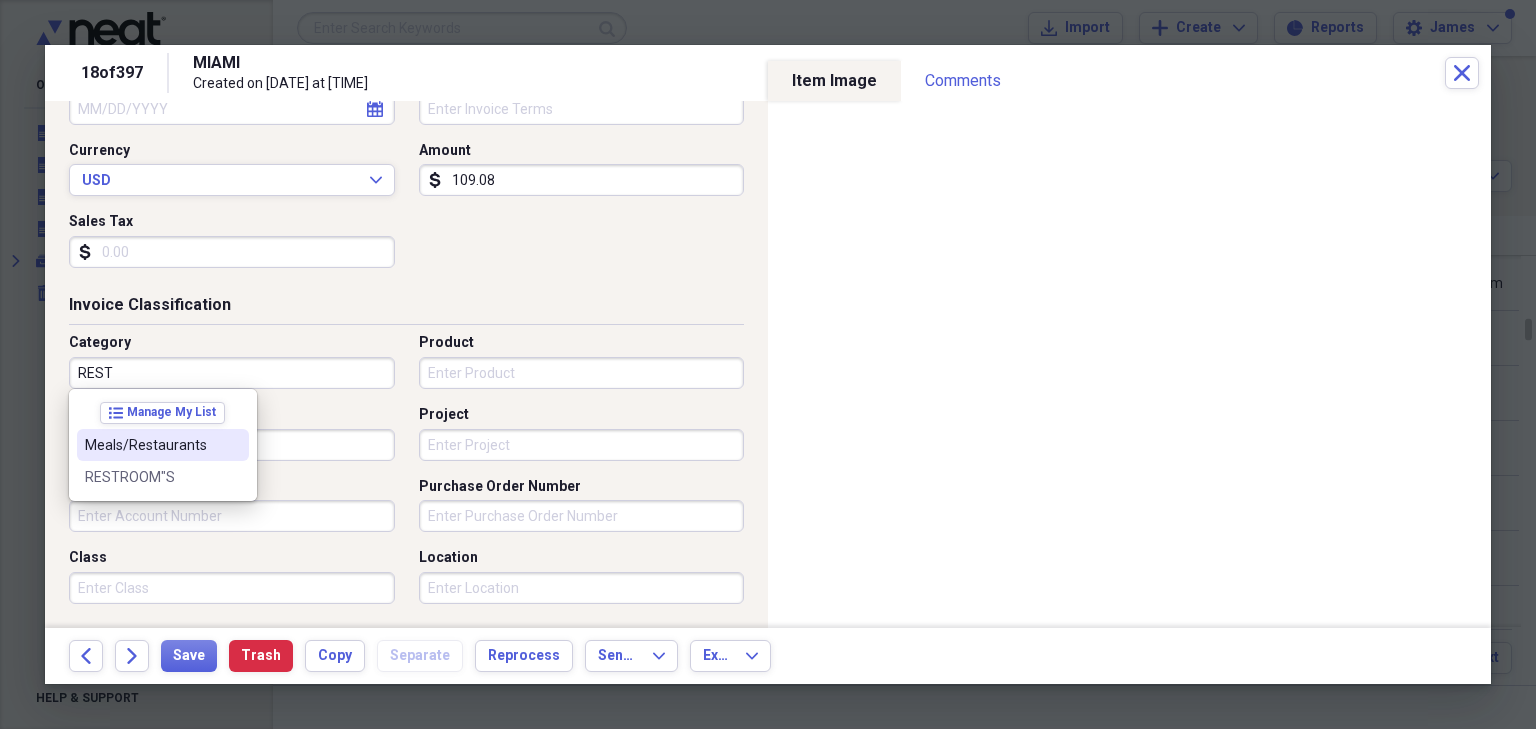 click on "Meals/Restaurants" at bounding box center [151, 445] 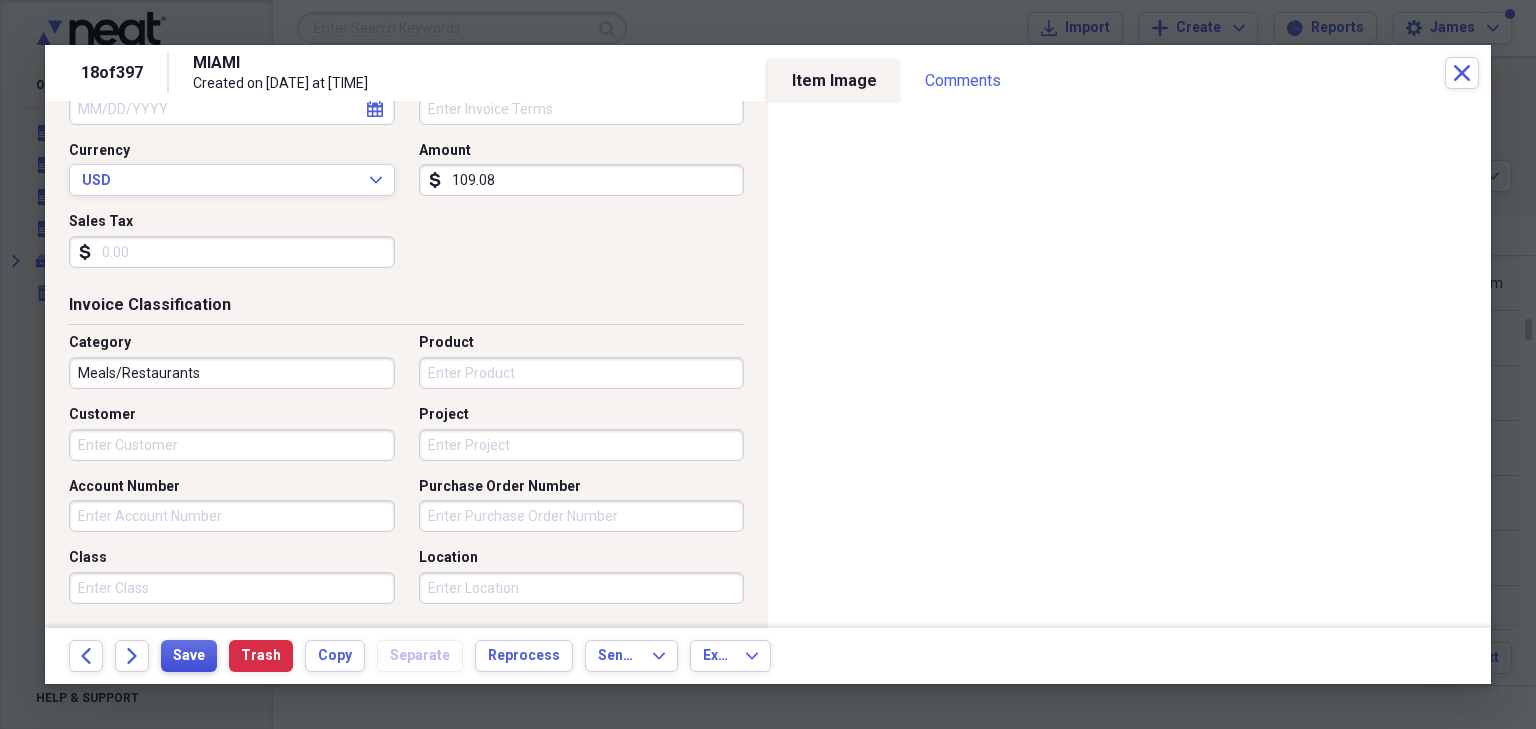 click on "Save" at bounding box center [189, 656] 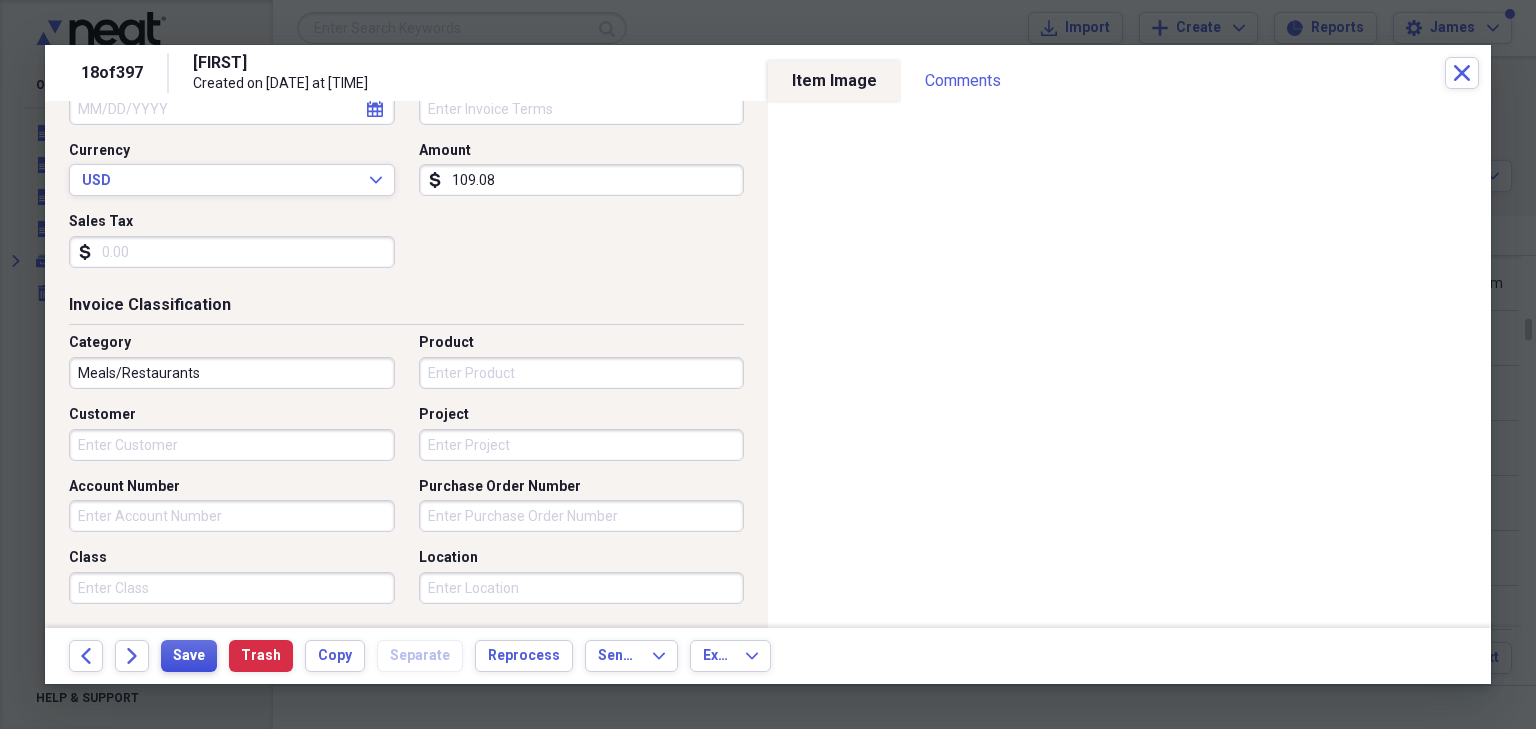 click on "Save" at bounding box center (189, 656) 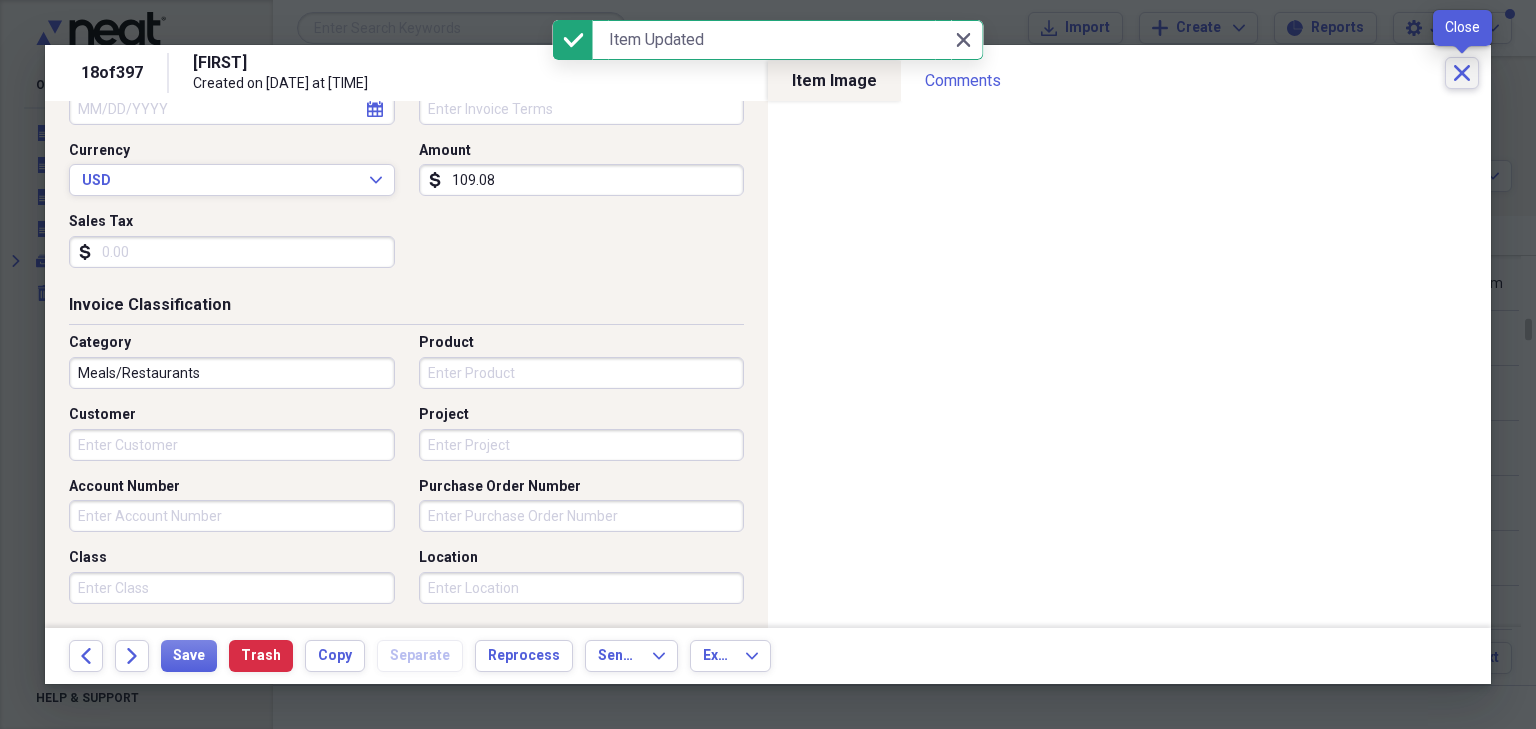 click 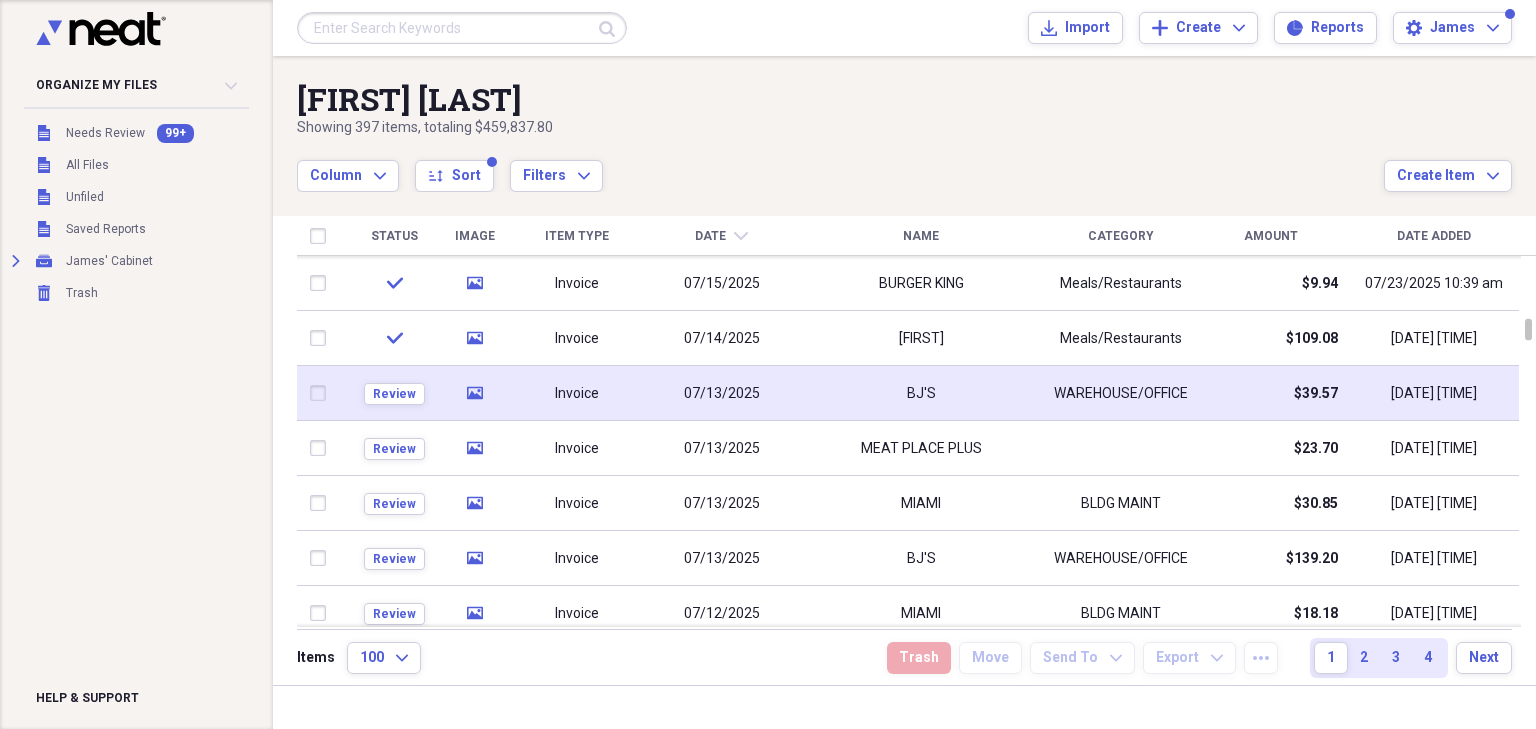 click on "BJ'S" at bounding box center [921, 393] 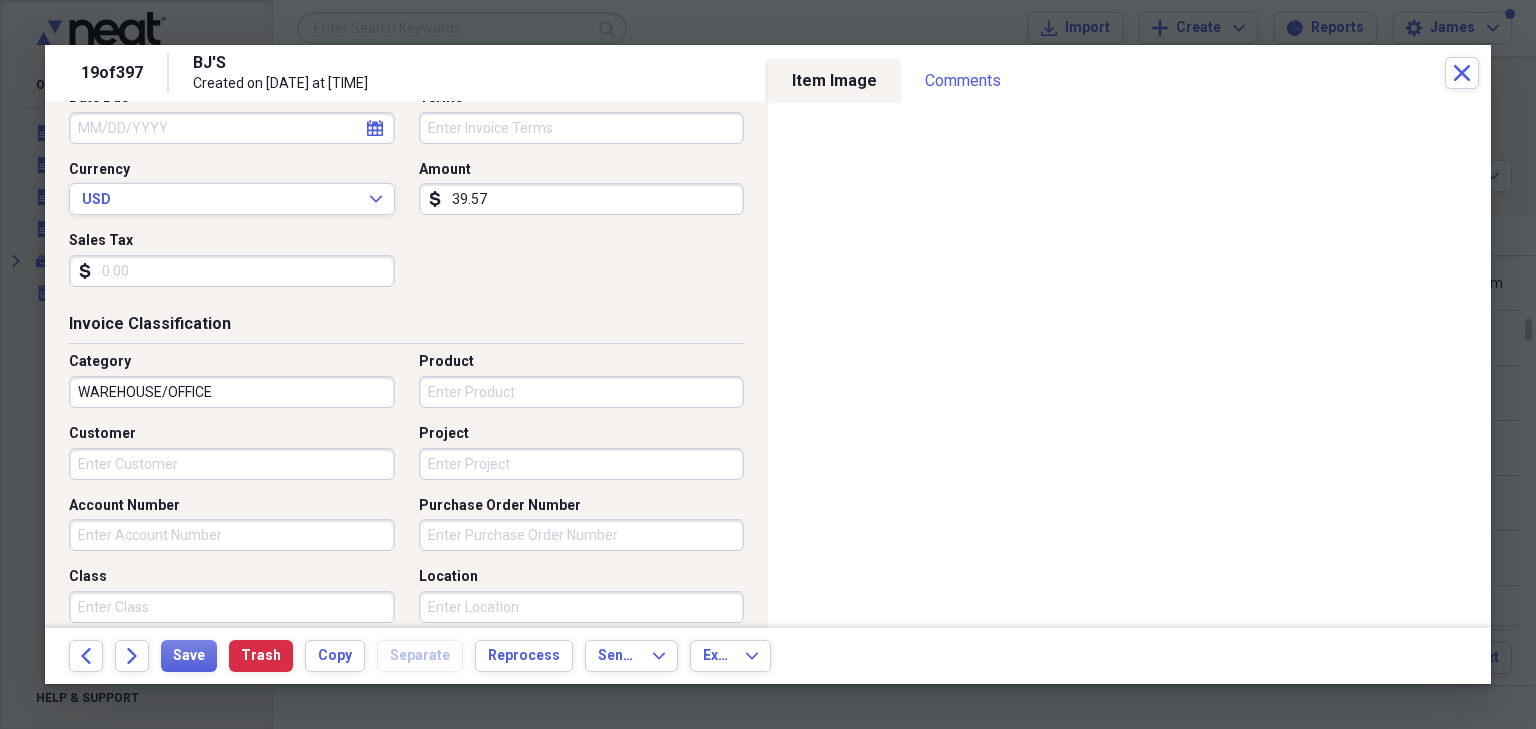 scroll, scrollTop: 320, scrollLeft: 0, axis: vertical 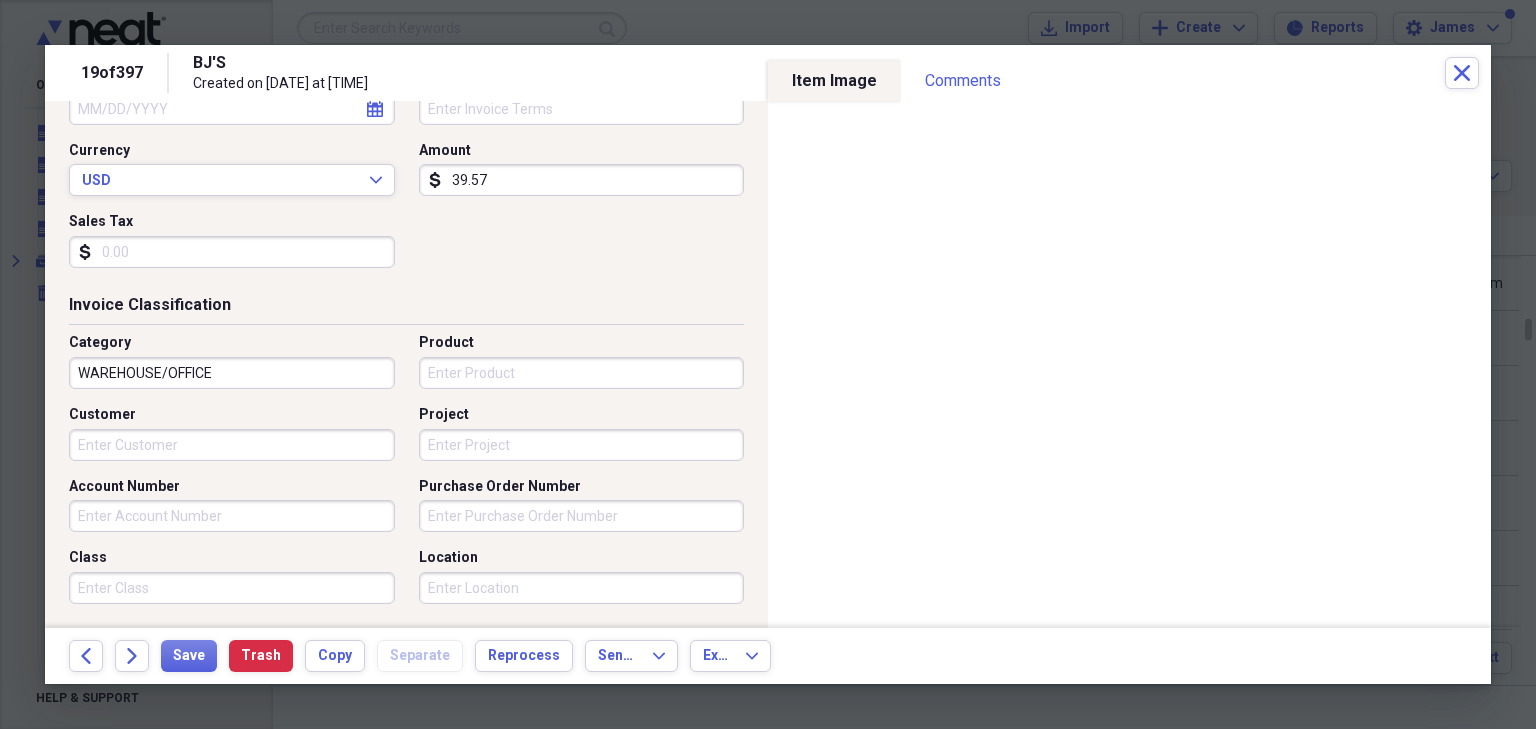 click on "WAREHOUSE/OFFICE" at bounding box center (232, 373) 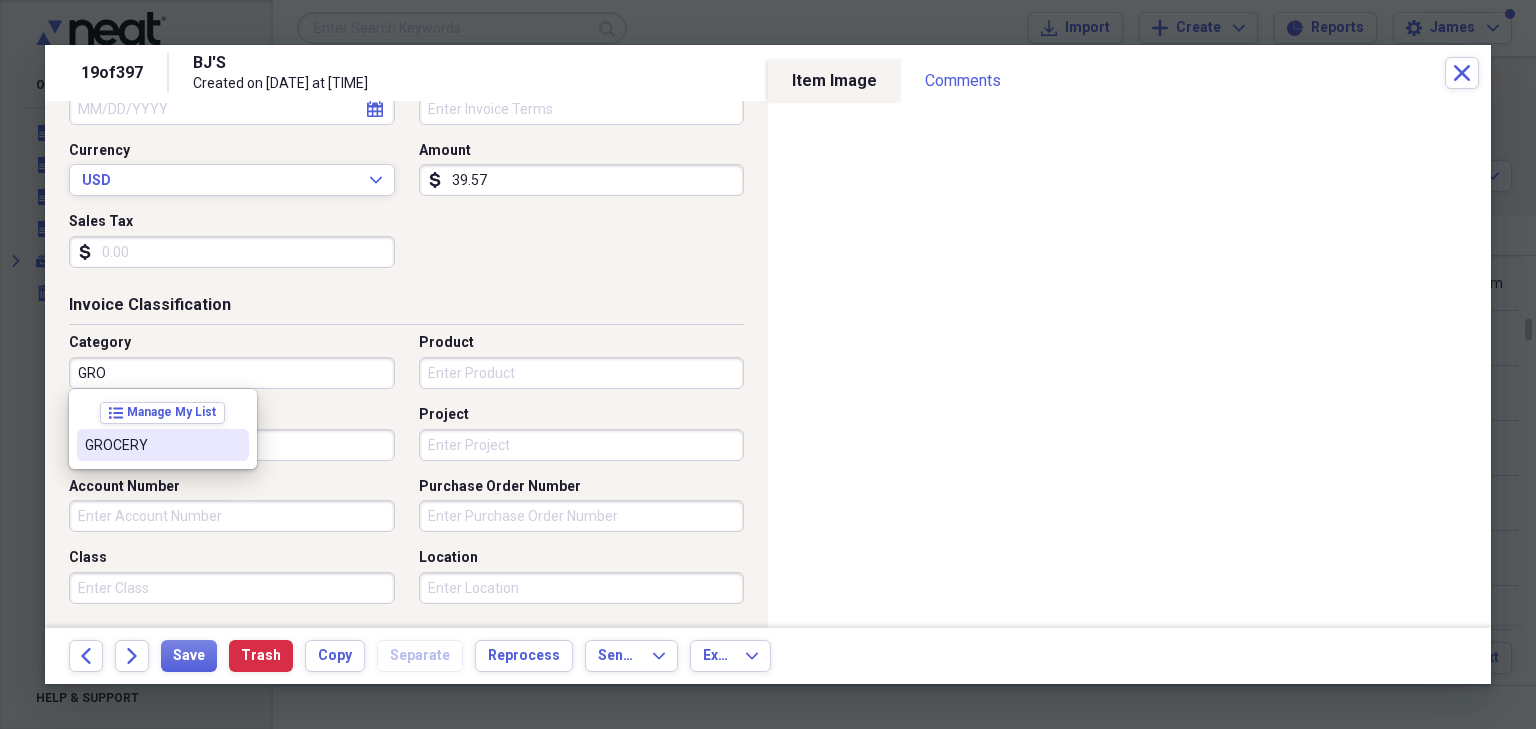 click on "GROCERY" at bounding box center (151, 445) 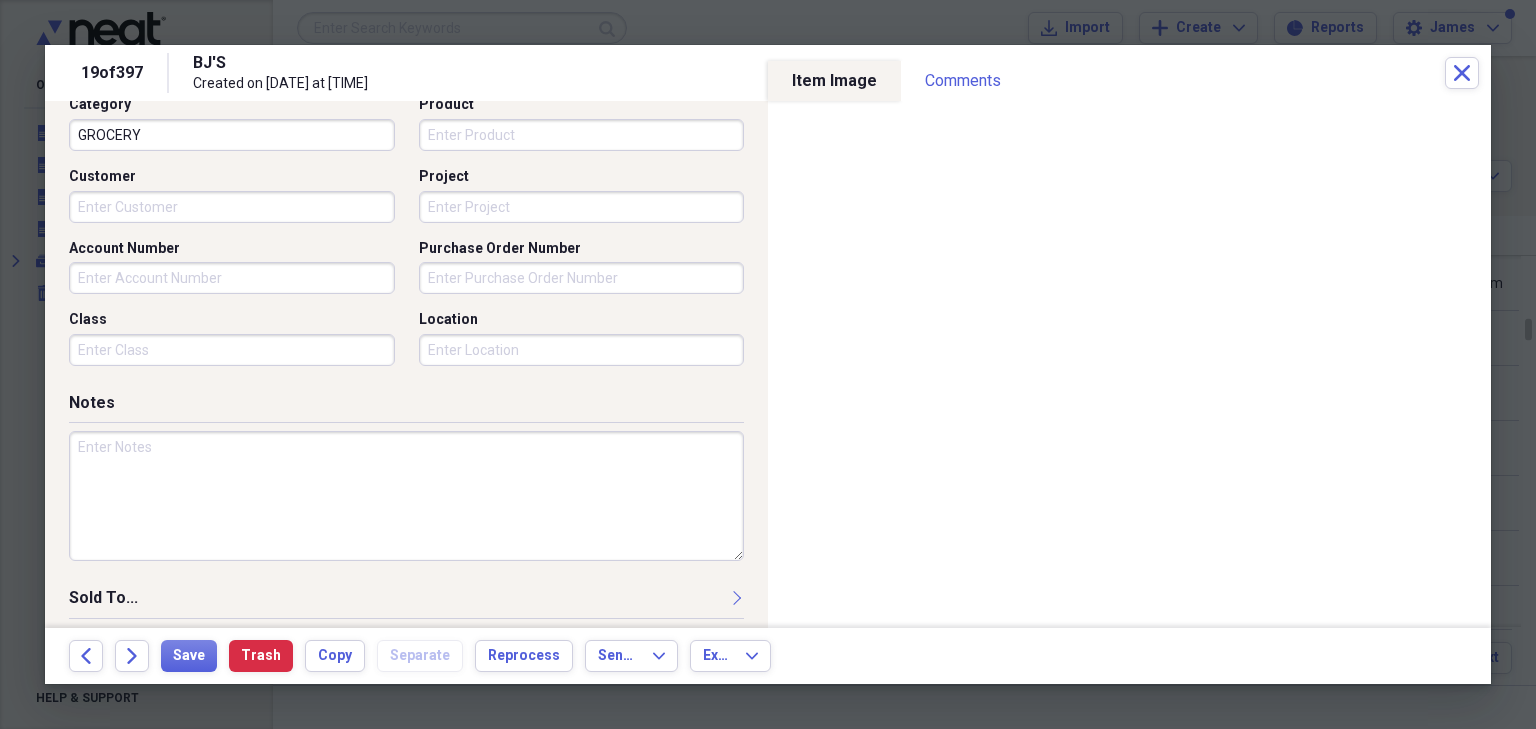 scroll, scrollTop: 560, scrollLeft: 0, axis: vertical 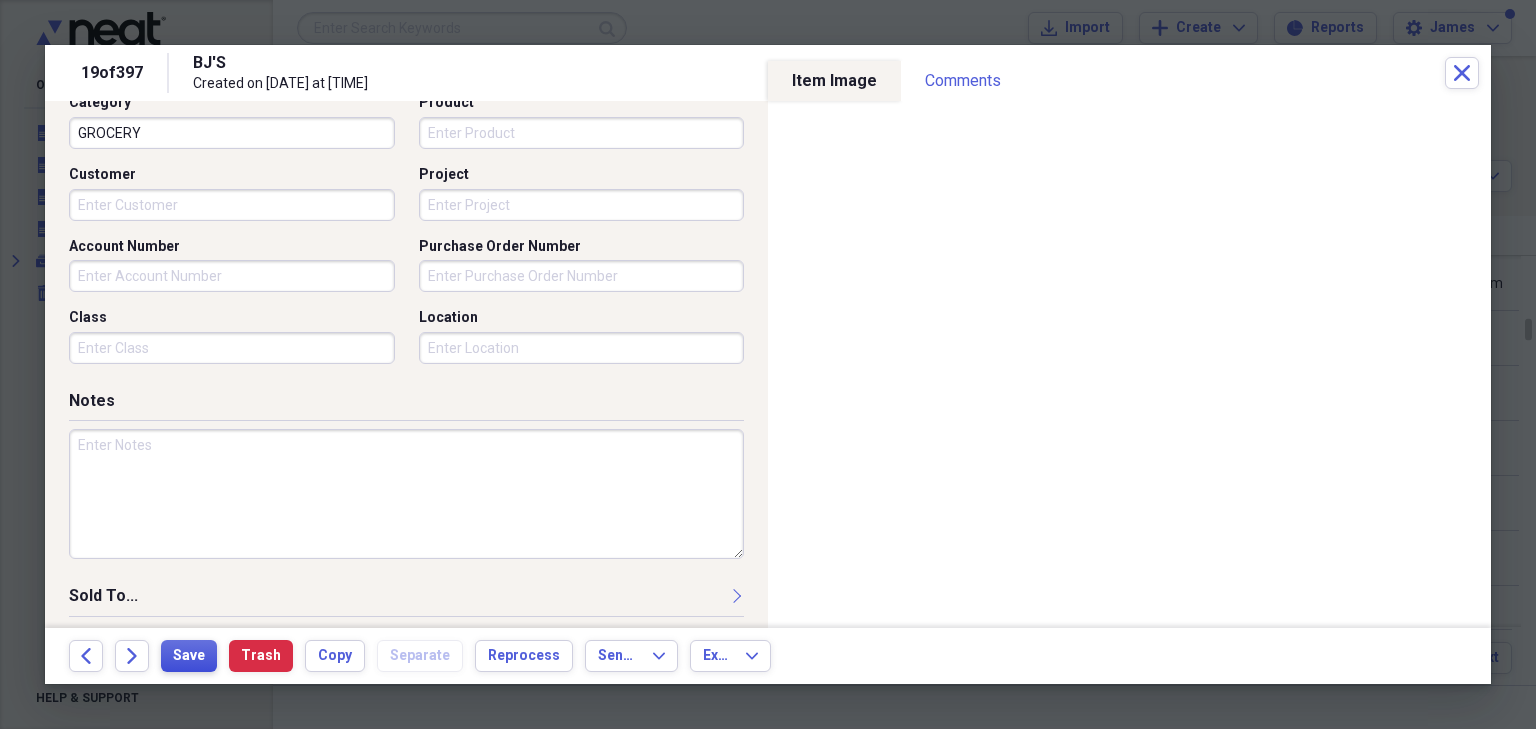 click on "Save" at bounding box center [189, 656] 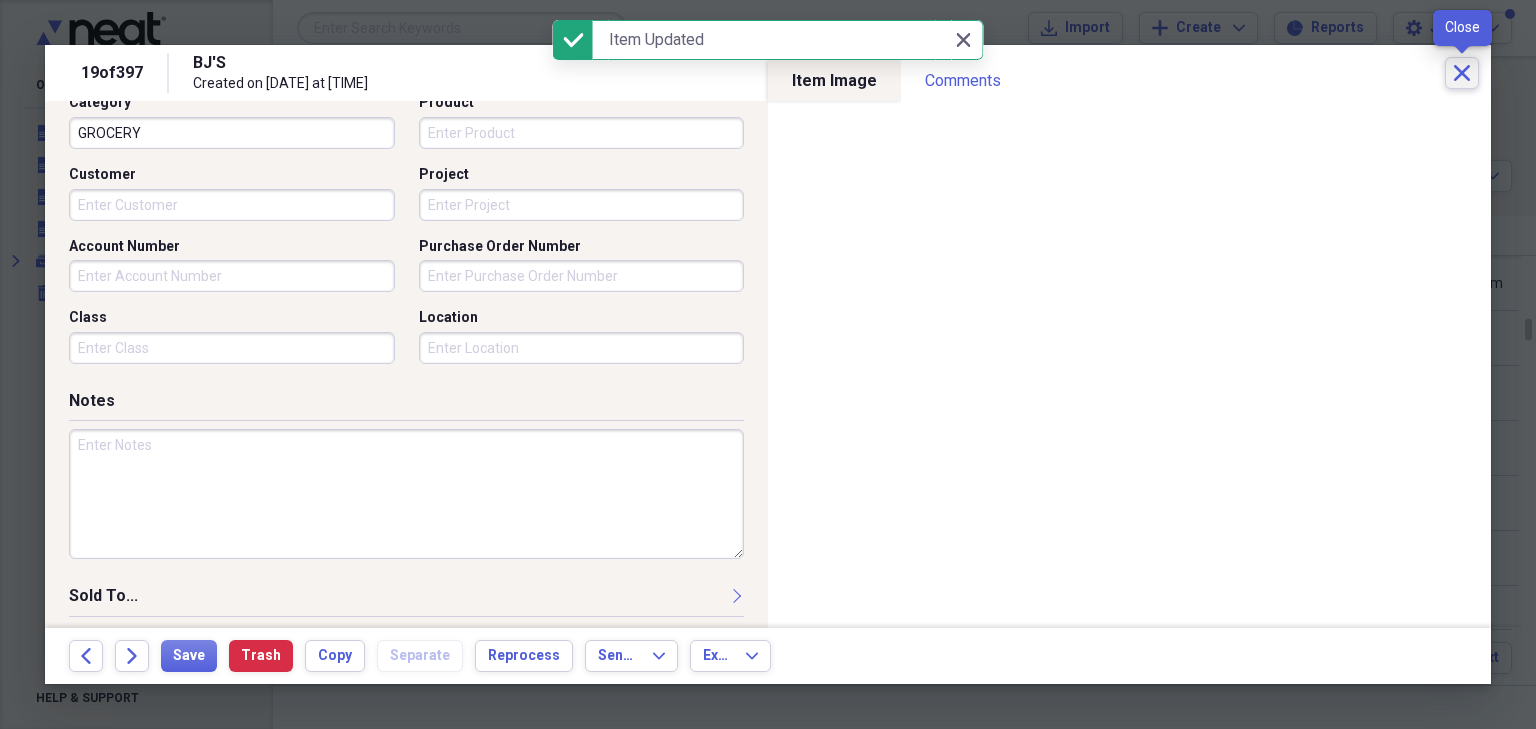click 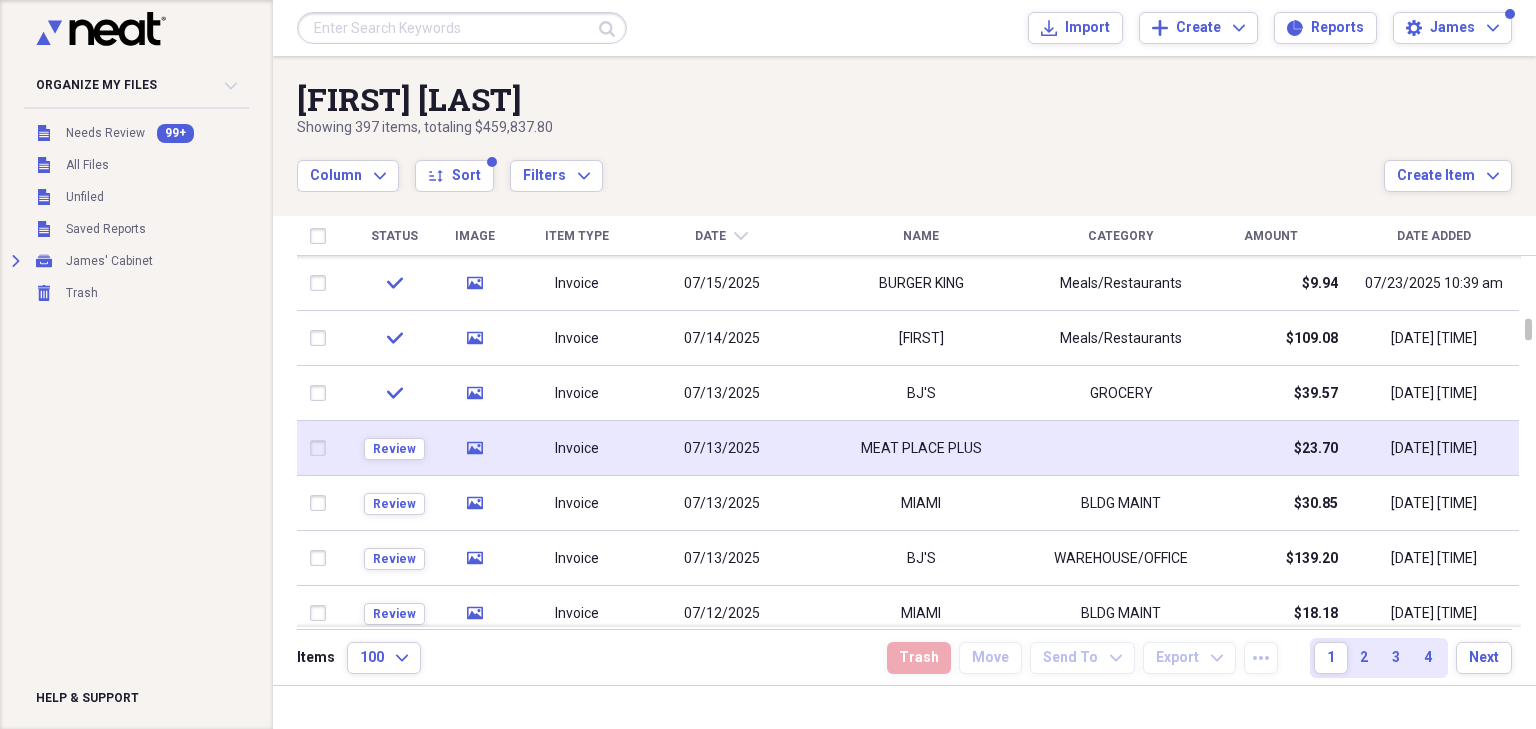 click on "MEAT PLACE PLUS" at bounding box center (921, 449) 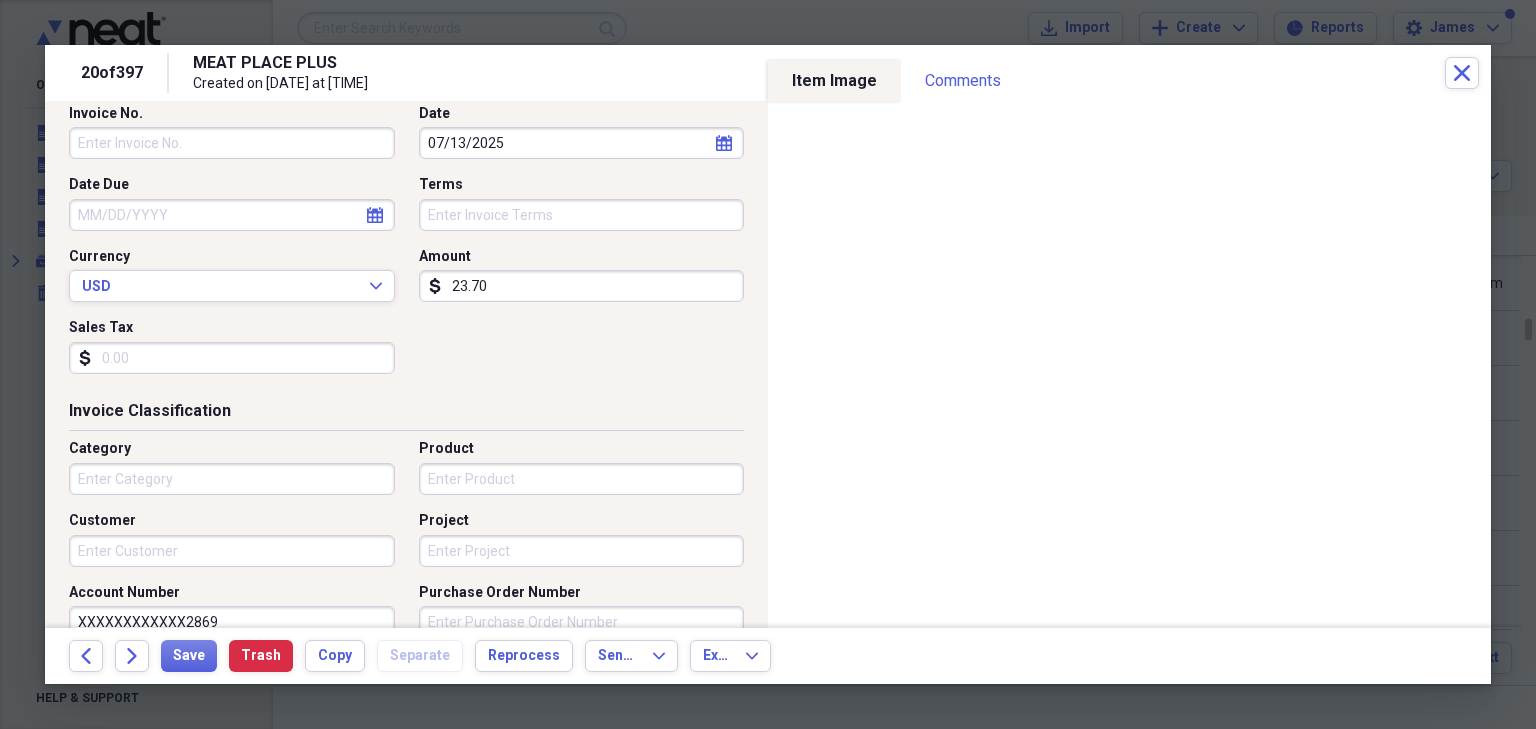 scroll, scrollTop: 320, scrollLeft: 0, axis: vertical 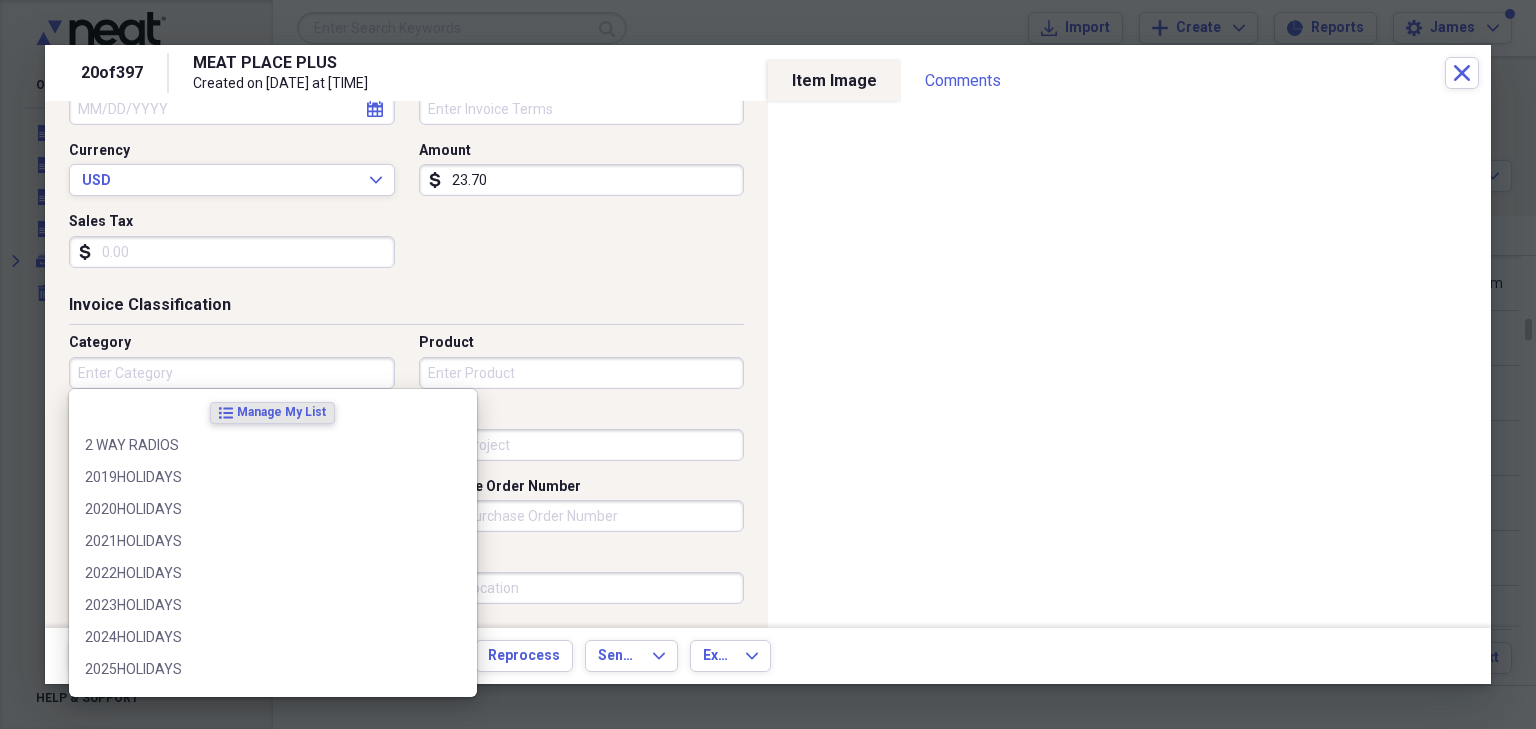 click on "Category" at bounding box center [232, 373] 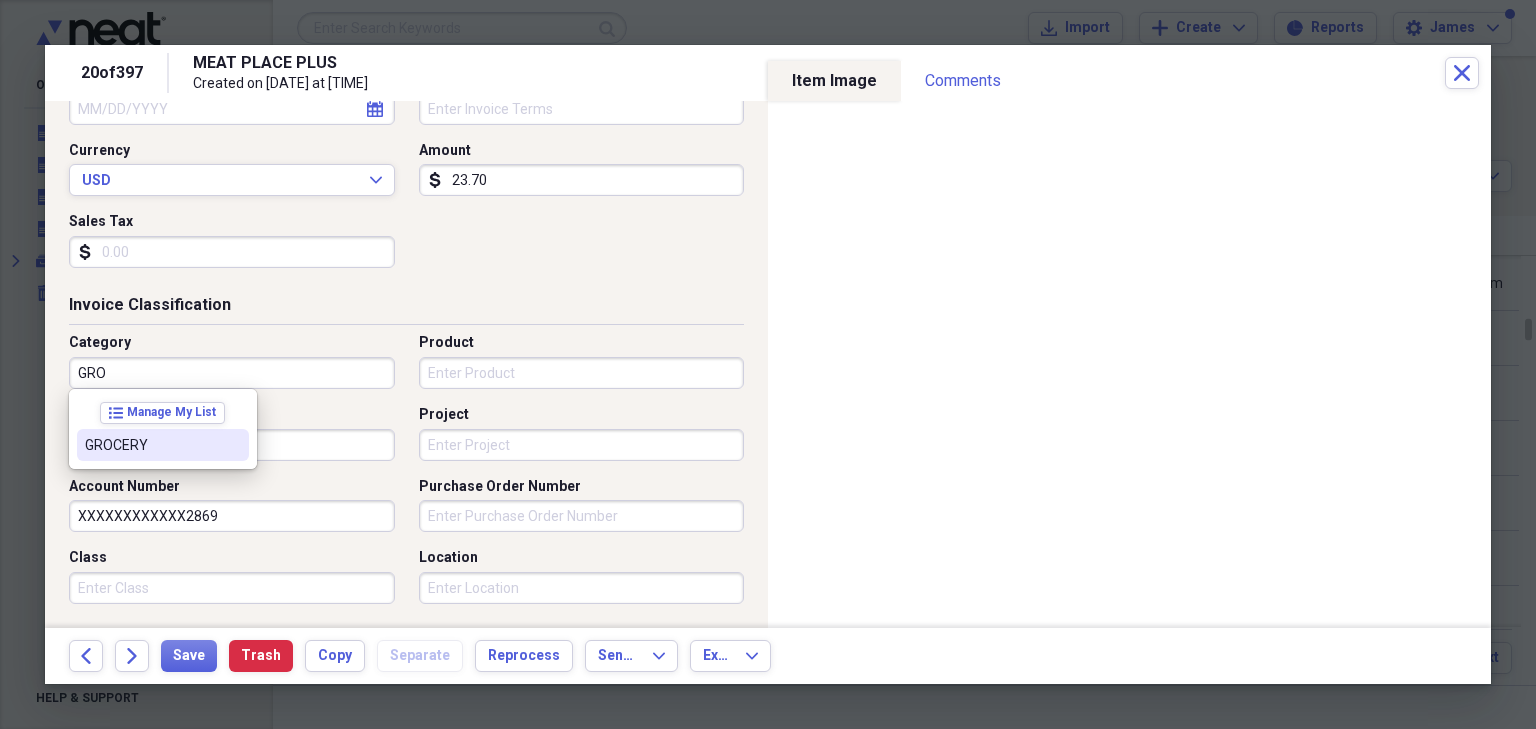 click on "GROCERY" at bounding box center [151, 445] 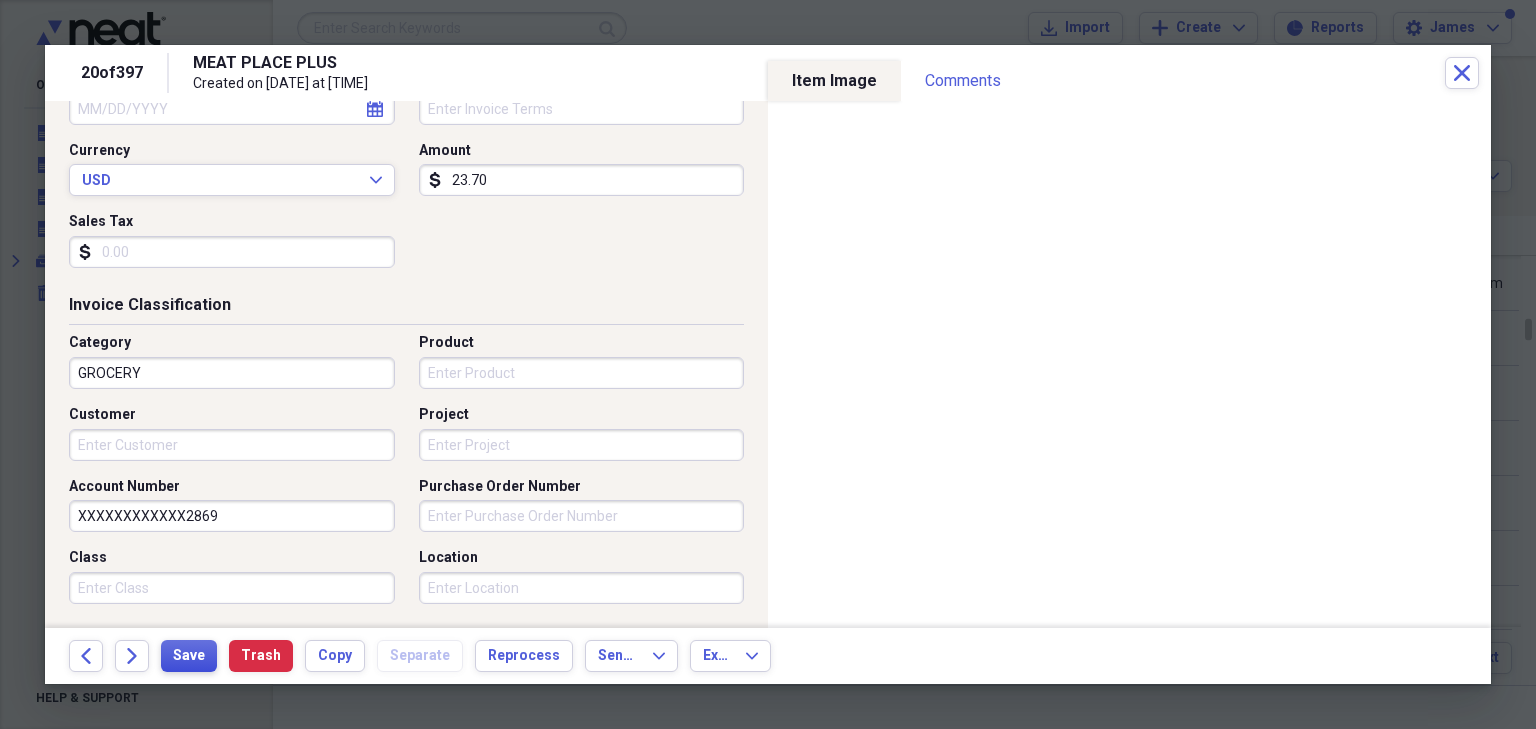 click on "Save" at bounding box center (189, 656) 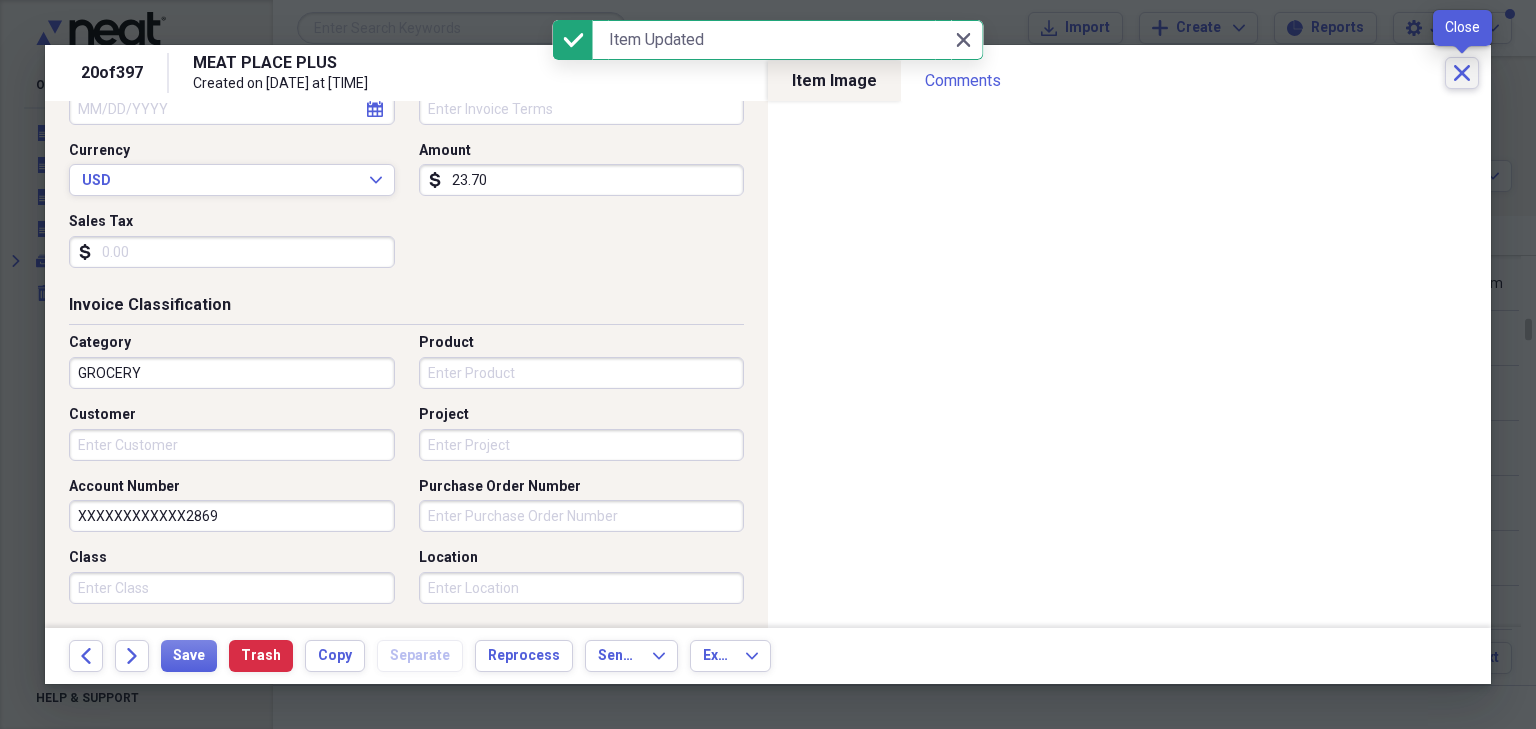 click on "Close" 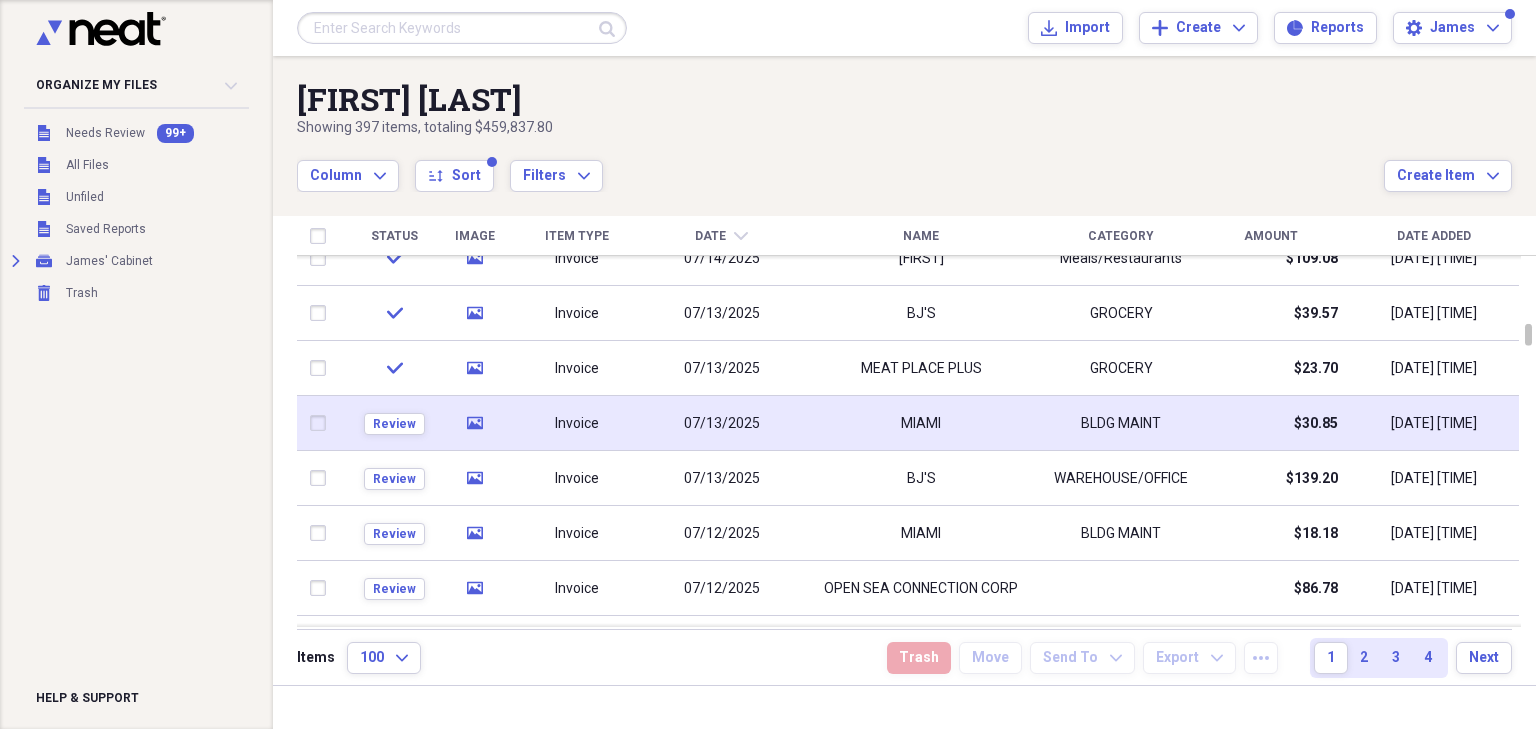 click on "MIAMI" at bounding box center (921, 424) 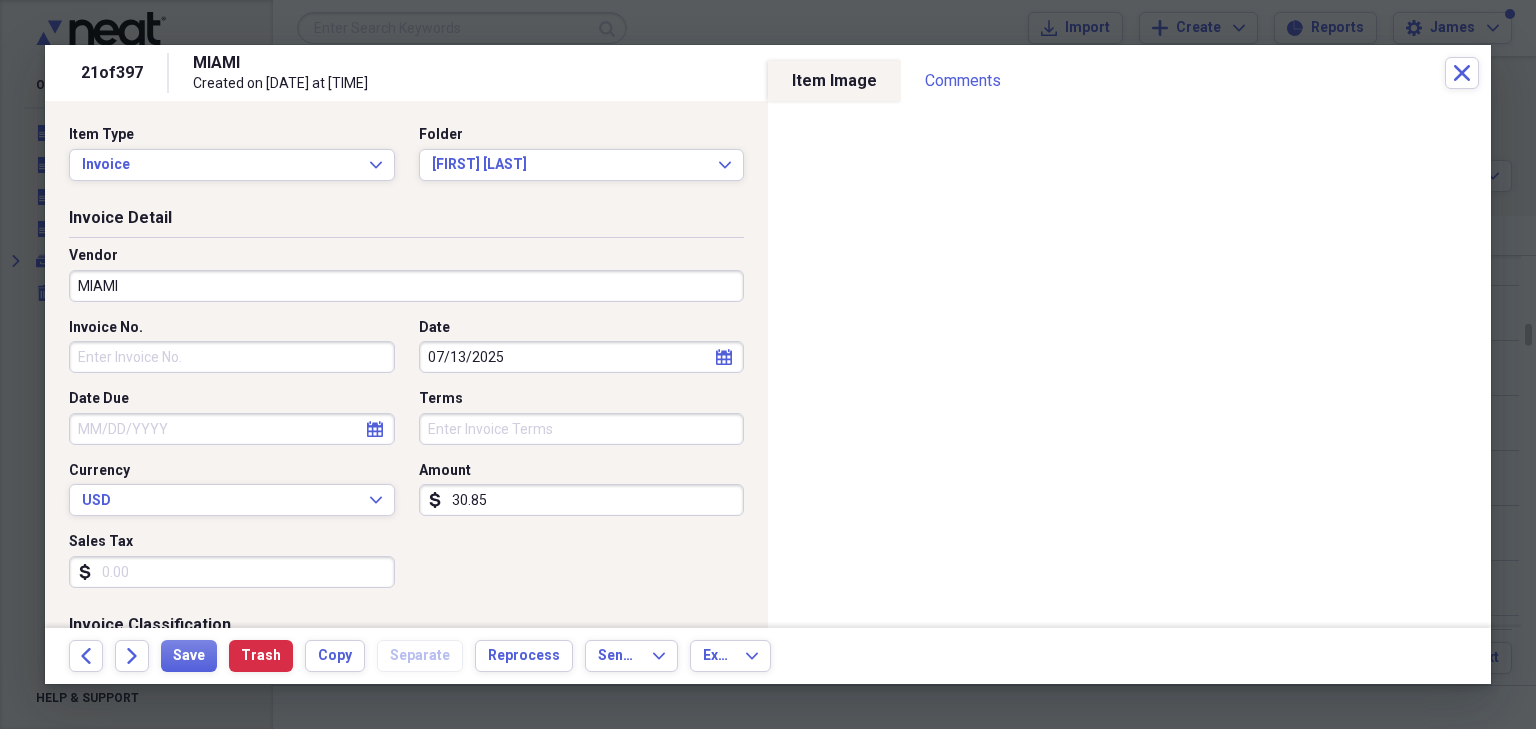 click on "MIAMI" at bounding box center [406, 286] 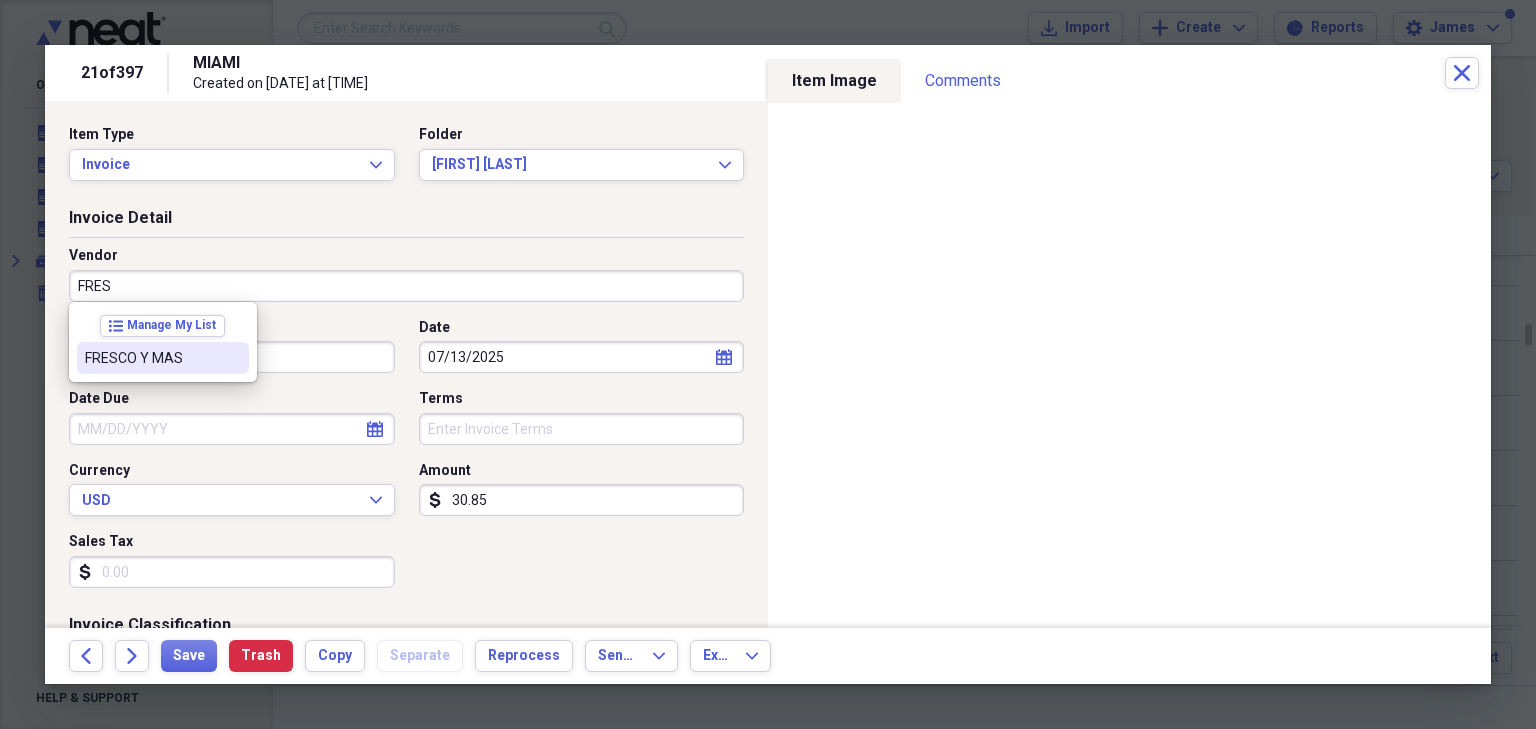 click on "FRESCO Y MAS" at bounding box center [151, 358] 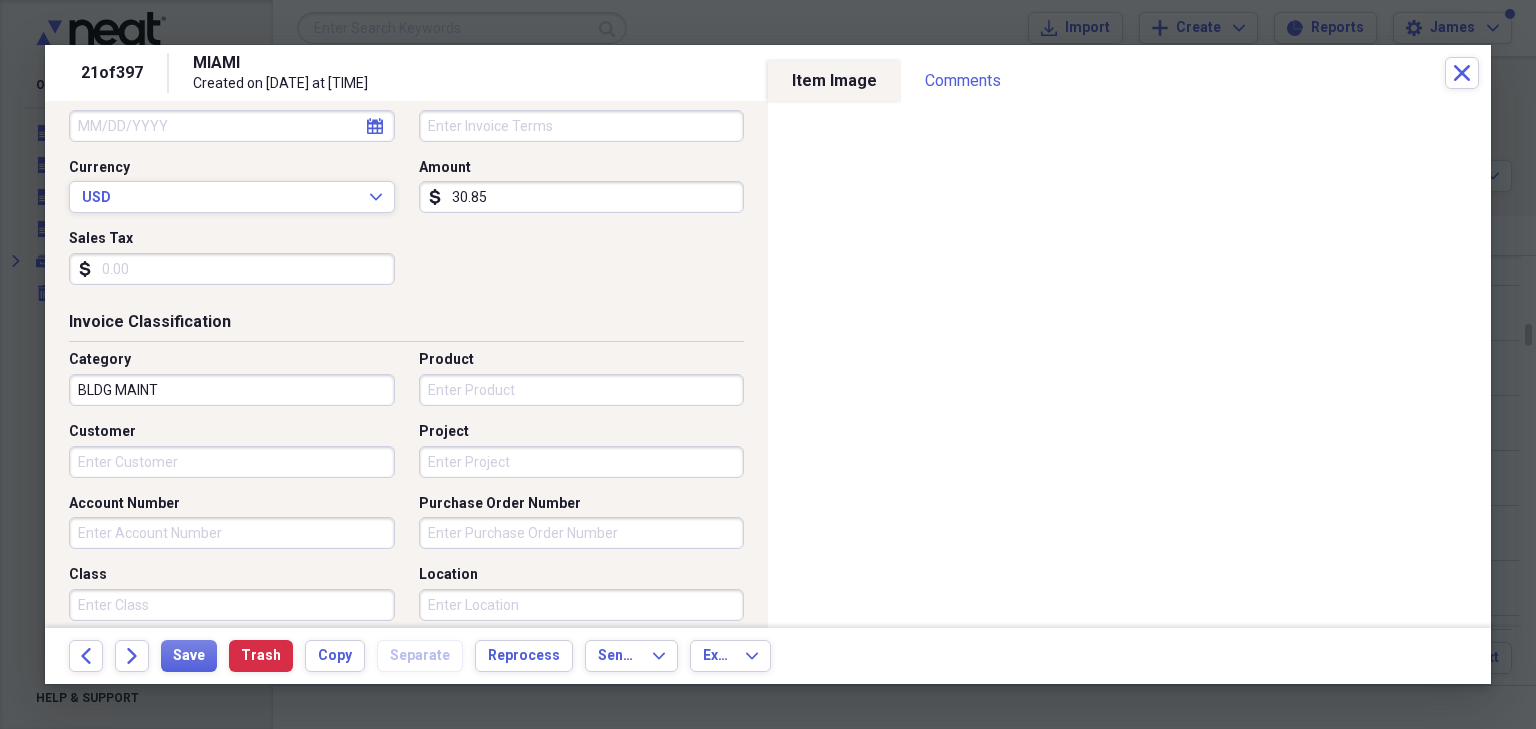 scroll, scrollTop: 320, scrollLeft: 0, axis: vertical 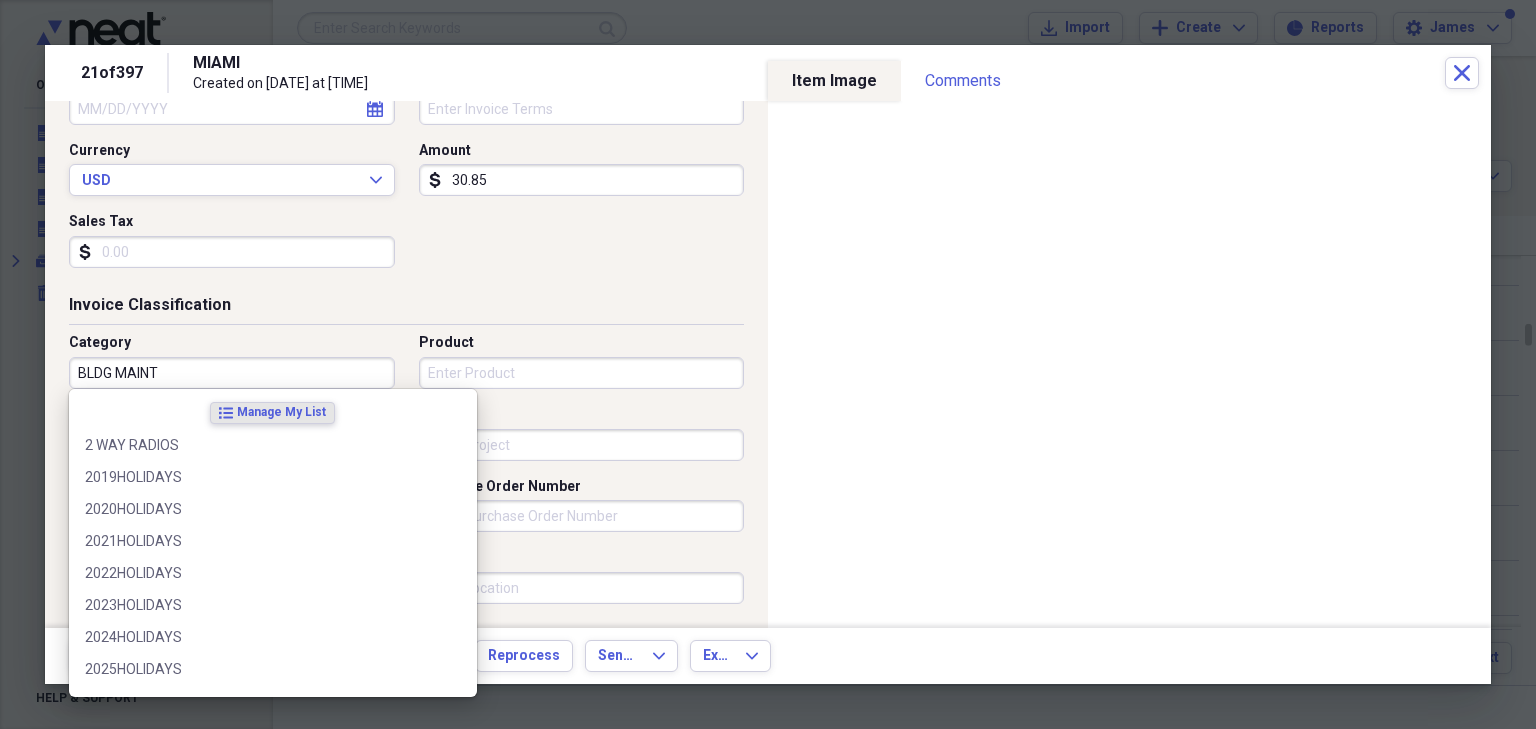 click on "BLDG MAINT" at bounding box center [232, 373] 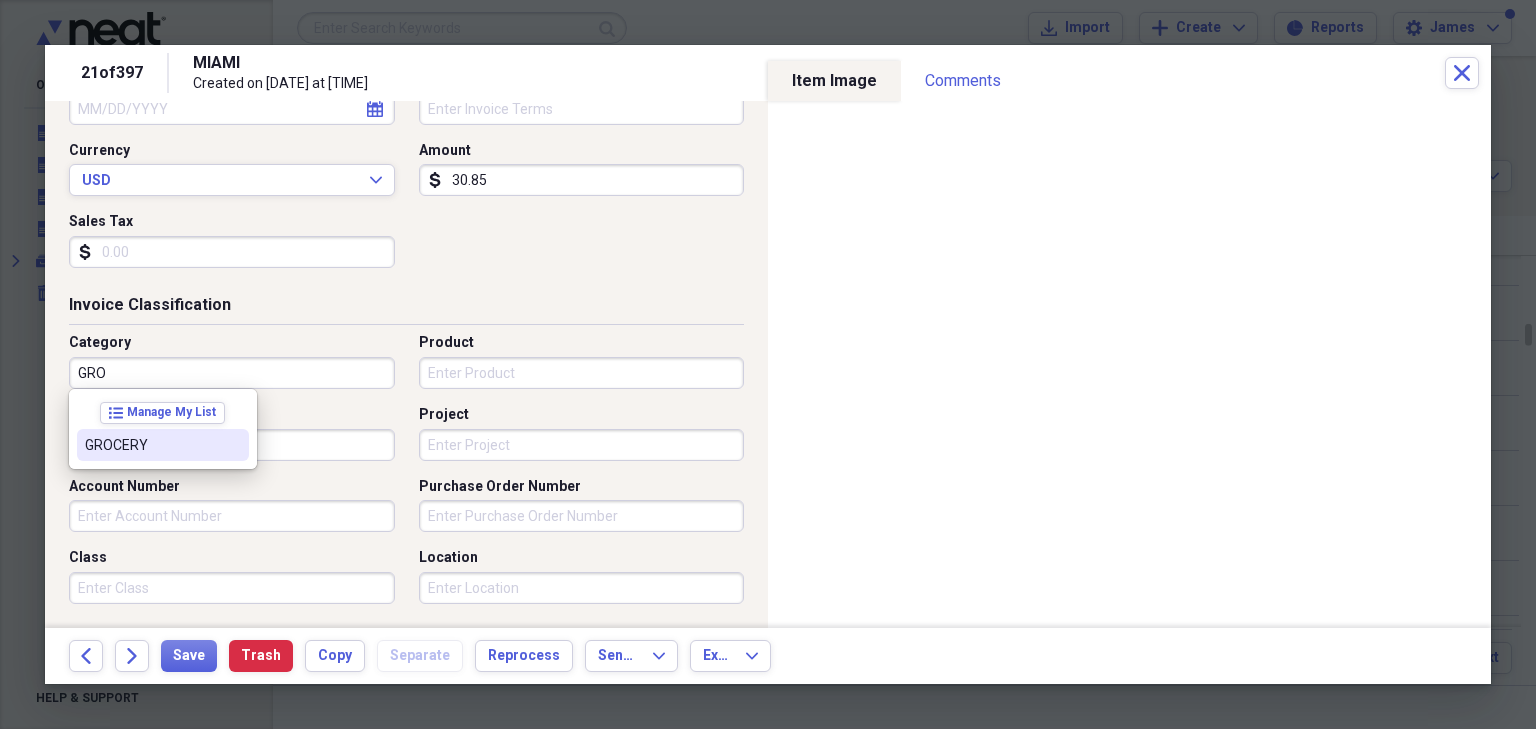 click on "GROCERY" at bounding box center (151, 445) 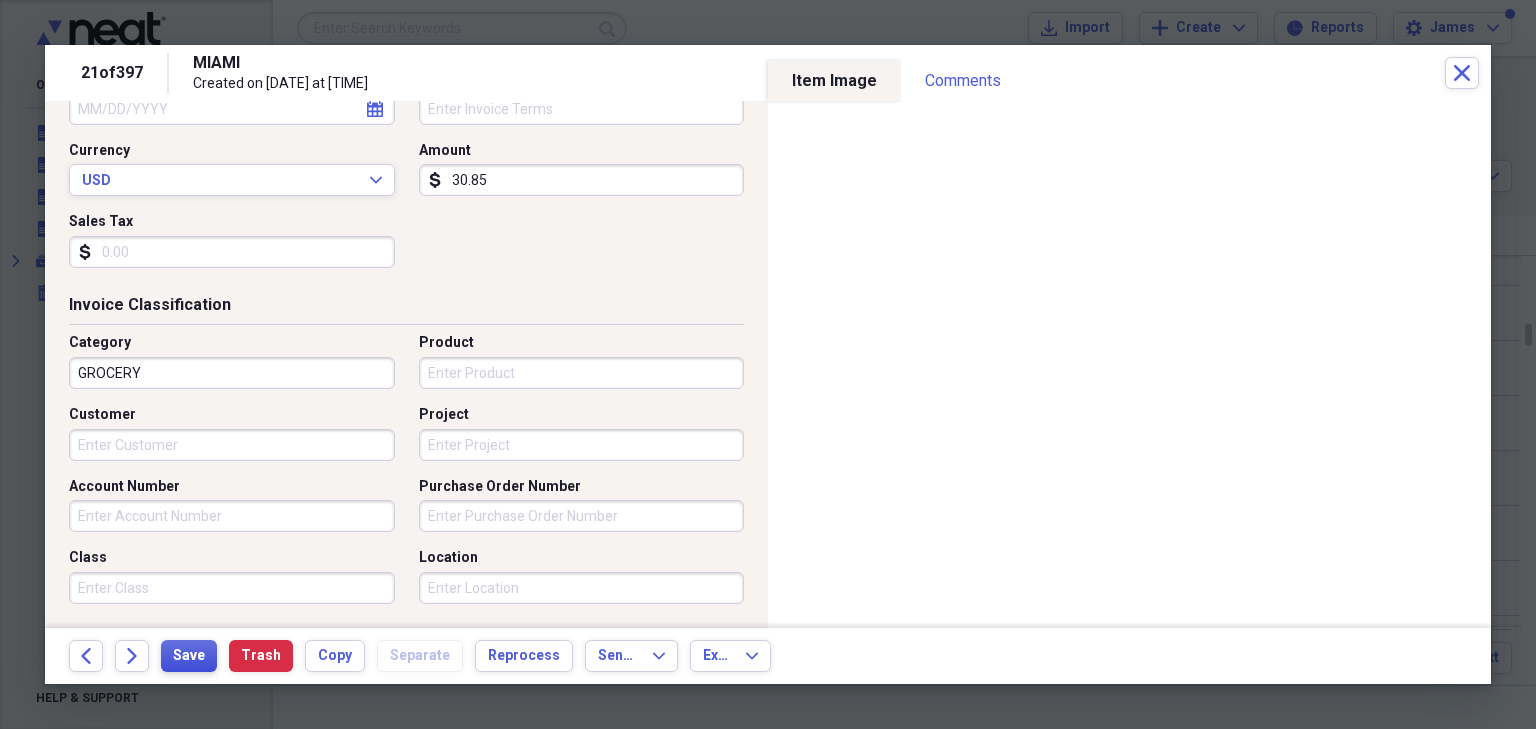 click on "Save" at bounding box center (189, 656) 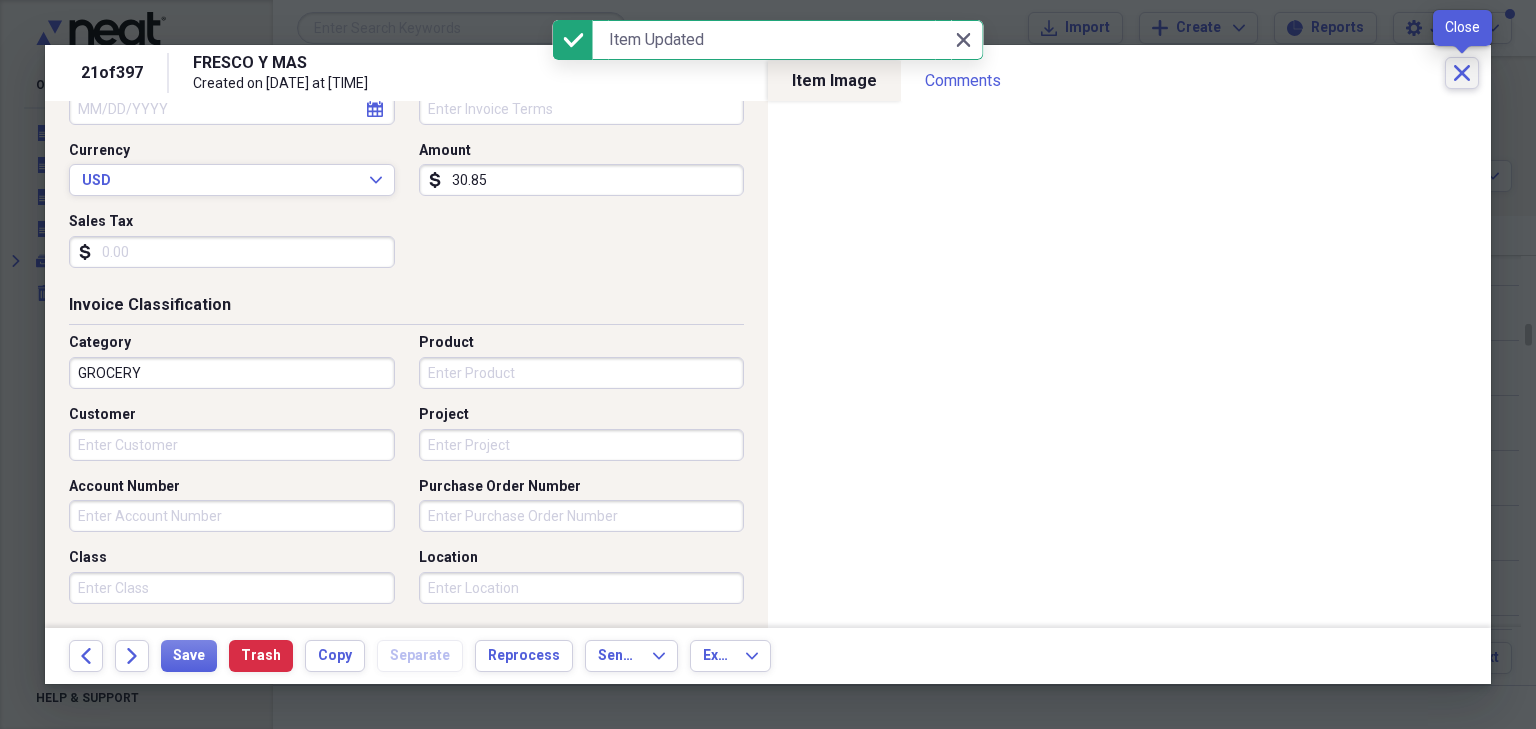 click on "Close" 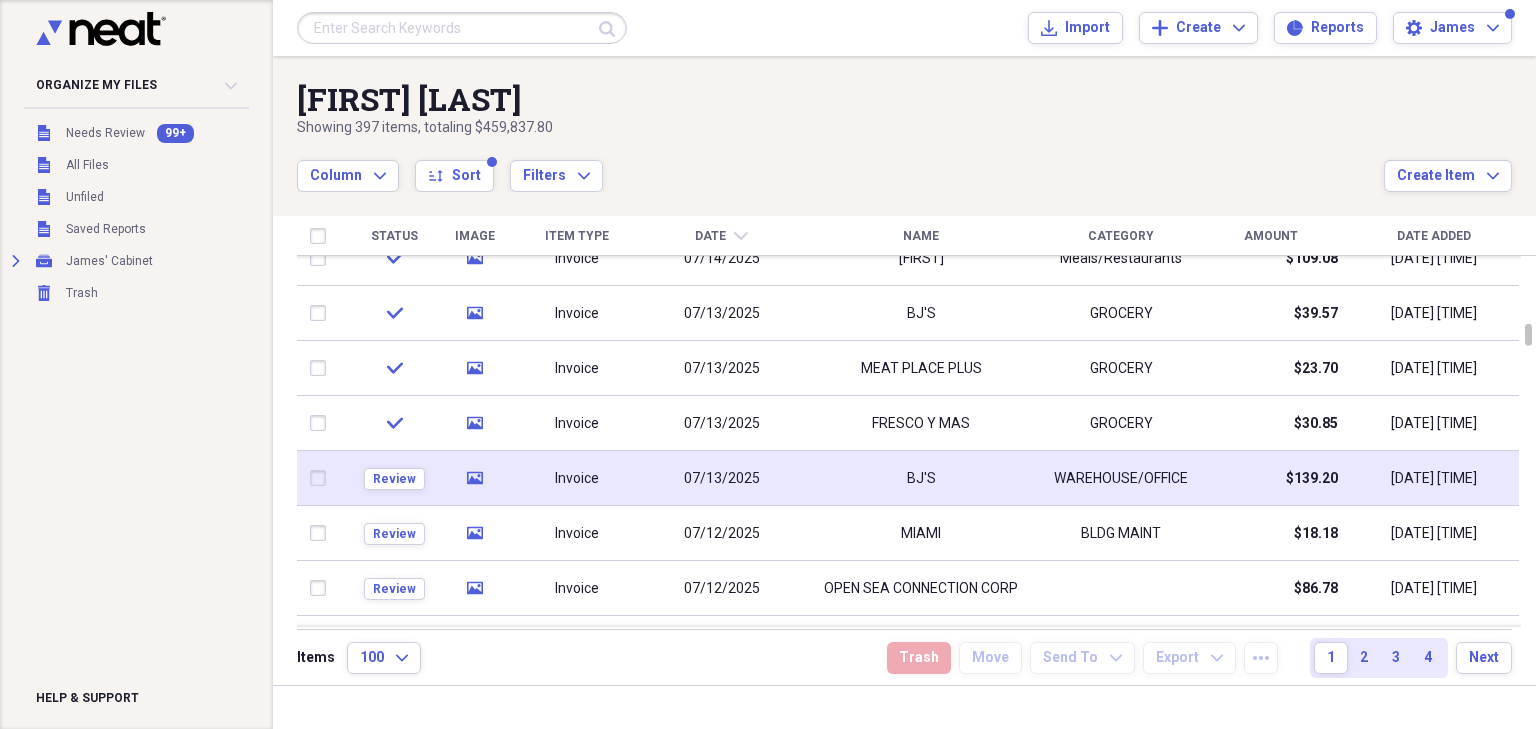click on "BJ'S" at bounding box center (921, 479) 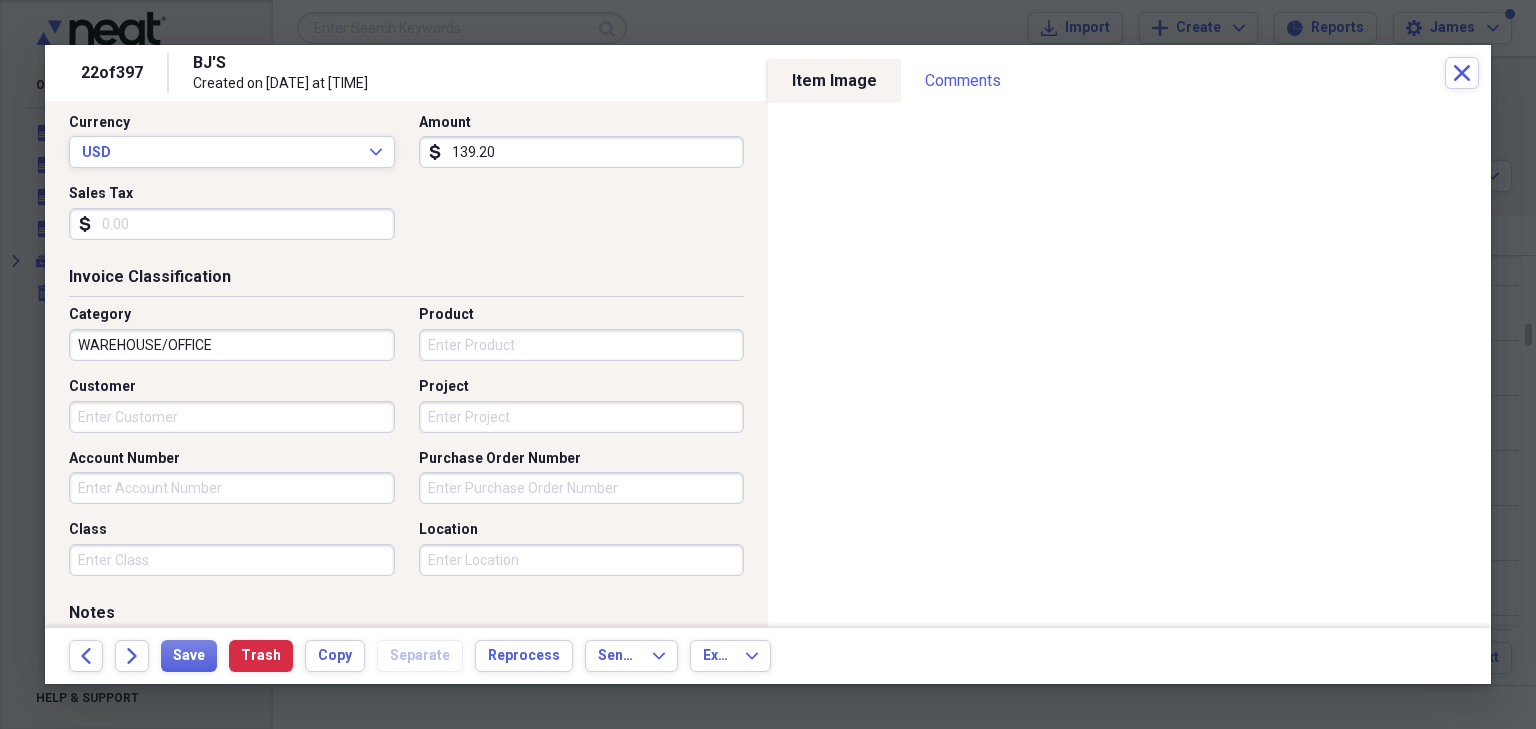 scroll, scrollTop: 400, scrollLeft: 0, axis: vertical 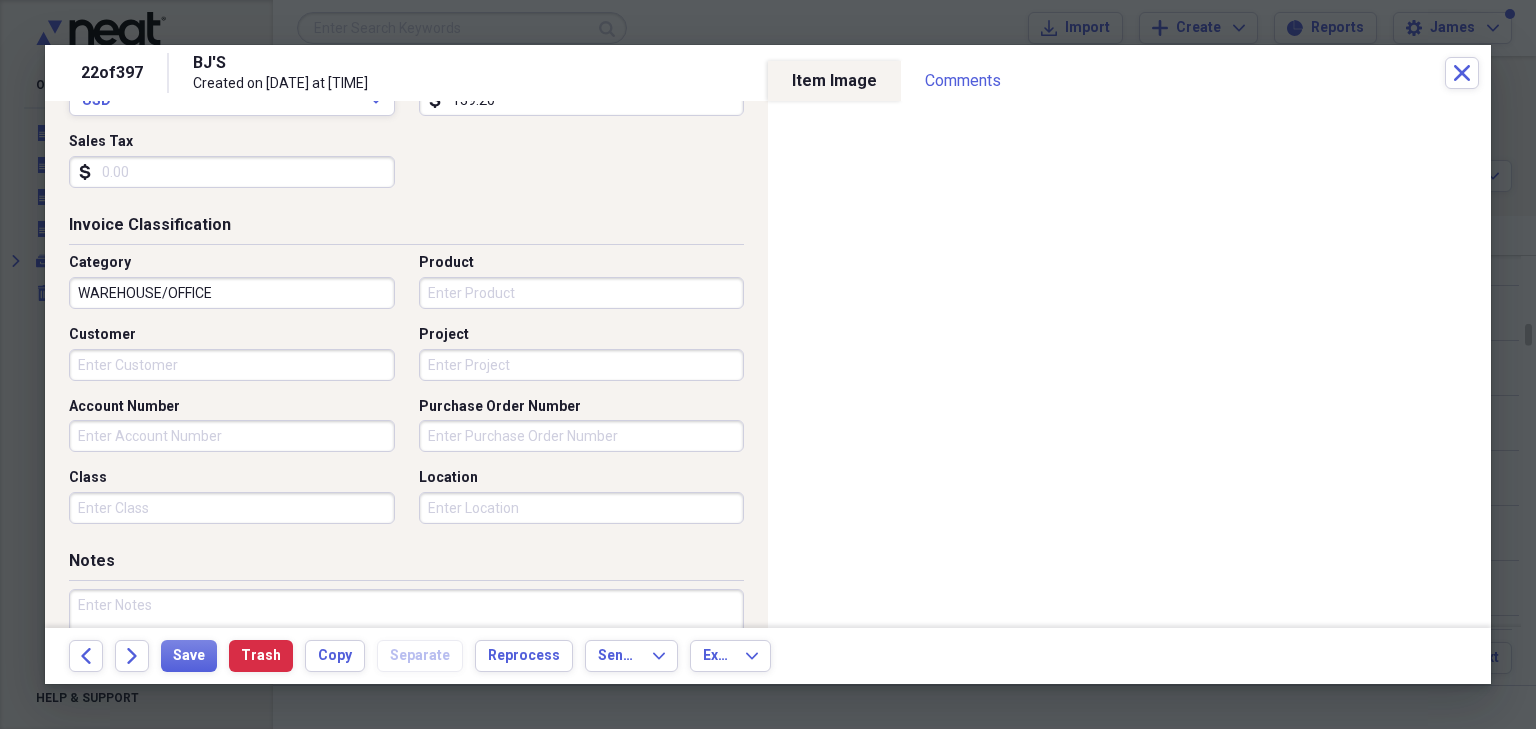 click on "WAREHOUSE/OFFICE" at bounding box center (232, 293) 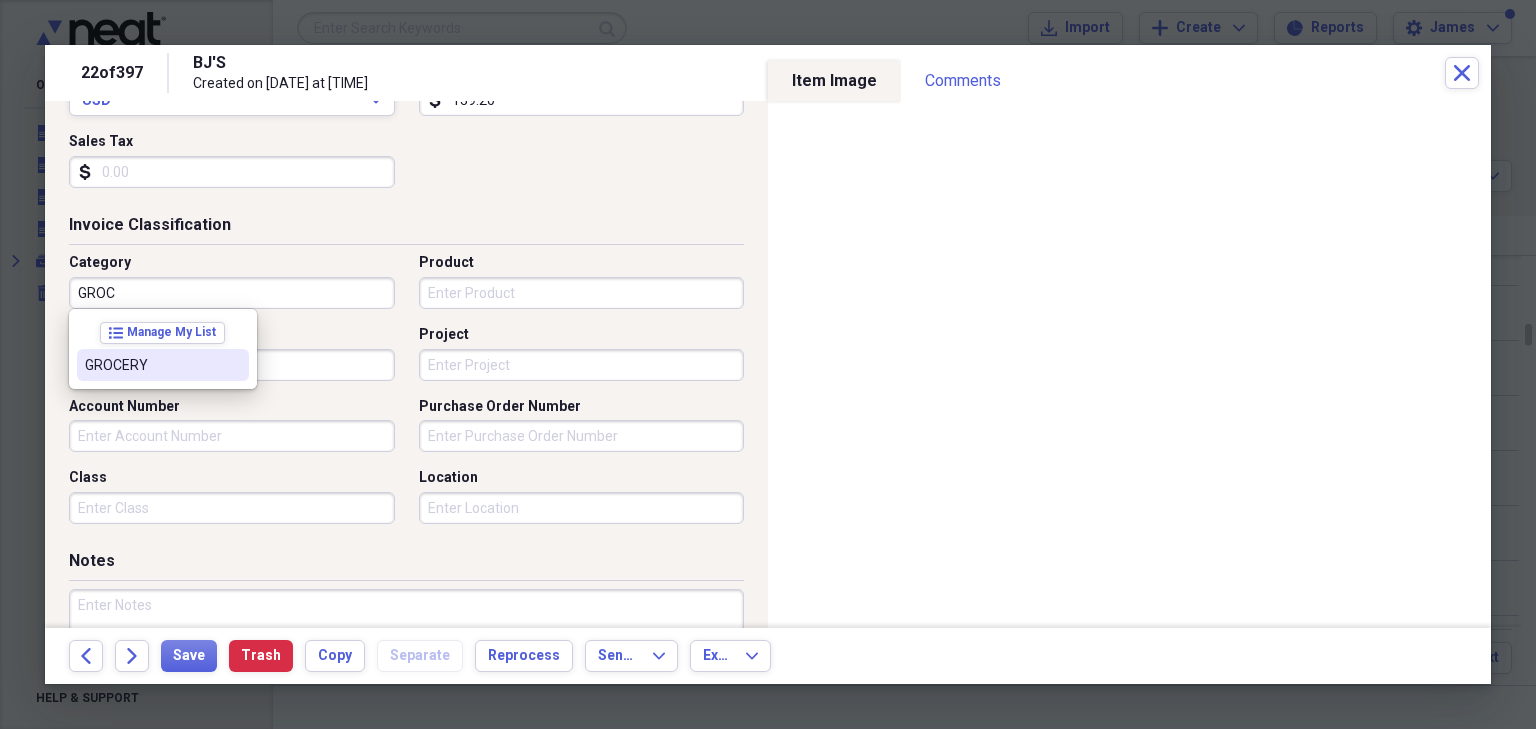 click on "GROCERY" at bounding box center [151, 365] 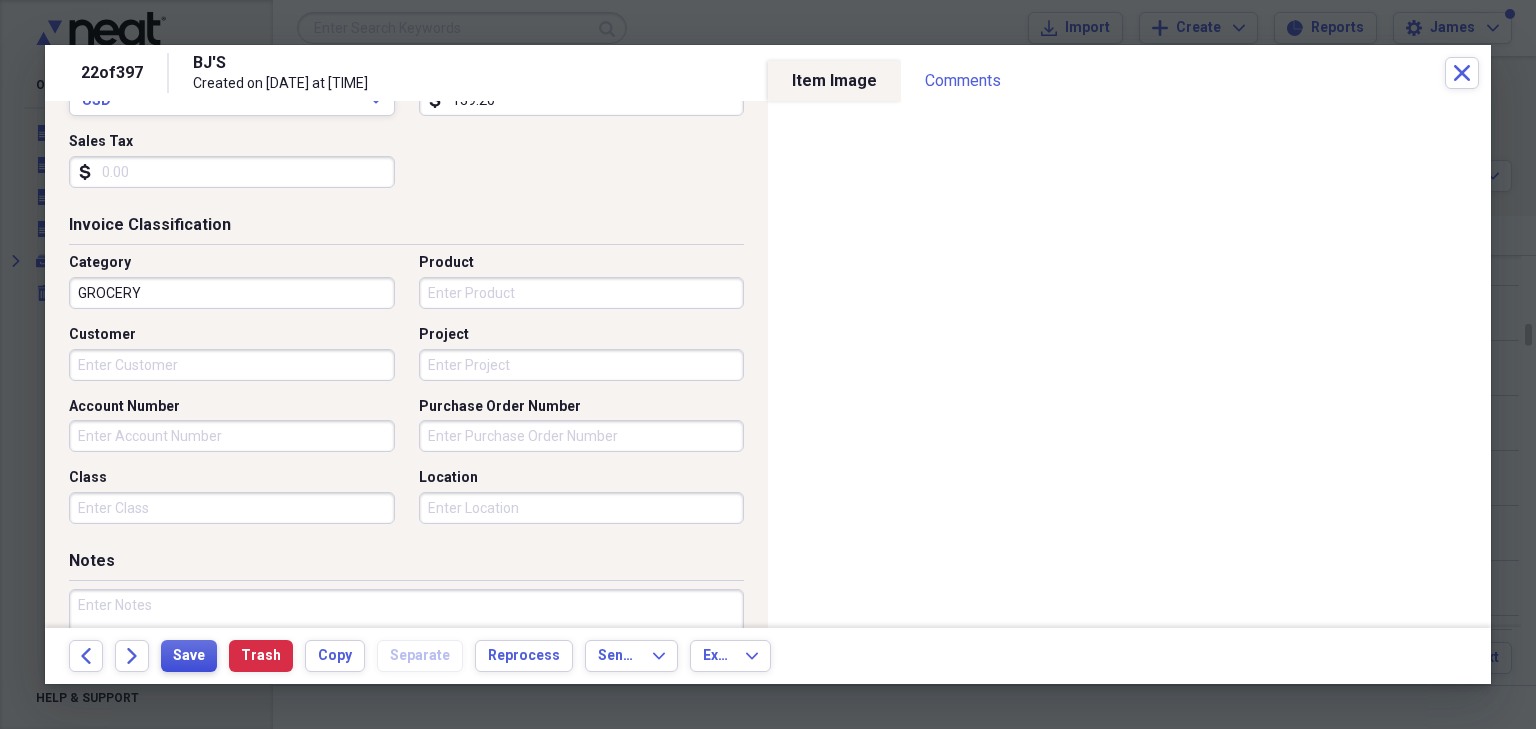 click on "Save" at bounding box center [189, 656] 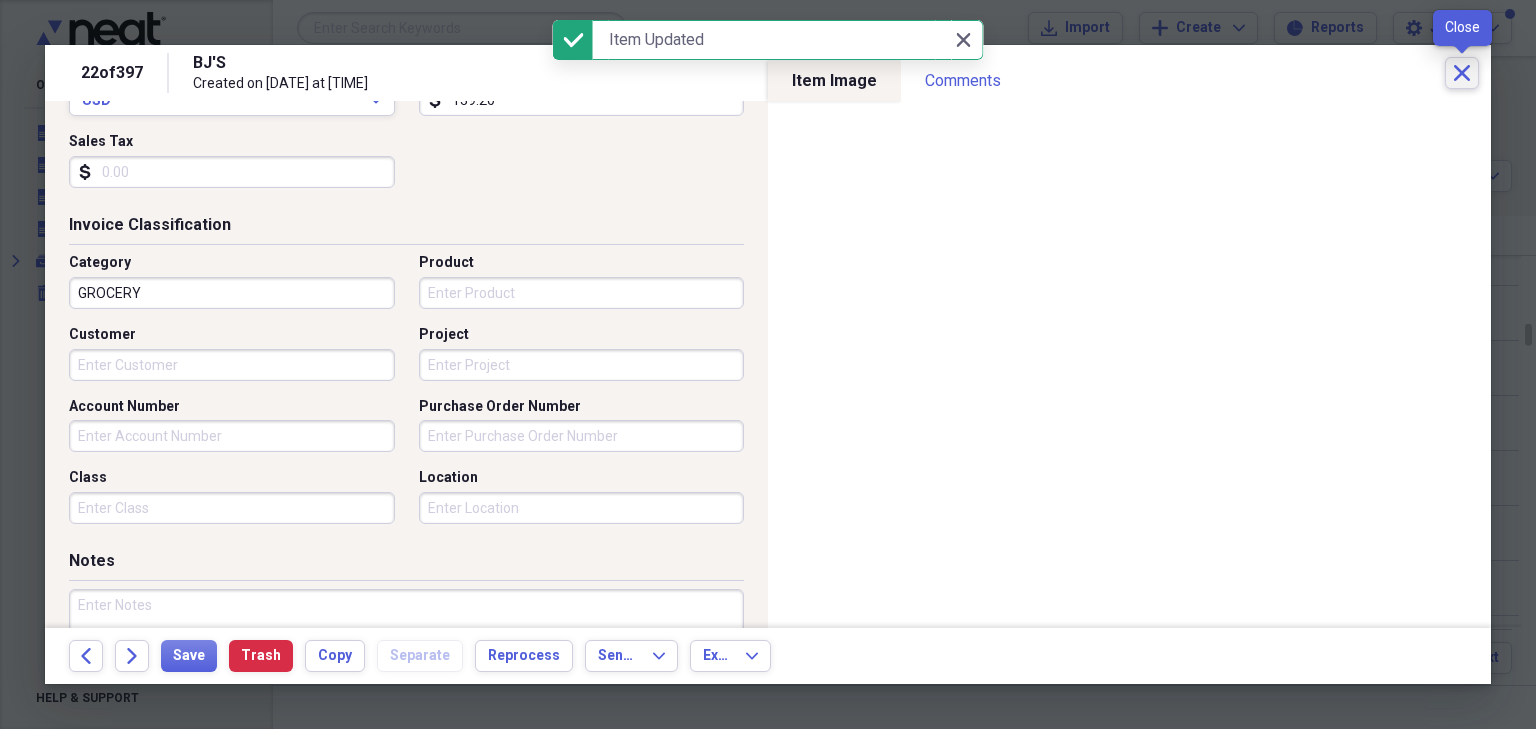 click 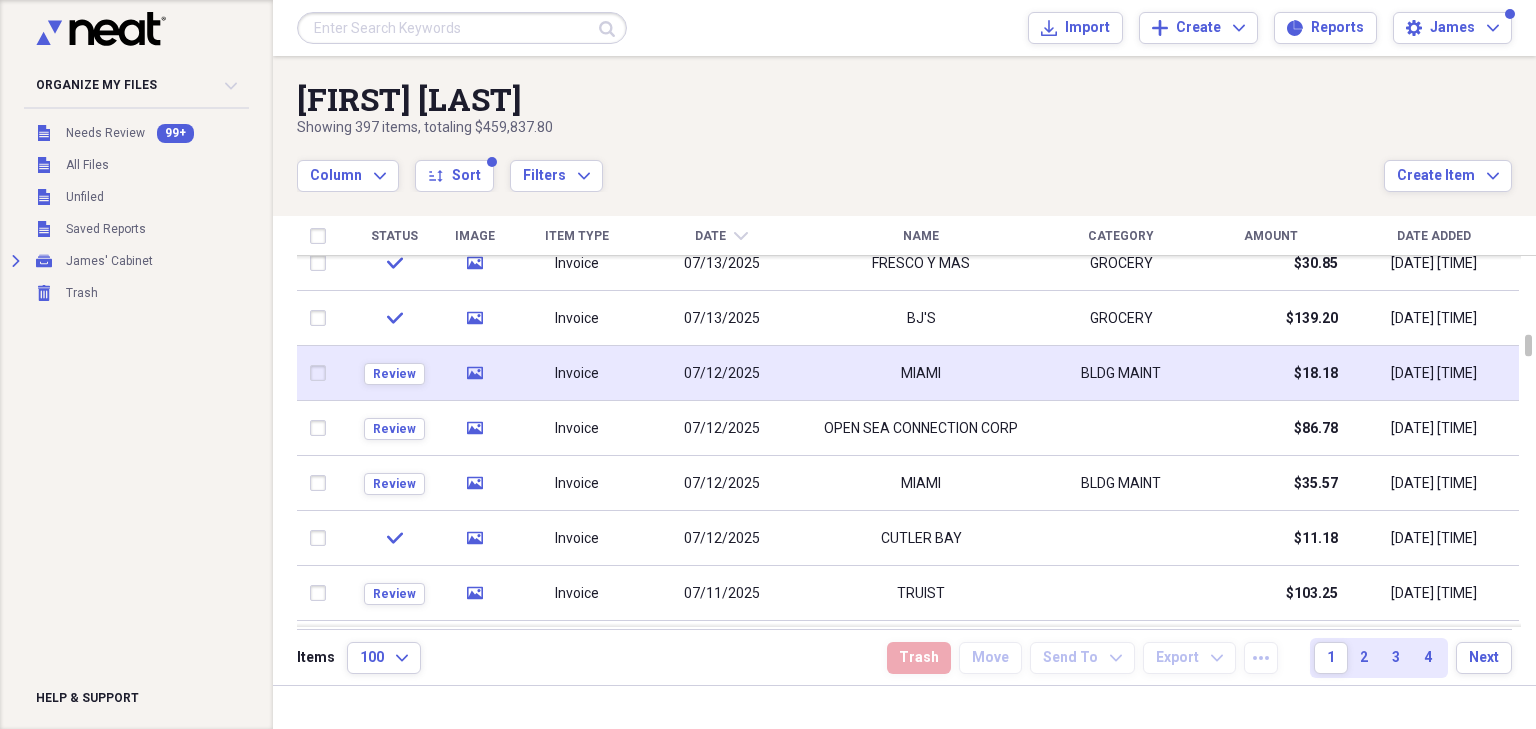 click on "MIAMI" at bounding box center (921, 373) 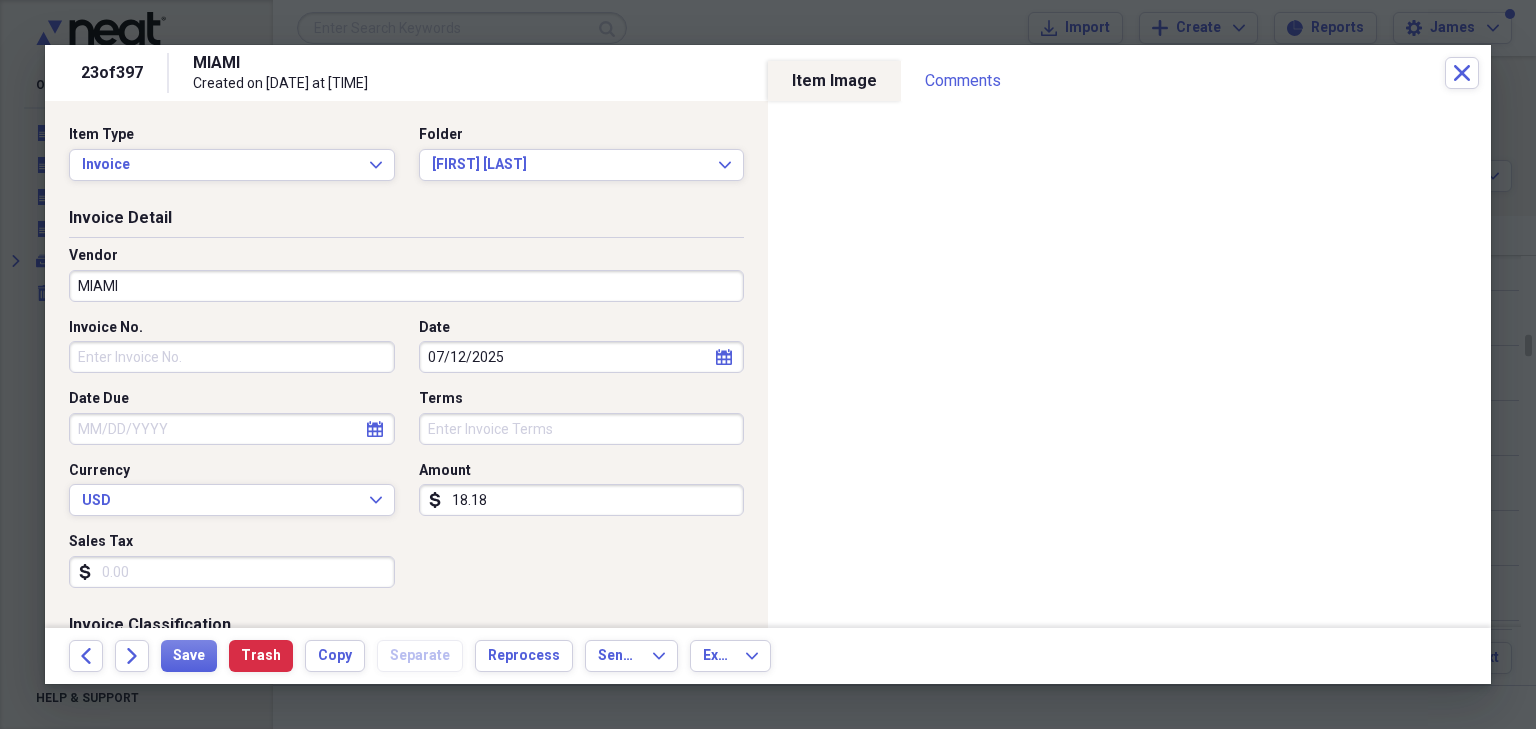 click on "MIAMI" at bounding box center (406, 286) 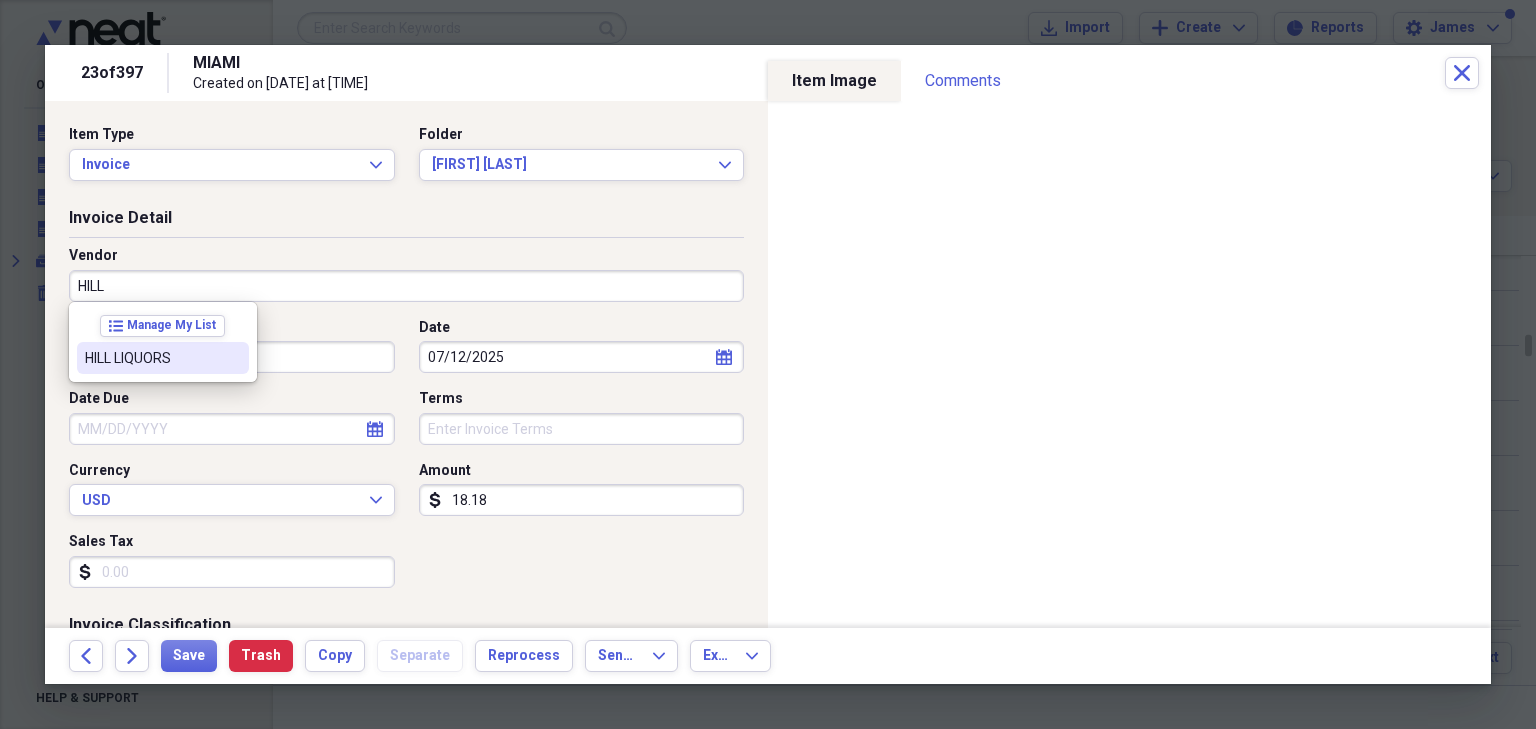 click on "HILL LIQUORS" at bounding box center (151, 358) 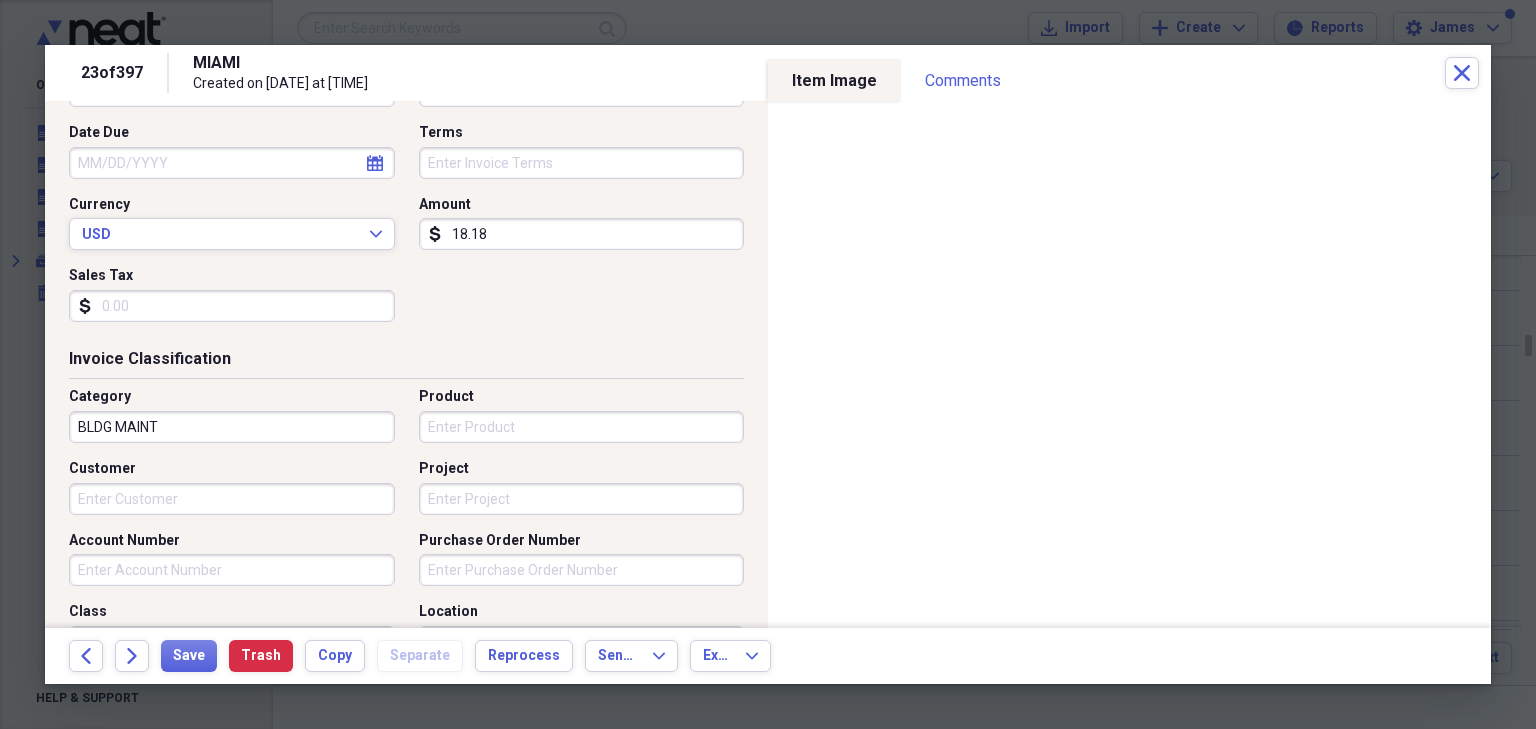 scroll, scrollTop: 400, scrollLeft: 0, axis: vertical 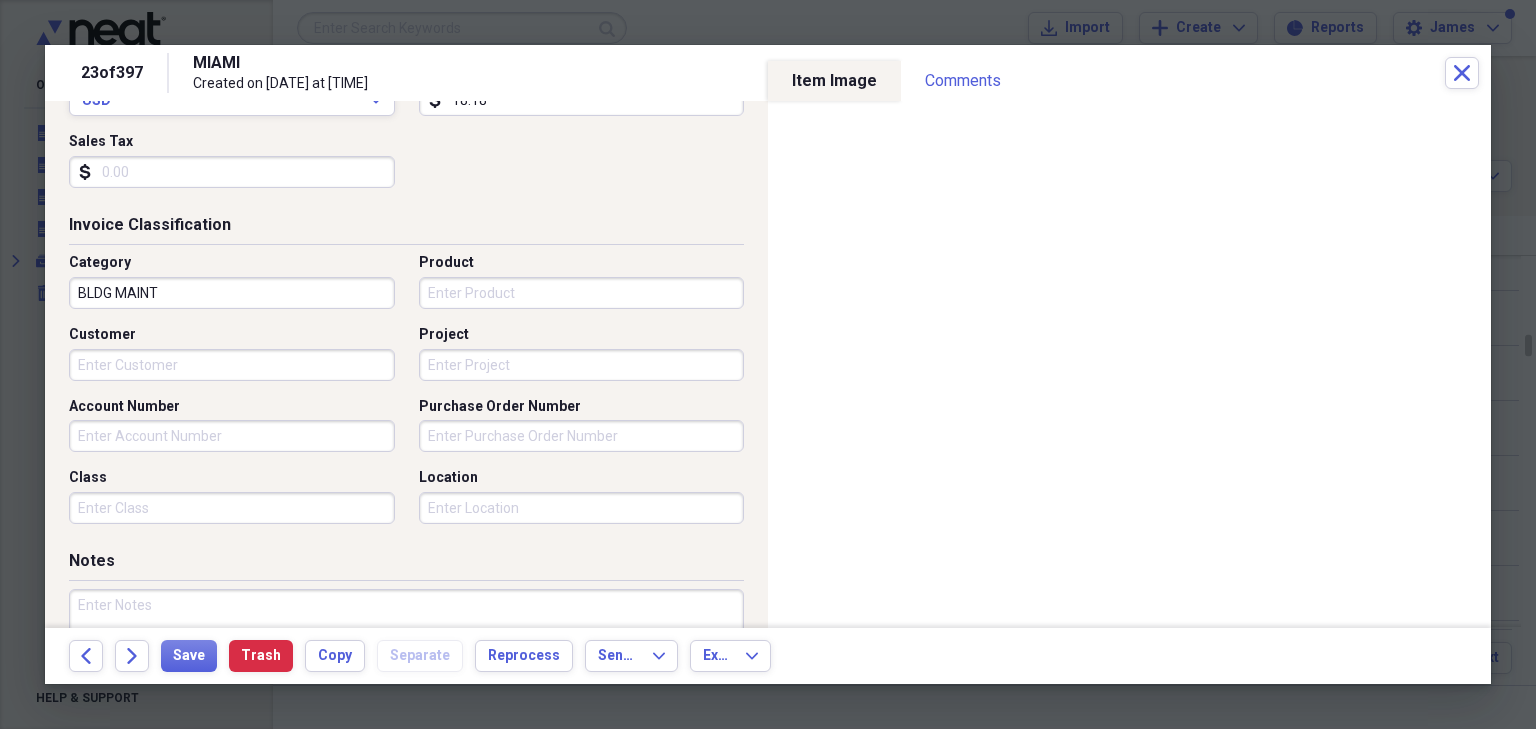 click on "BLDG MAINT" at bounding box center (232, 293) 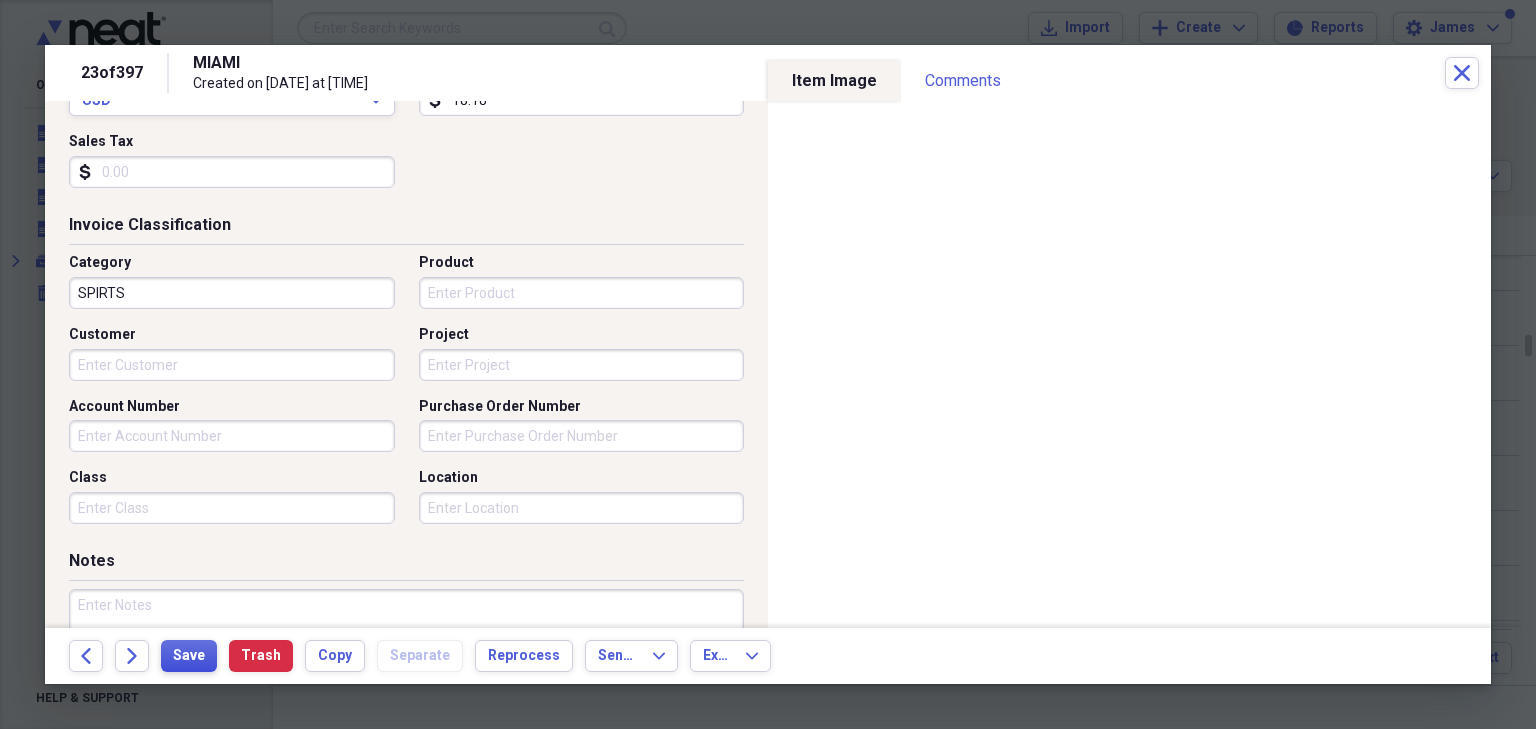 type on "SPIRTS" 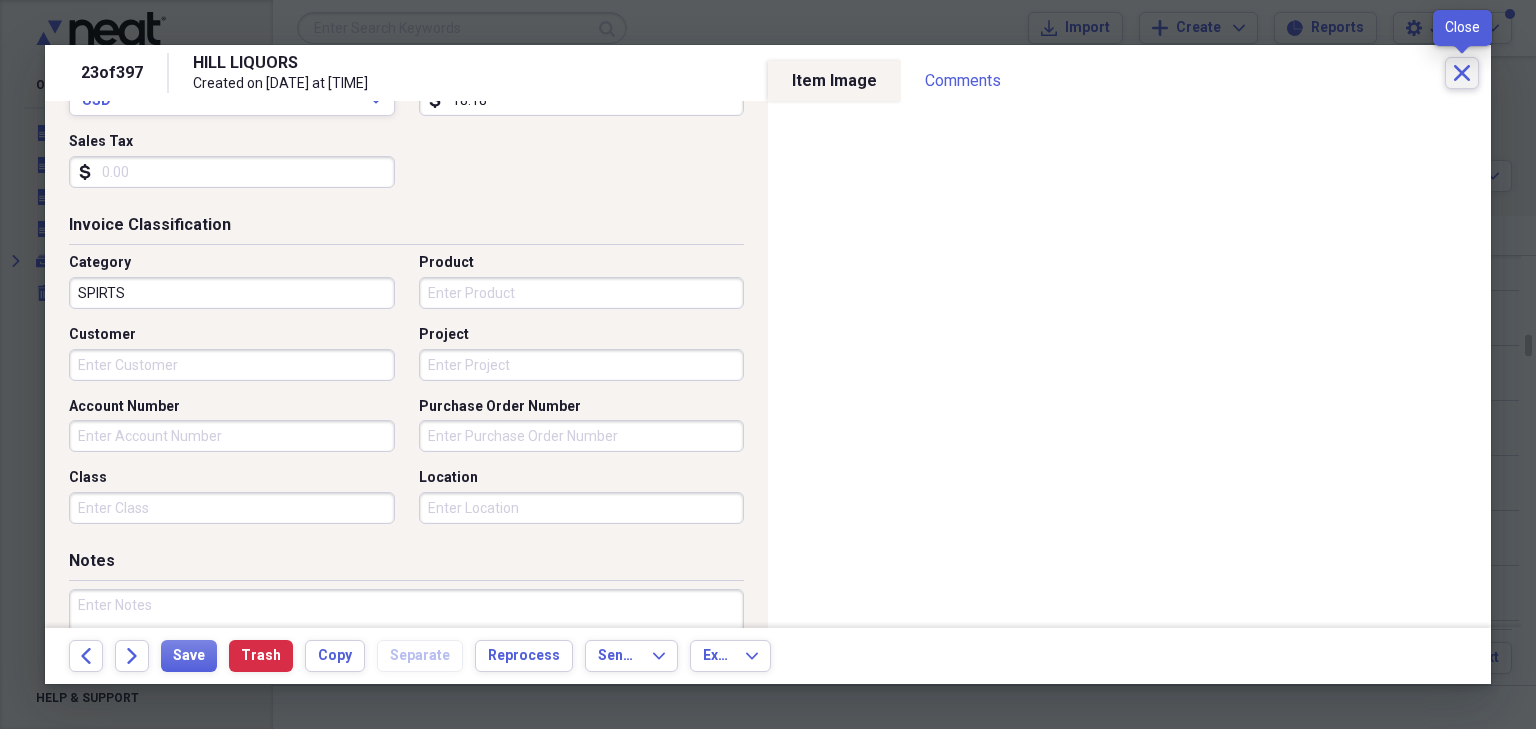 click on "Close" 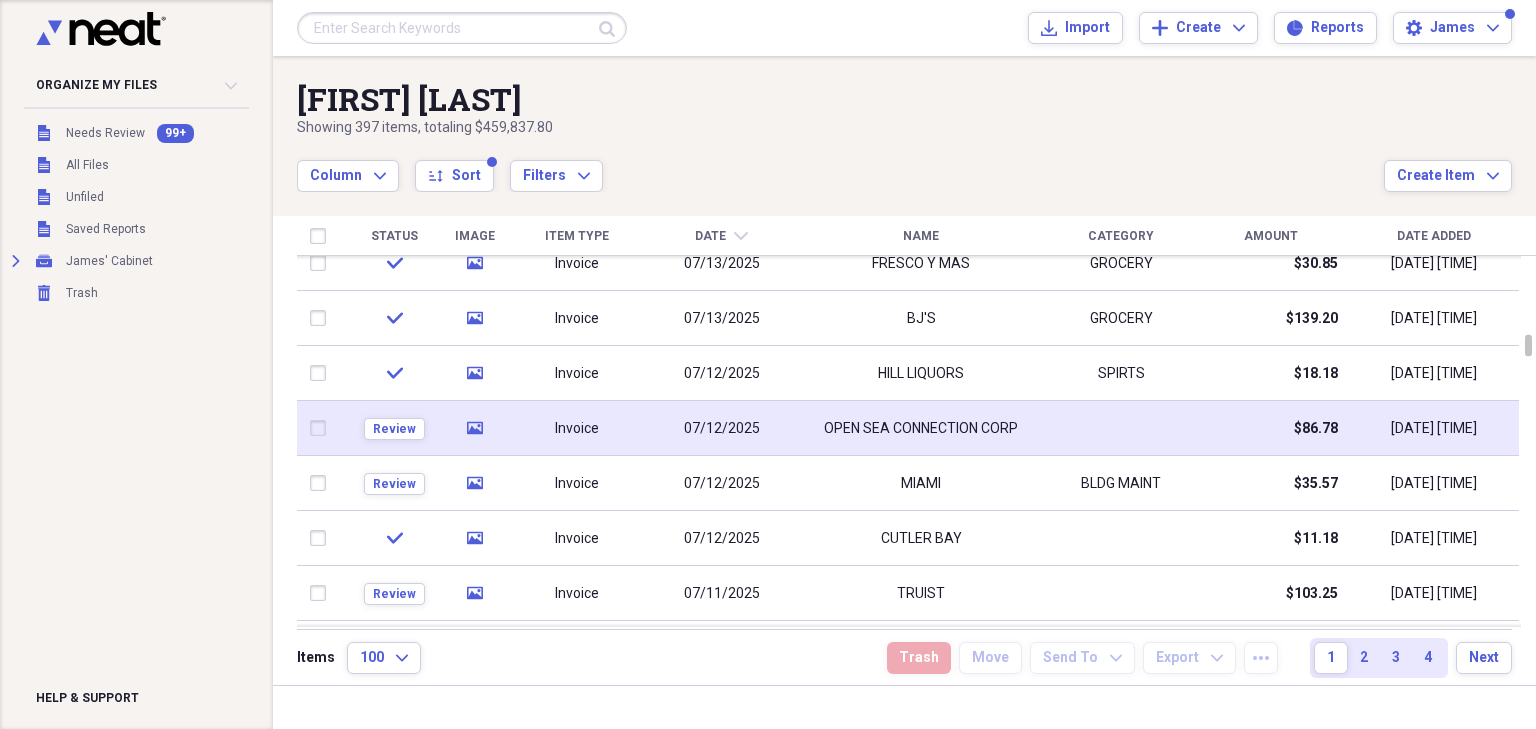 click on "OPEN SEA CONNECTION CORP" at bounding box center (921, 429) 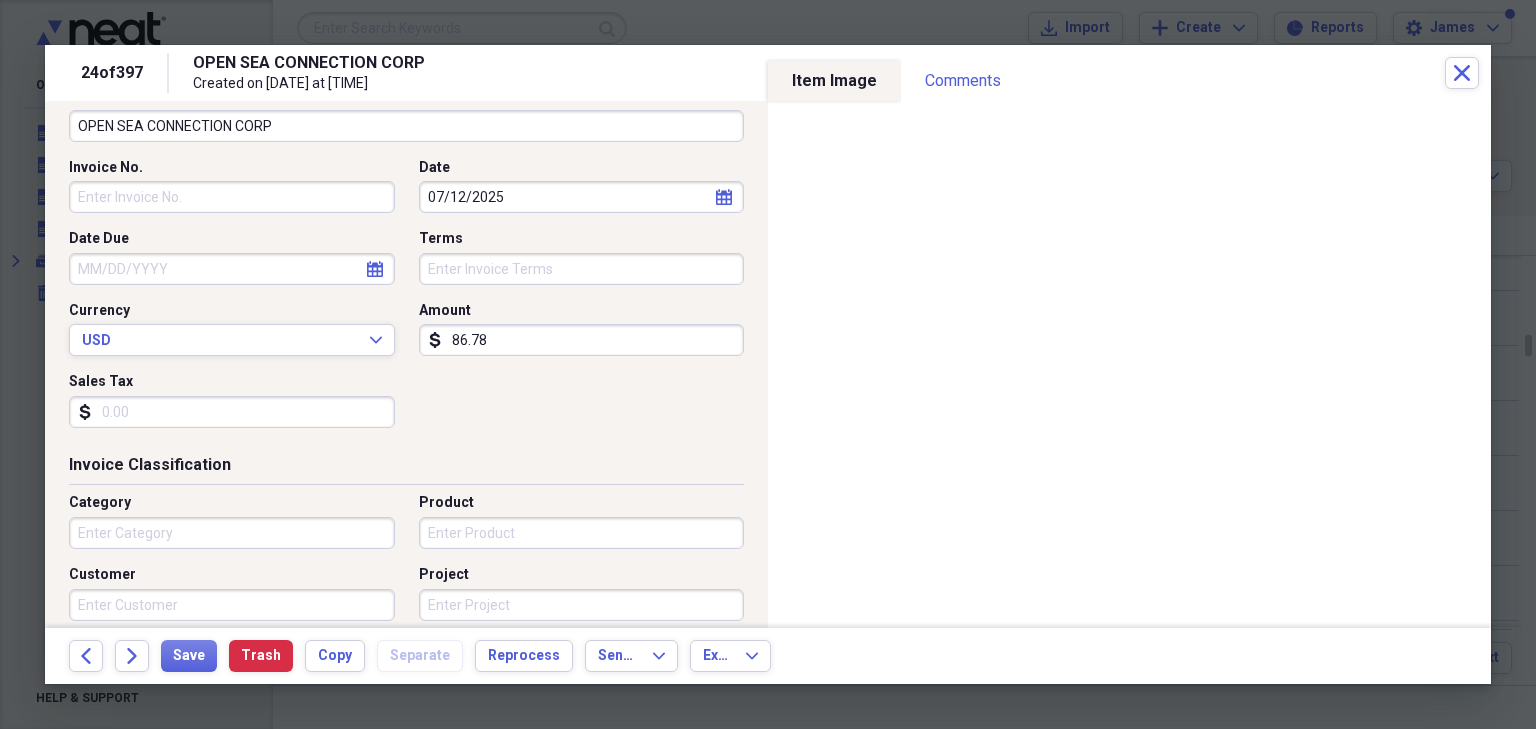 scroll, scrollTop: 240, scrollLeft: 0, axis: vertical 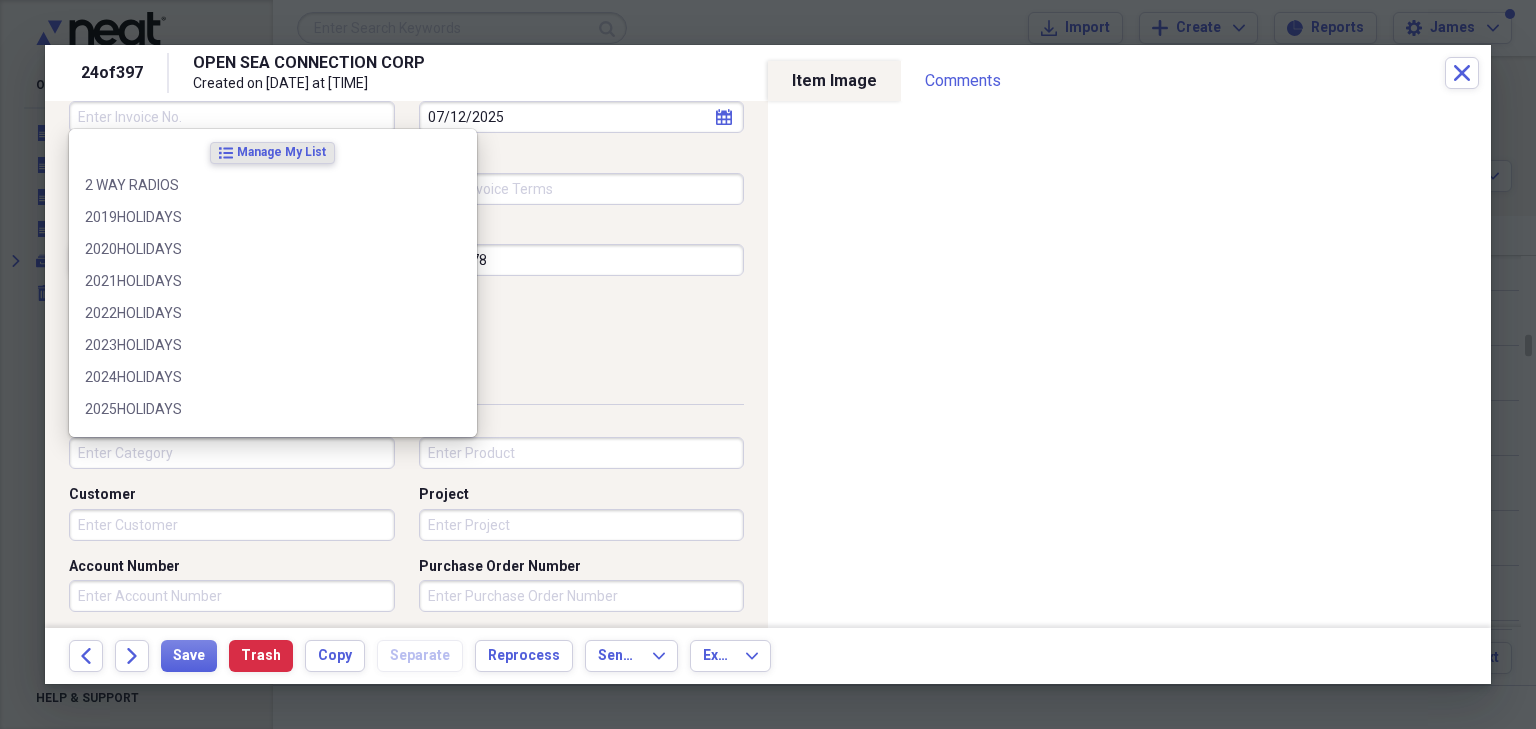 click on "Category" at bounding box center (232, 453) 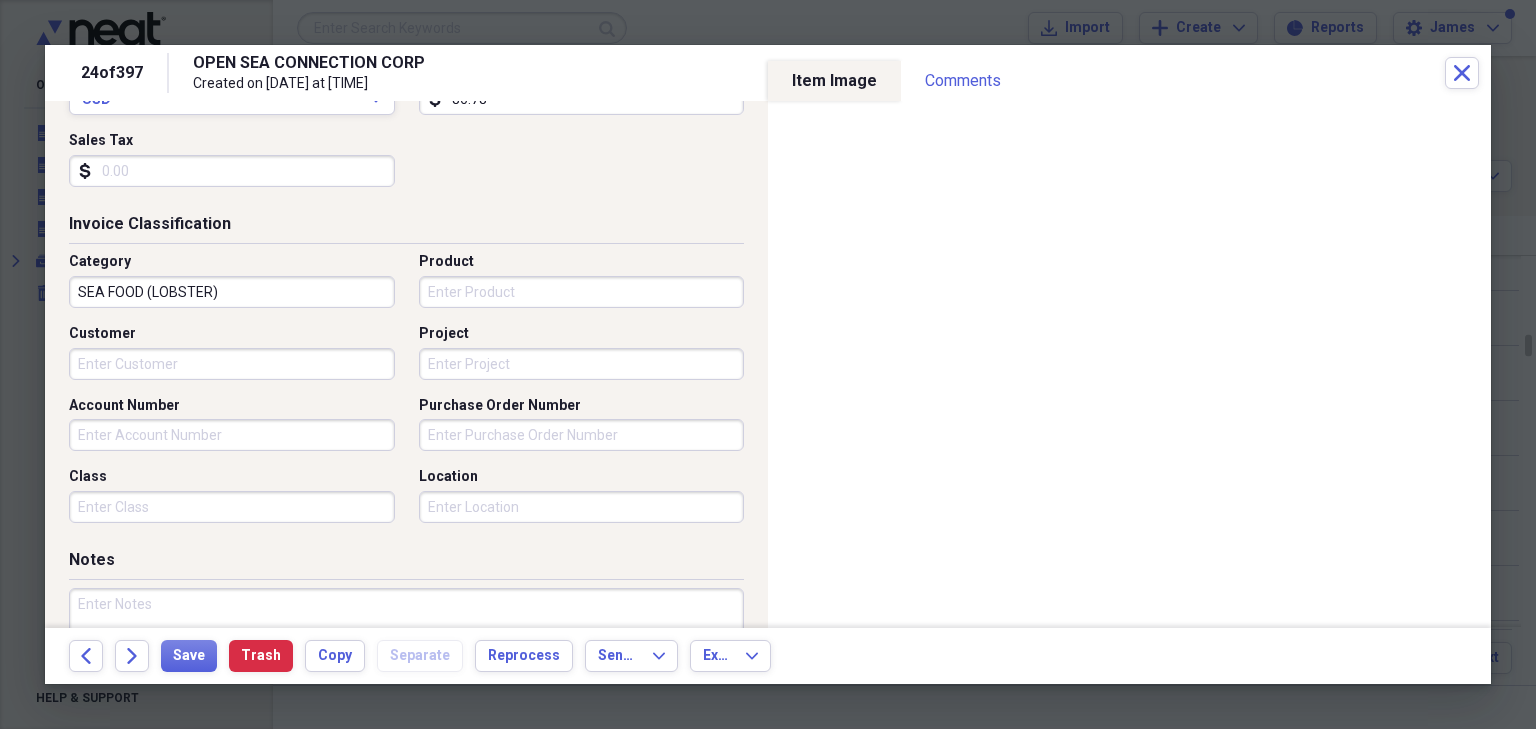 scroll, scrollTop: 560, scrollLeft: 0, axis: vertical 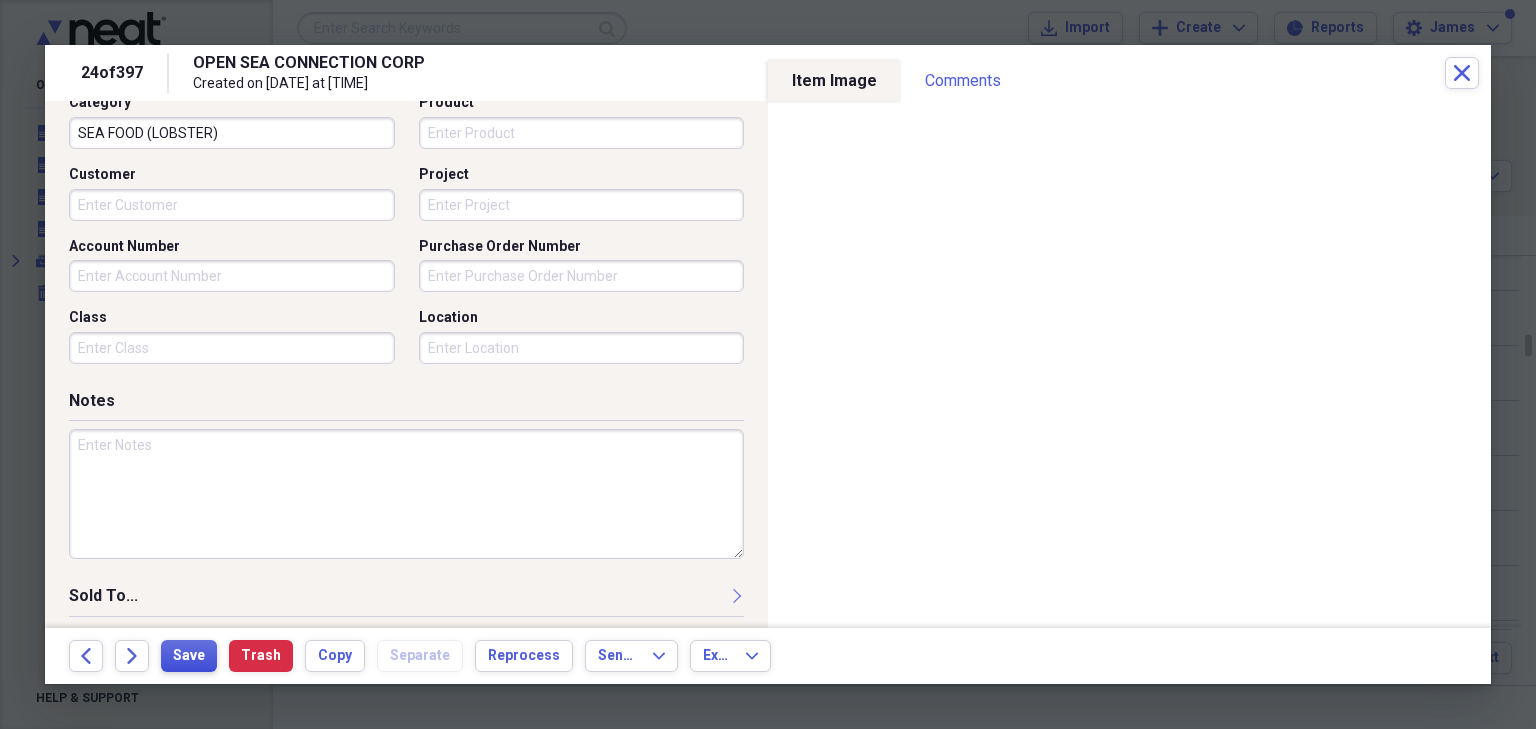 type on "SEA FOOD (LOBSTER)" 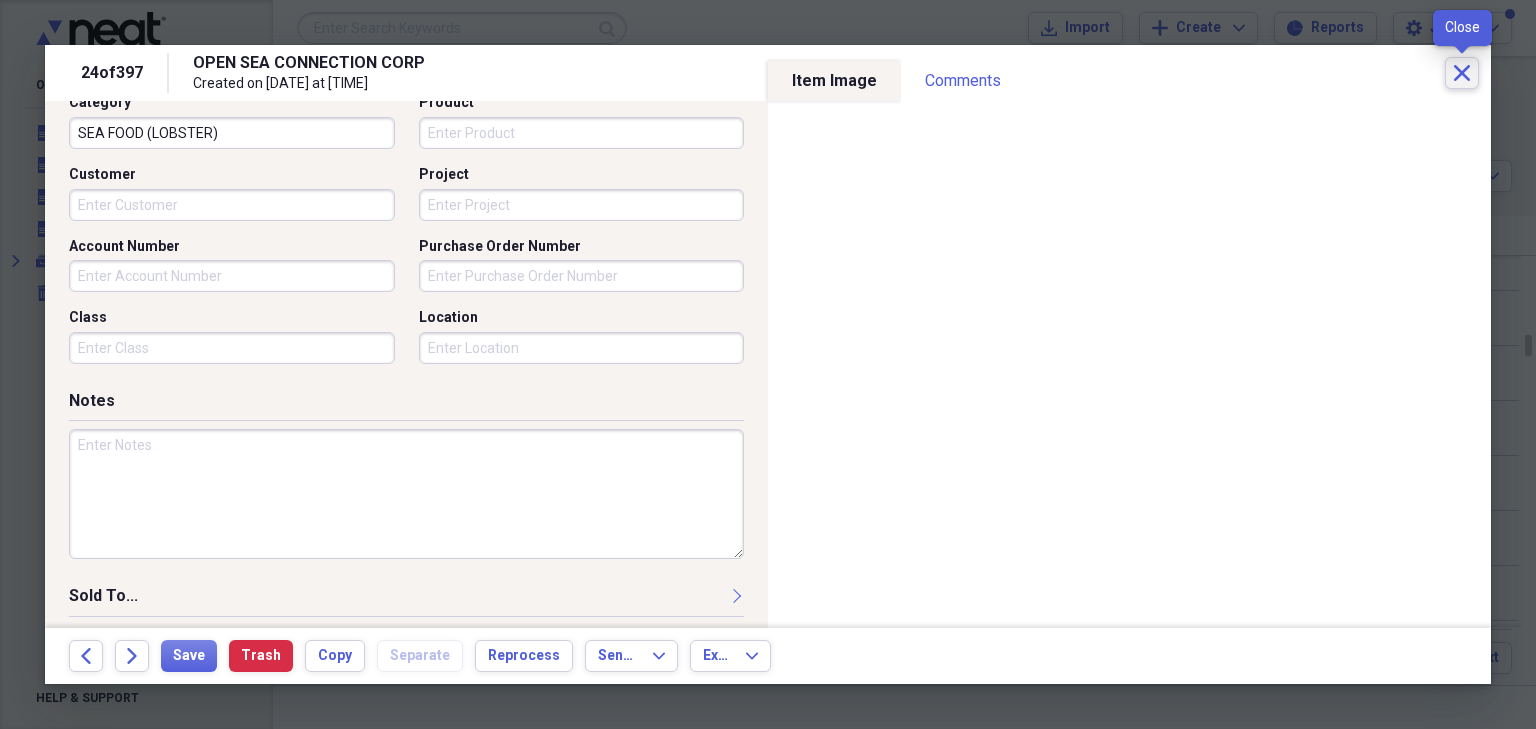 click on "Close" 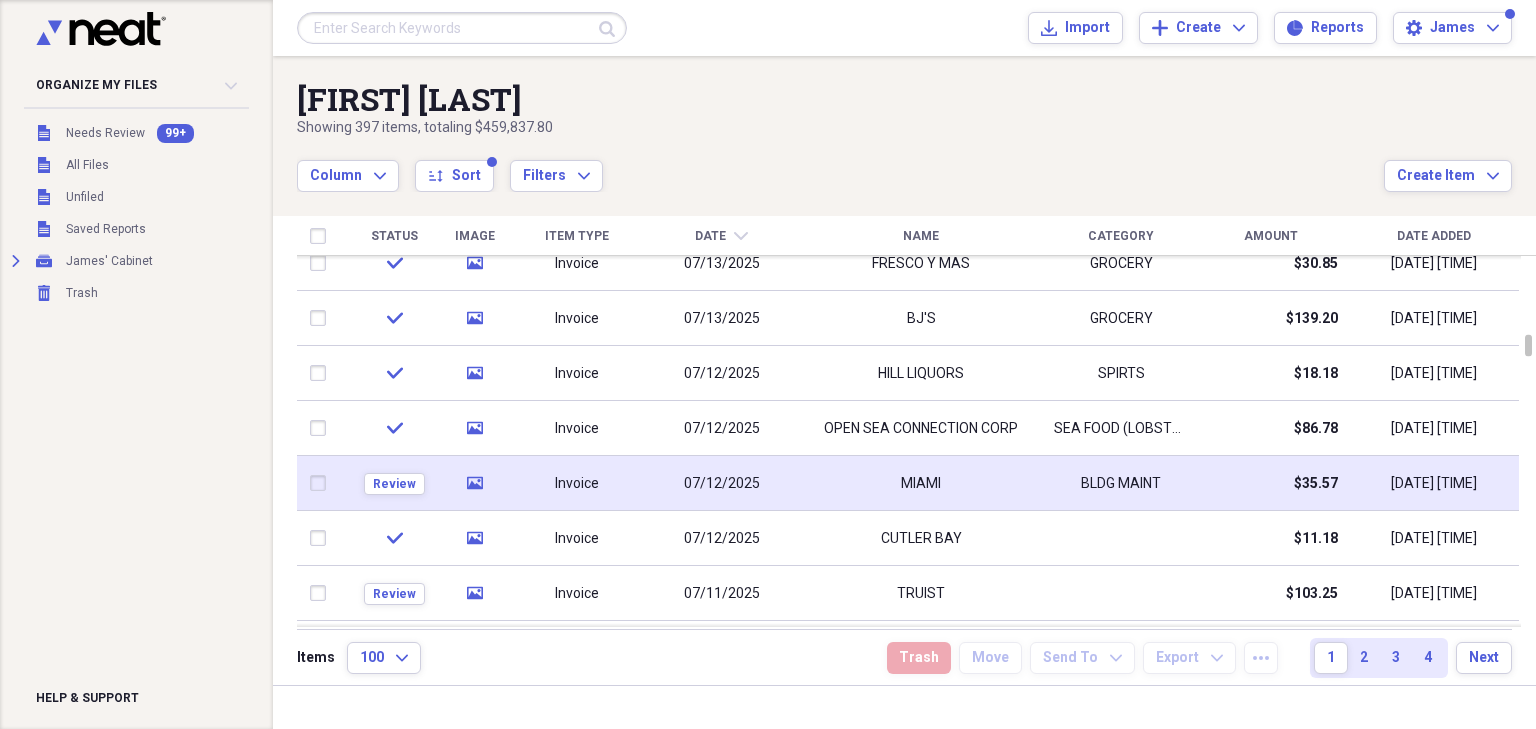 click on "MIAMI" at bounding box center [921, 483] 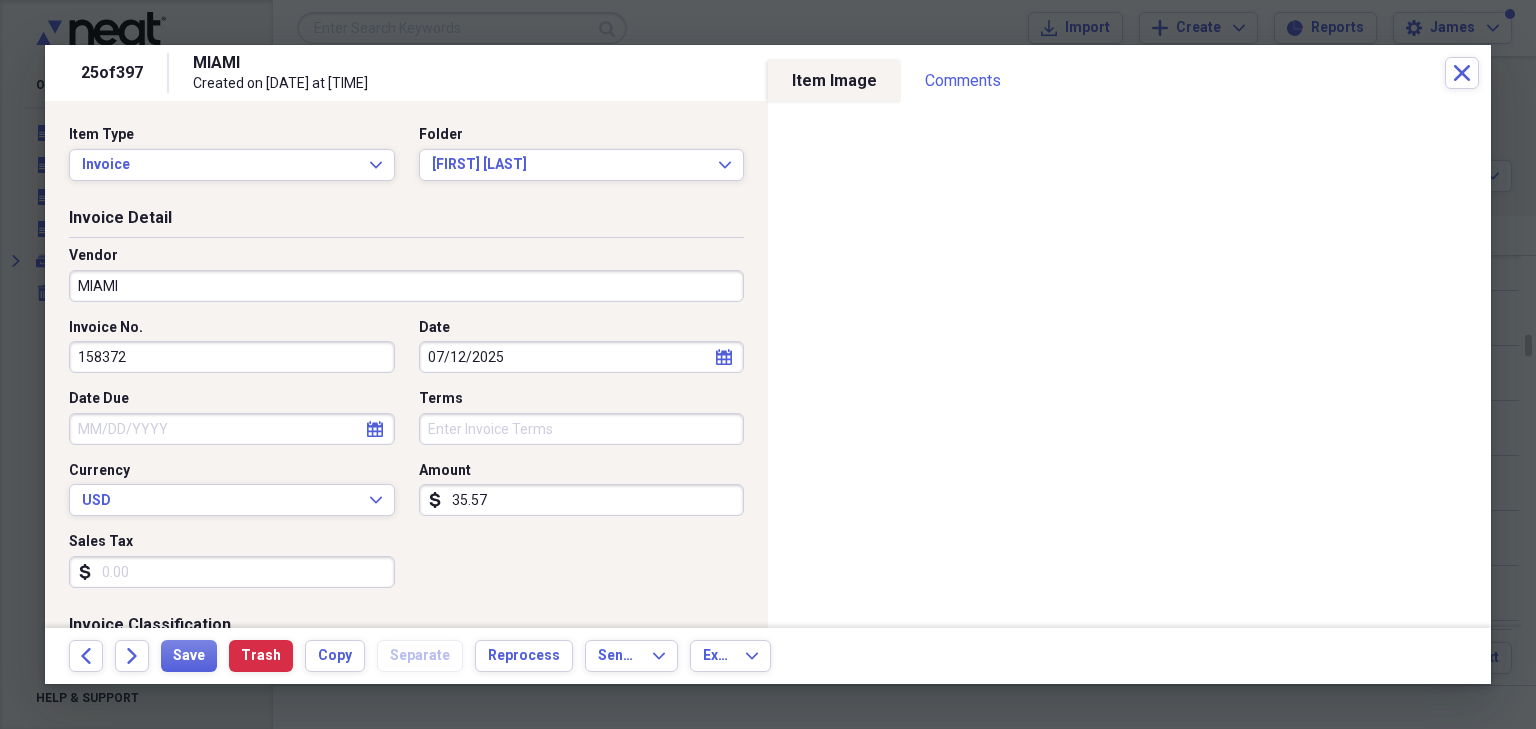 click on "MIAMI" at bounding box center (406, 286) 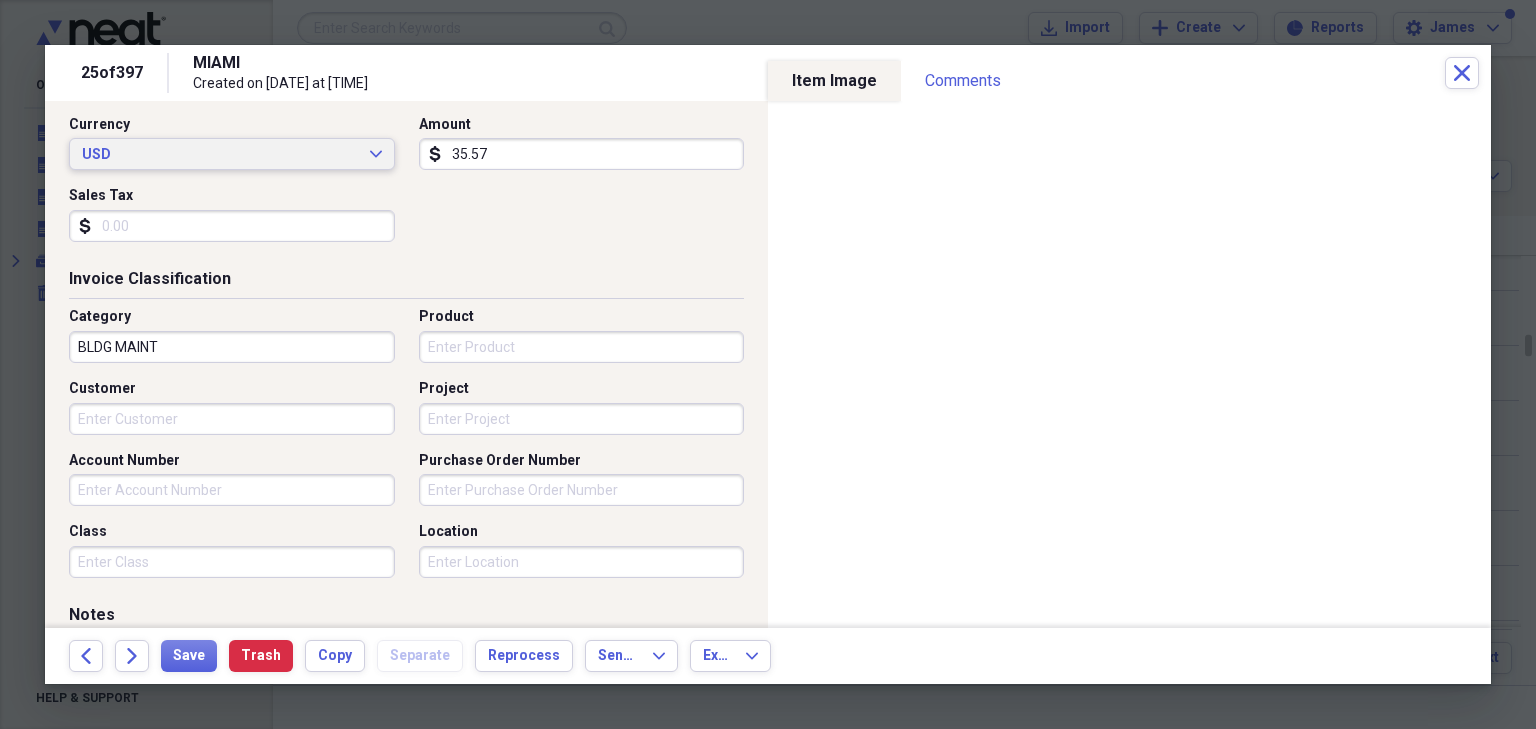scroll, scrollTop: 400, scrollLeft: 0, axis: vertical 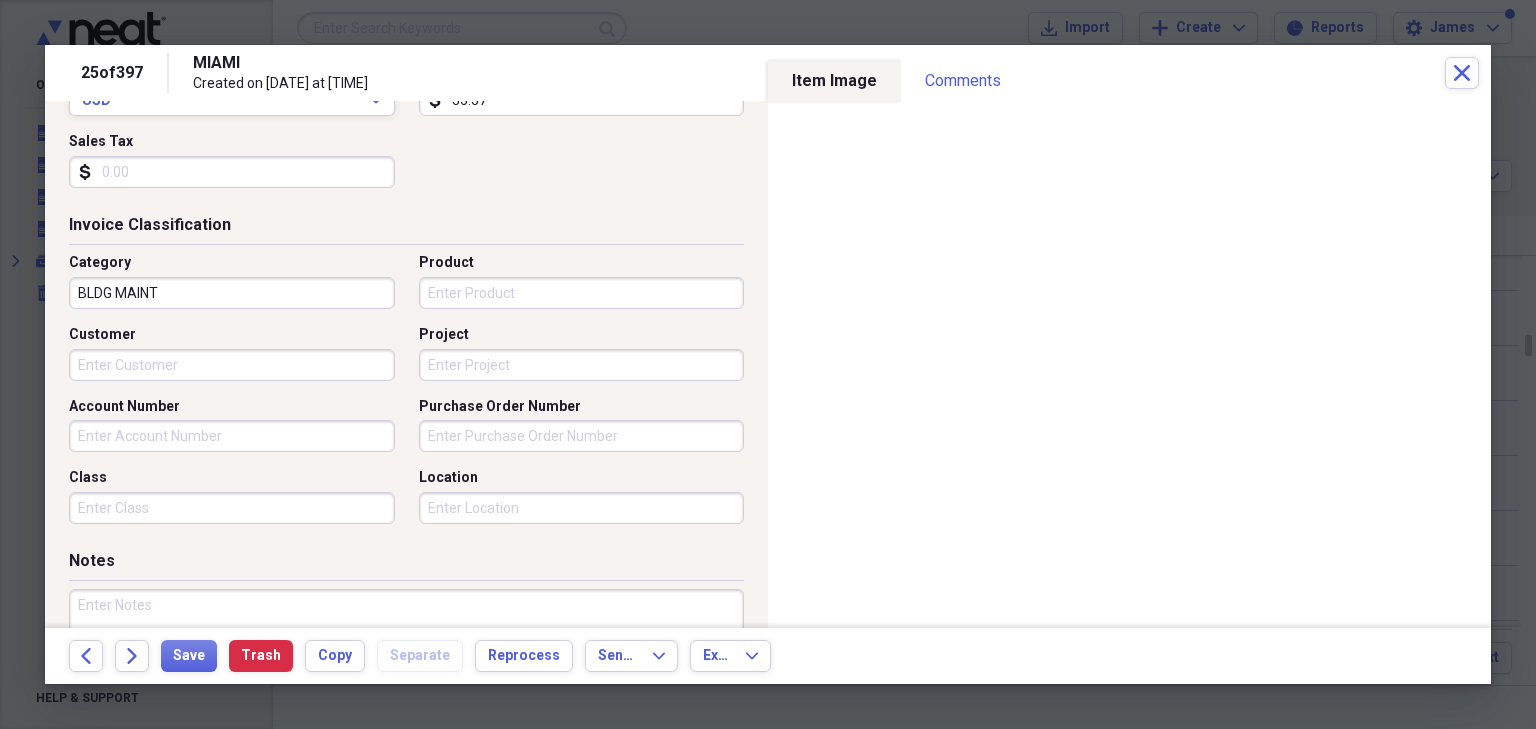 type on "ORION GAS STATION" 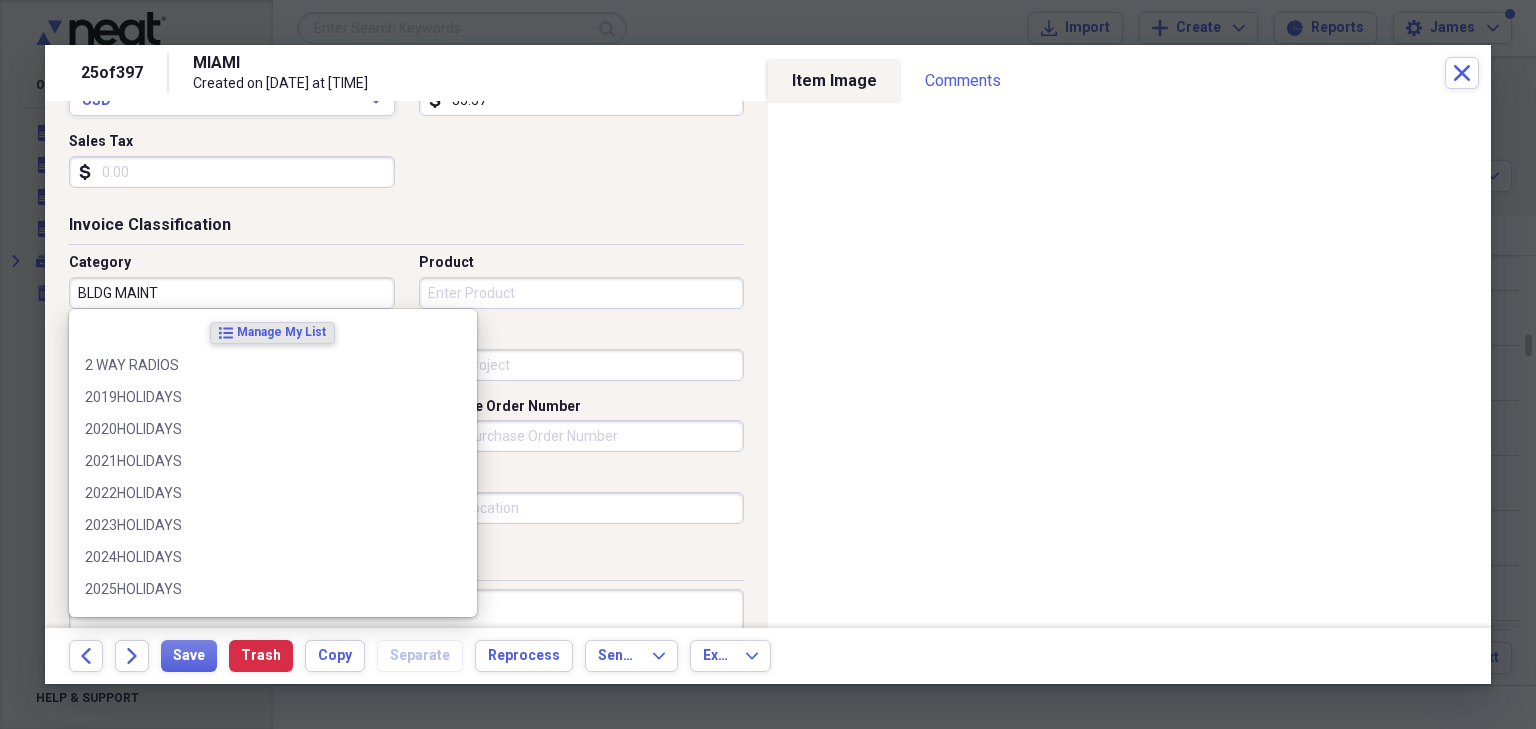 click on "BLDG MAINT" at bounding box center (232, 293) 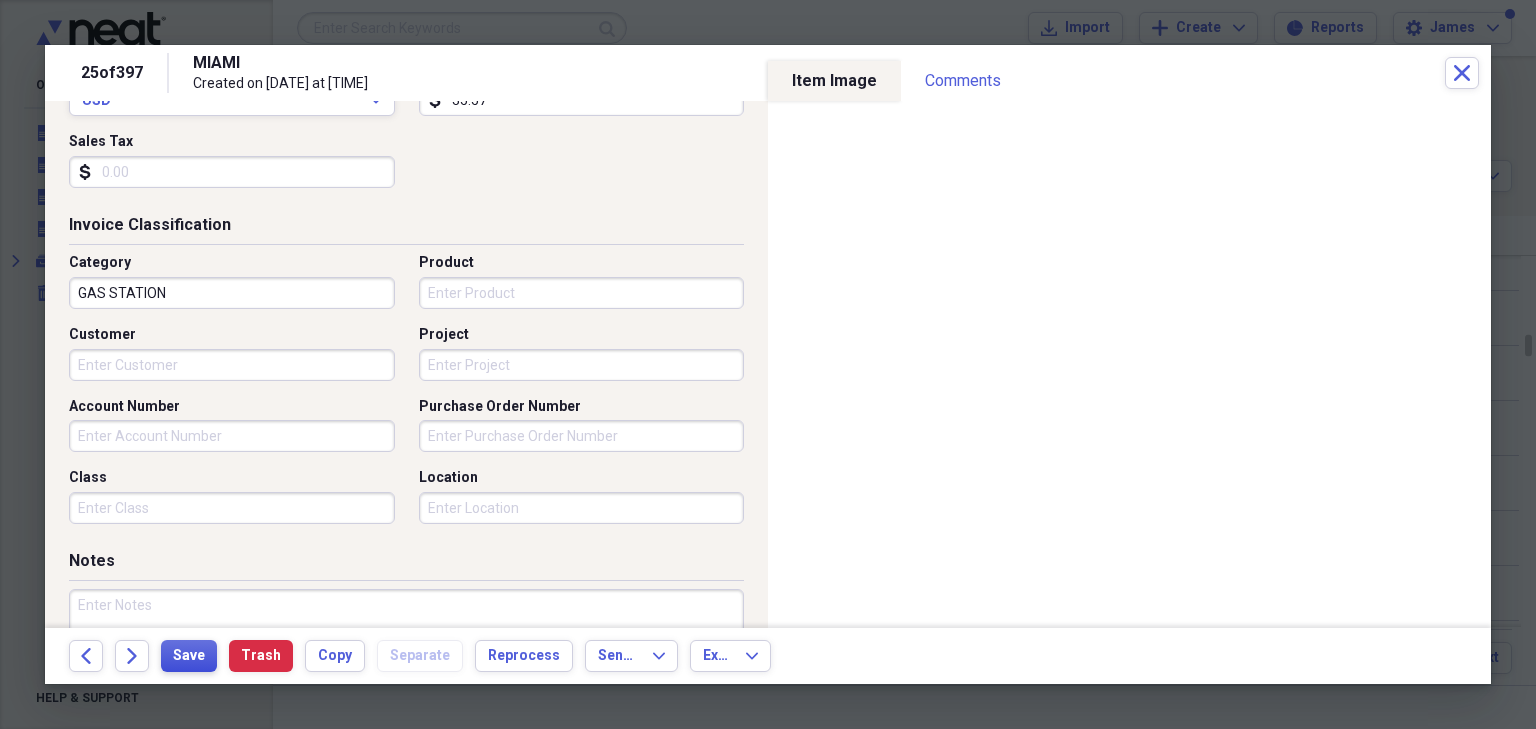 type on "GAS STATION" 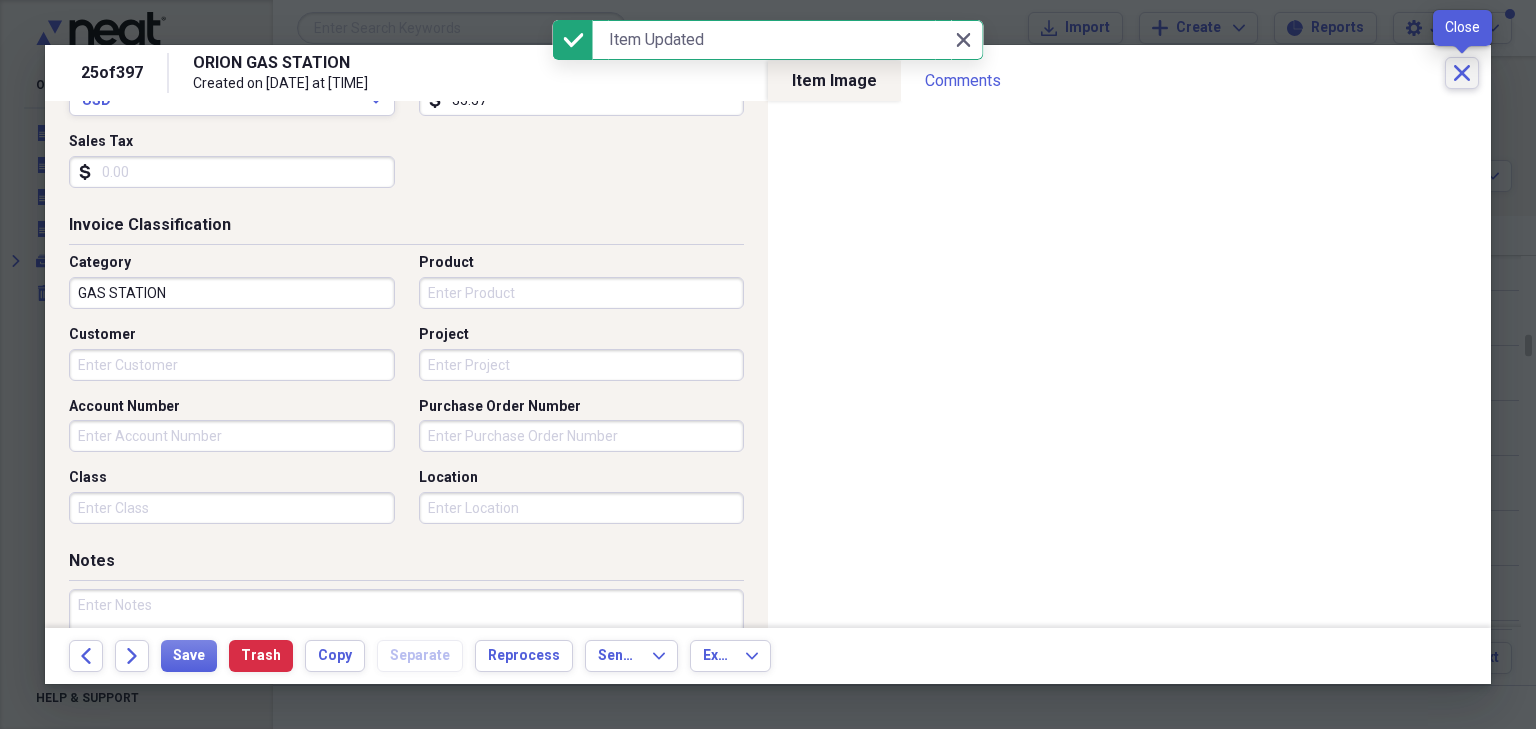 click 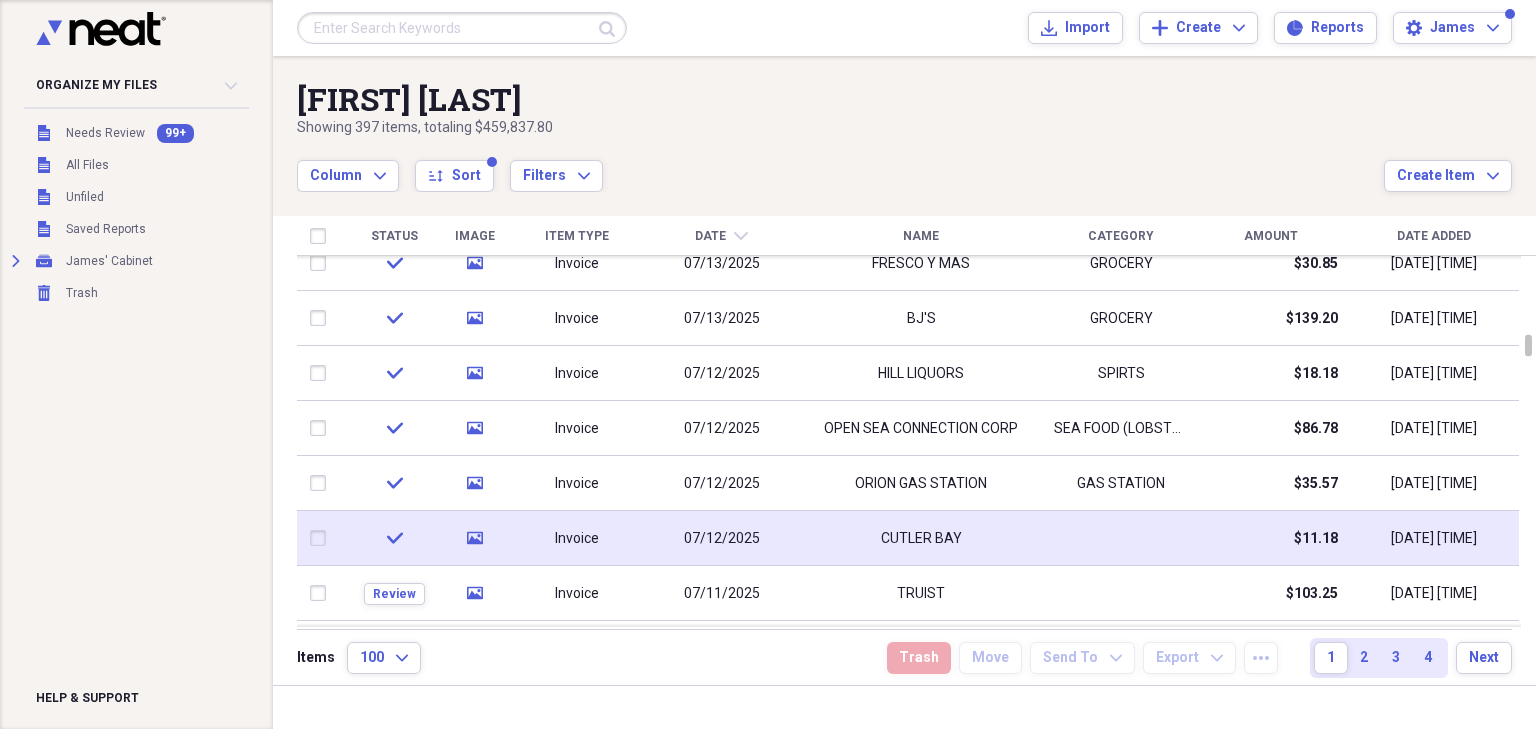 click on "CUTLER BAY" at bounding box center (921, 538) 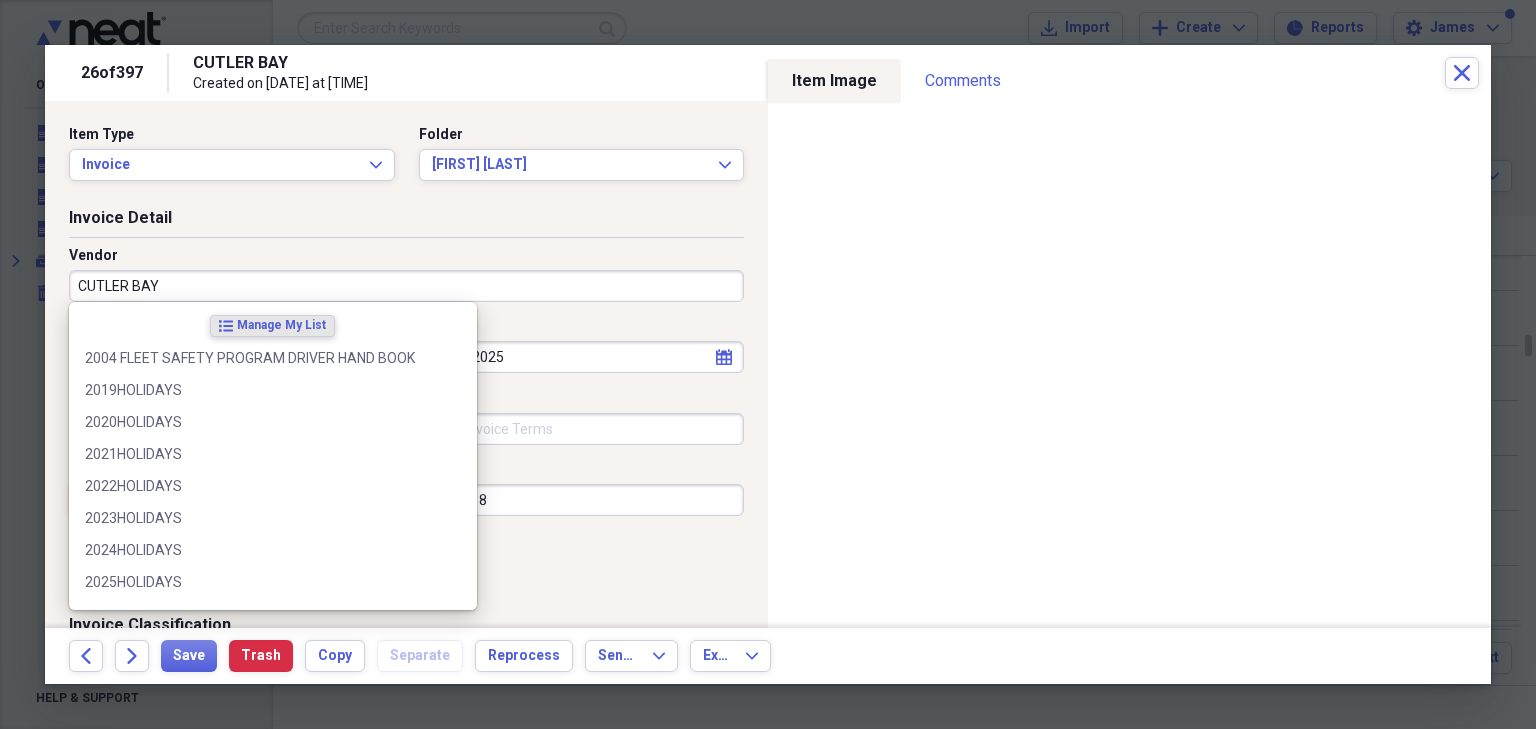 click on "CUTLER BAY" at bounding box center (406, 286) 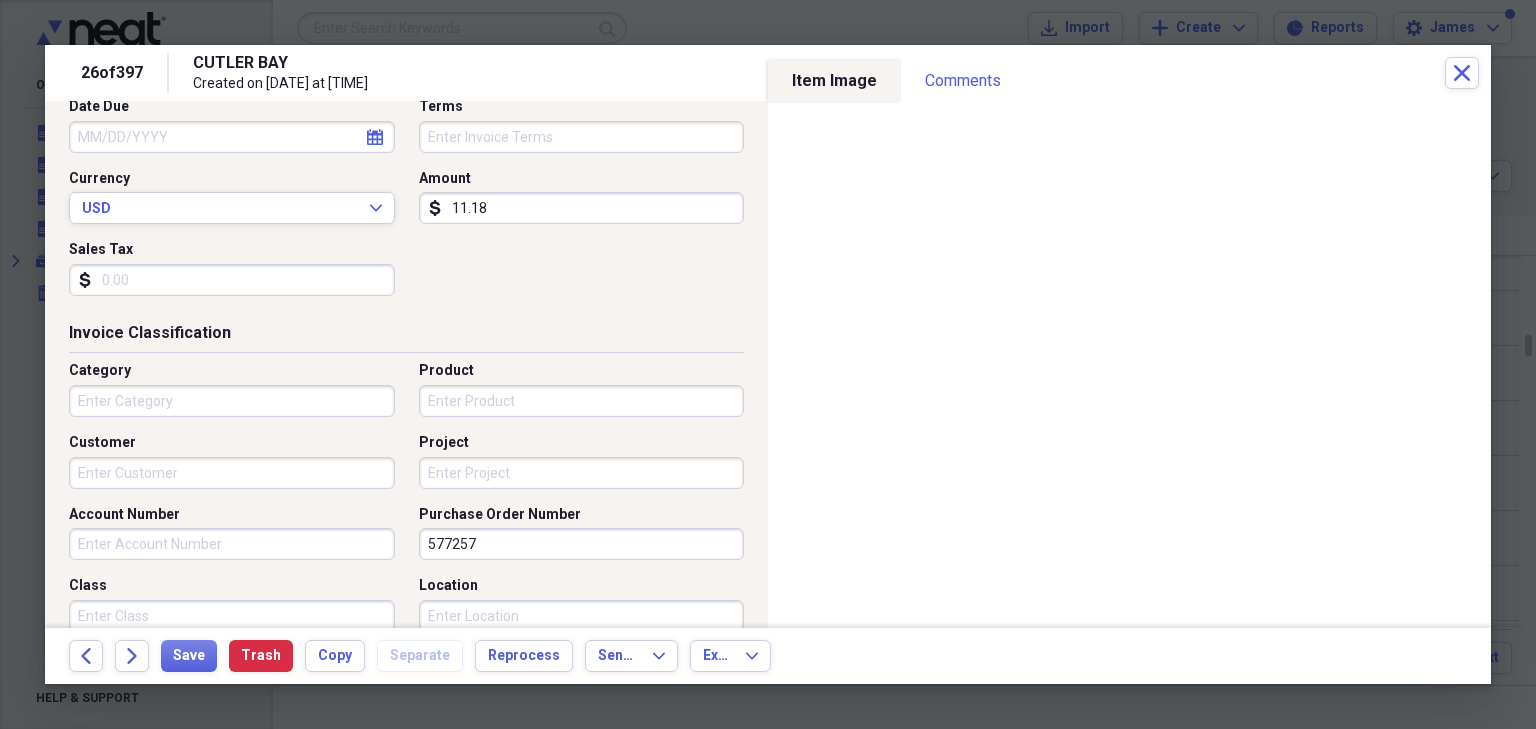 scroll, scrollTop: 320, scrollLeft: 0, axis: vertical 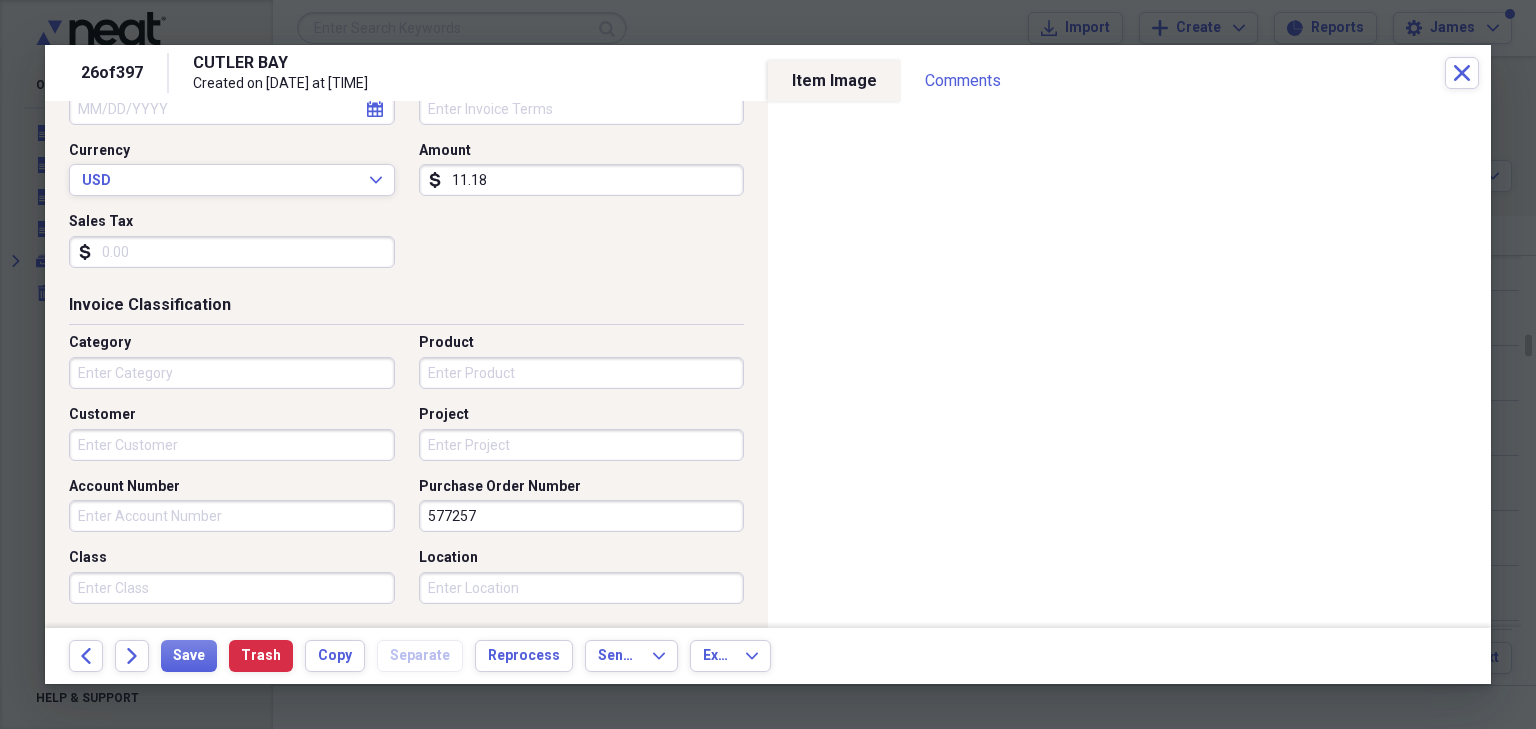 type on "CICK-FIL-A" 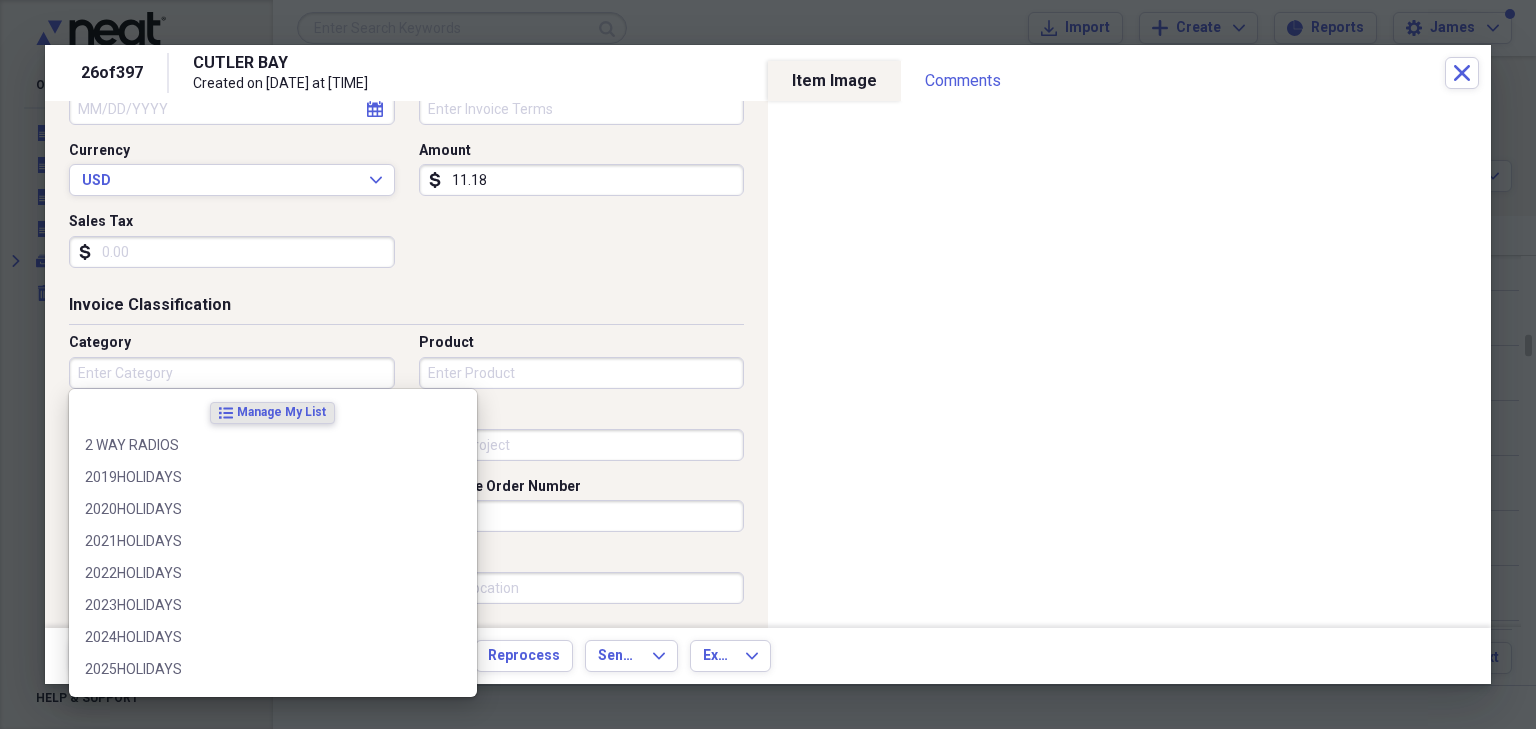 click on "Category" at bounding box center (232, 373) 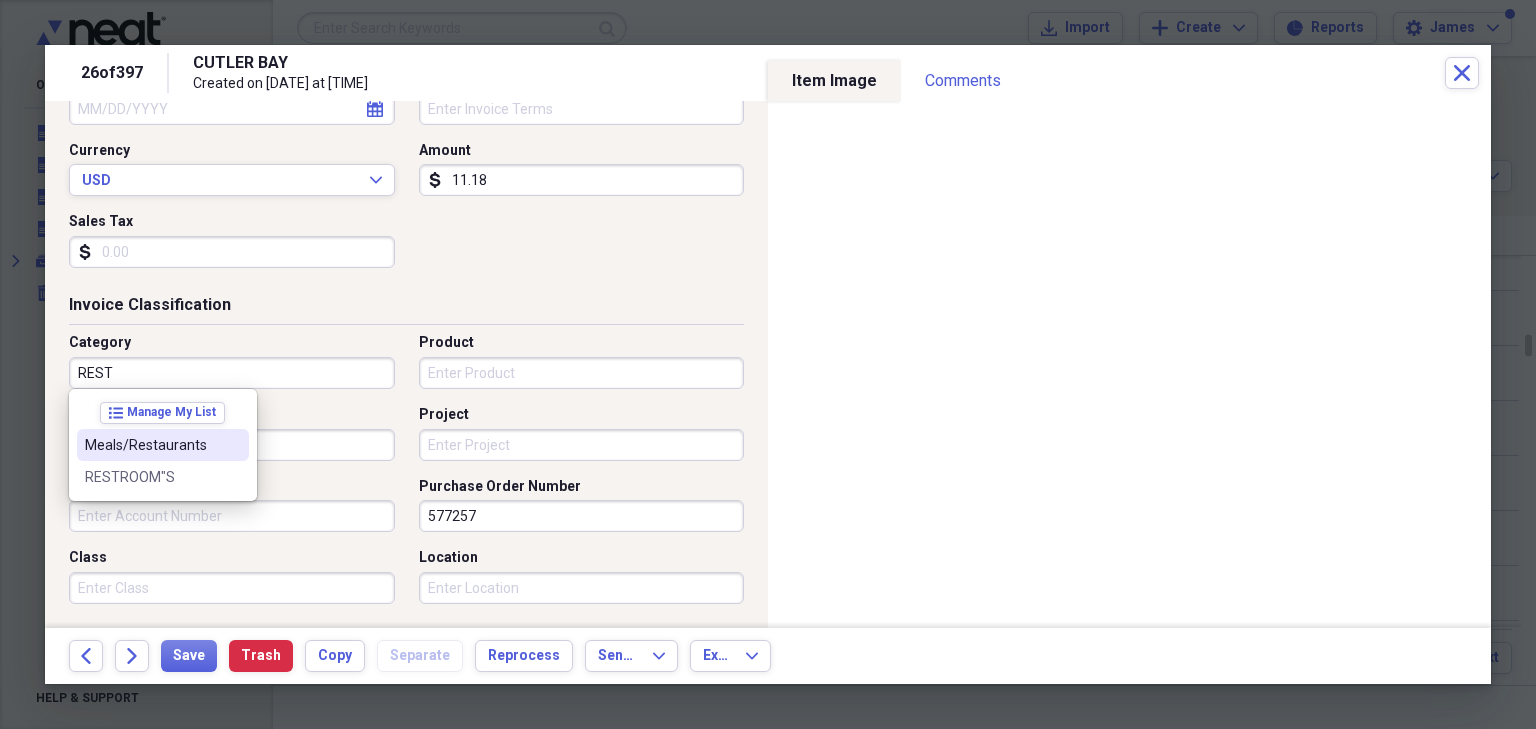 click on "Meals/Restaurants" at bounding box center (151, 445) 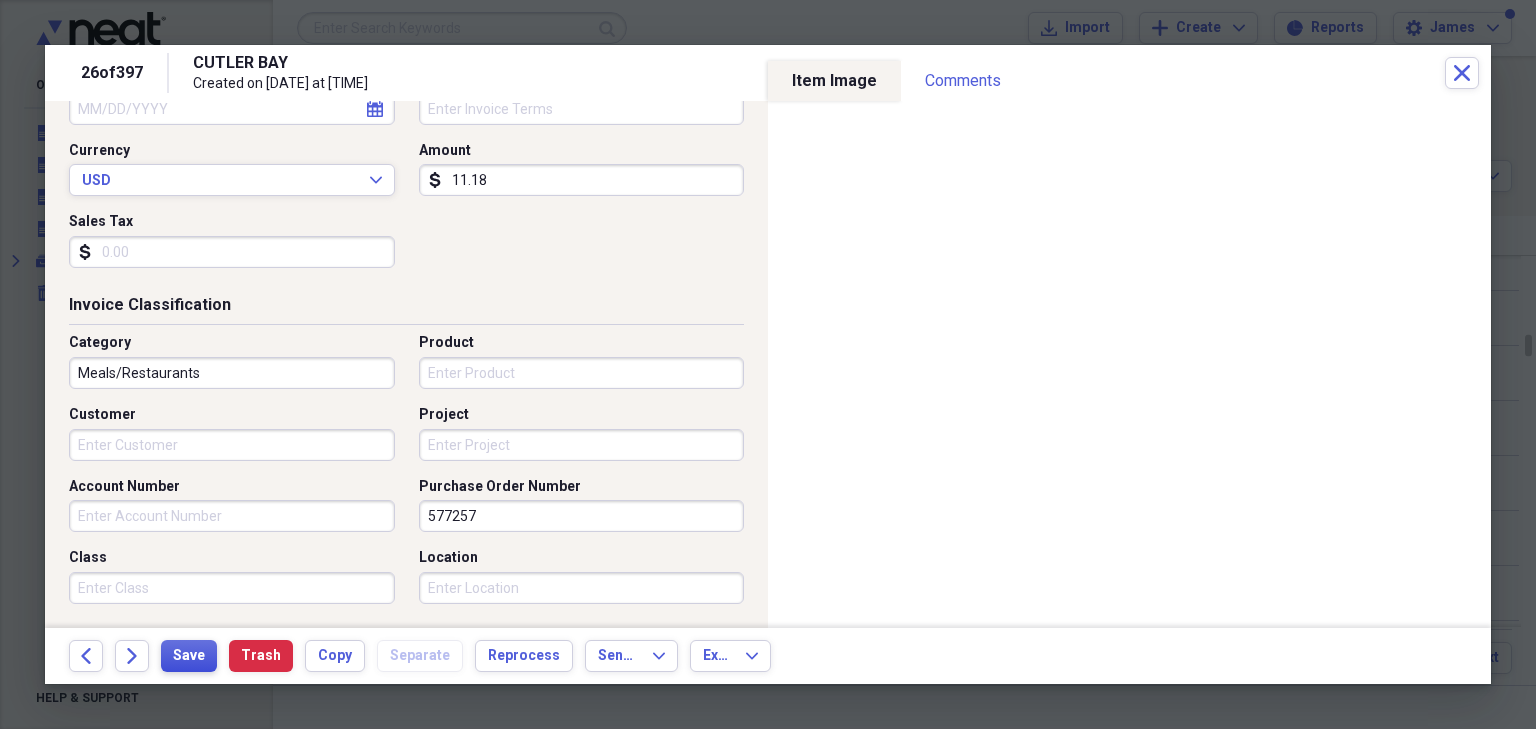 click on "Save" at bounding box center [189, 656] 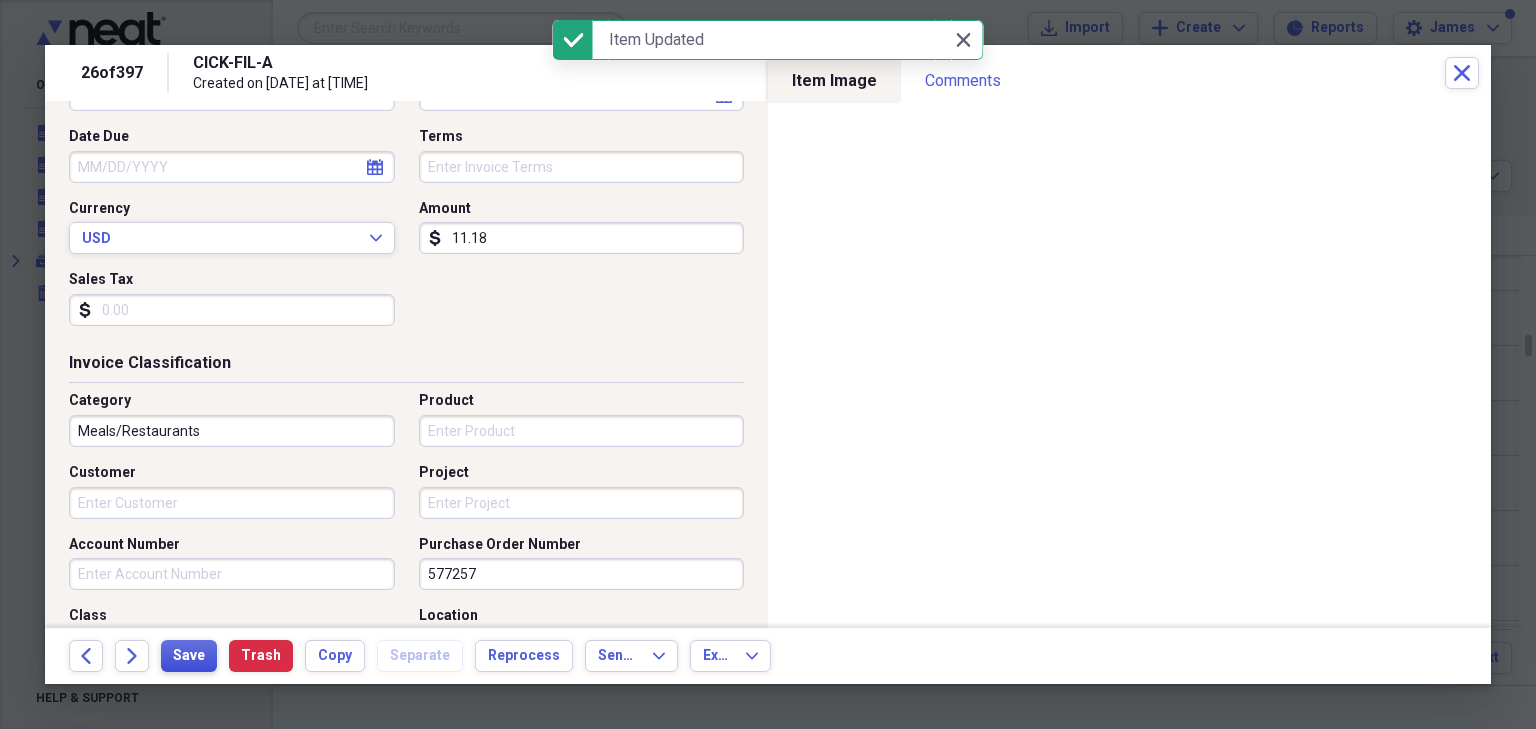 scroll, scrollTop: 240, scrollLeft: 0, axis: vertical 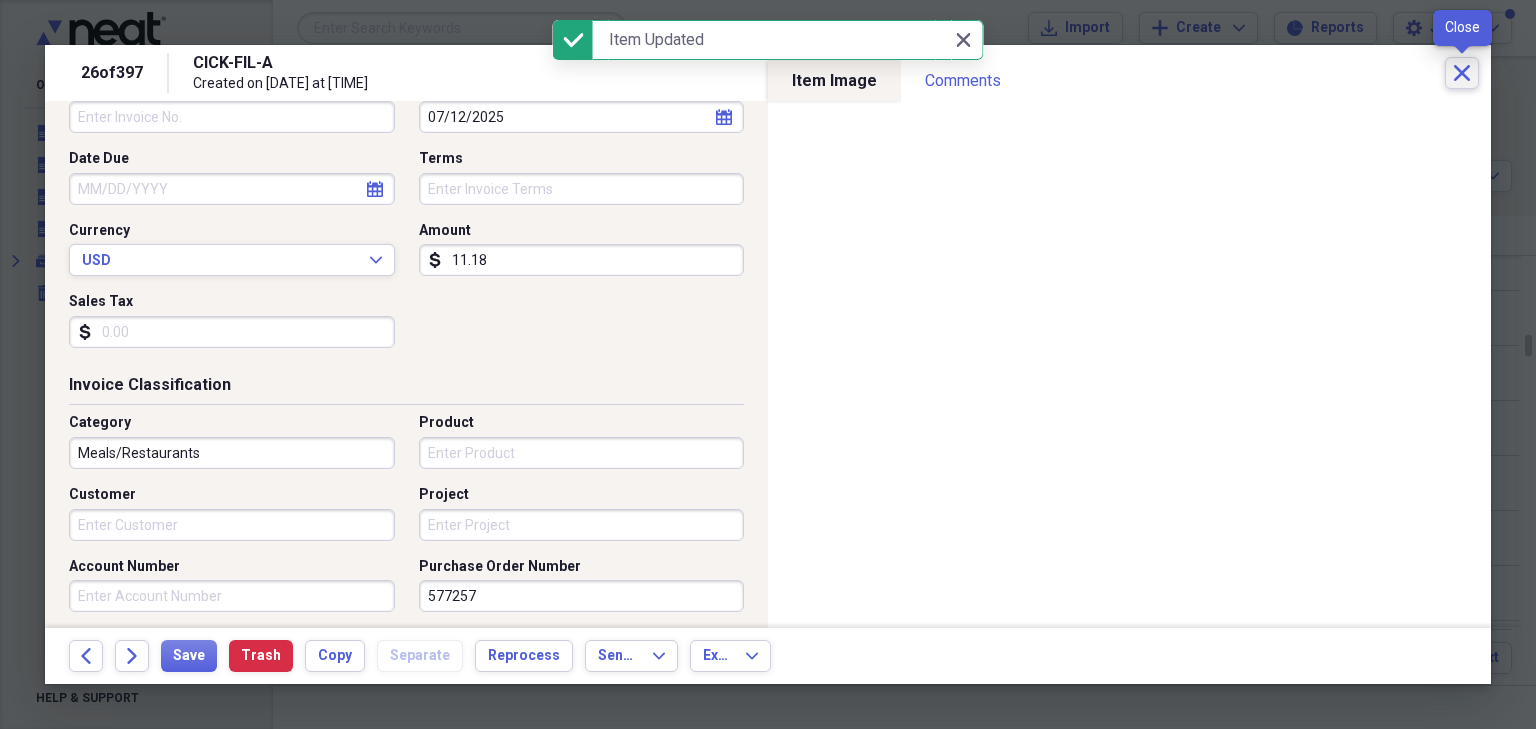 click 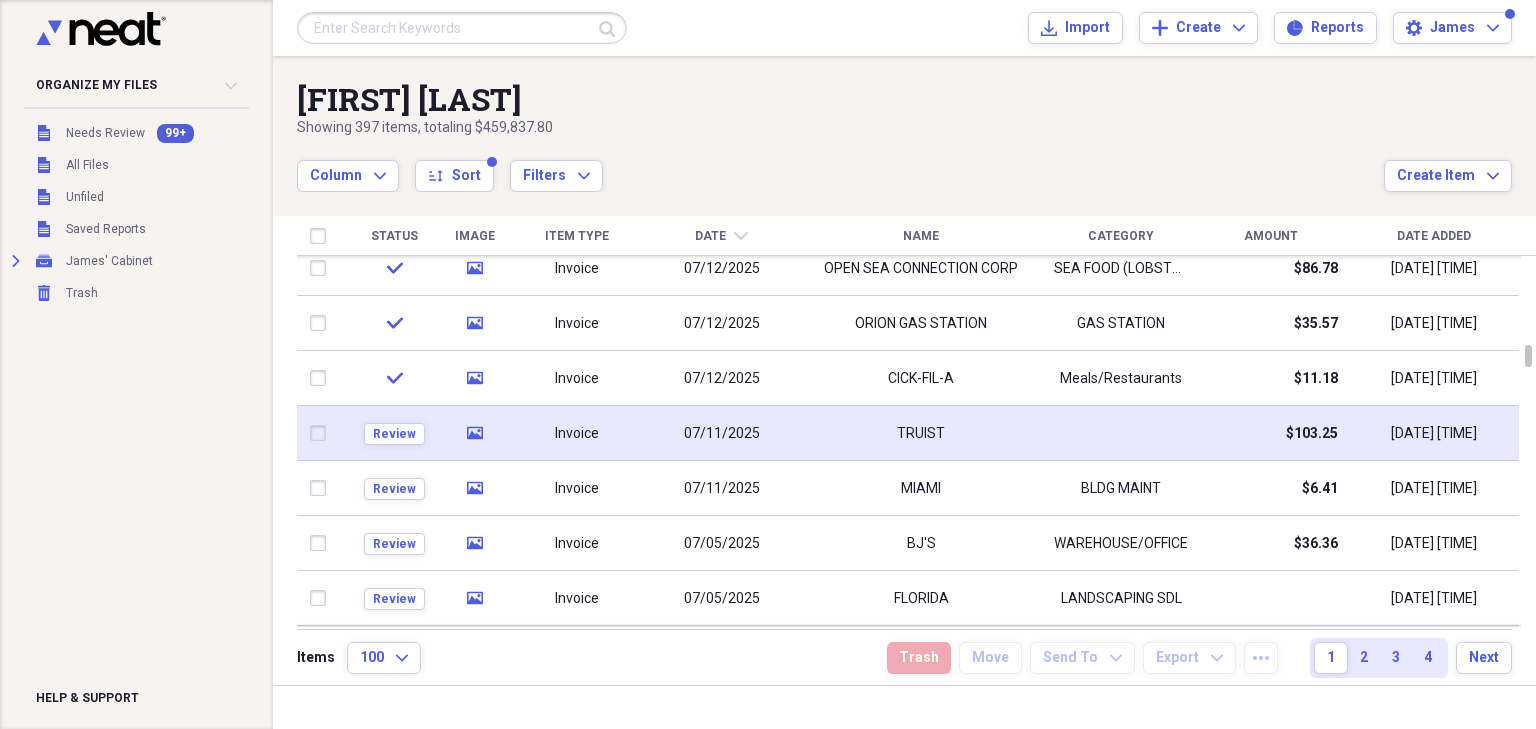 click on "TRUIST" at bounding box center [921, 434] 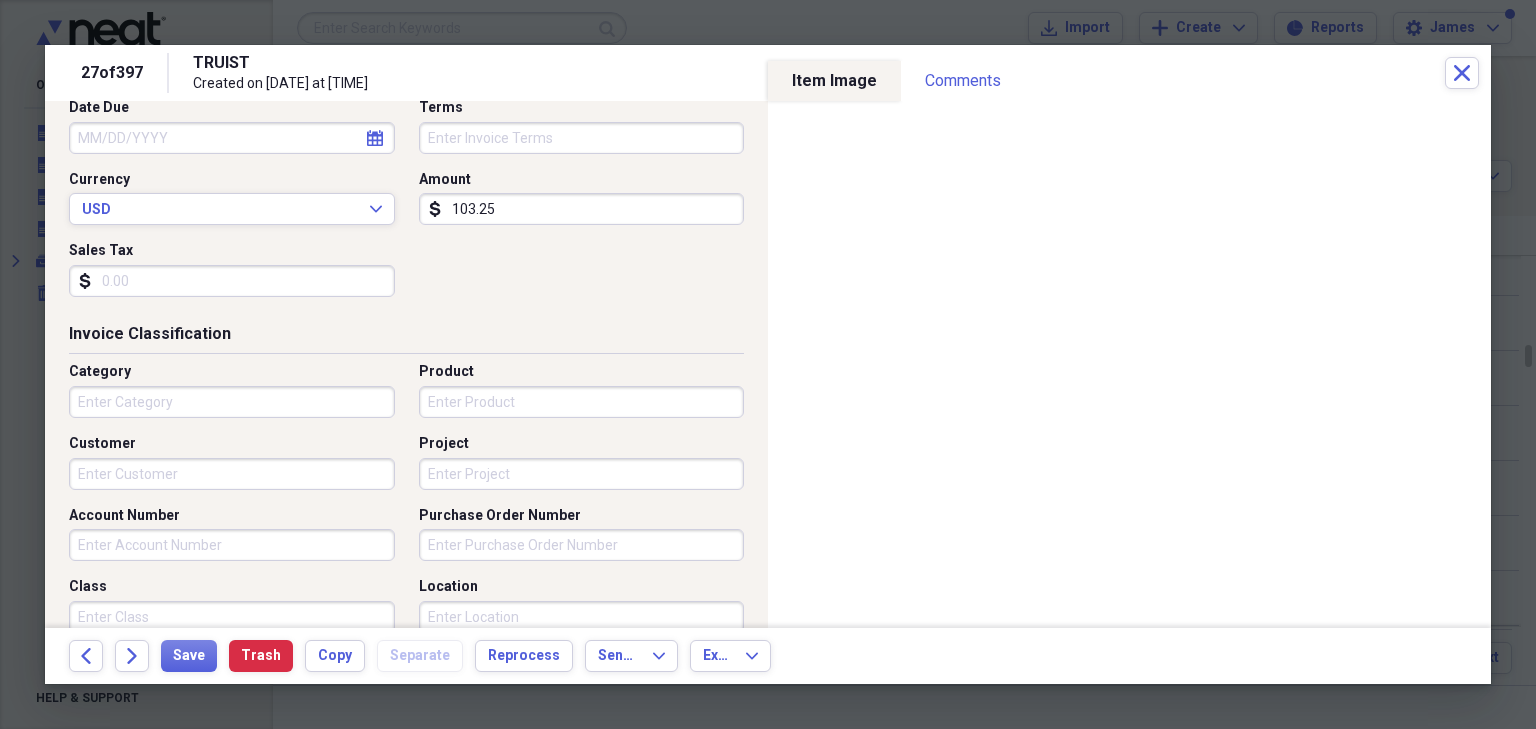 scroll, scrollTop: 320, scrollLeft: 0, axis: vertical 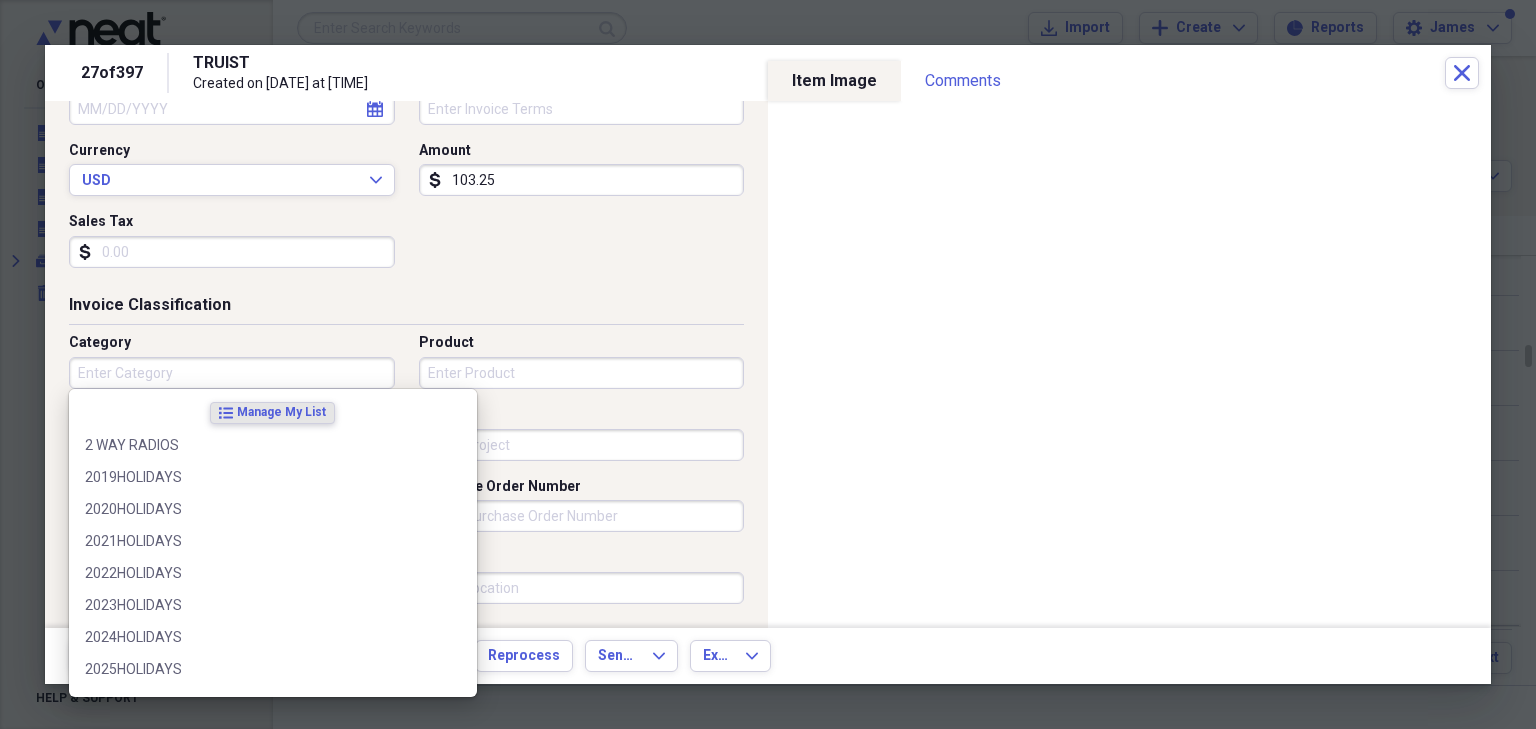 click on "Category" at bounding box center [232, 373] 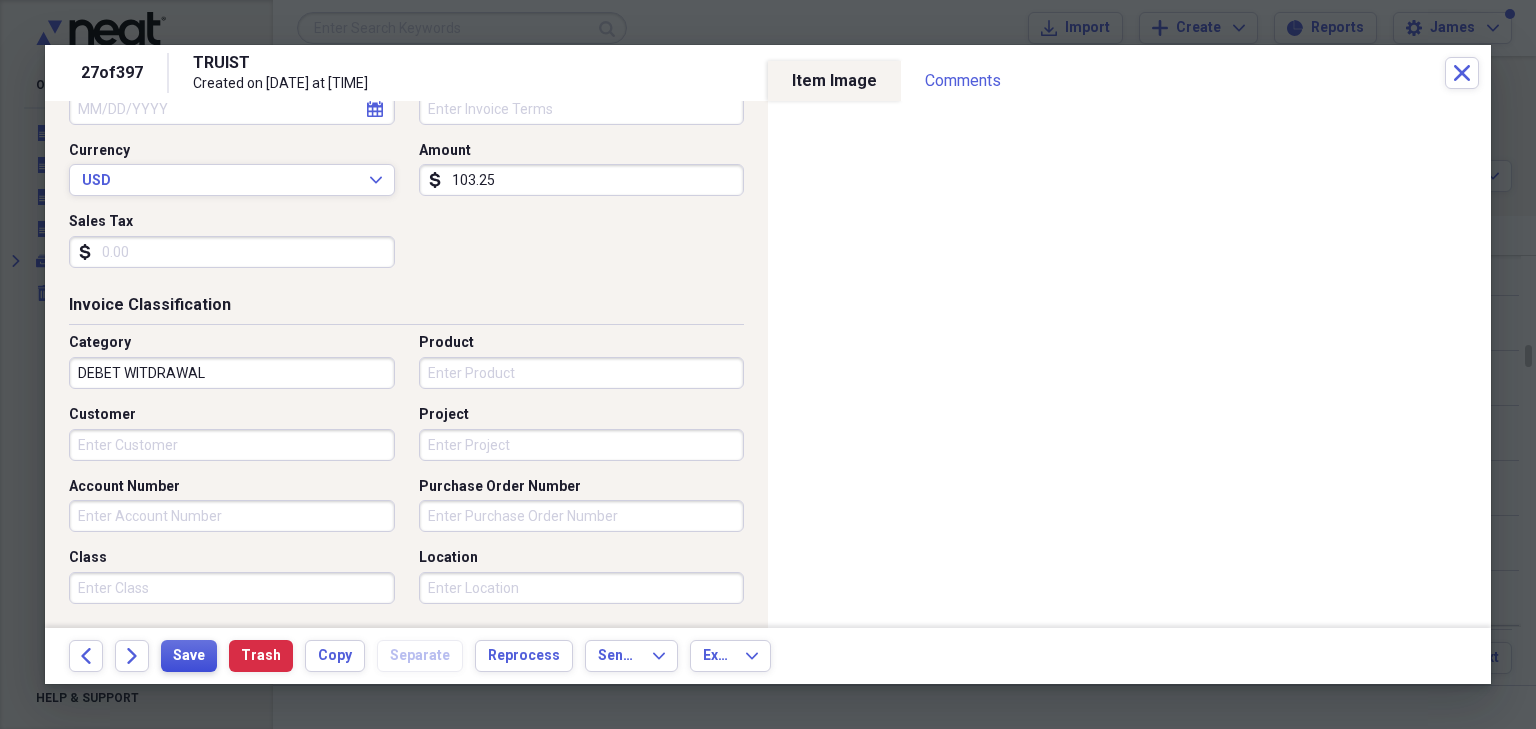type on "DEBET WITDRAWAL" 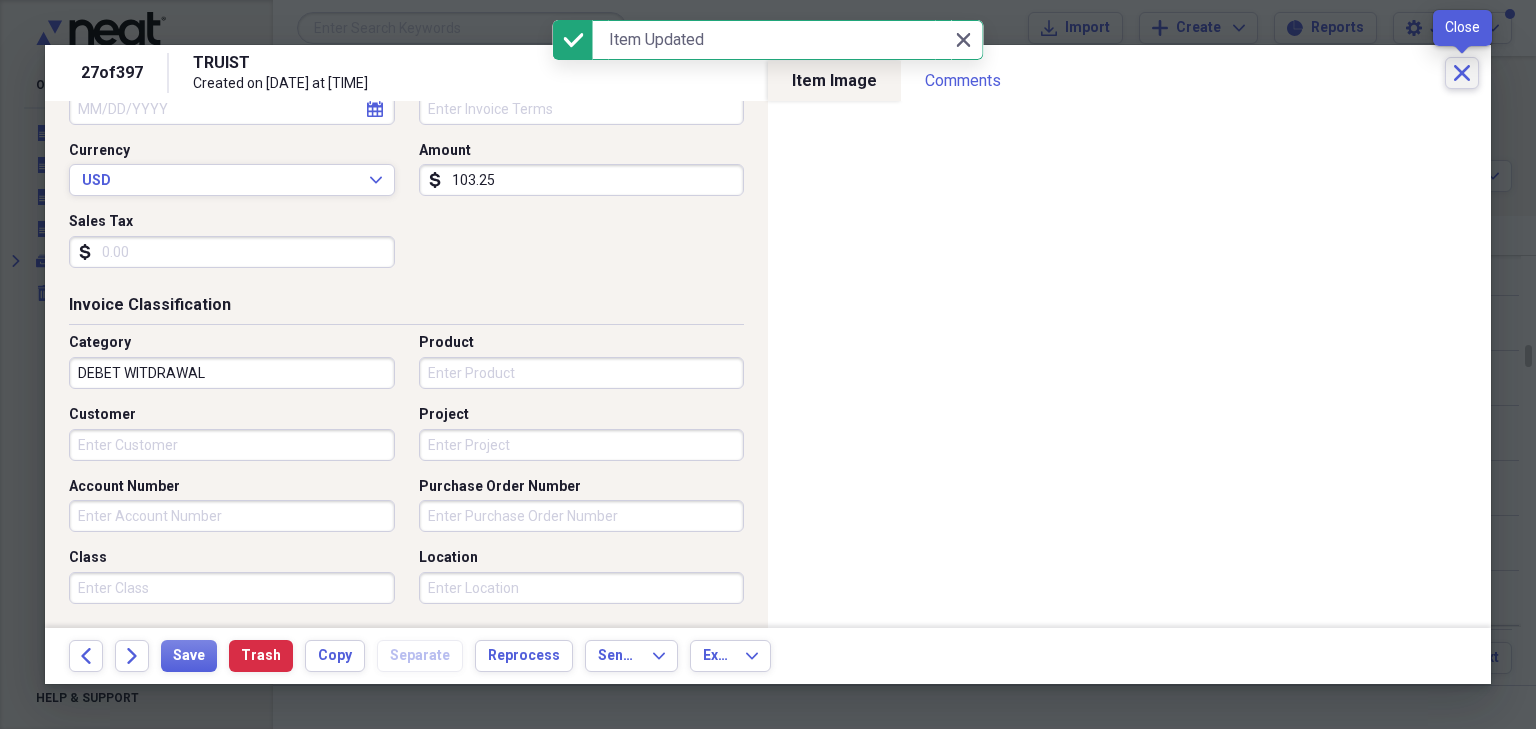click on "Close" 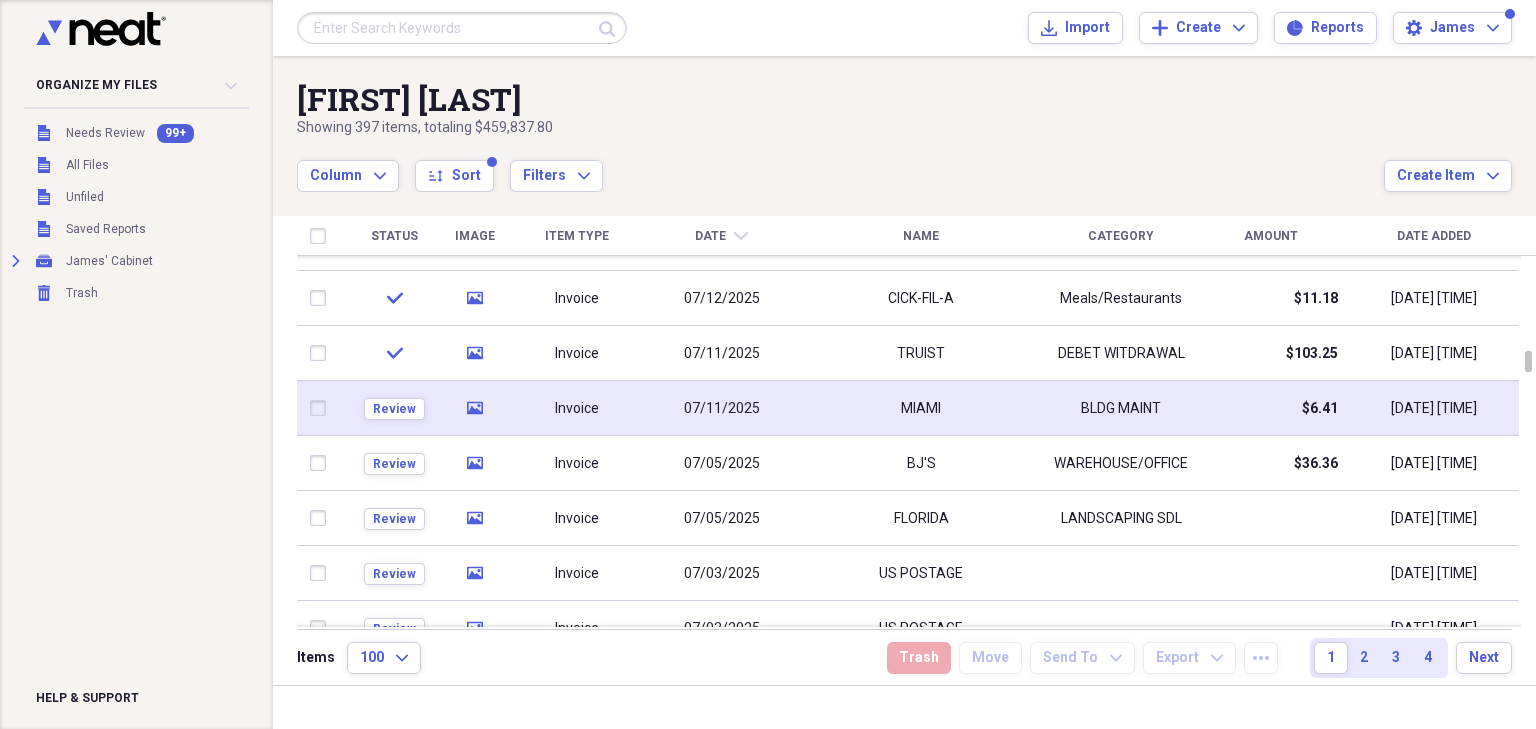 click on "MIAMI" at bounding box center [921, 408] 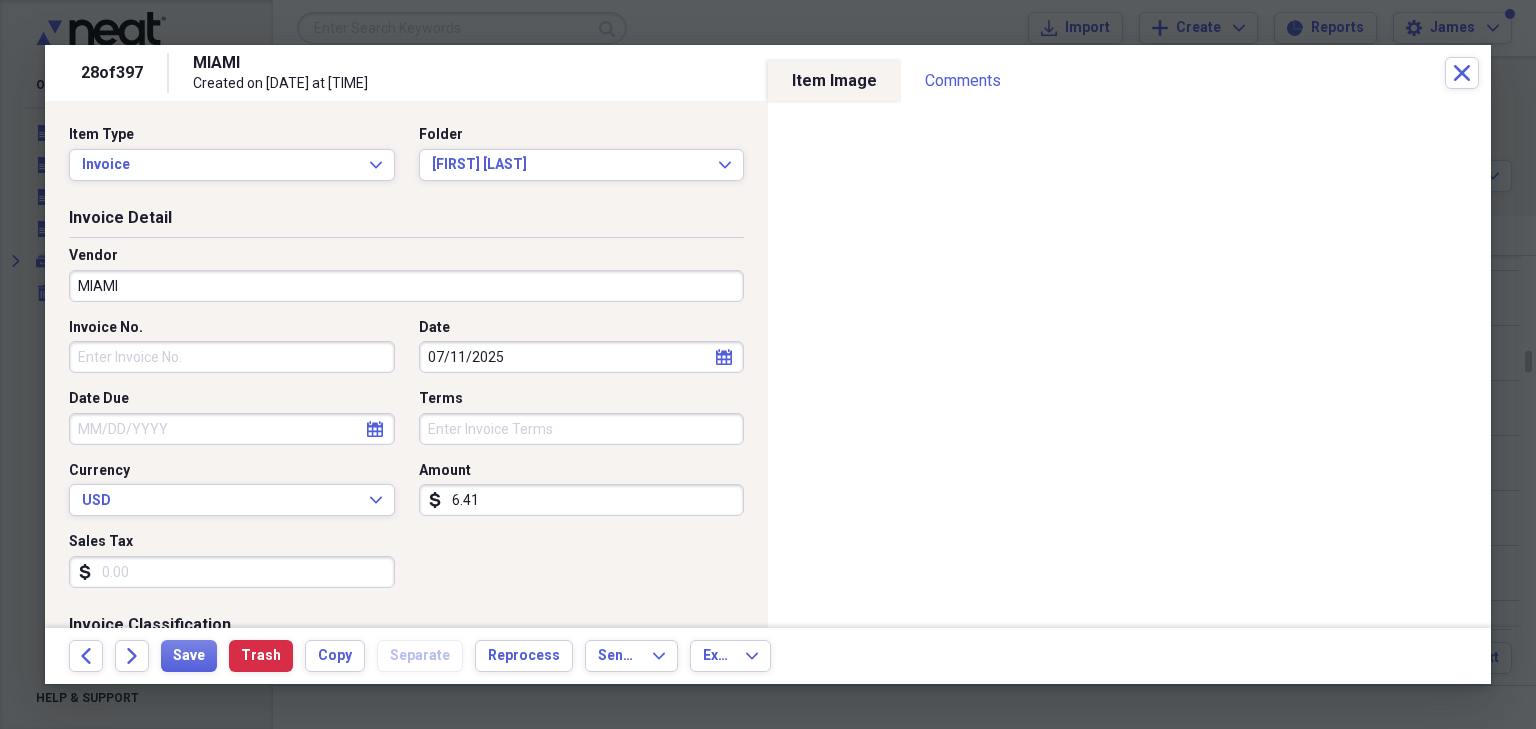 click on "MIAMI" at bounding box center (406, 286) 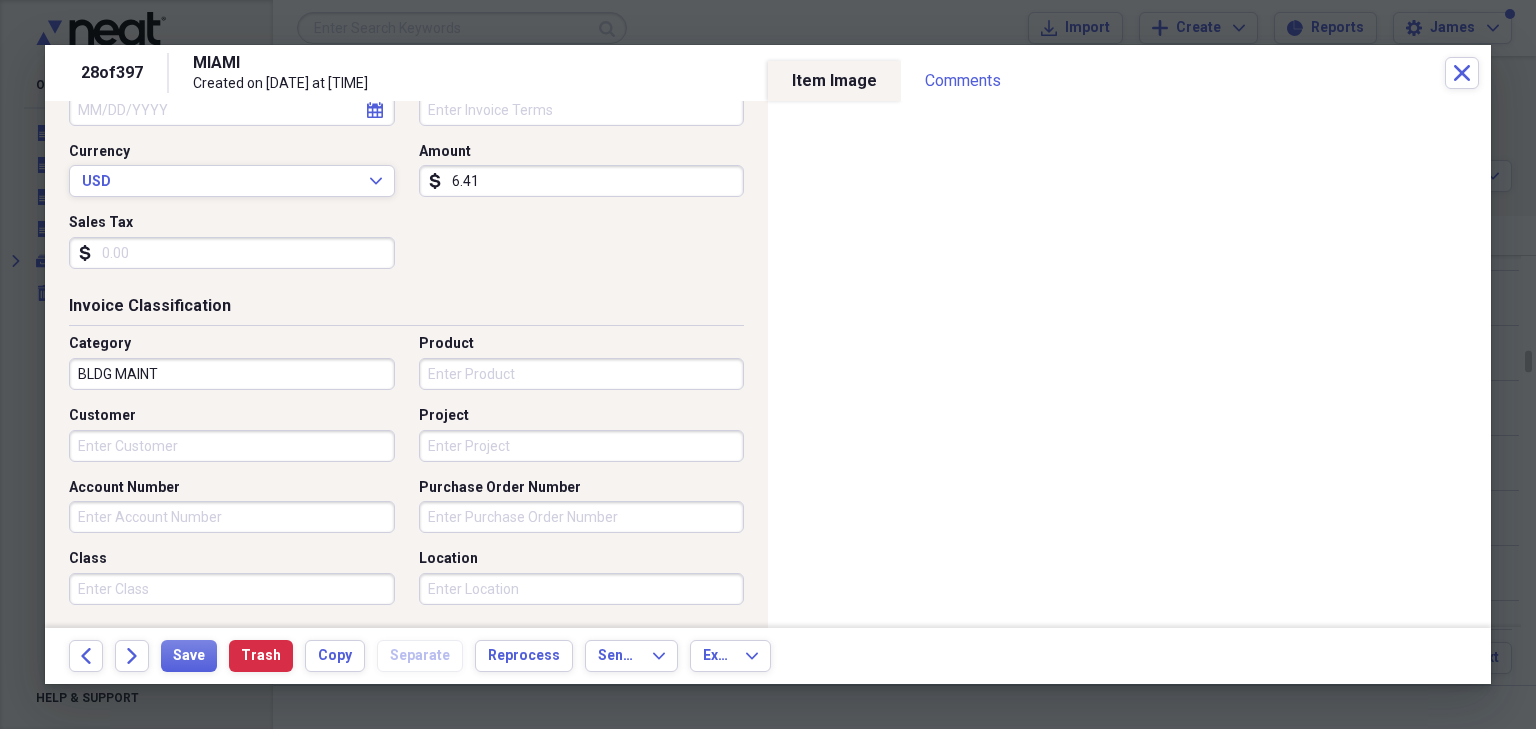scroll, scrollTop: 320, scrollLeft: 0, axis: vertical 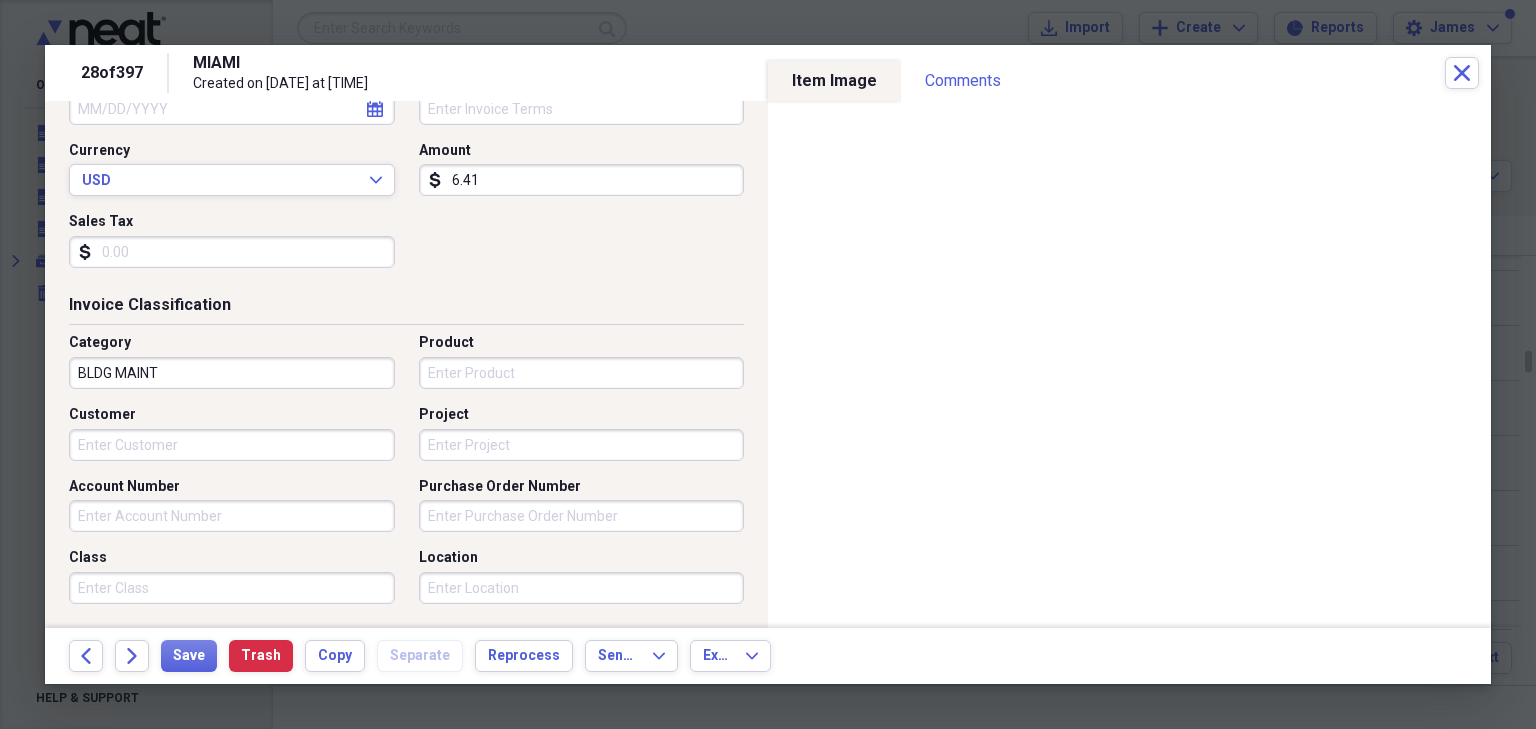 type on "WALGREENS" 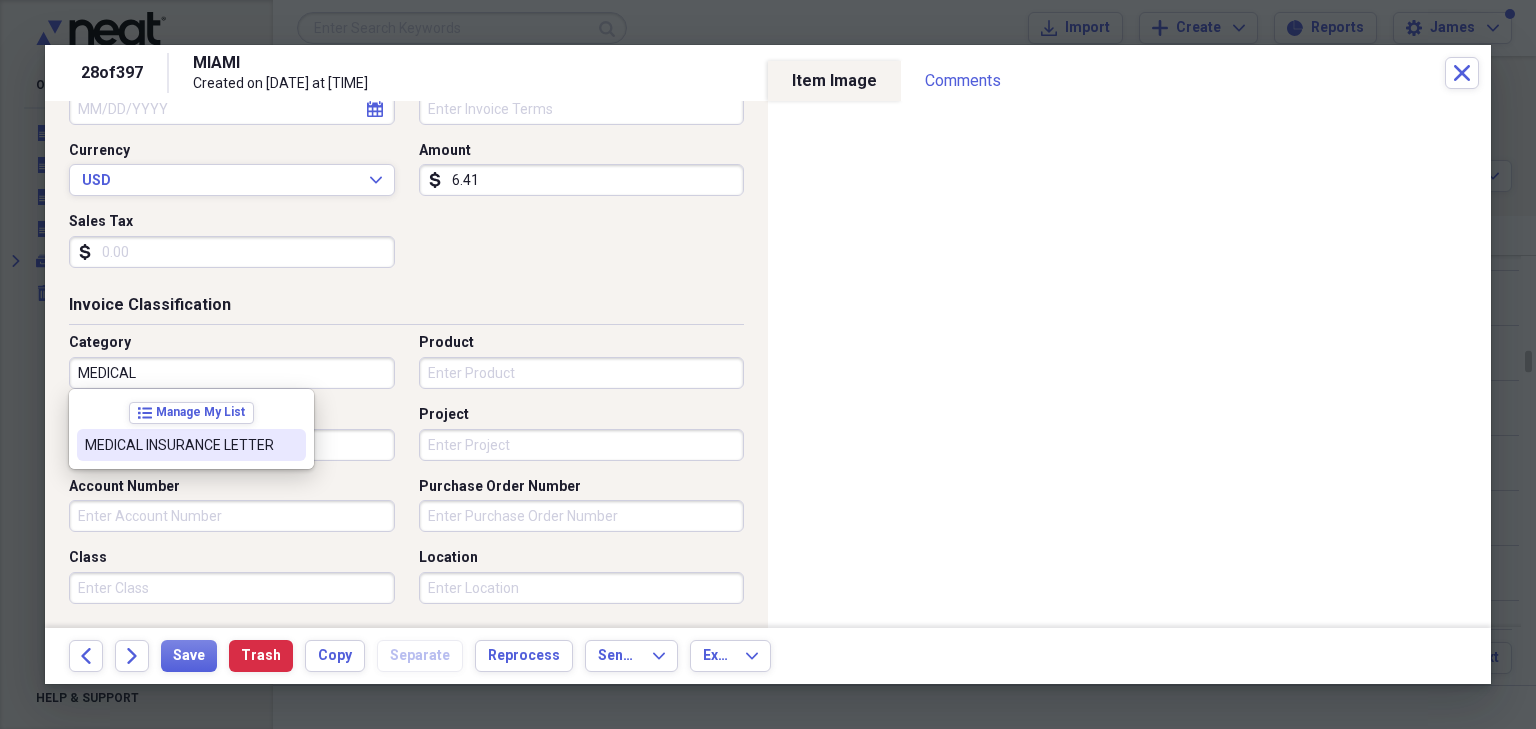 type on "MEDICAL" 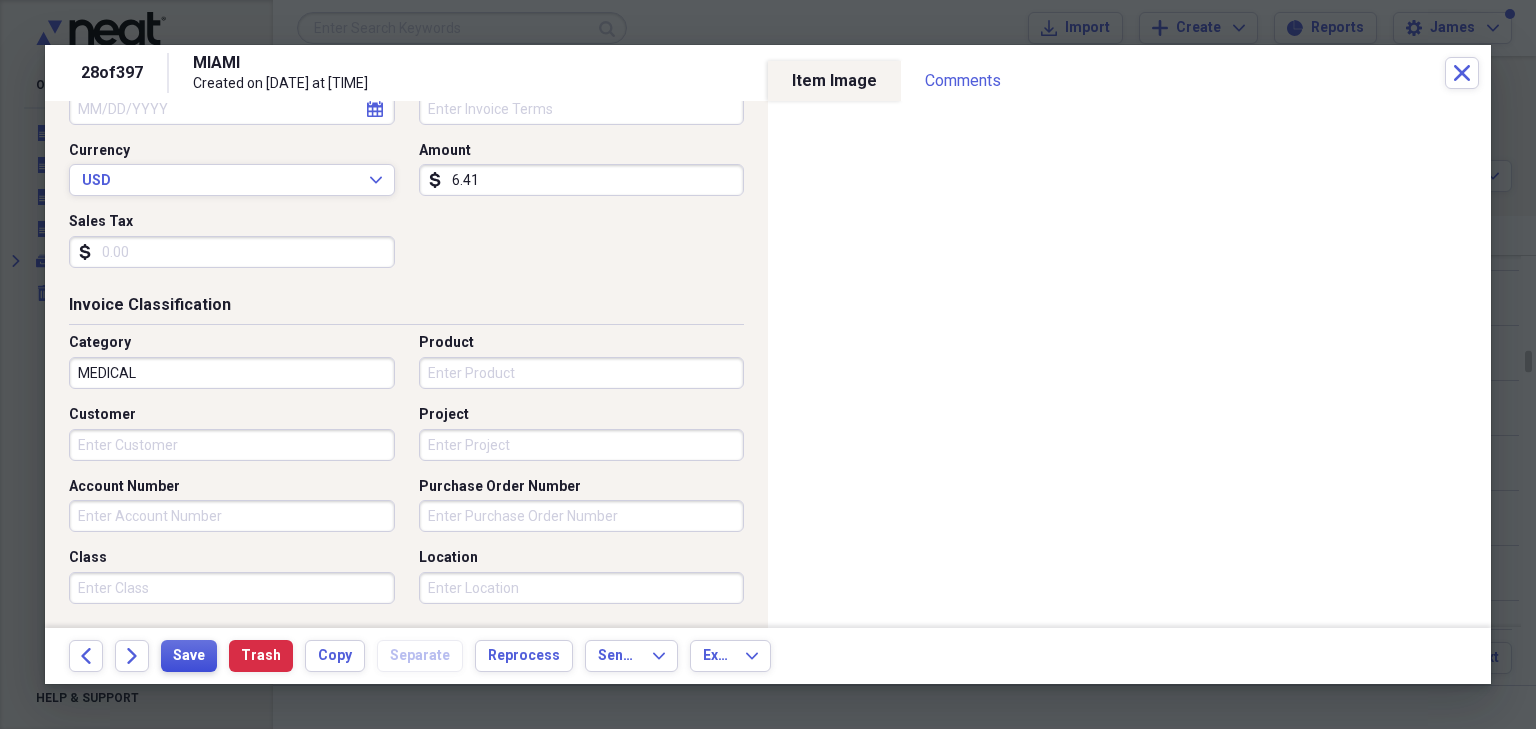 click on "Save" at bounding box center (189, 656) 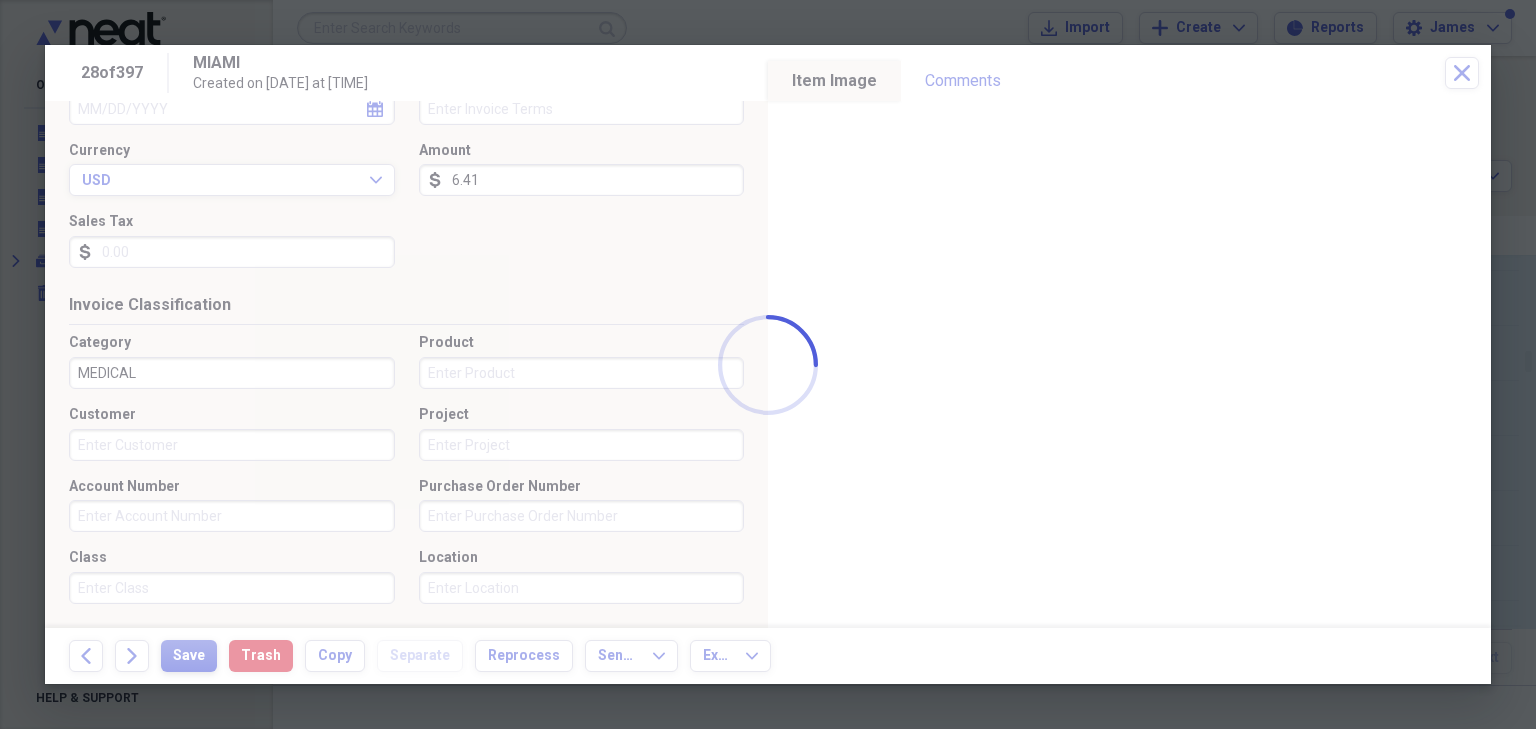 type on "WALGREENS" 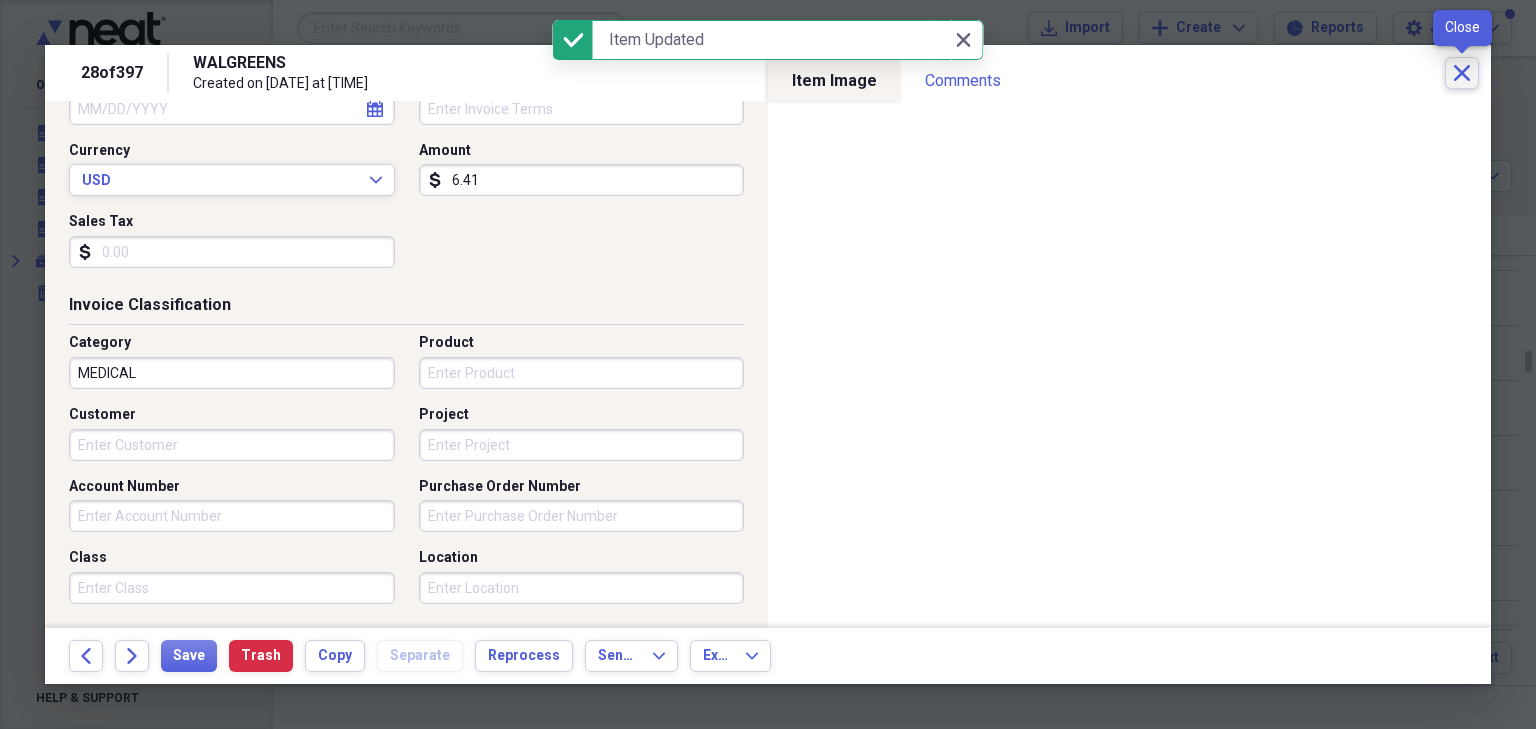 click 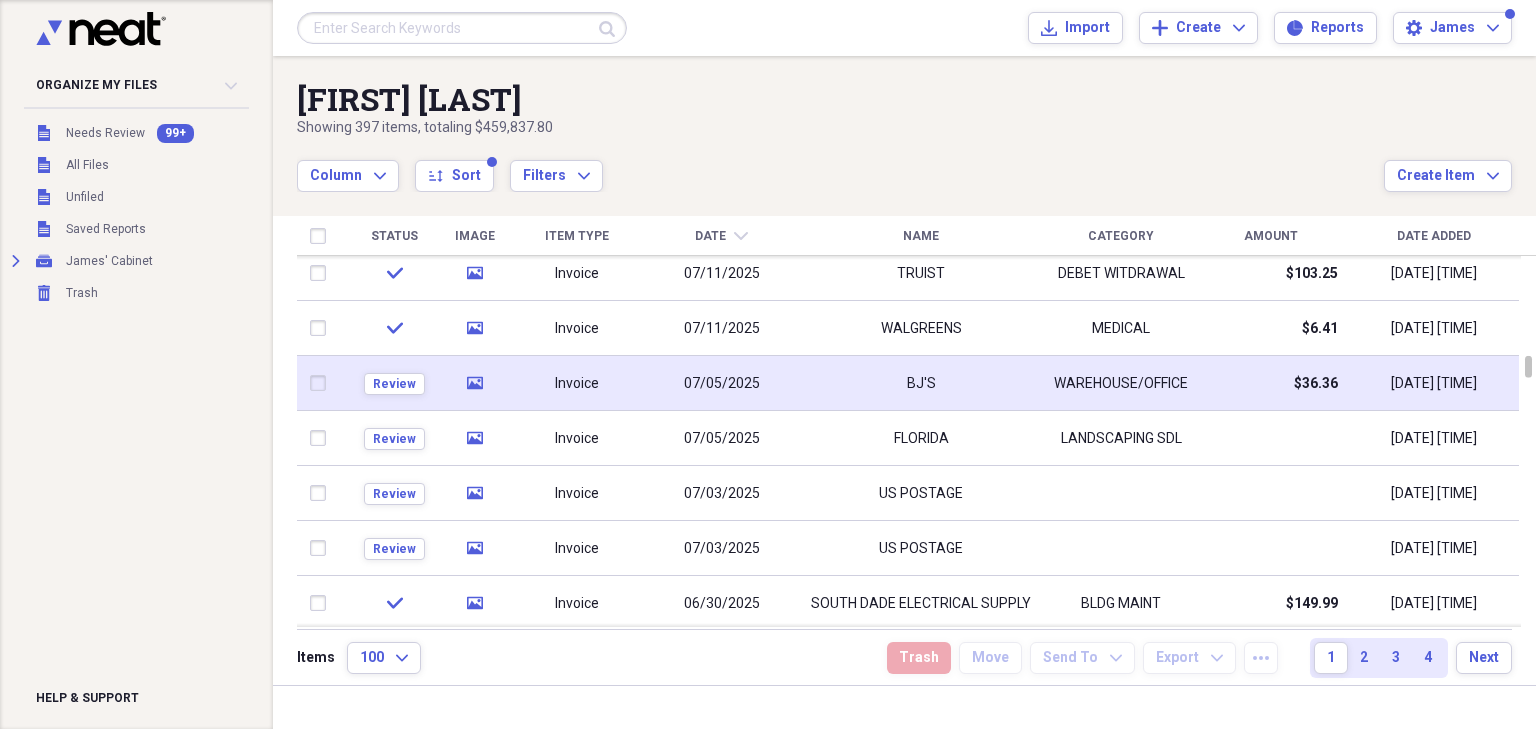 click on "BJ'S" at bounding box center [921, 384] 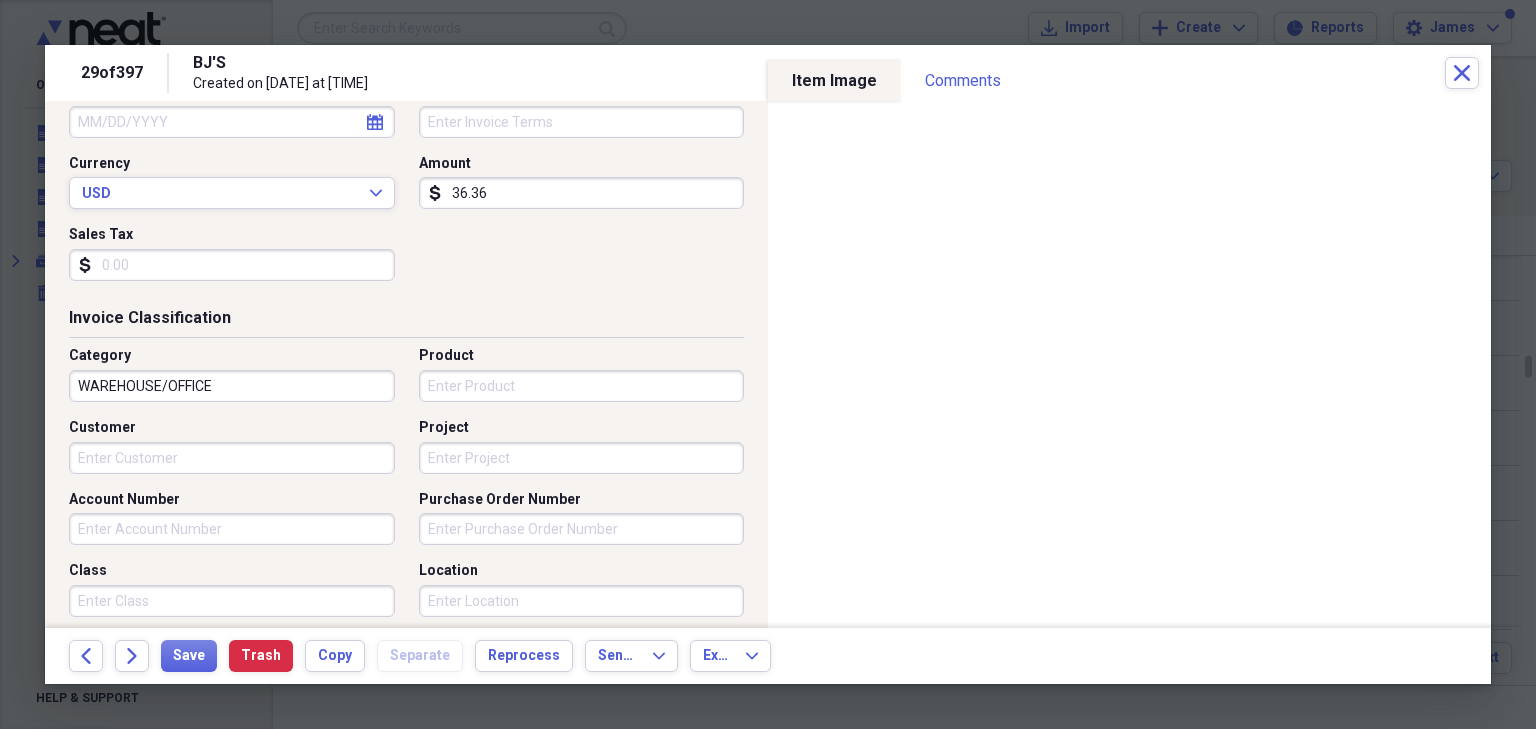scroll, scrollTop: 320, scrollLeft: 0, axis: vertical 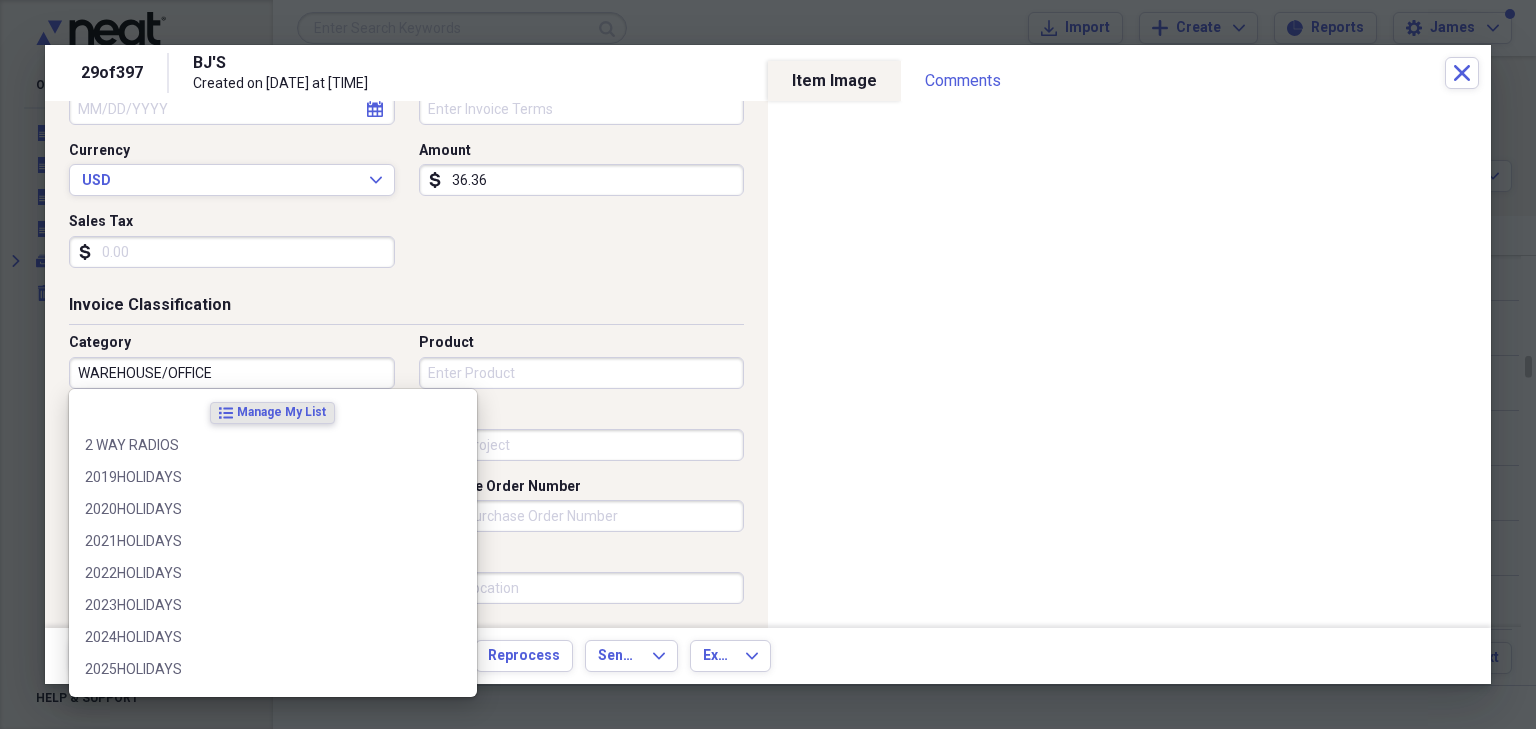 click on "WAREHOUSE/OFFICE" at bounding box center (232, 373) 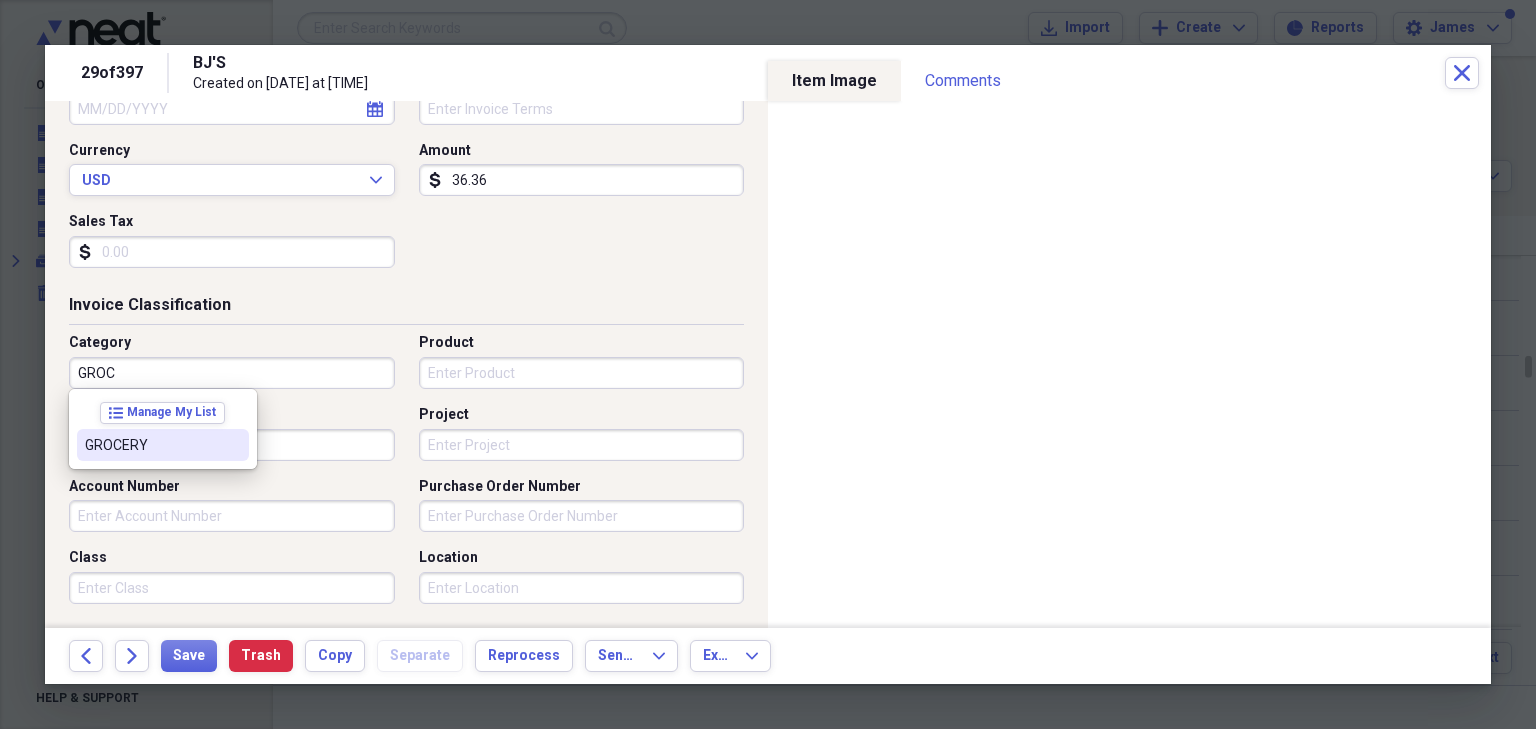 click on "GROCERY" at bounding box center [163, 445] 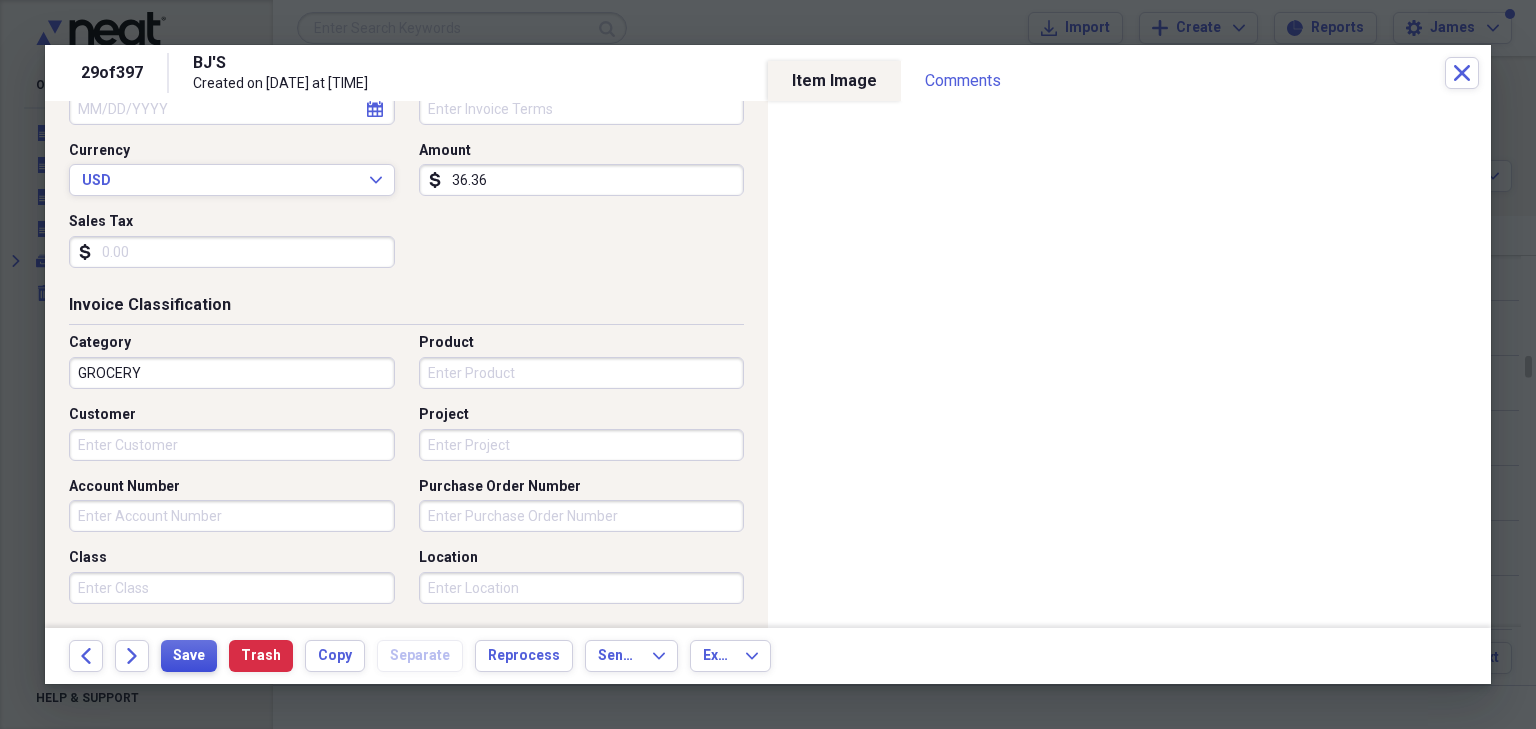 click on "Save" at bounding box center [189, 656] 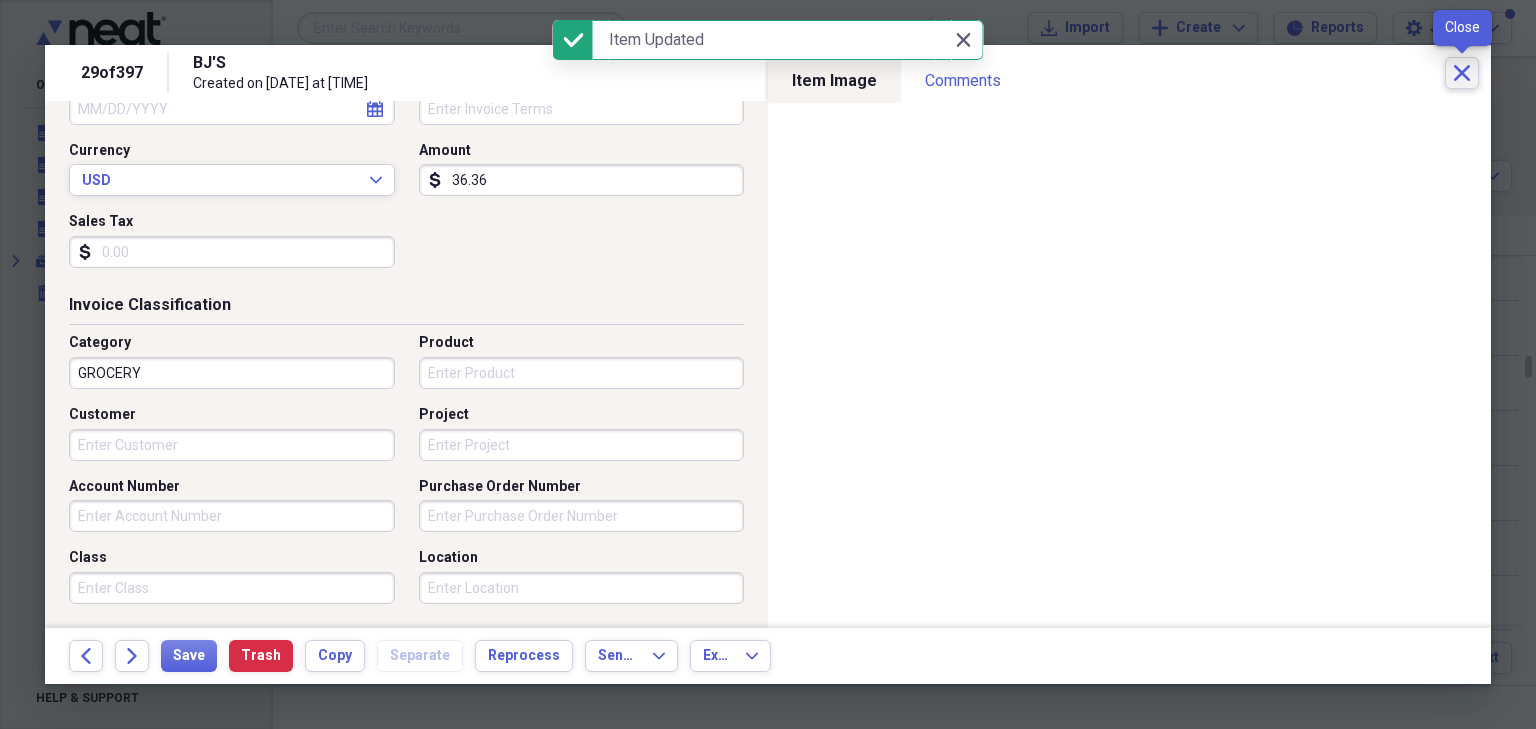 click 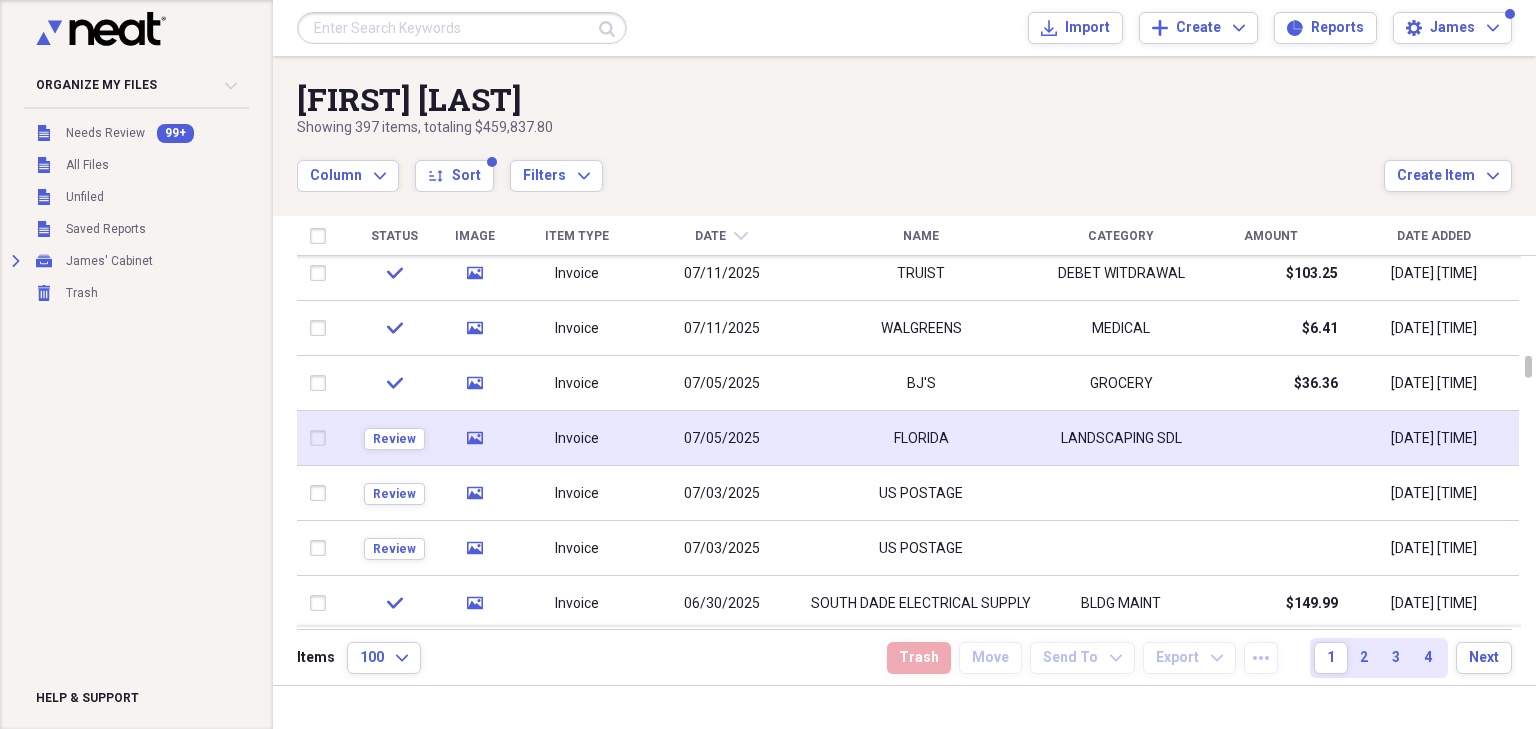 click on "FLORIDA" at bounding box center [921, 438] 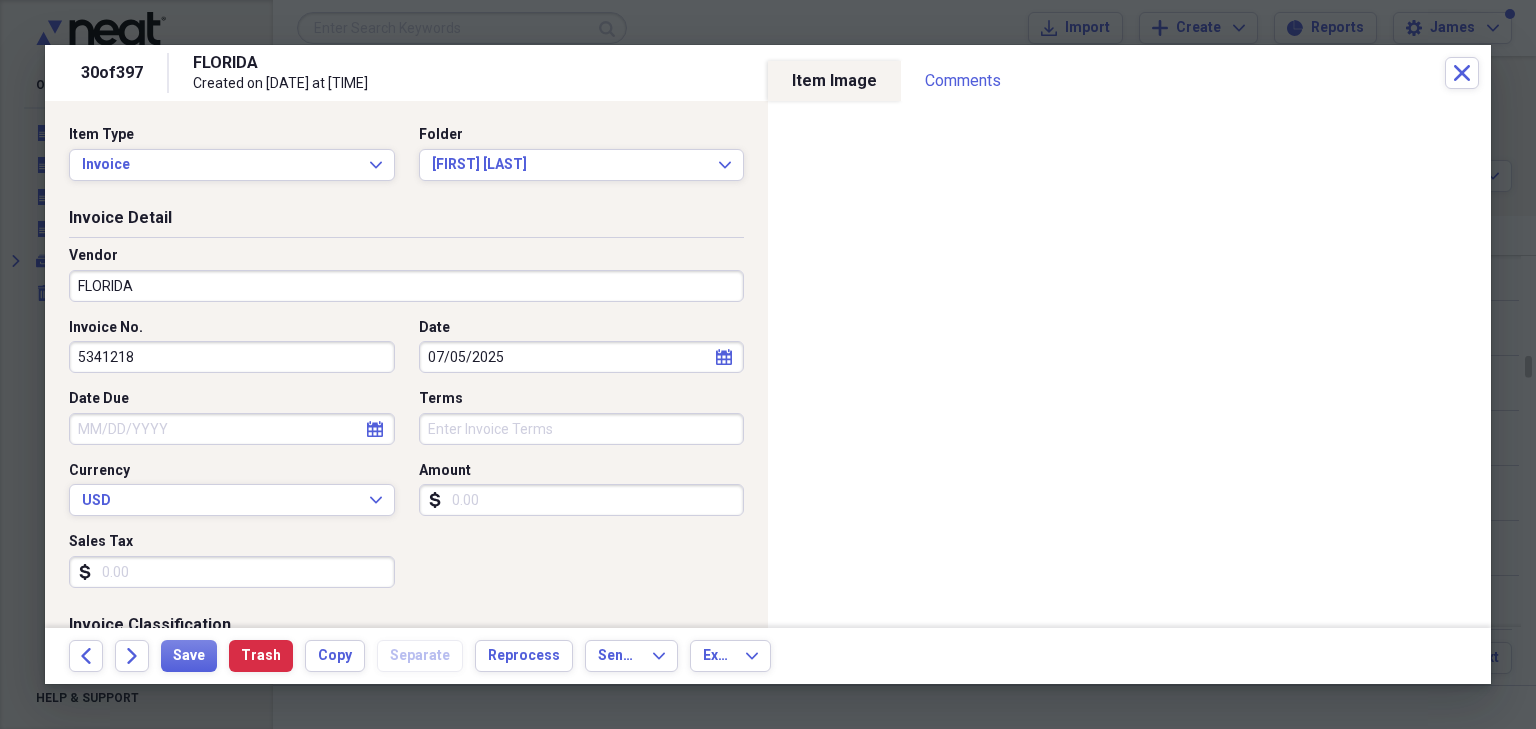 click on "FLORIDA" at bounding box center [406, 286] 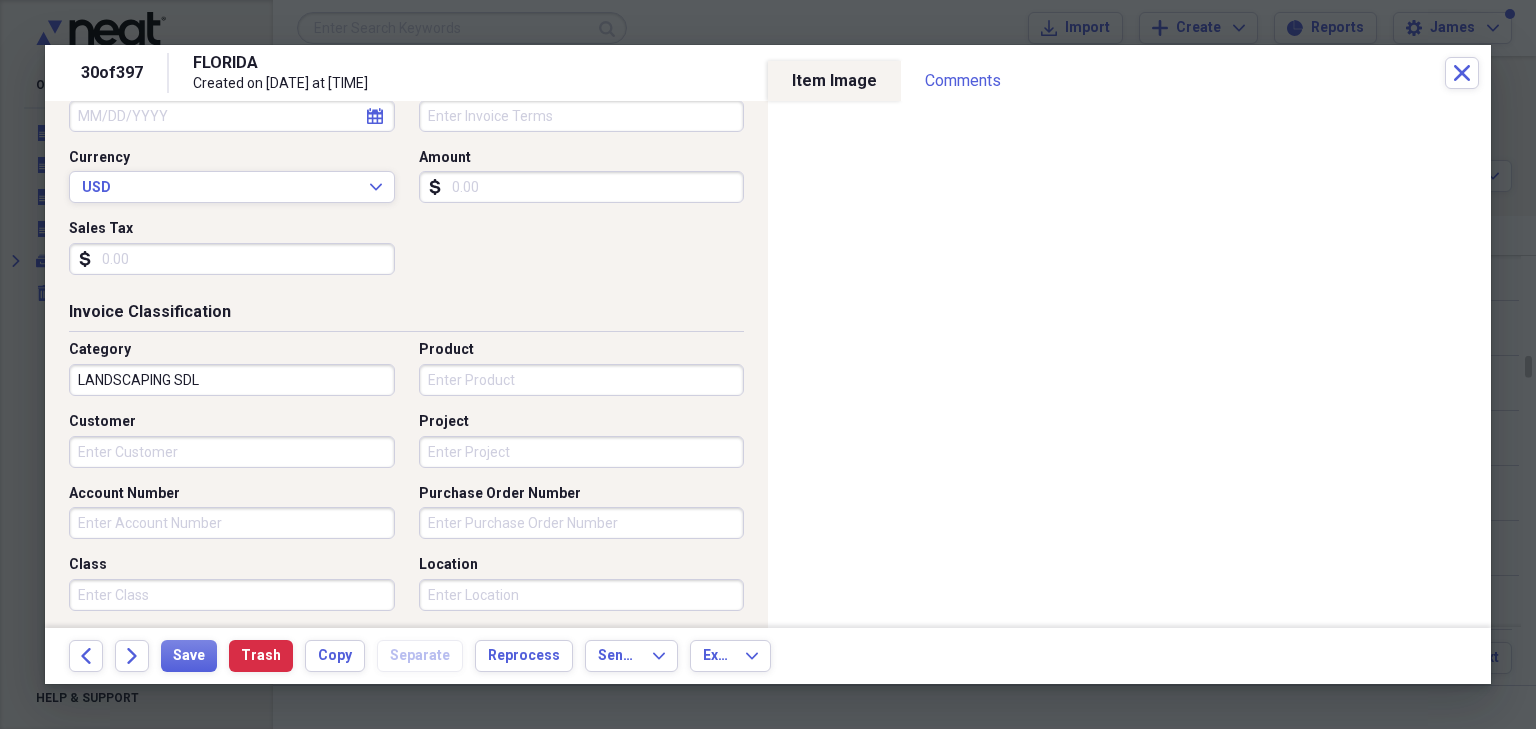 scroll, scrollTop: 320, scrollLeft: 0, axis: vertical 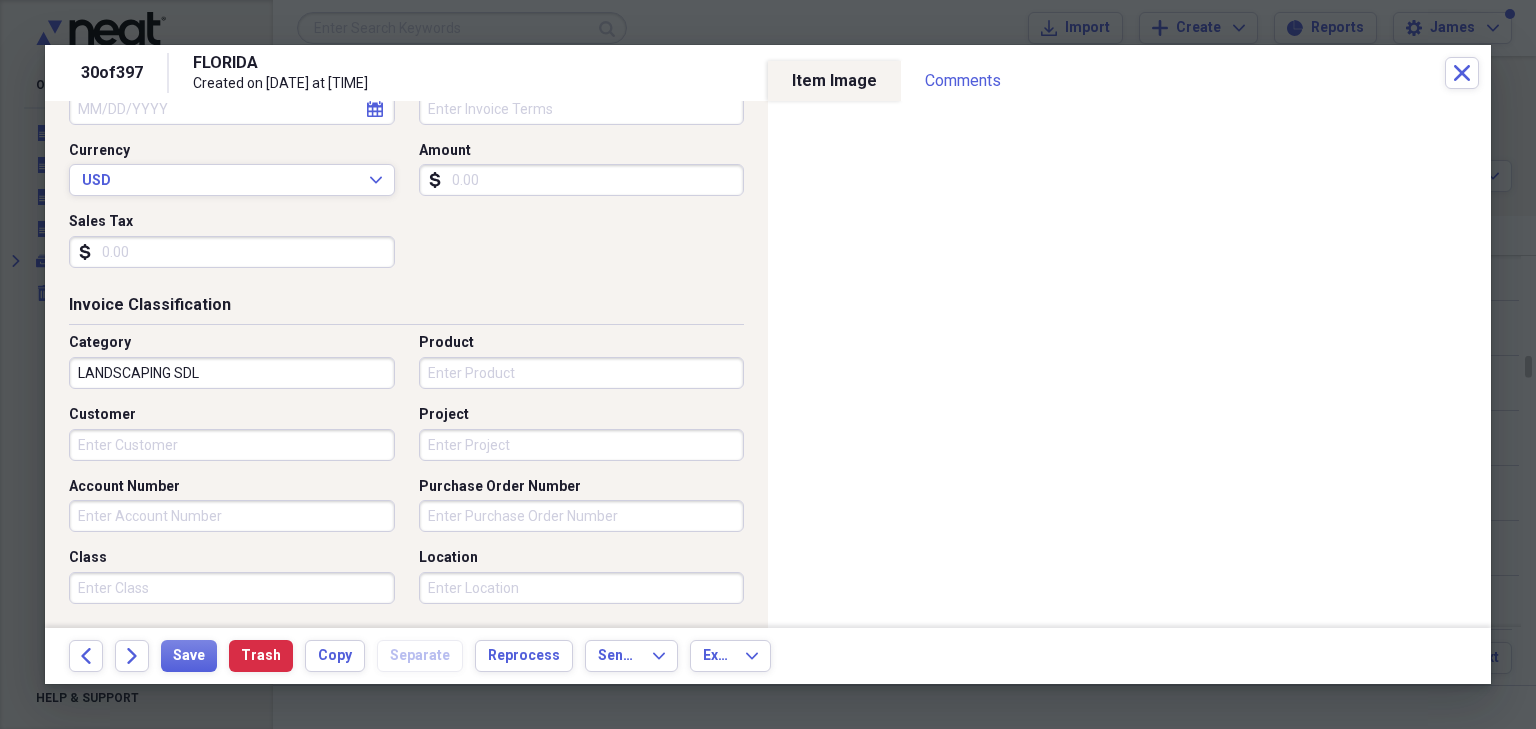 type on "GOODWILL" 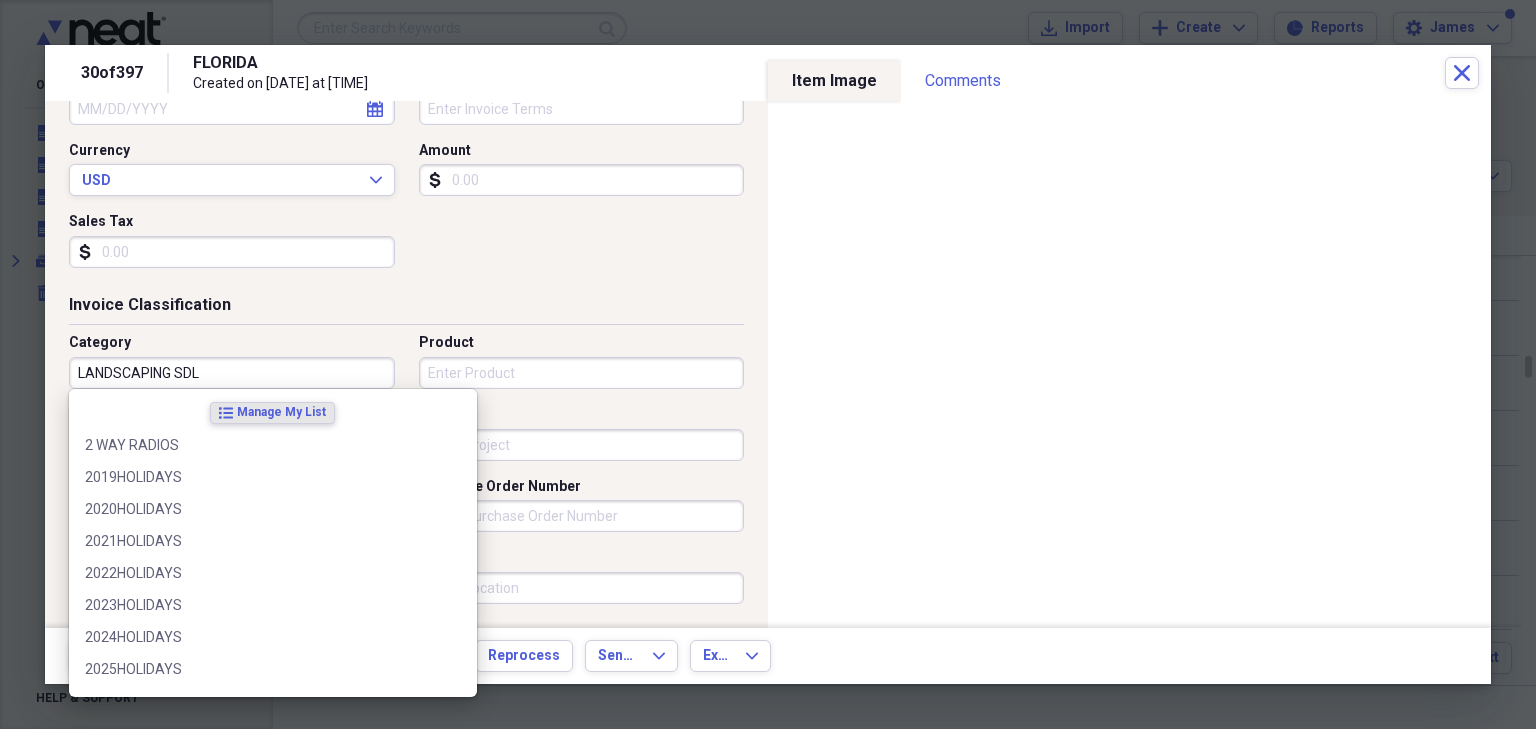 click on "LANDSCAPING SDL" at bounding box center (232, 373) 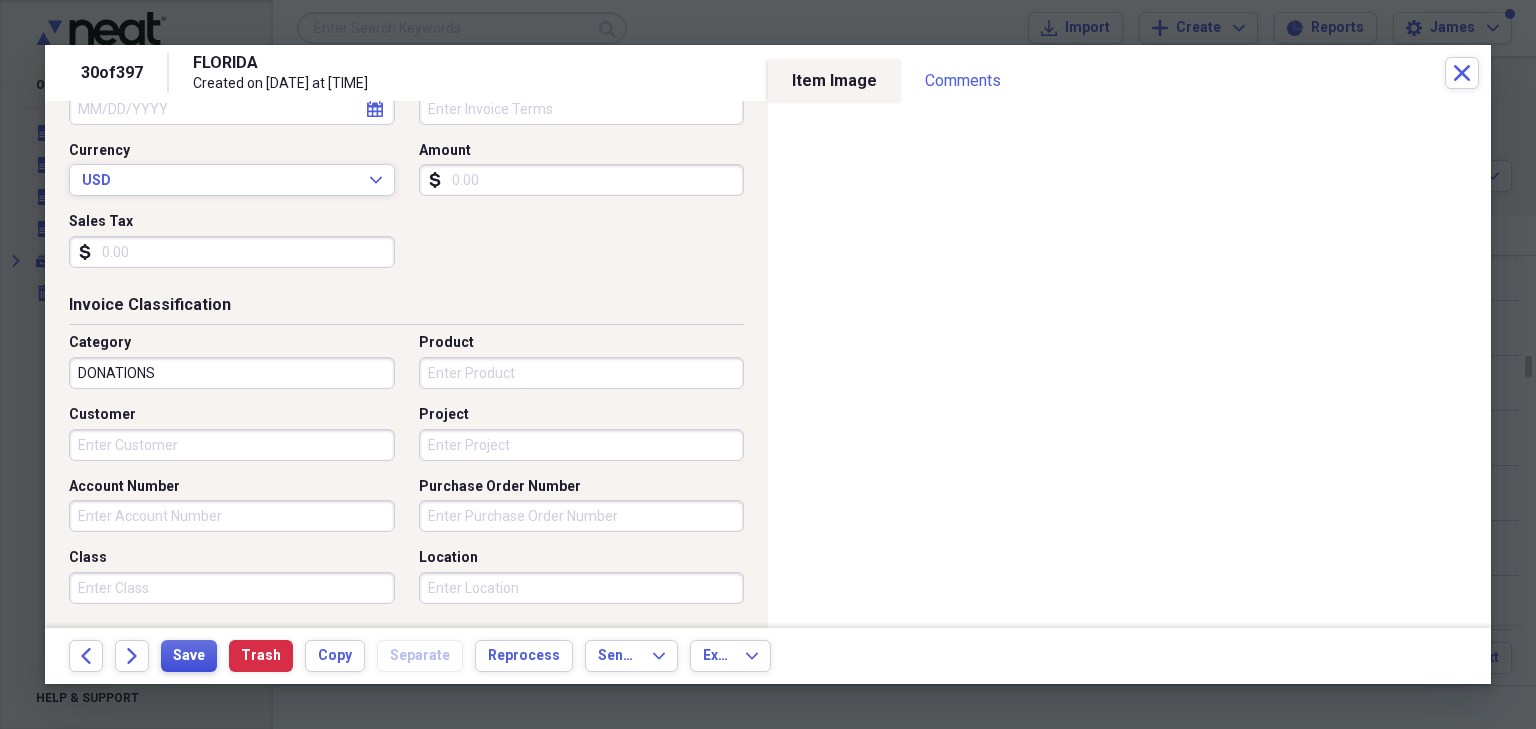 type on "DONATIONS" 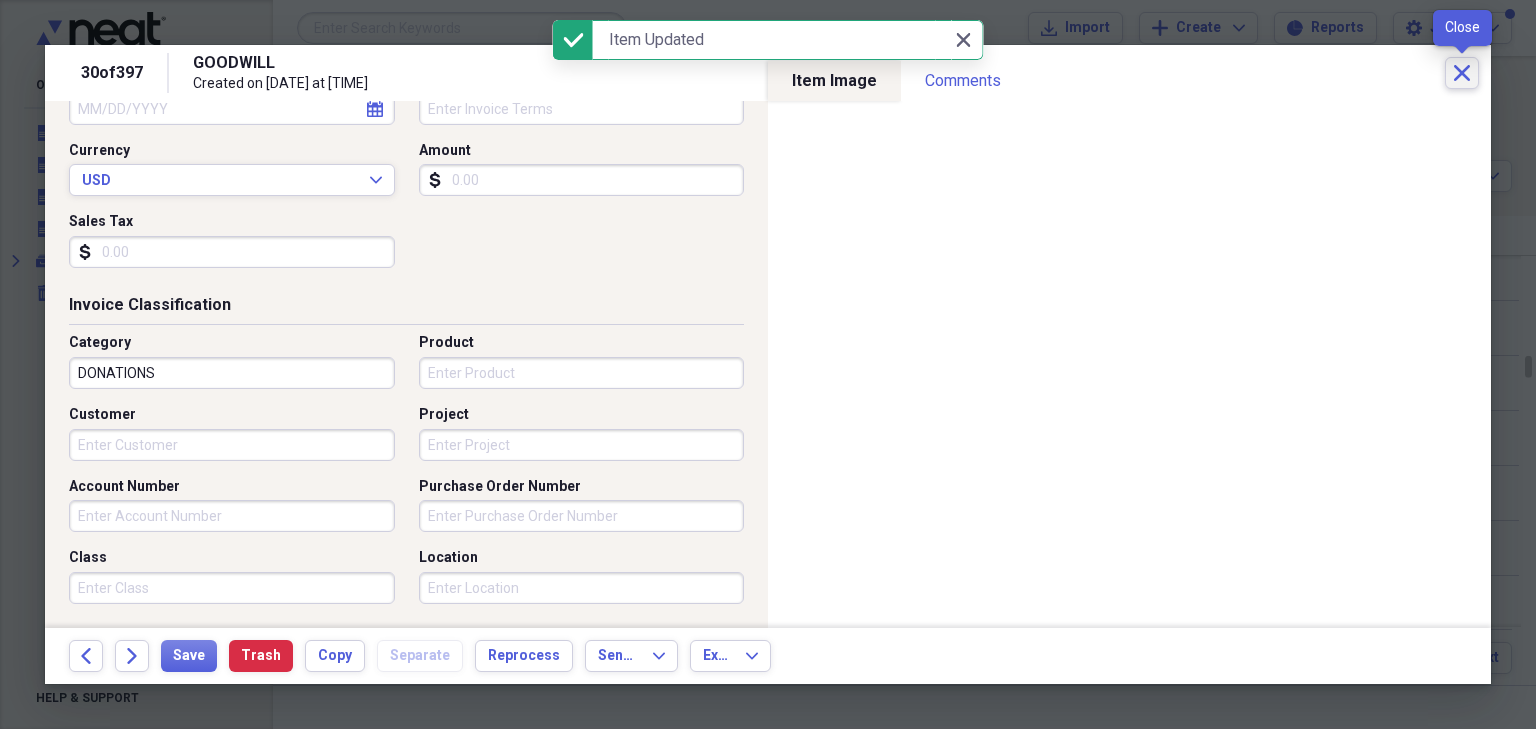 click 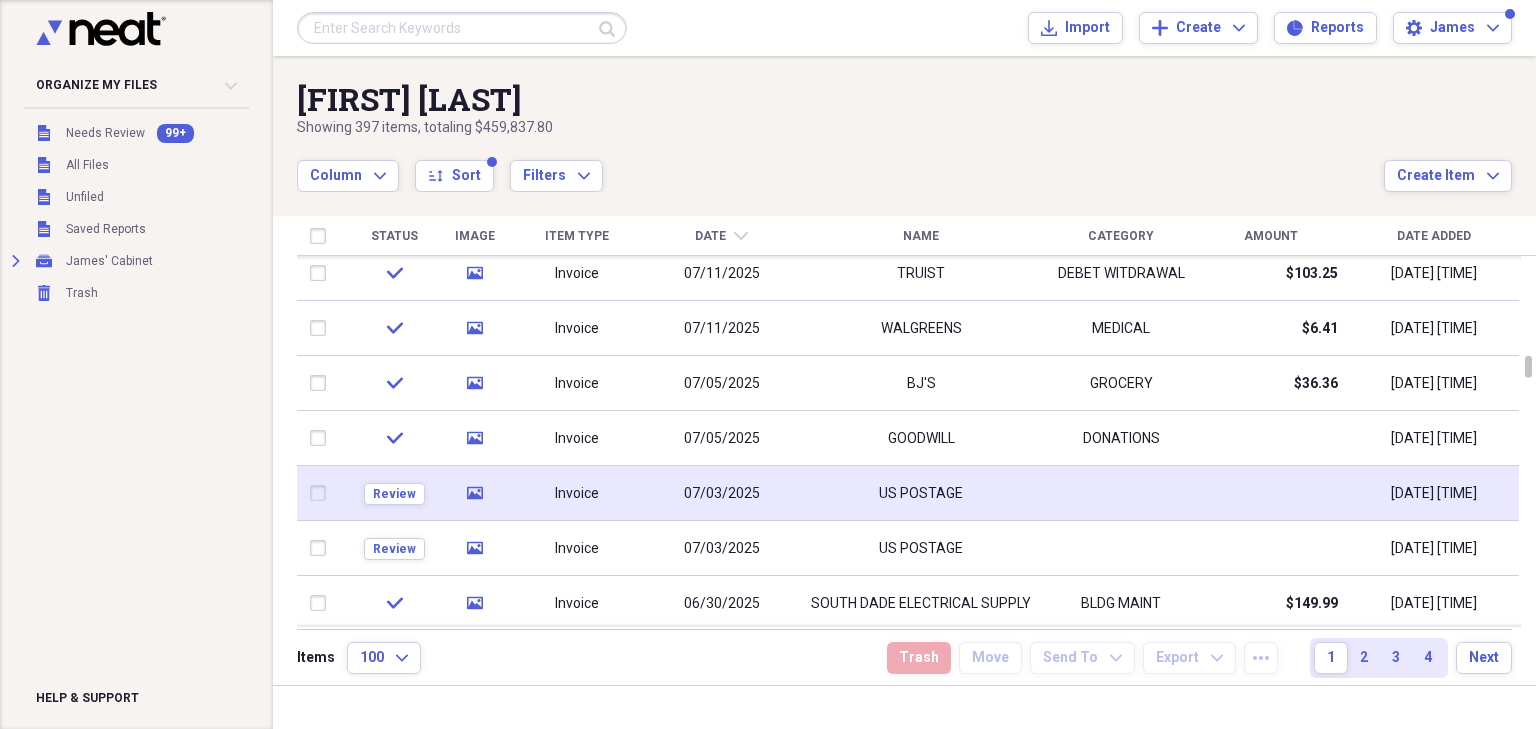 click on "US POSTAGE" at bounding box center [921, 493] 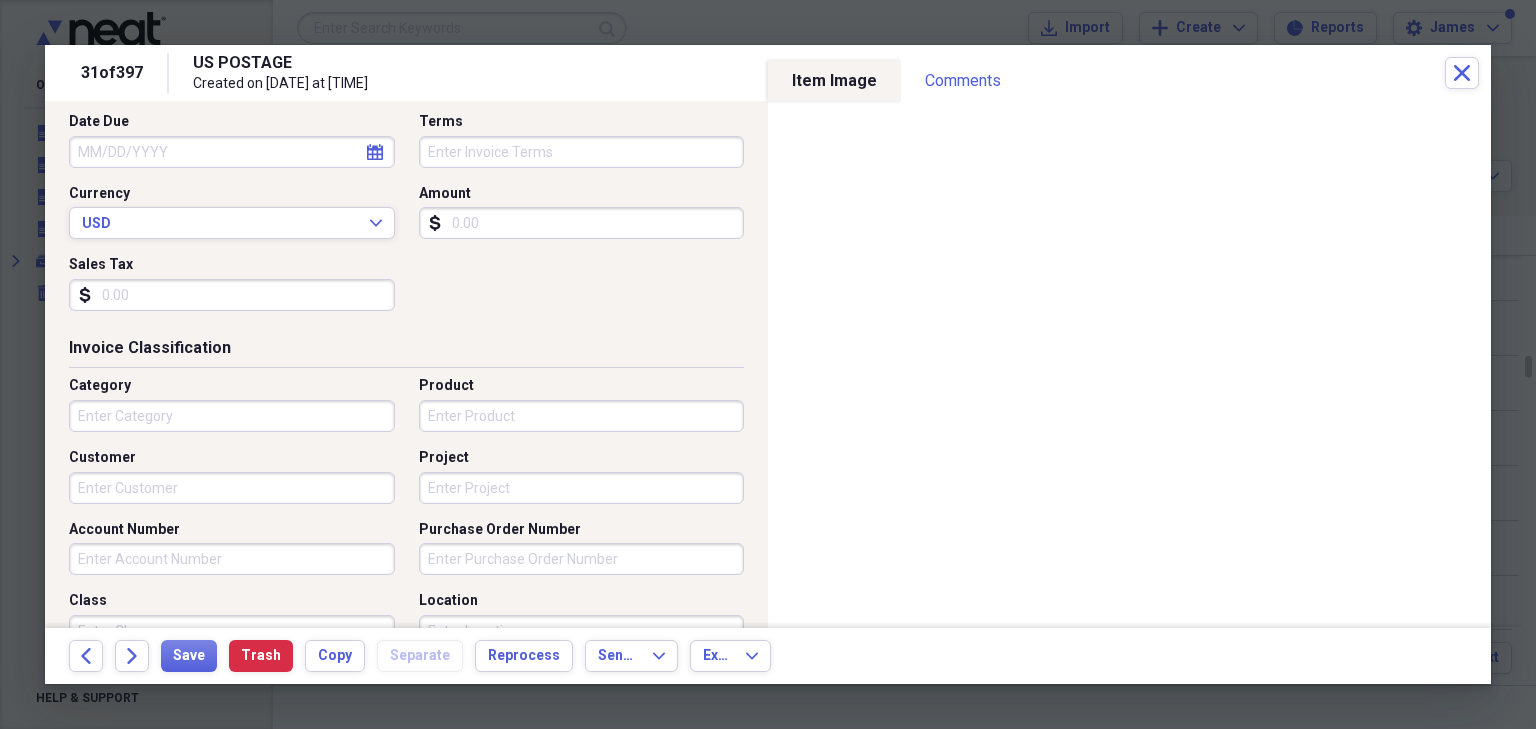 scroll, scrollTop: 240, scrollLeft: 0, axis: vertical 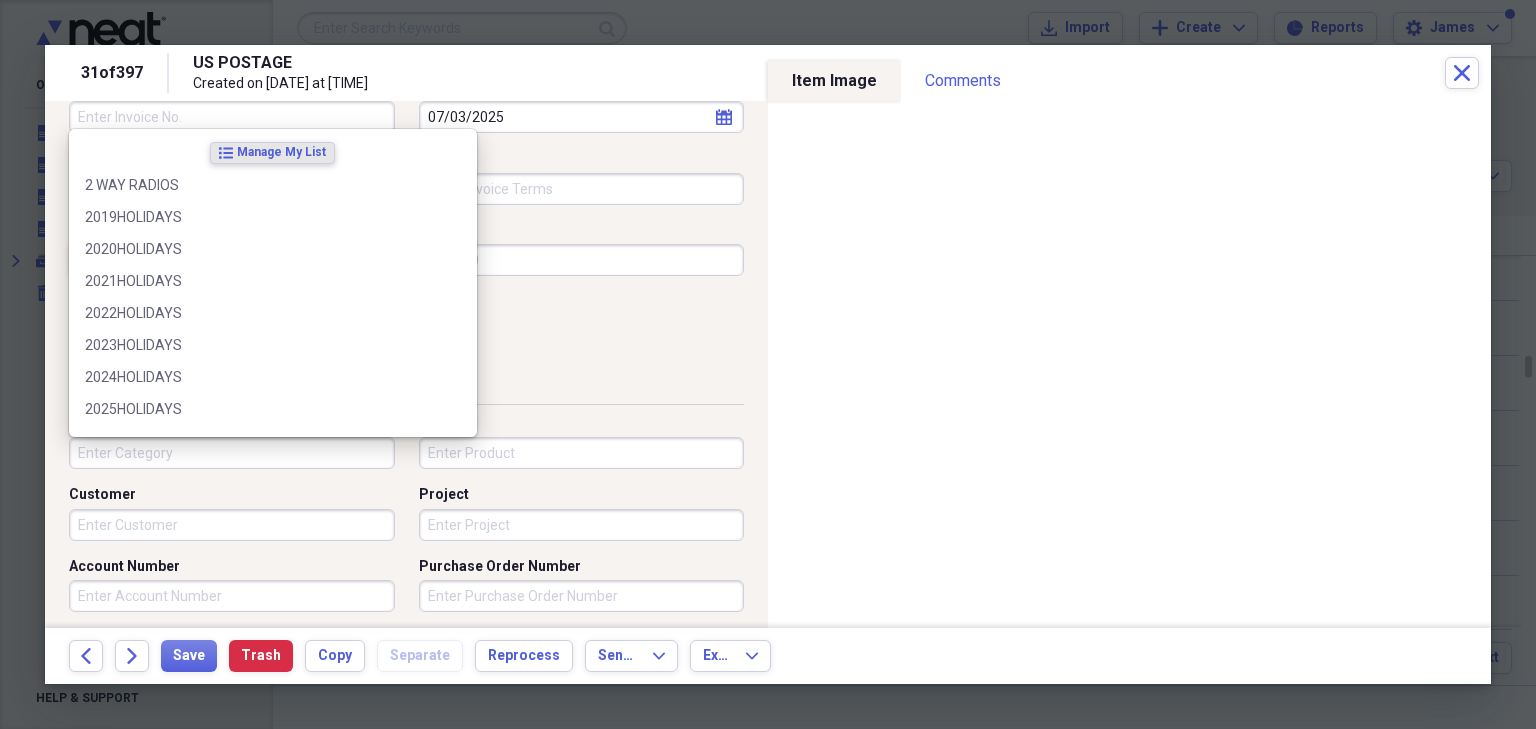 click on "Category" at bounding box center (232, 453) 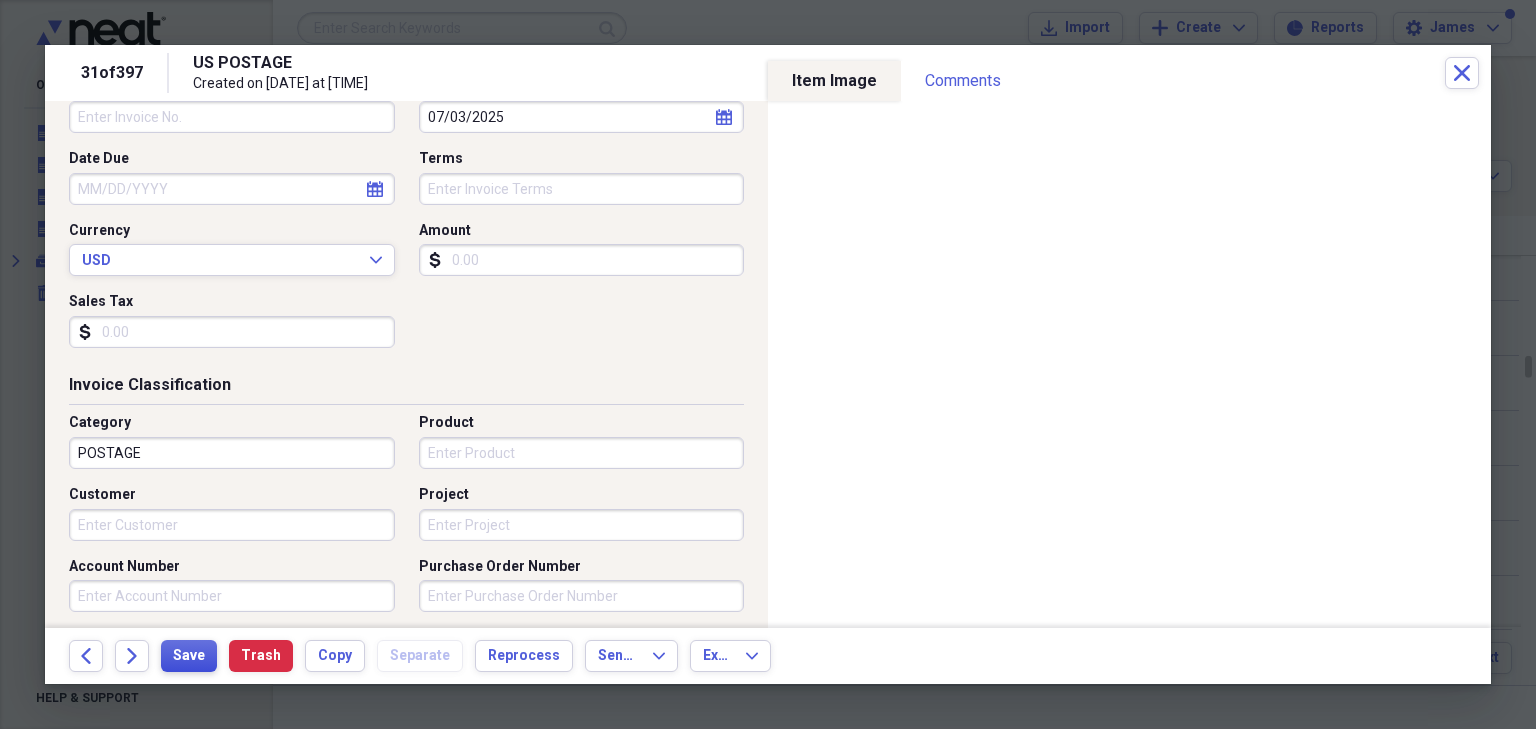 type on "POSTAGE" 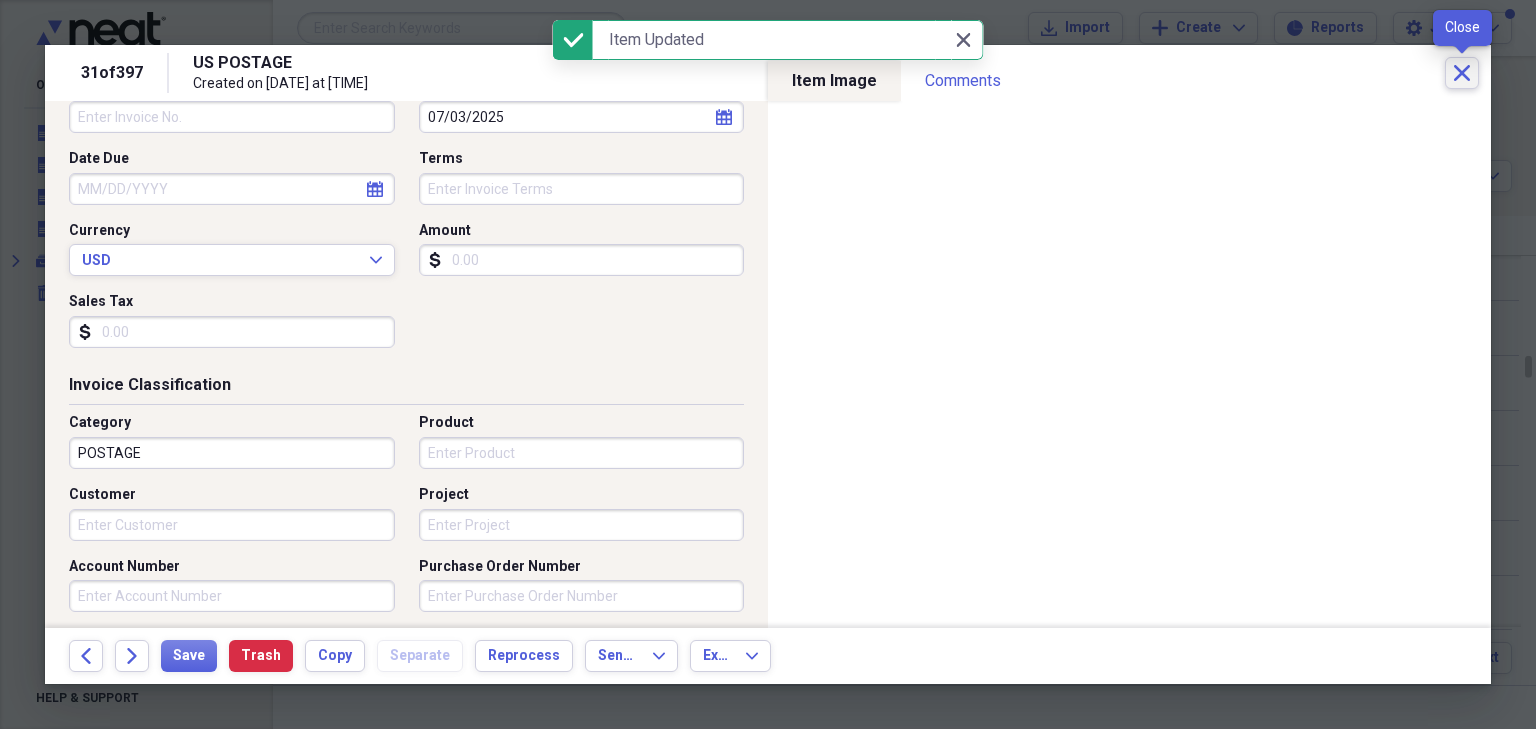 click on "Close" 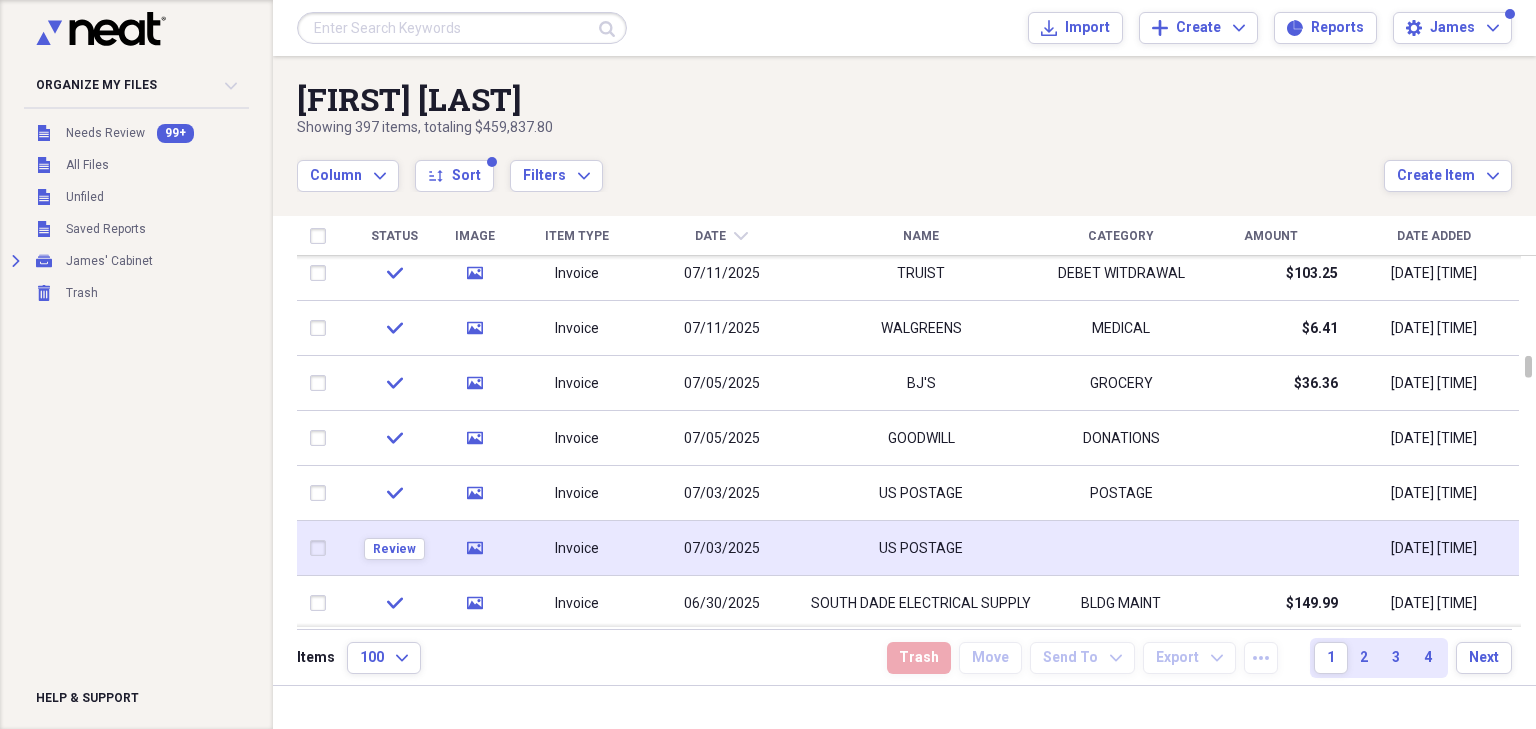 click on "US POSTAGE" at bounding box center (921, 548) 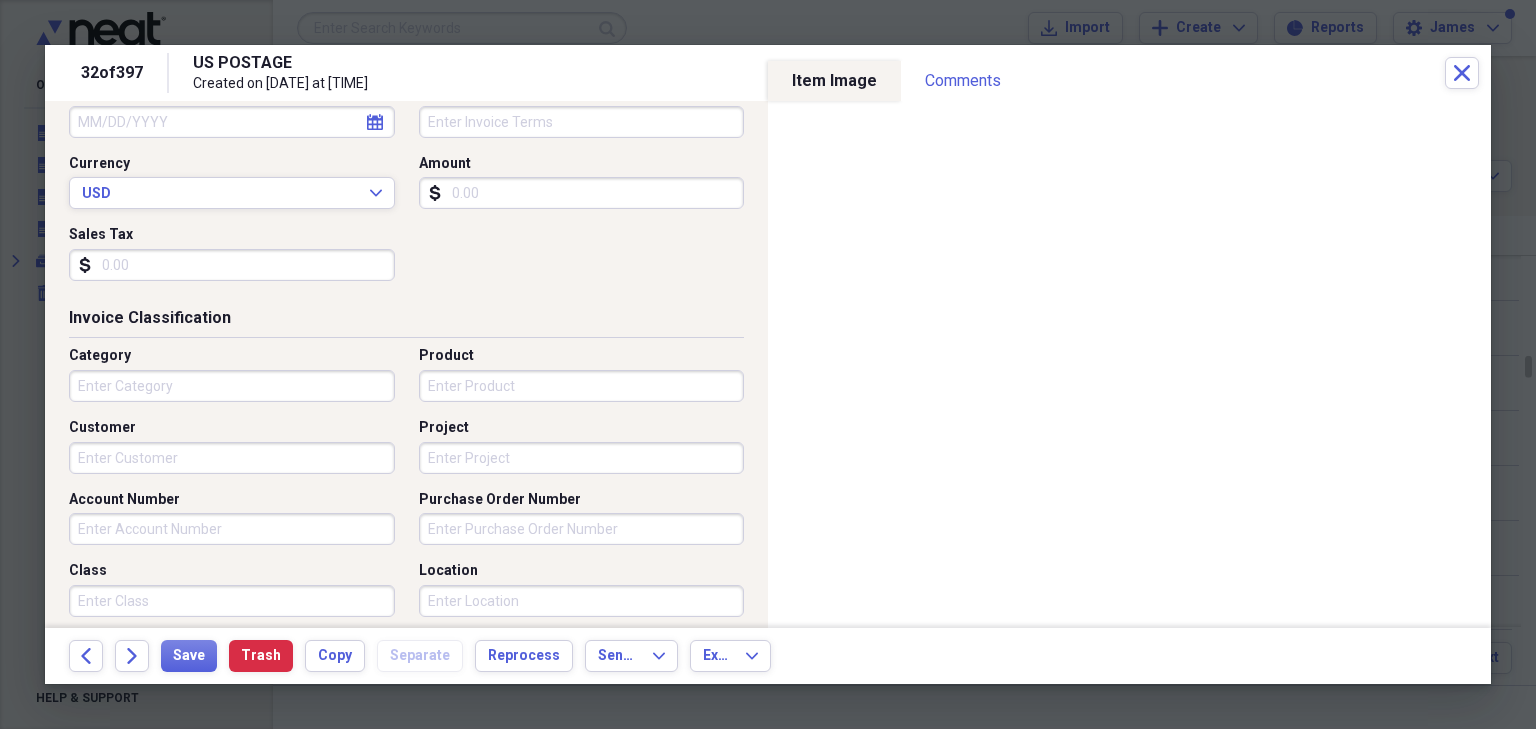 scroll, scrollTop: 320, scrollLeft: 0, axis: vertical 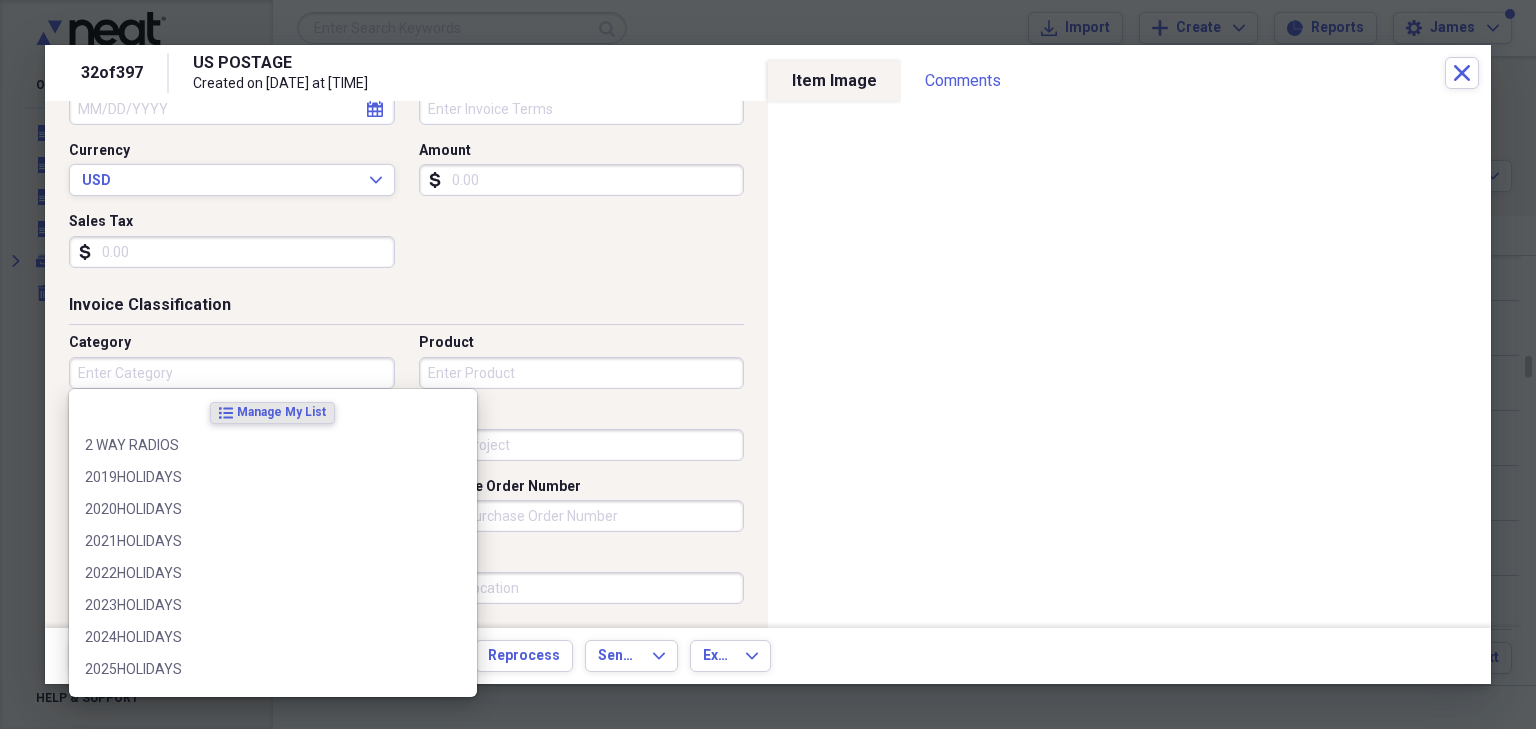 click on "Category" at bounding box center [232, 373] 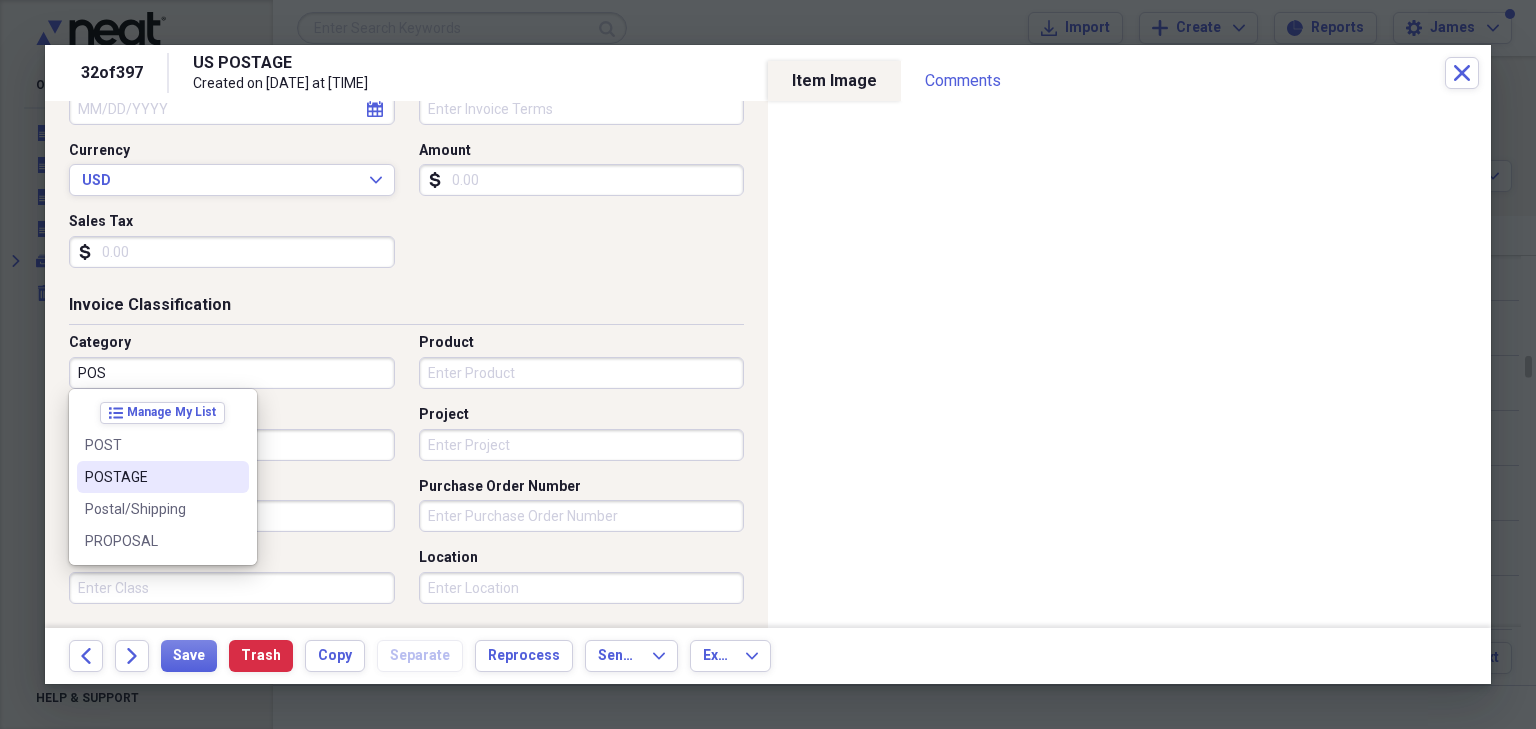 click on "POSTAGE" at bounding box center (151, 477) 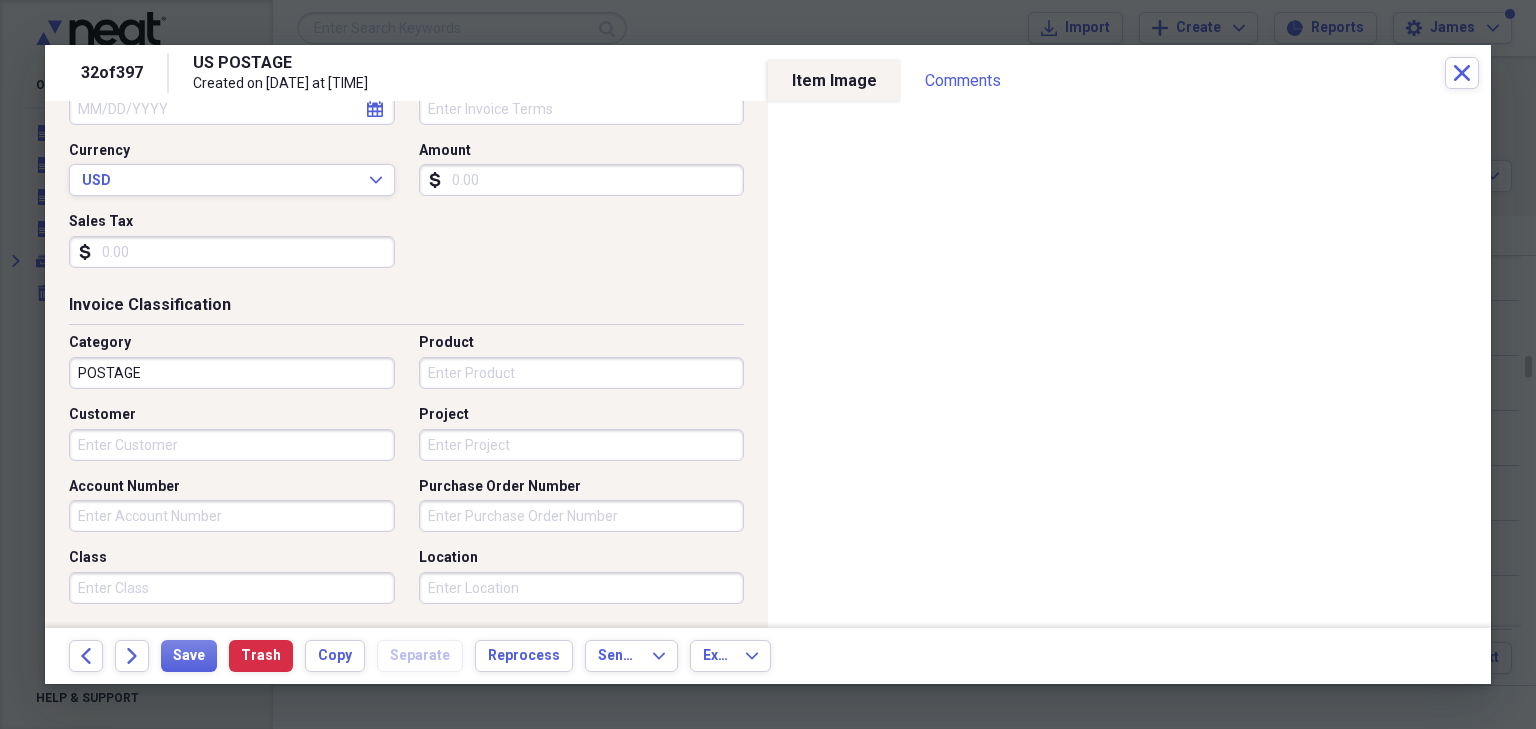 click on "POSTAGE" at bounding box center (232, 373) 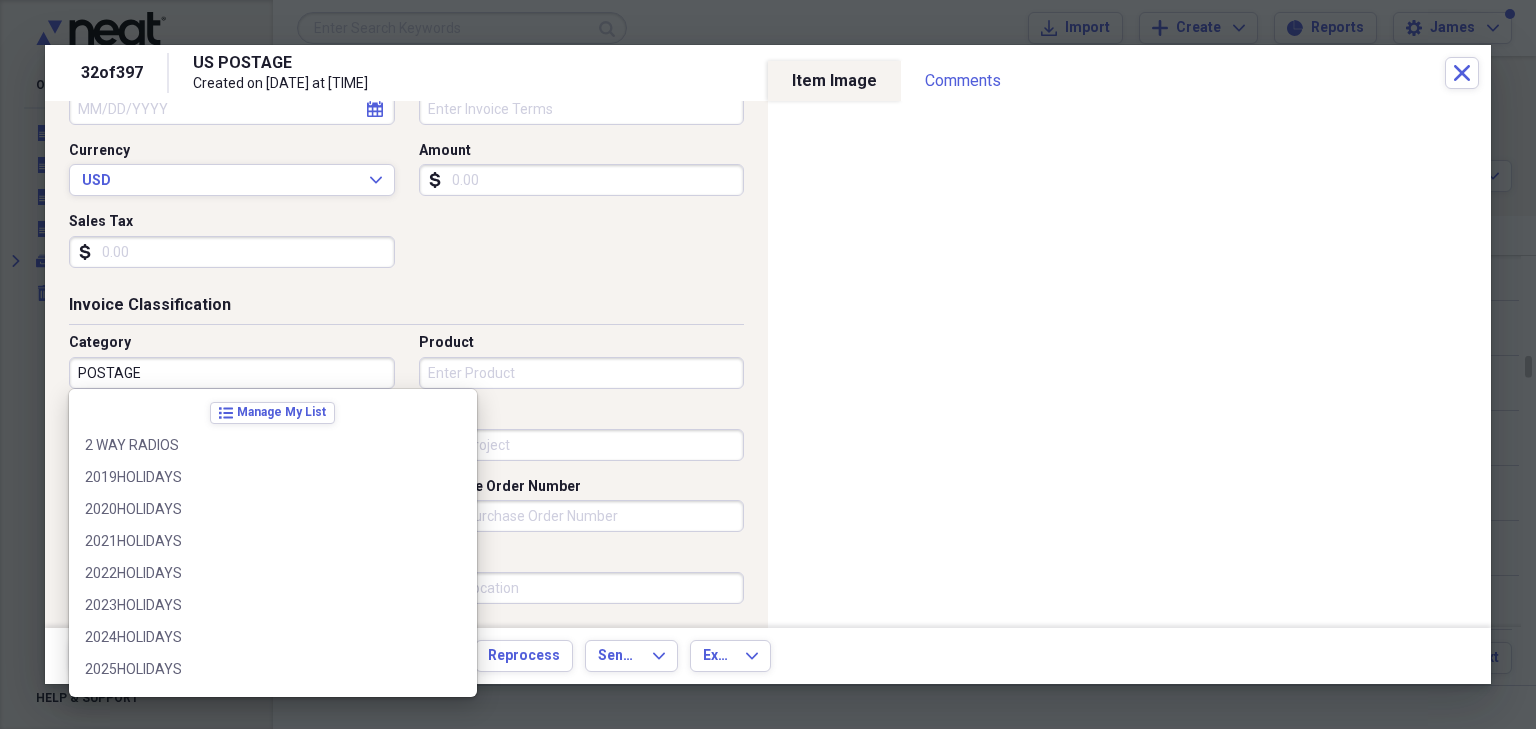 scroll, scrollTop: 15132, scrollLeft: 0, axis: vertical 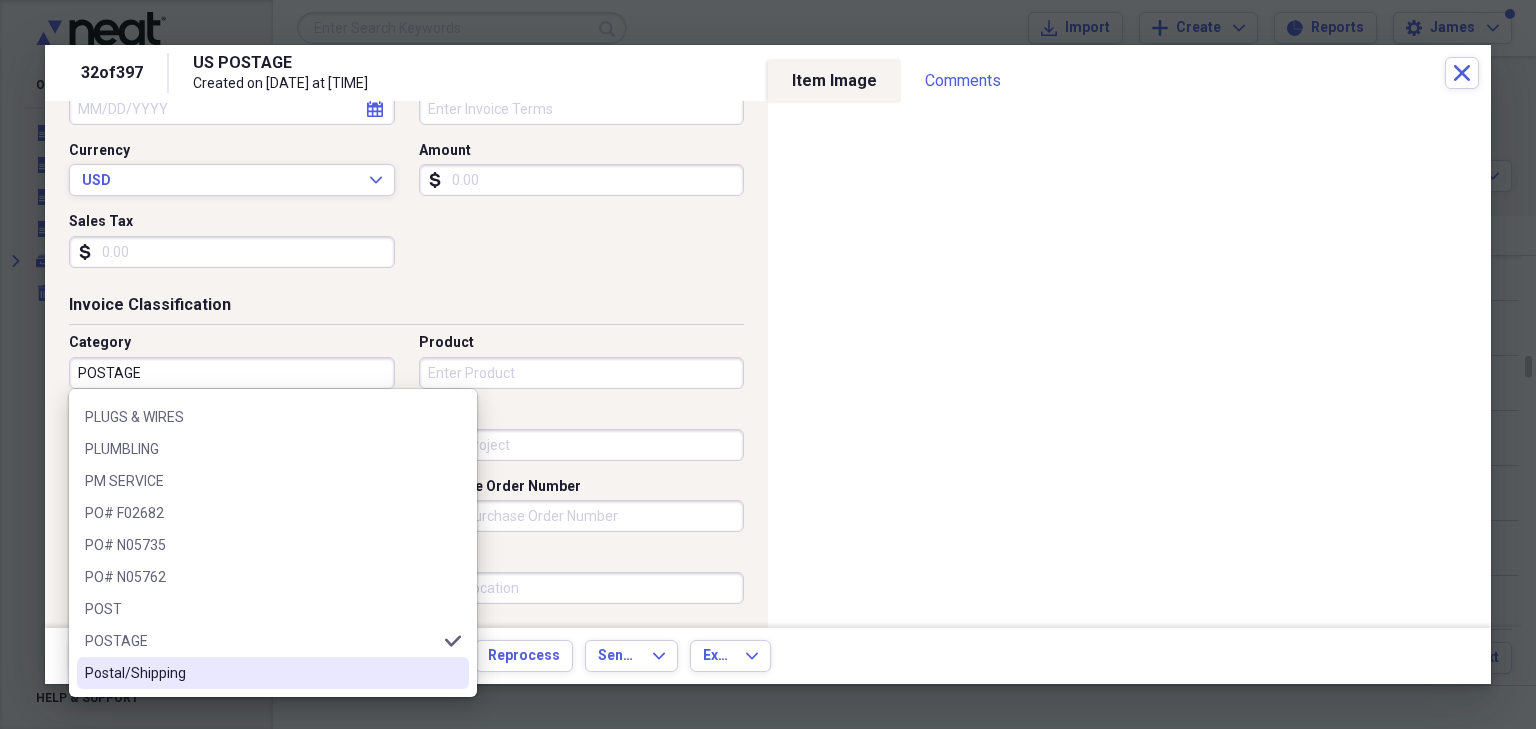 click on "Postal/Shipping" at bounding box center (261, 673) 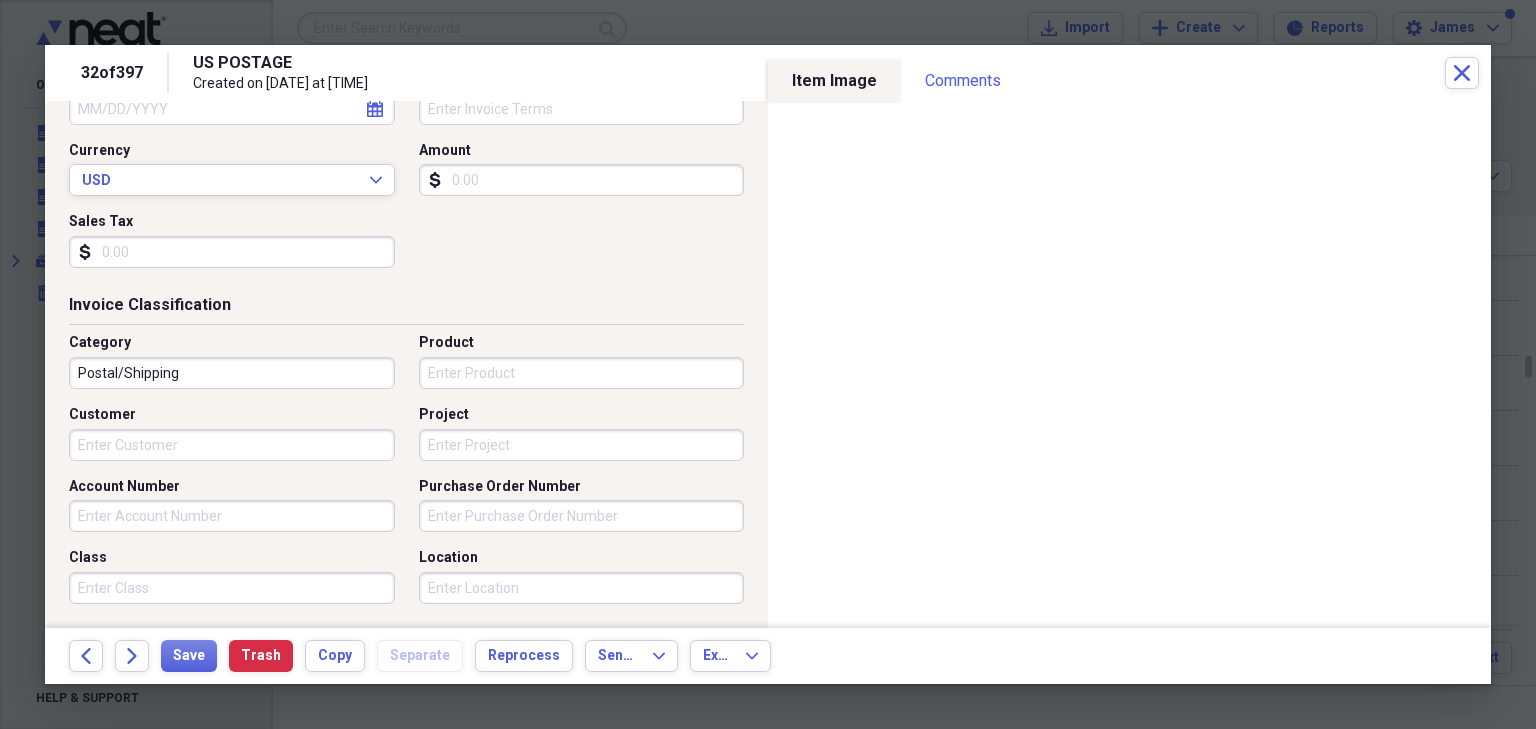 drag, startPoint x: 184, startPoint y: 384, endPoint x: 28, endPoint y: 367, distance: 156.92355 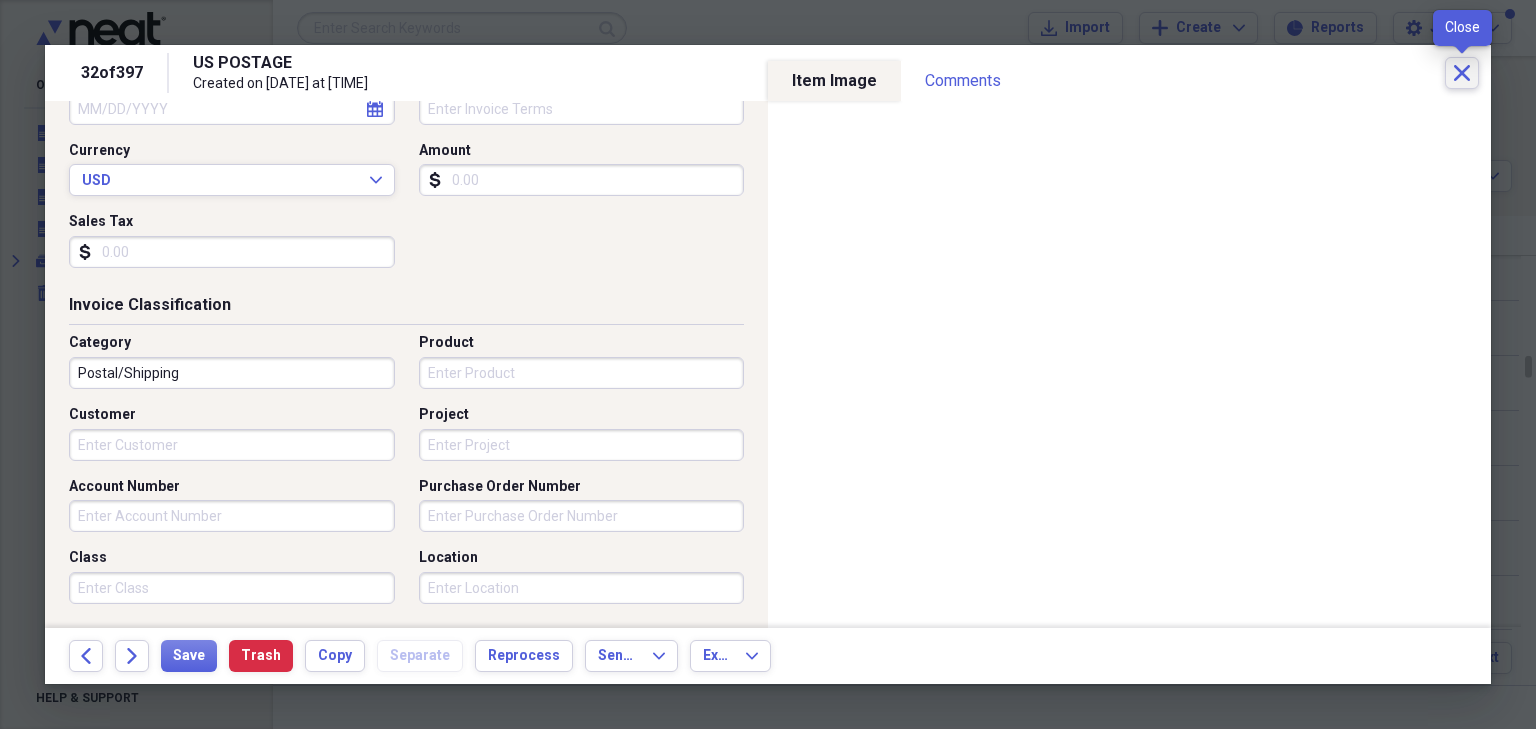 click 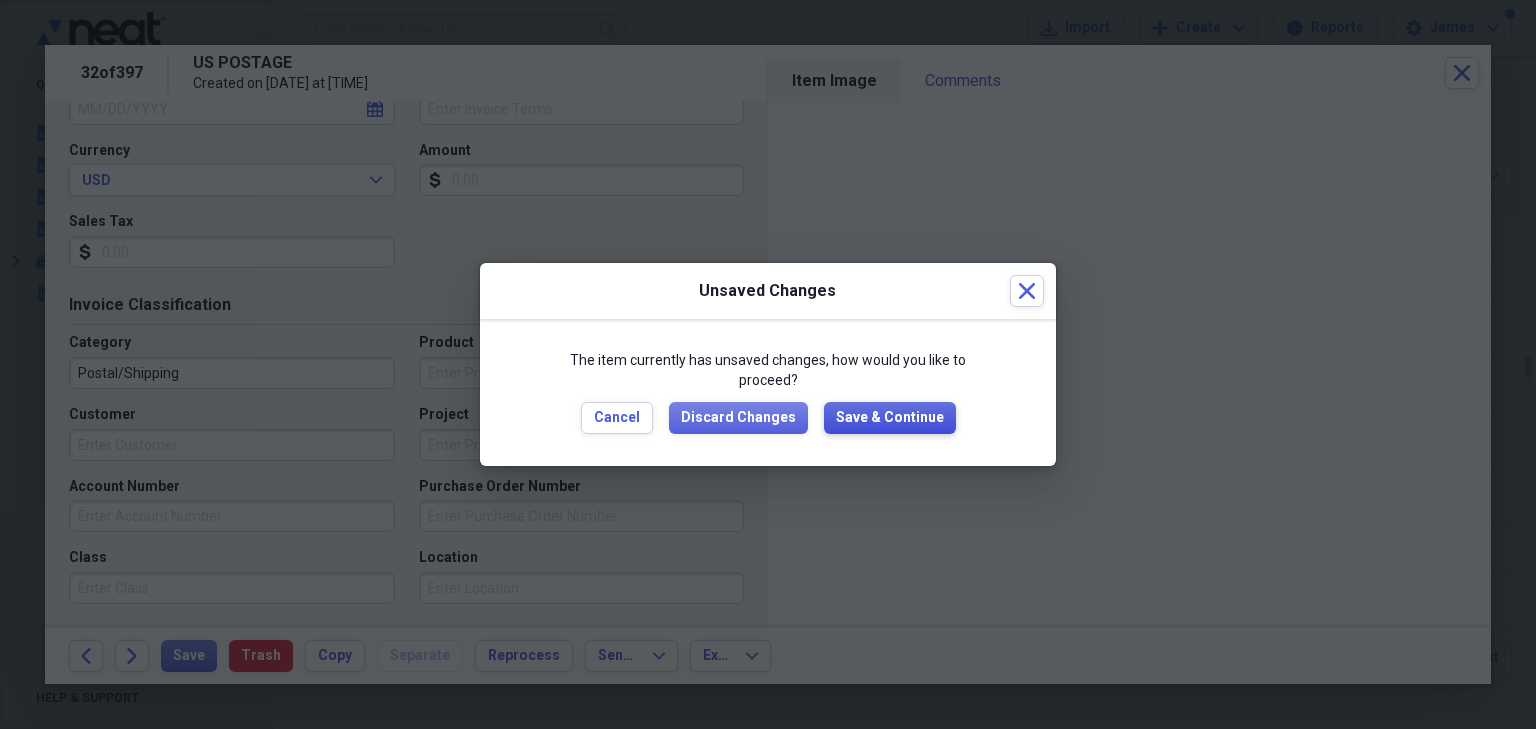 click on "Save & Continue" at bounding box center (890, 418) 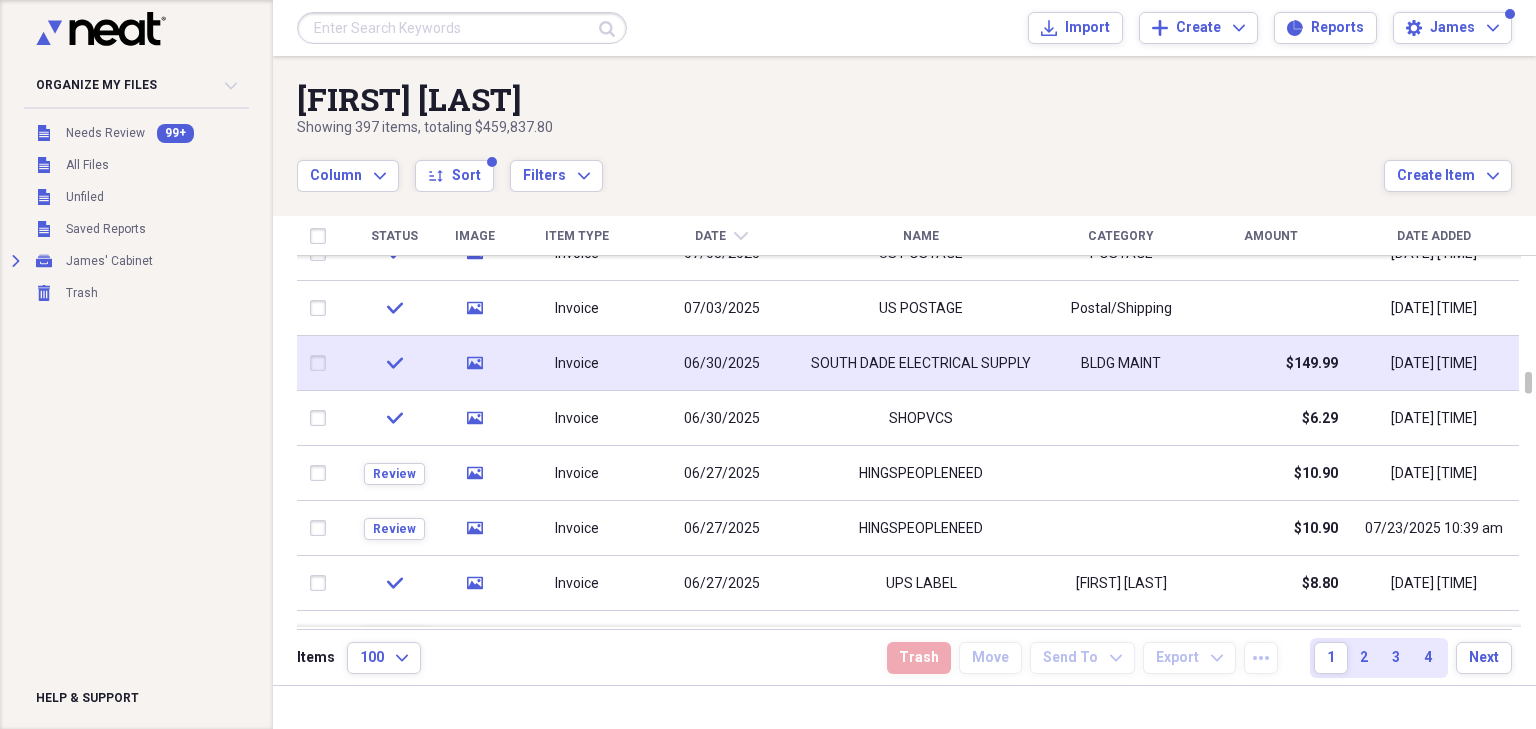 click on "SOUTH DADE ELECTRICAL SUPPLY" at bounding box center [921, 364] 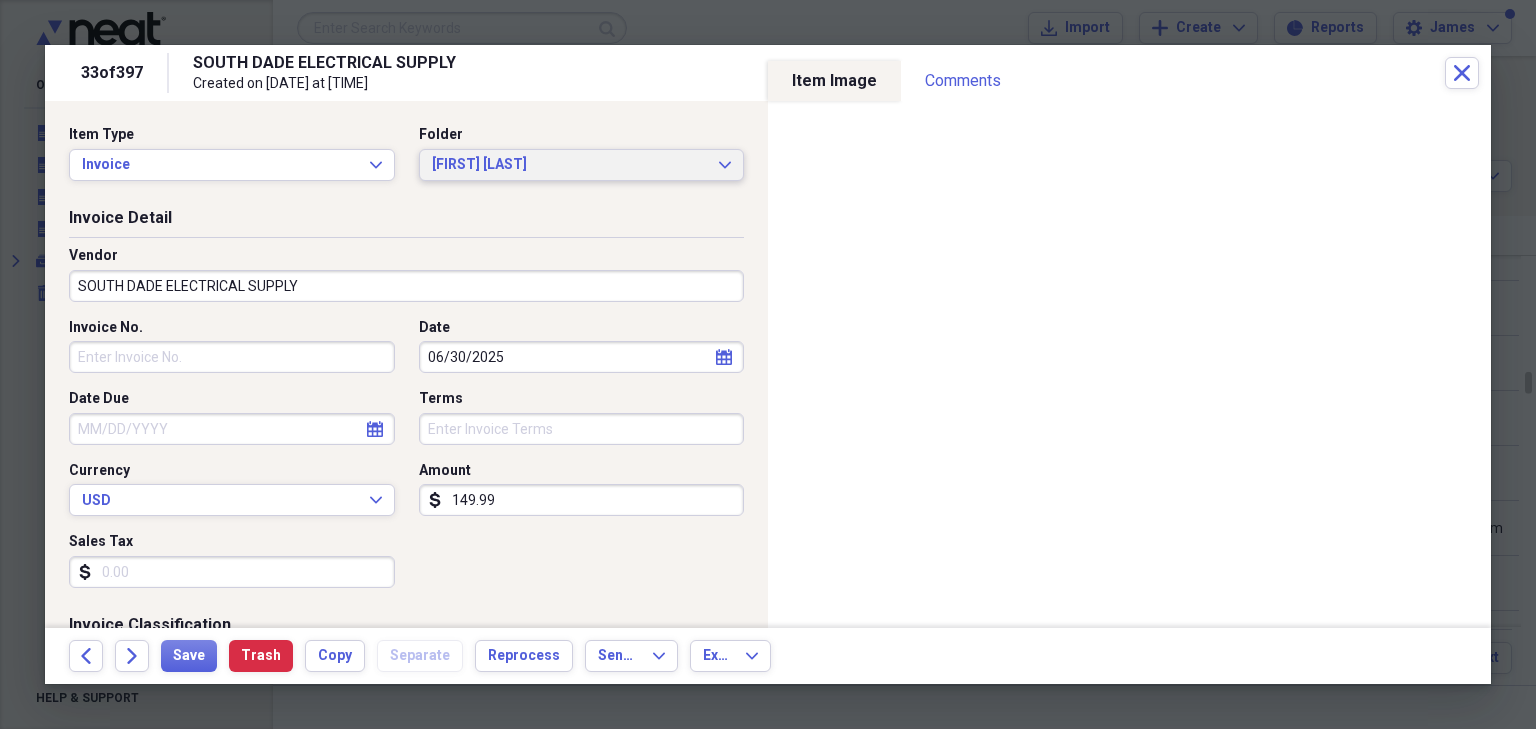 click on "Expand" 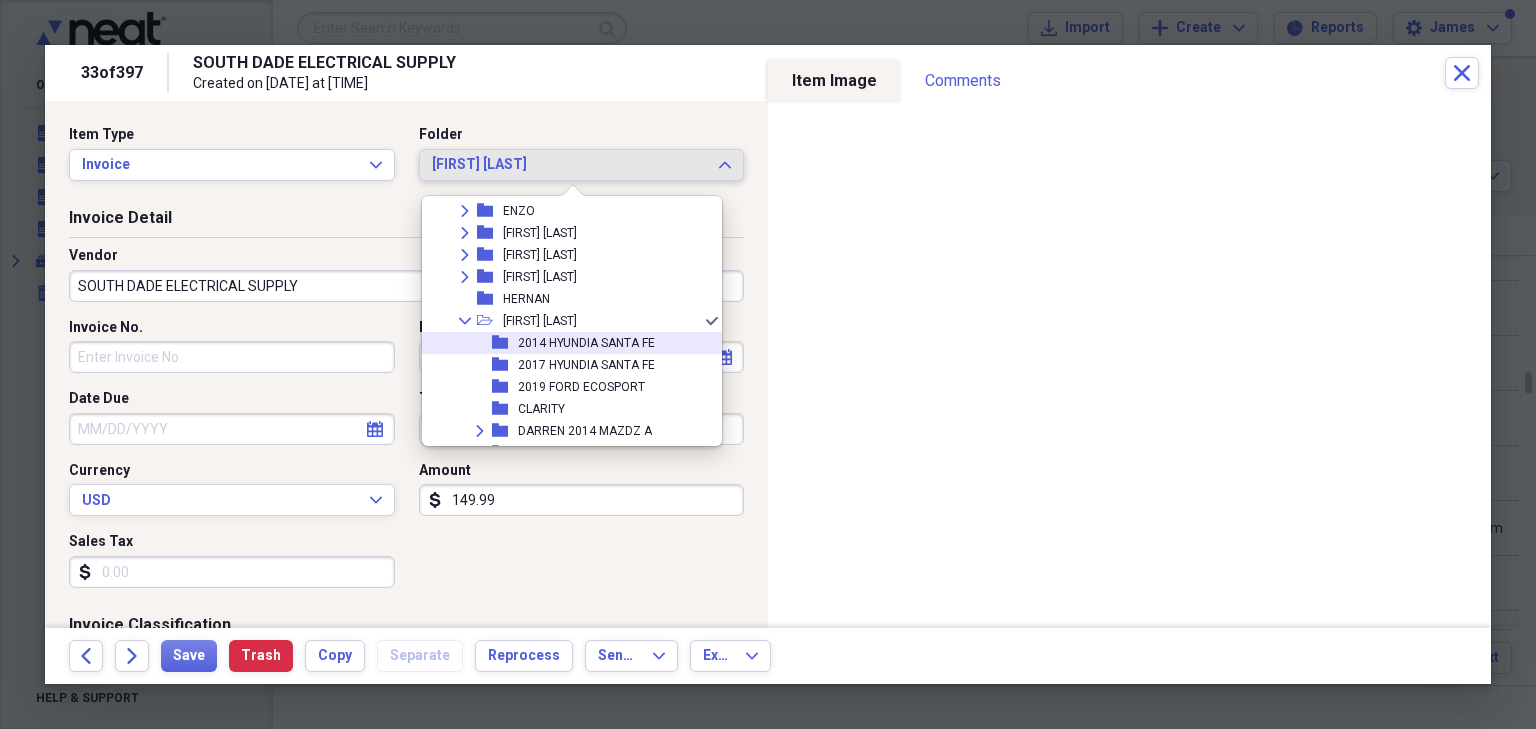 scroll, scrollTop: 3671, scrollLeft: 0, axis: vertical 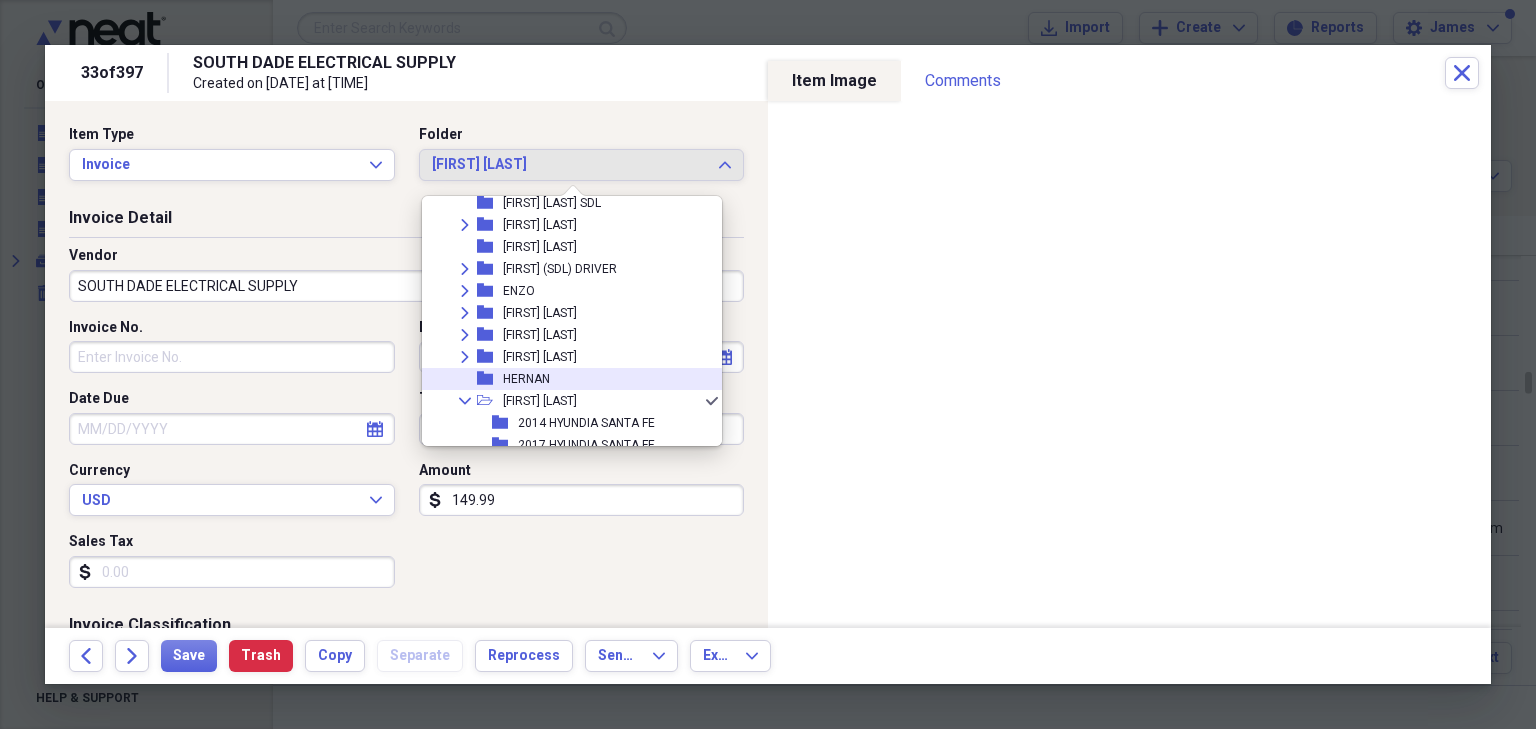 click on "HERNAN" at bounding box center [526, 379] 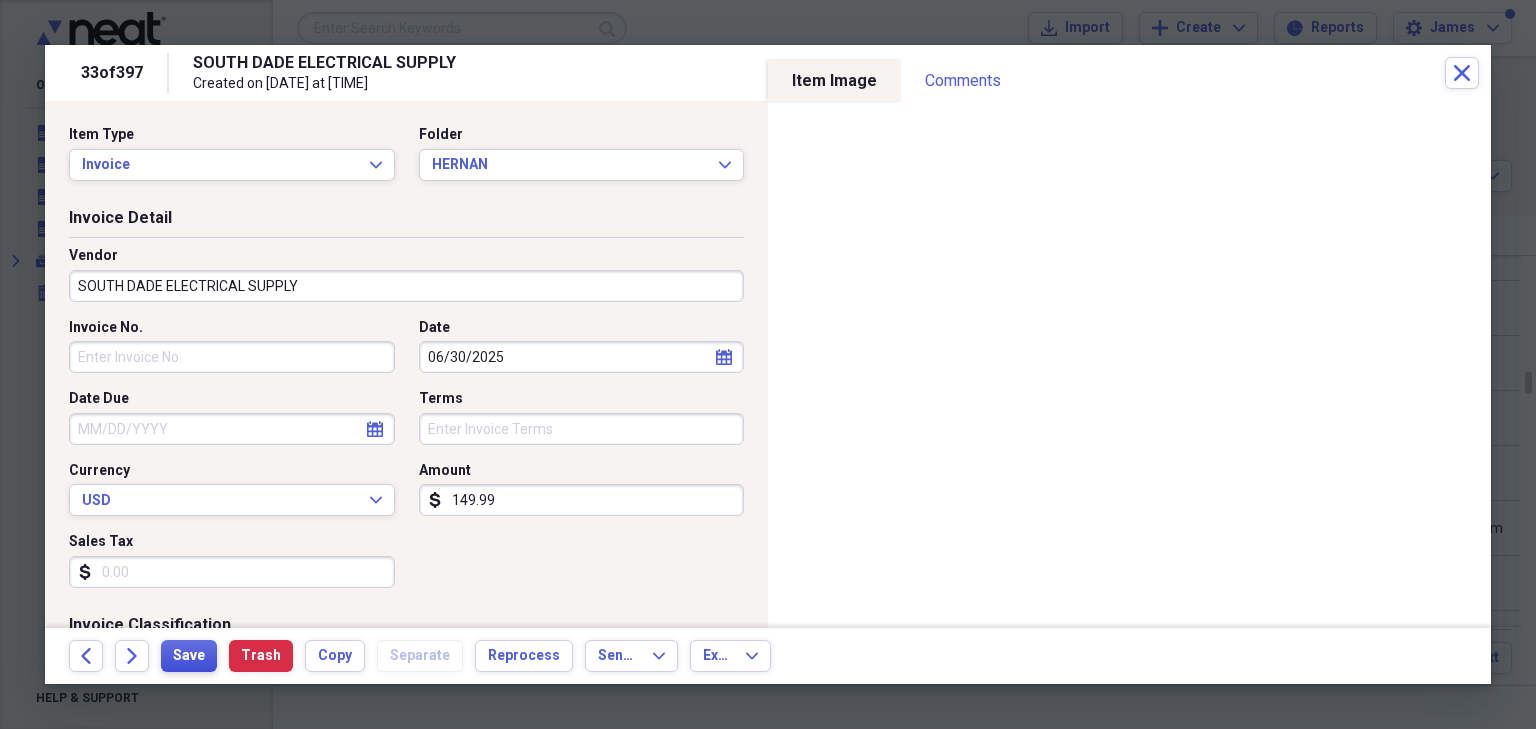 click on "Save" at bounding box center [189, 656] 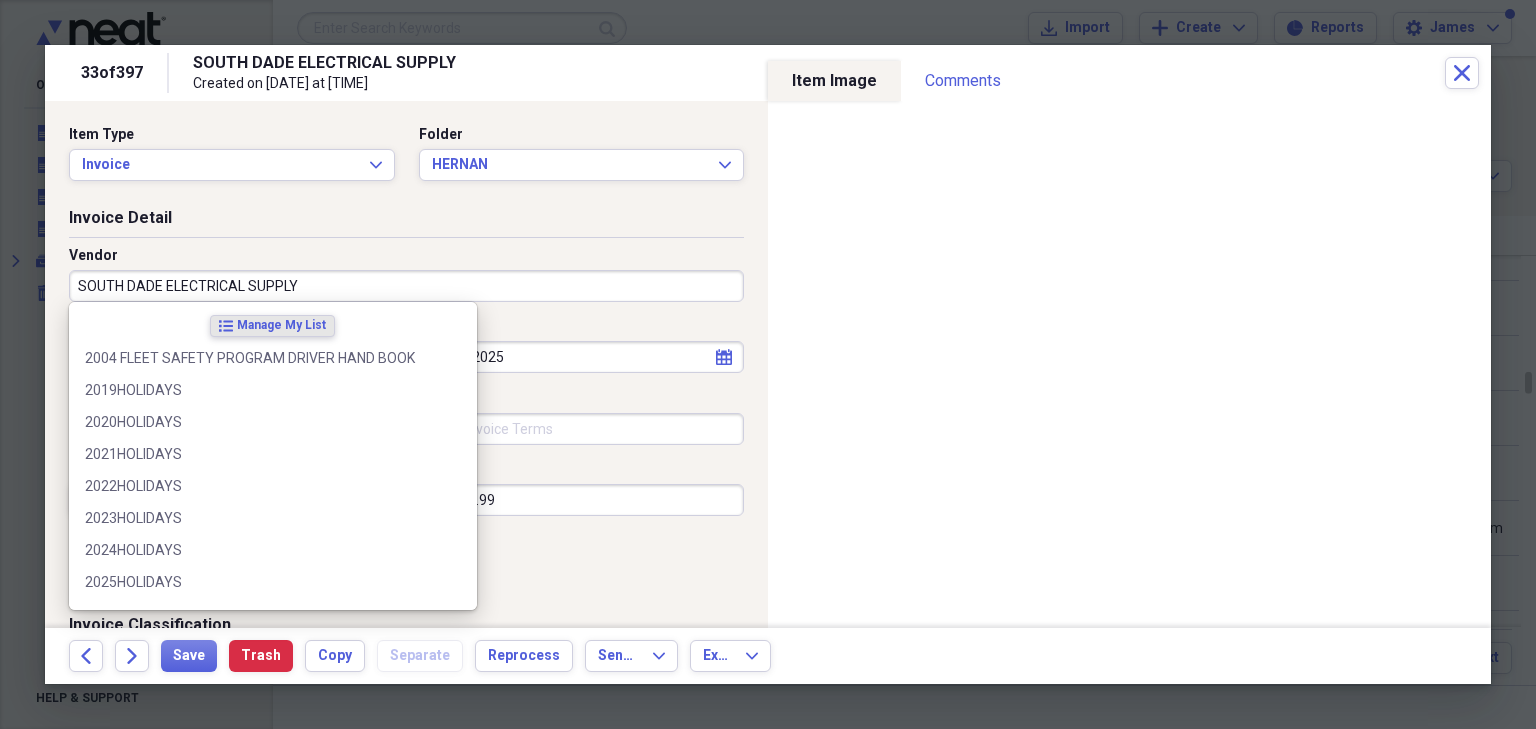 click on "SOUTH DADE ELECTRICAL SUPPLY" at bounding box center [406, 286] 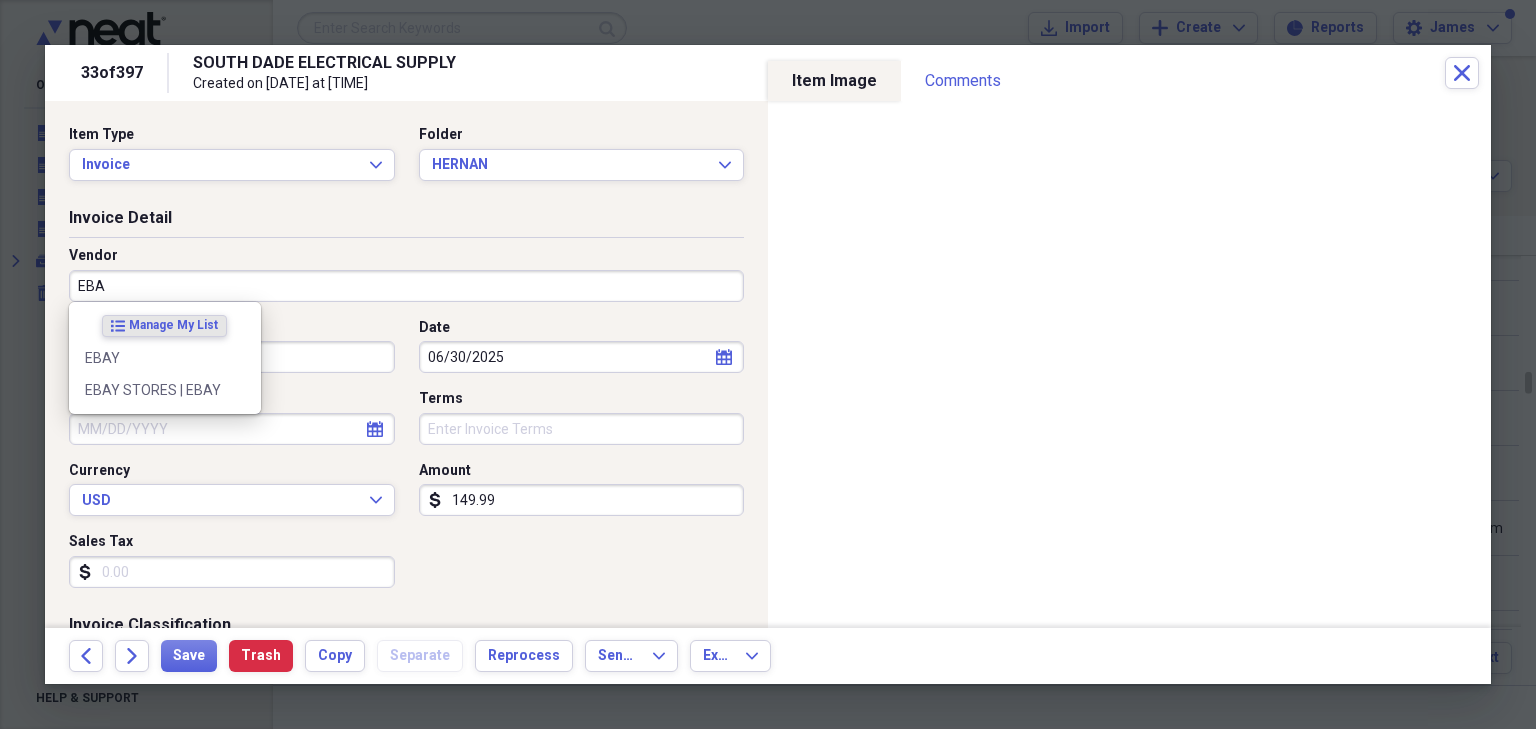 type on "EBAY" 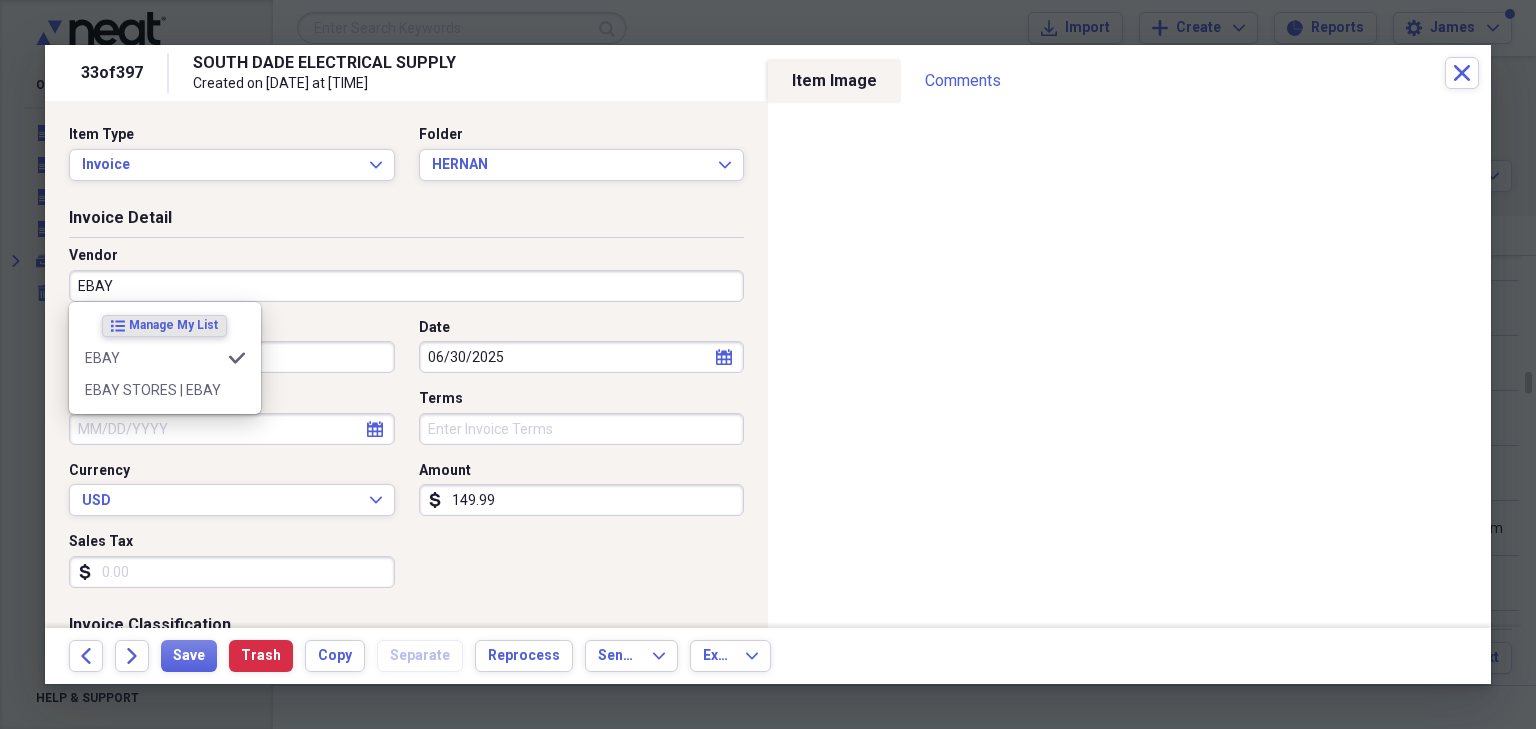 type on "PO# F02682" 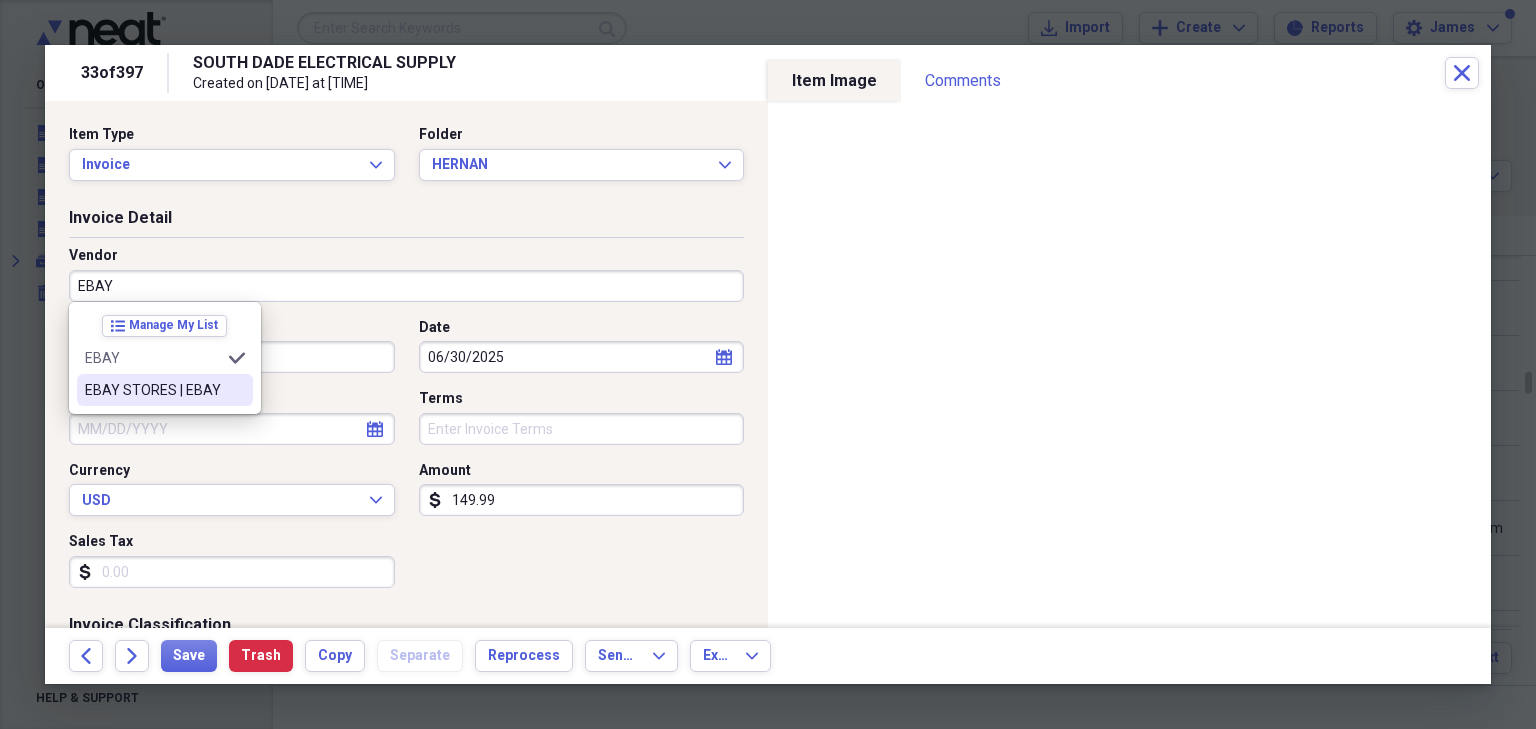 click on "EBAY STORES | EBAY" at bounding box center (153, 390) 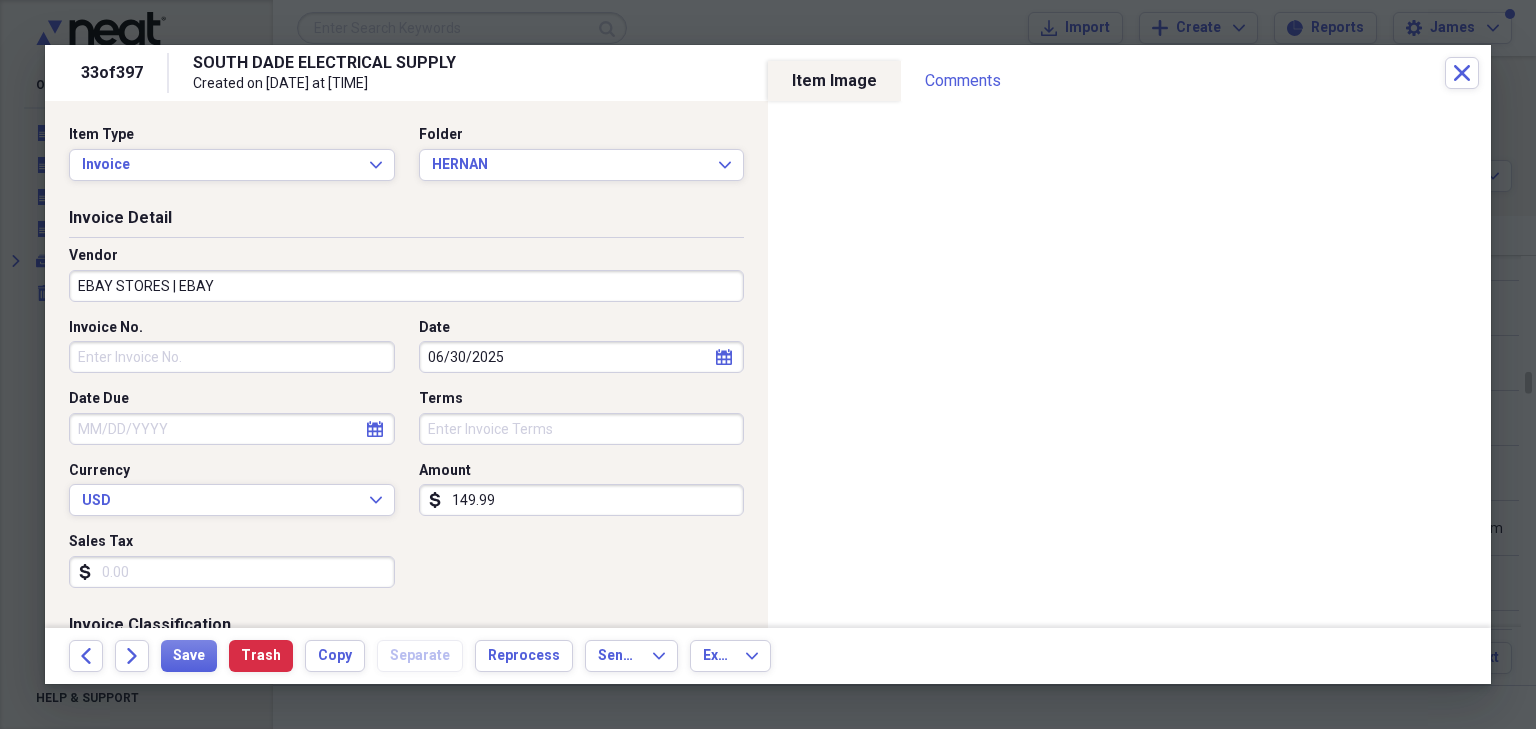 type on "MISC PURCHASES" 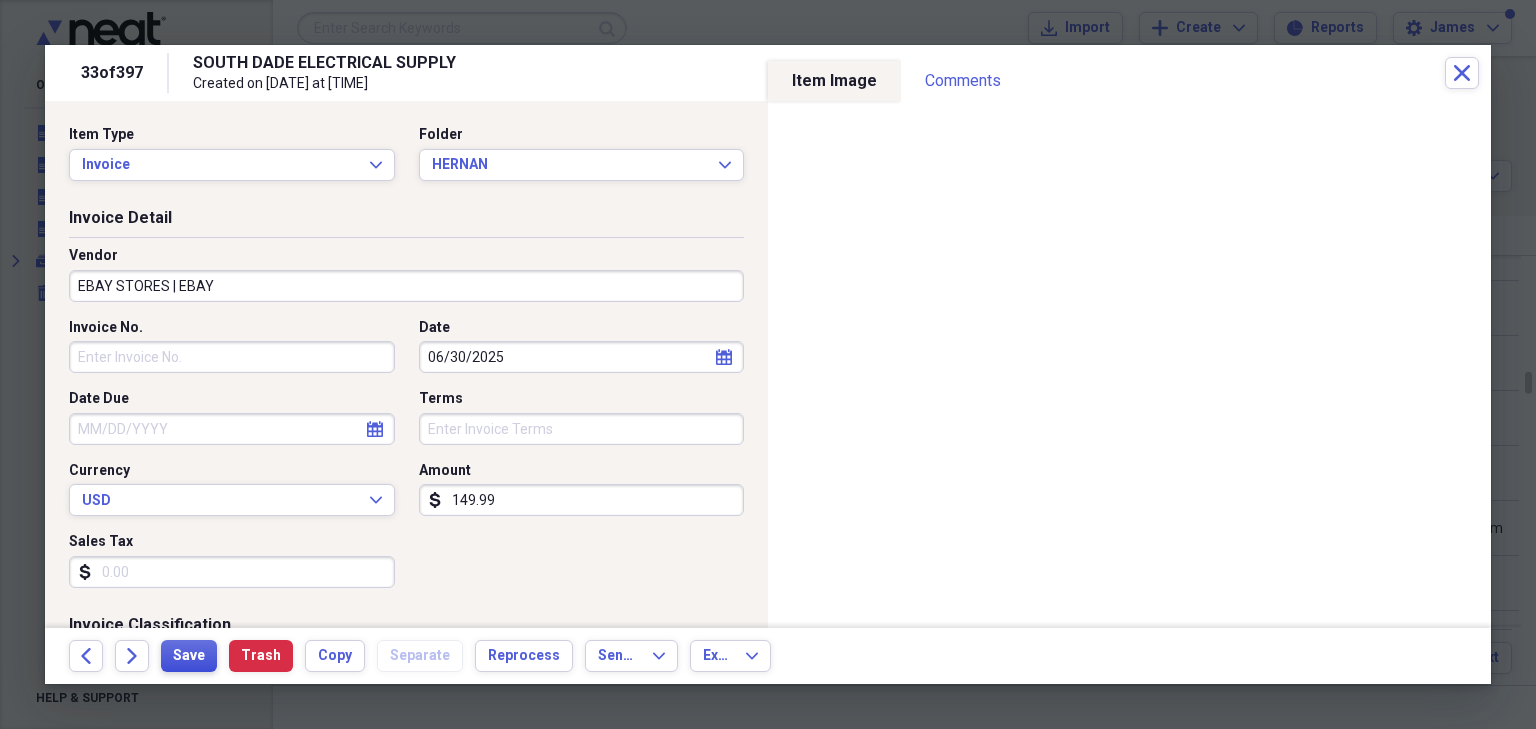 click on "Save" at bounding box center [189, 656] 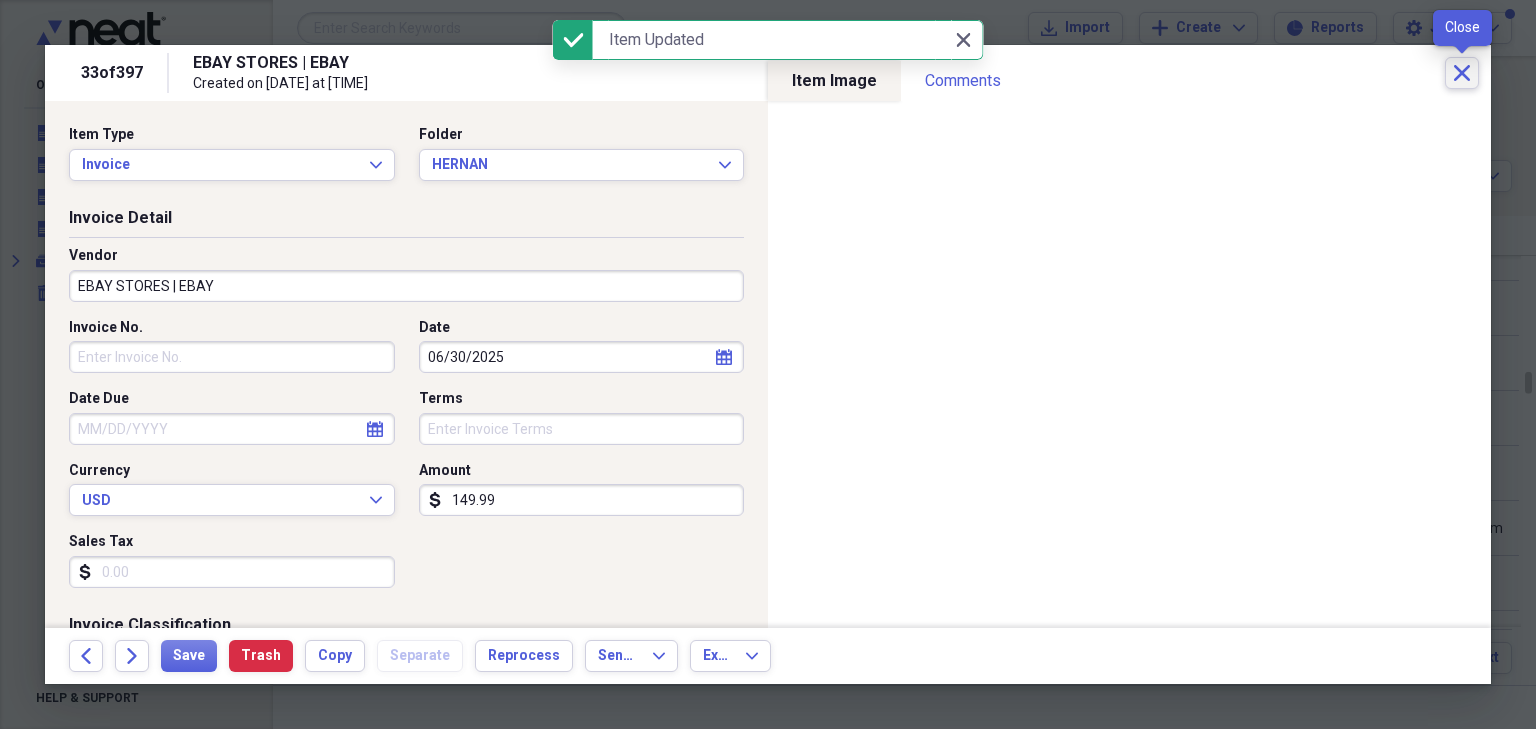 click 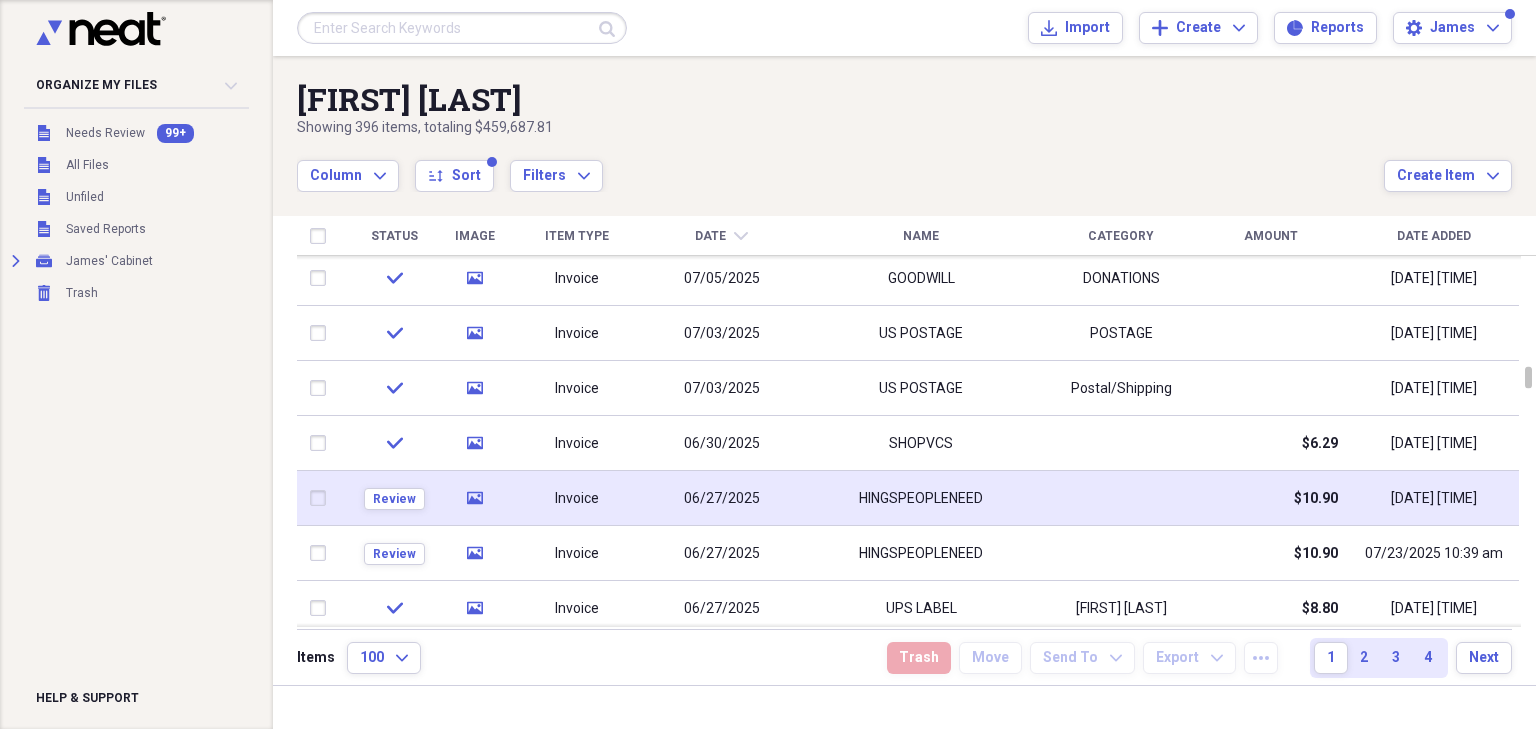 click on "HINGSPEOPLENEED" at bounding box center [921, 499] 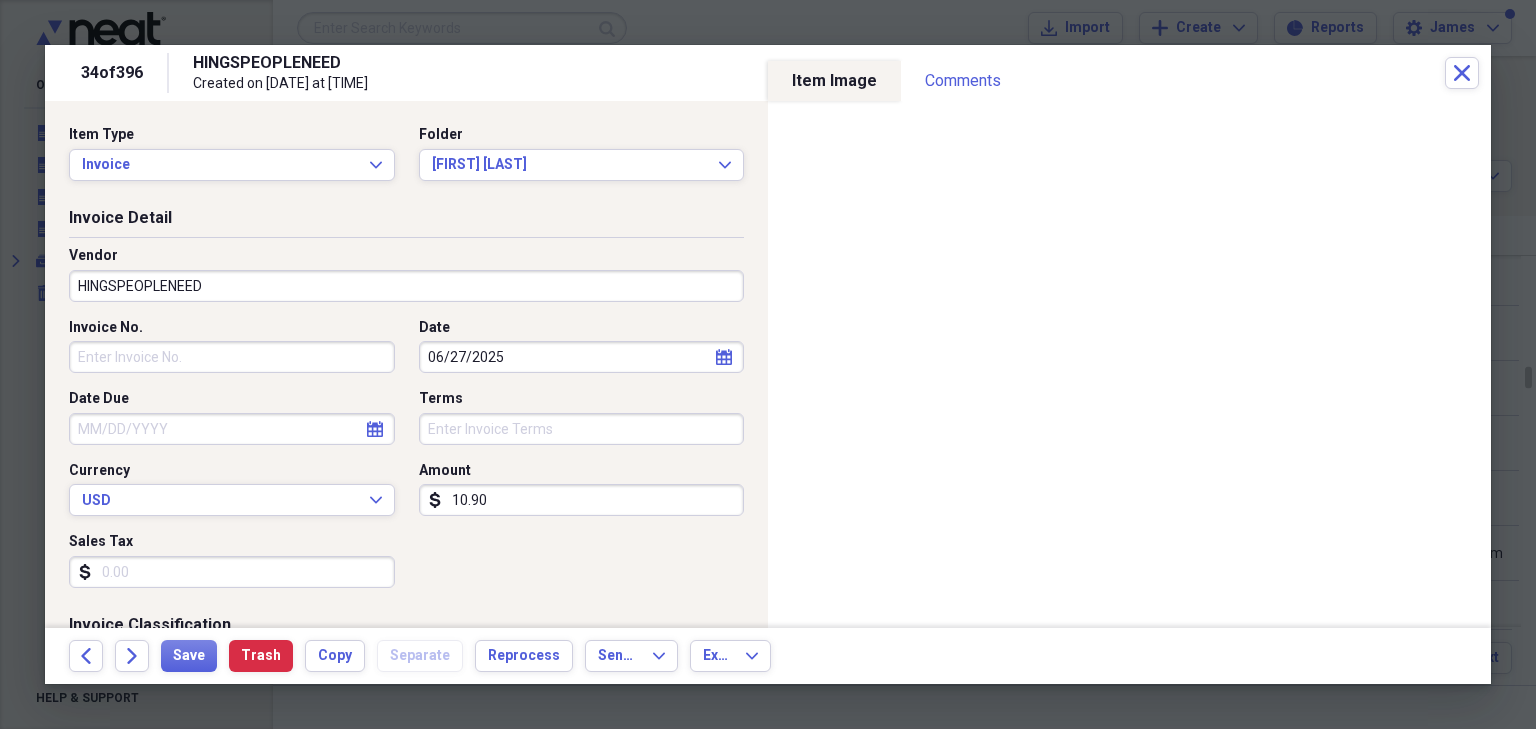 click on "HINGSPEOPLENEED" at bounding box center [406, 286] 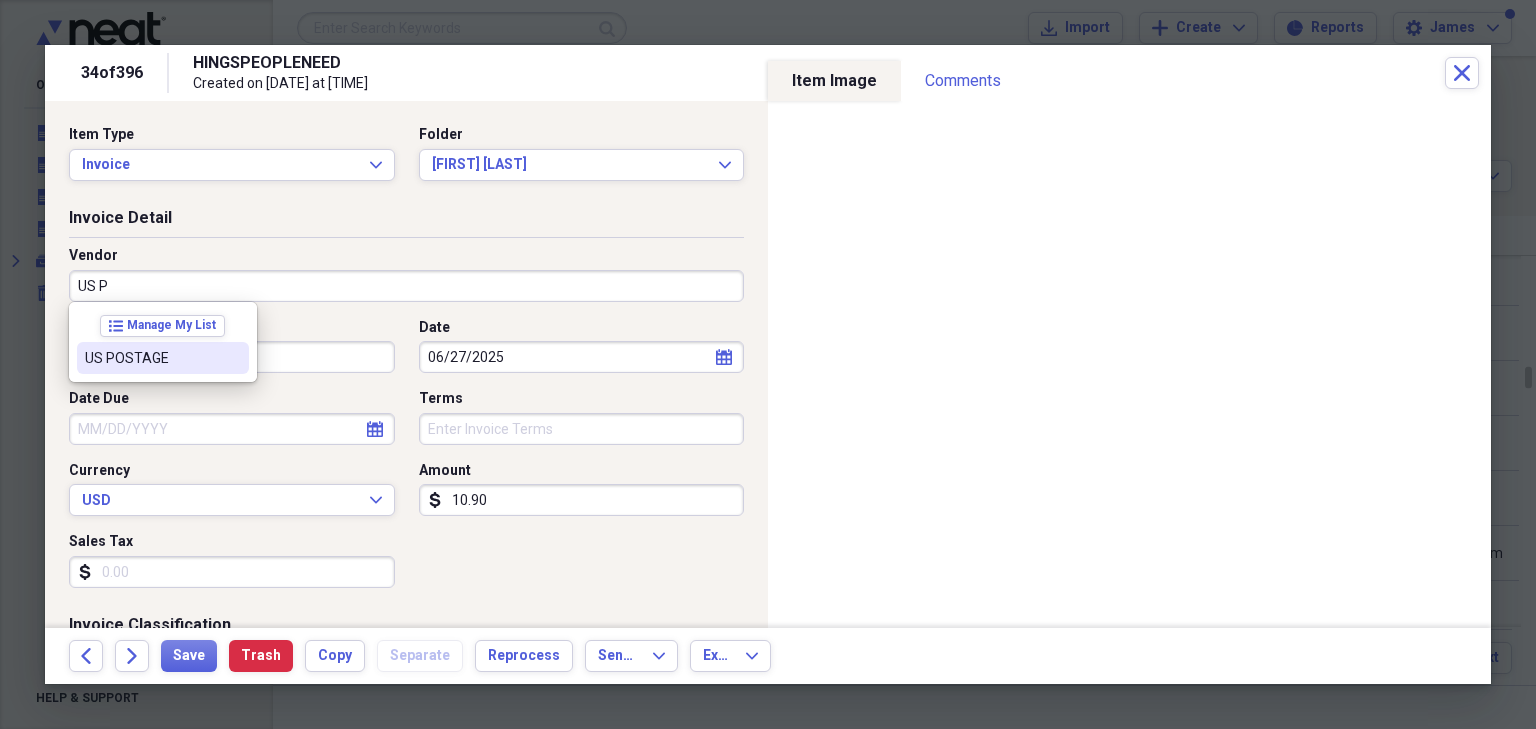 click on "US POSTAGE" at bounding box center (151, 358) 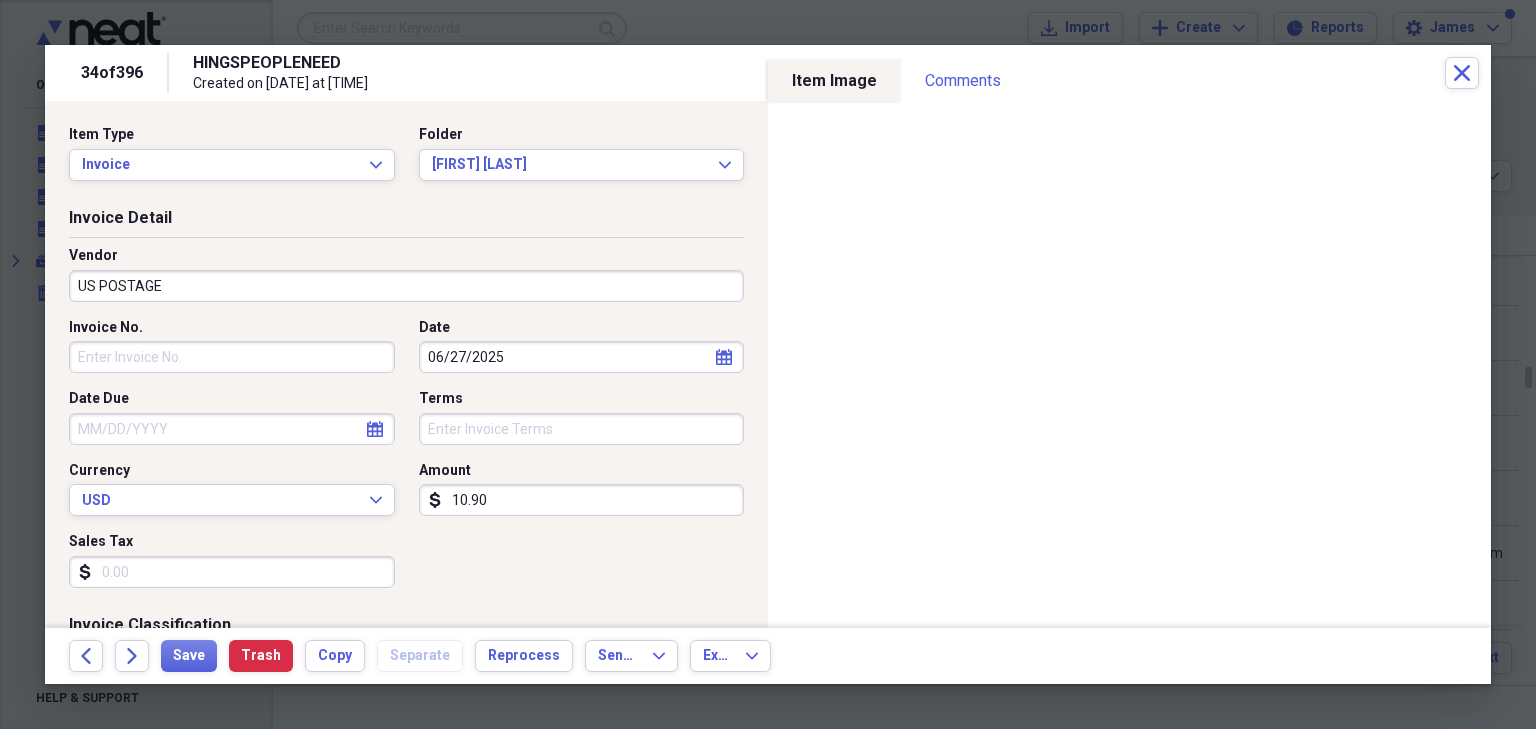 type on "Postal/Shipping" 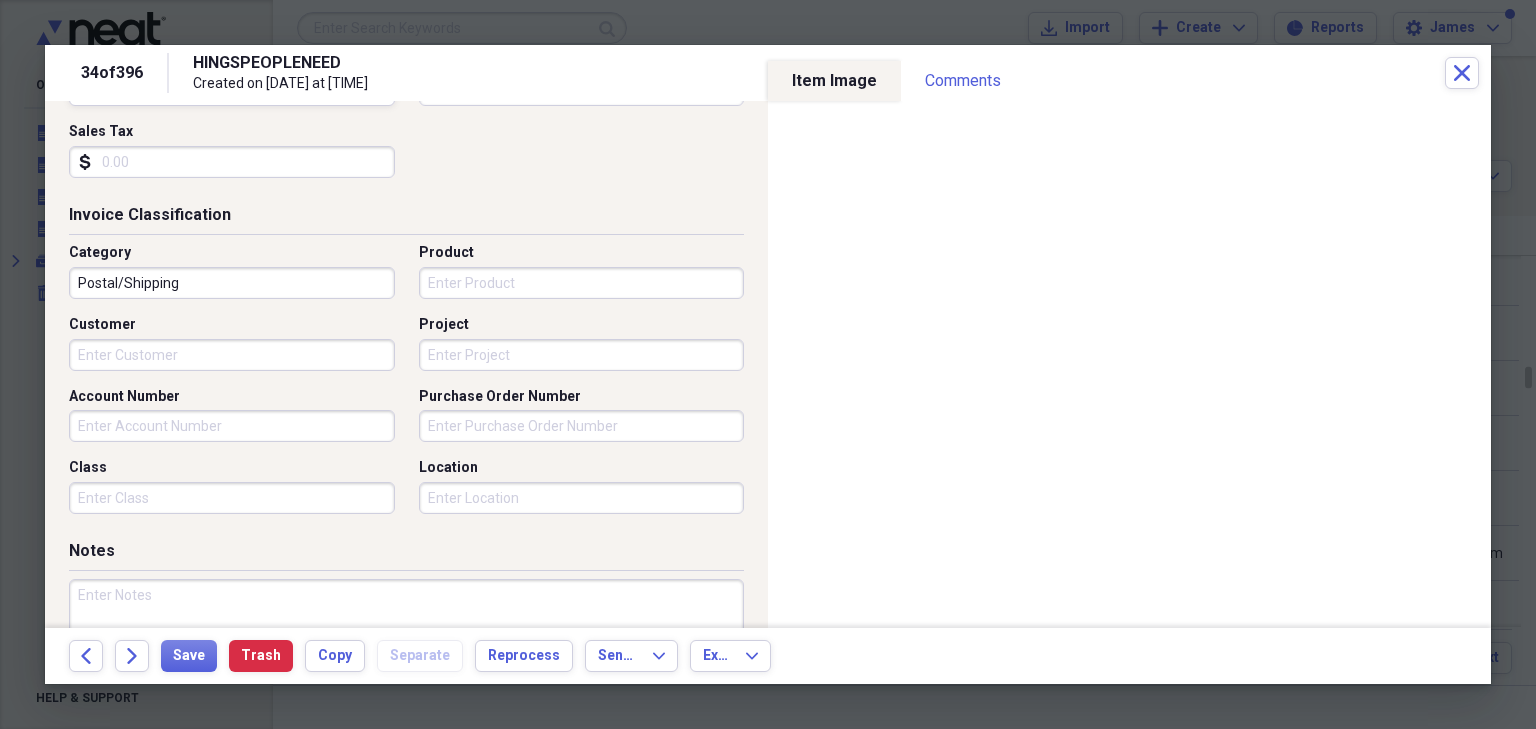 scroll, scrollTop: 400, scrollLeft: 0, axis: vertical 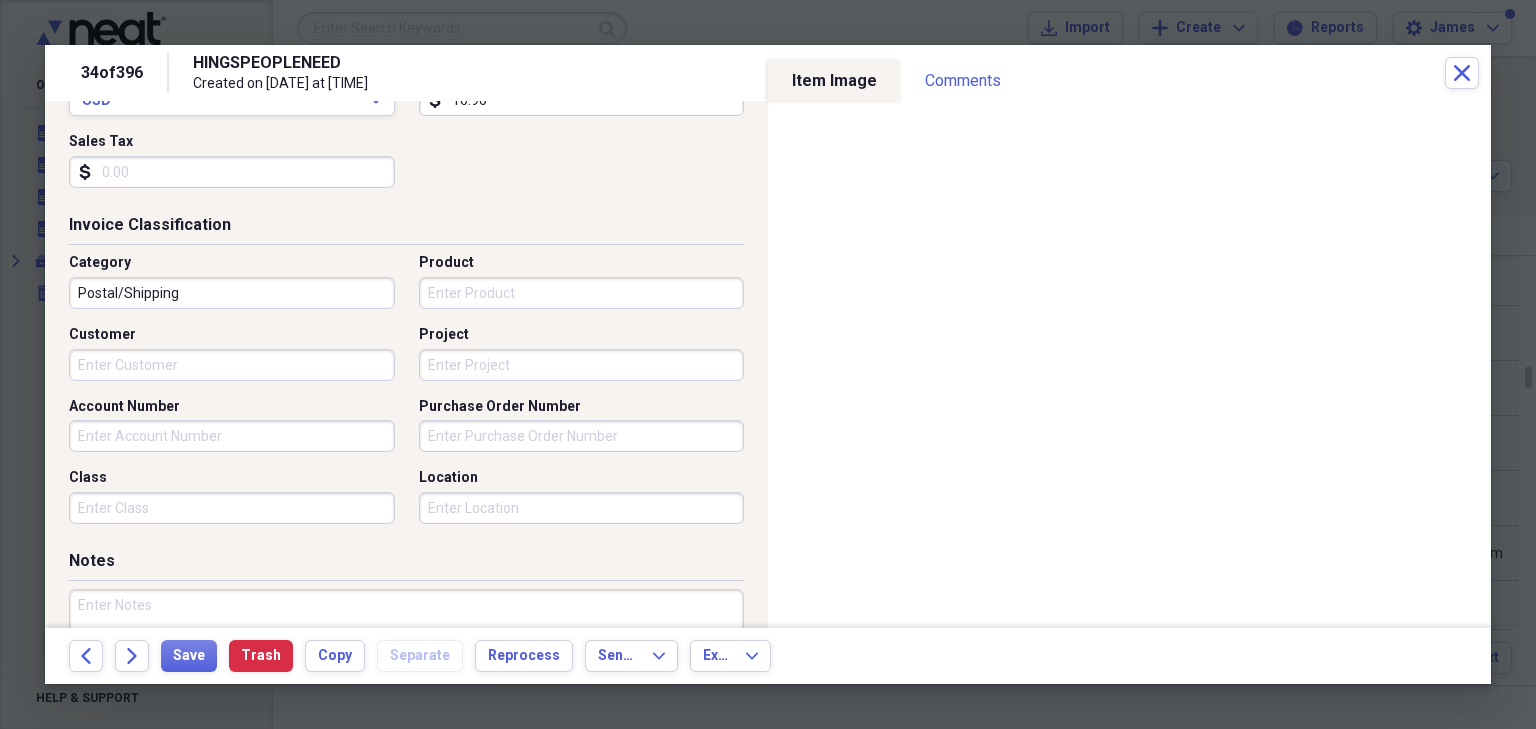 click on "Postal/Shipping" at bounding box center (232, 293) 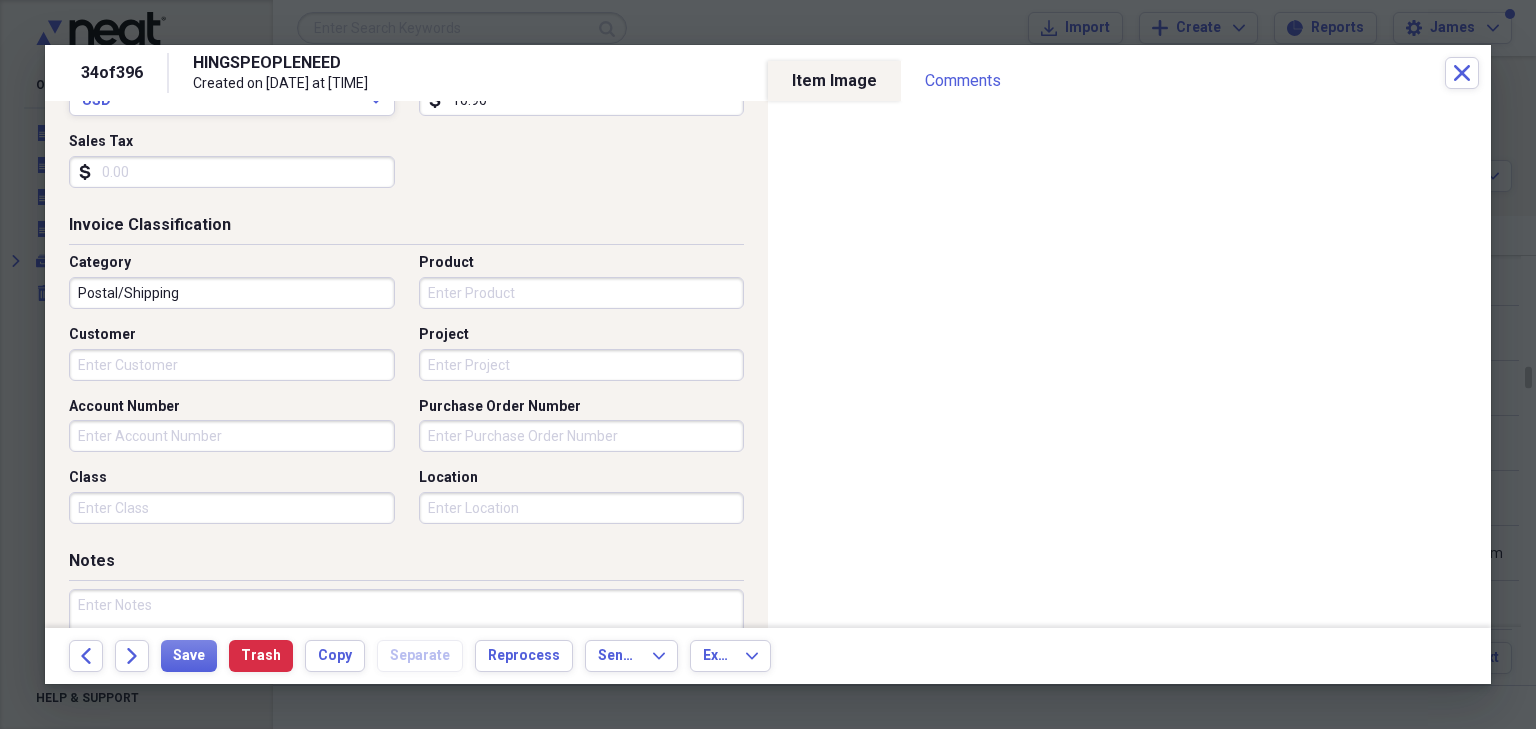 click on "Invoice Classification" at bounding box center [406, 229] 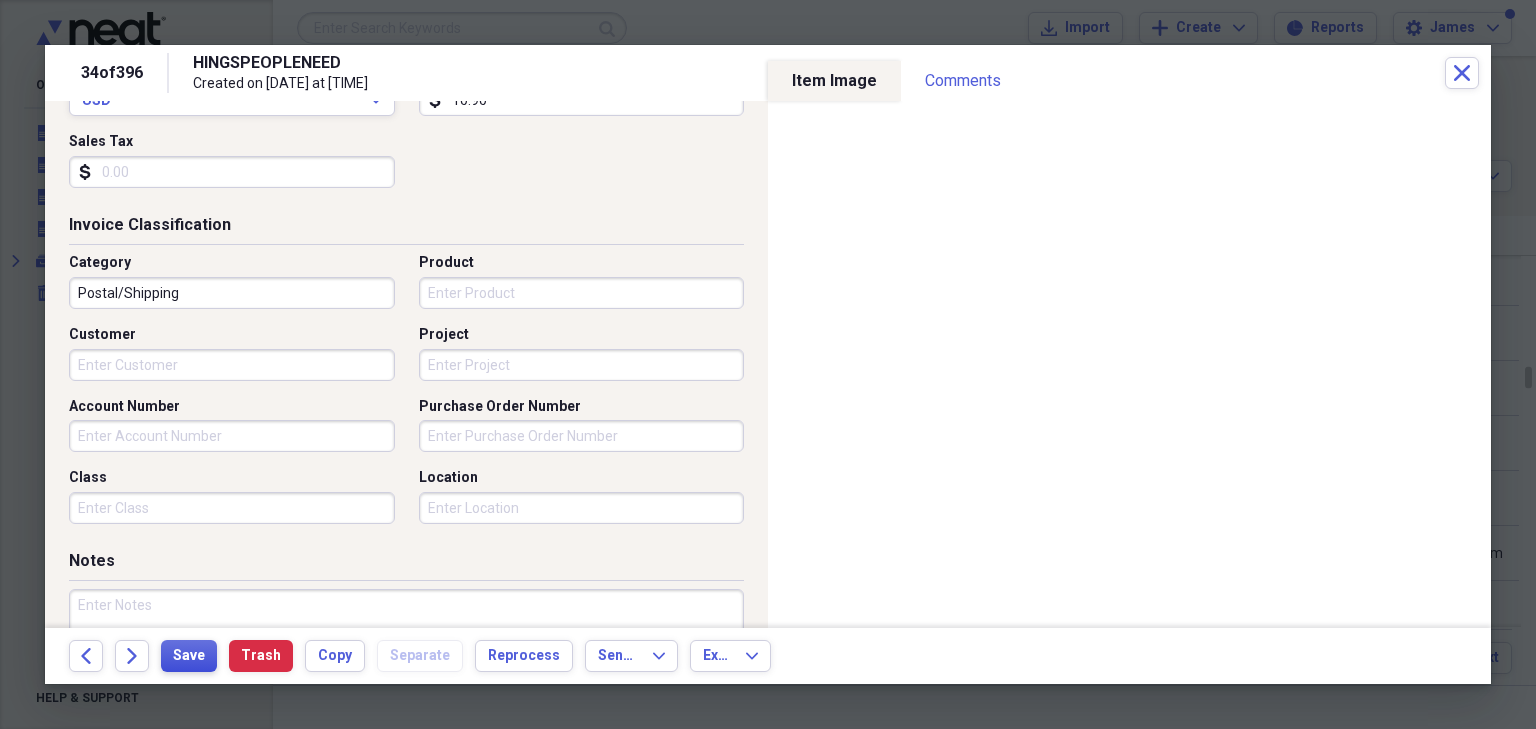click on "Save" at bounding box center (189, 656) 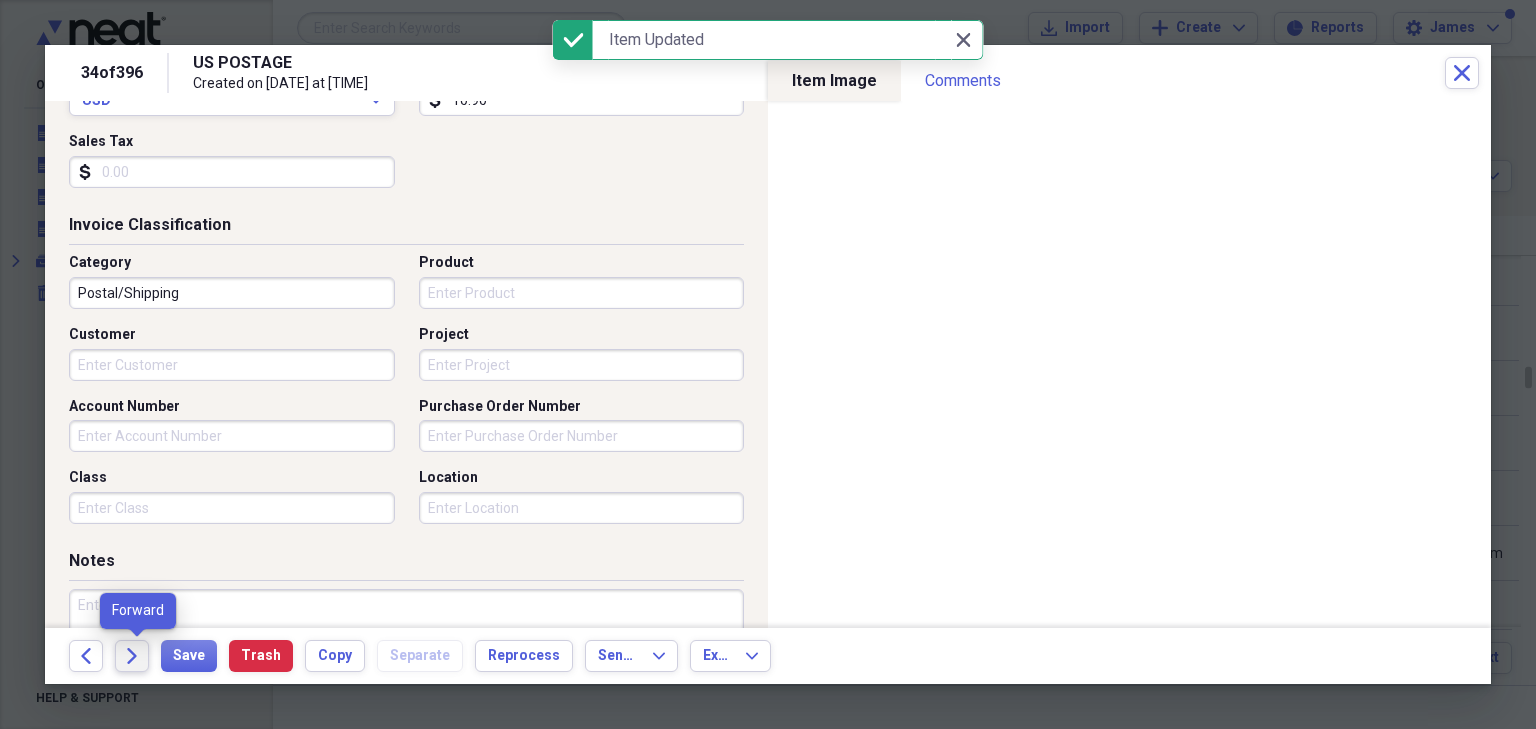 click on "Forward" 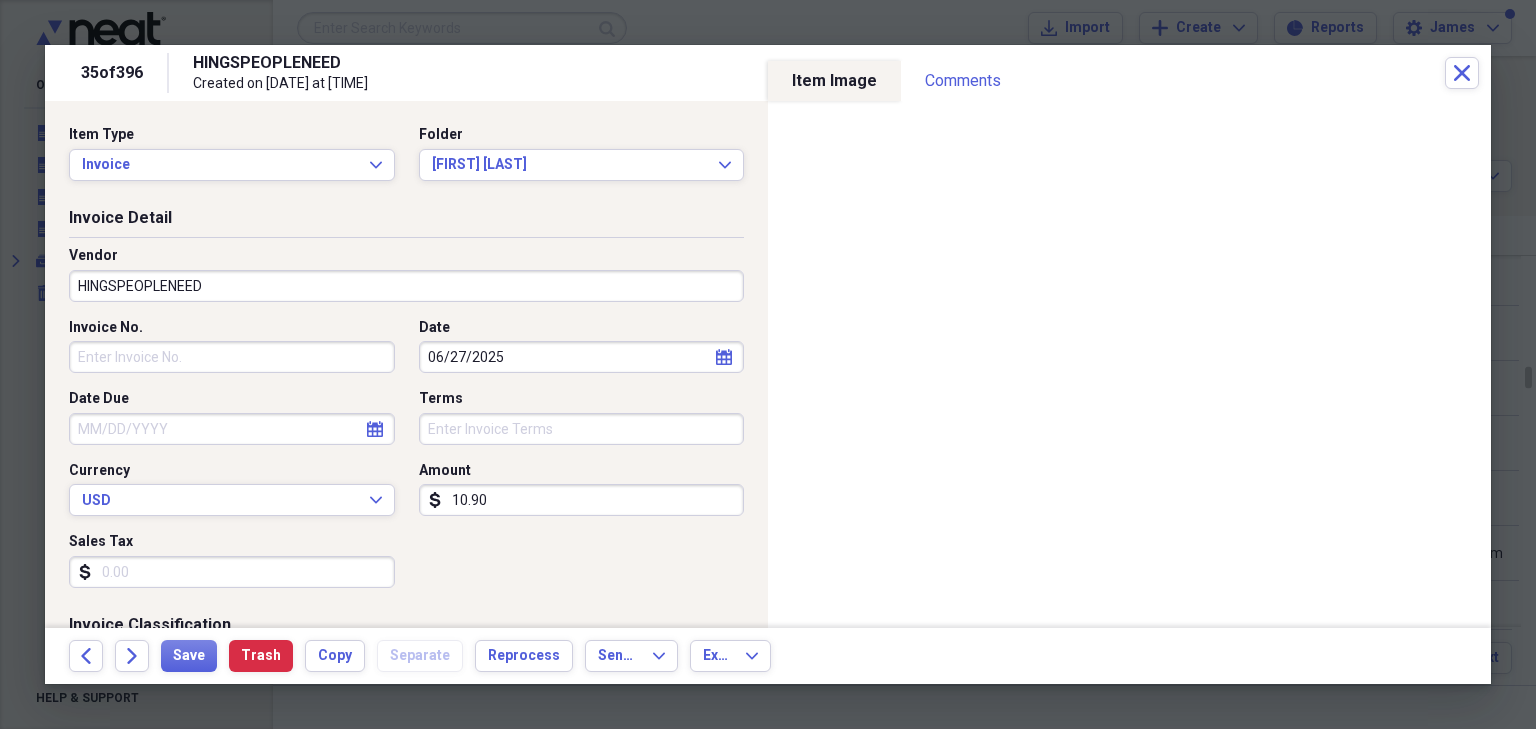 click on "HINGSPEOPLENEED" at bounding box center (406, 286) 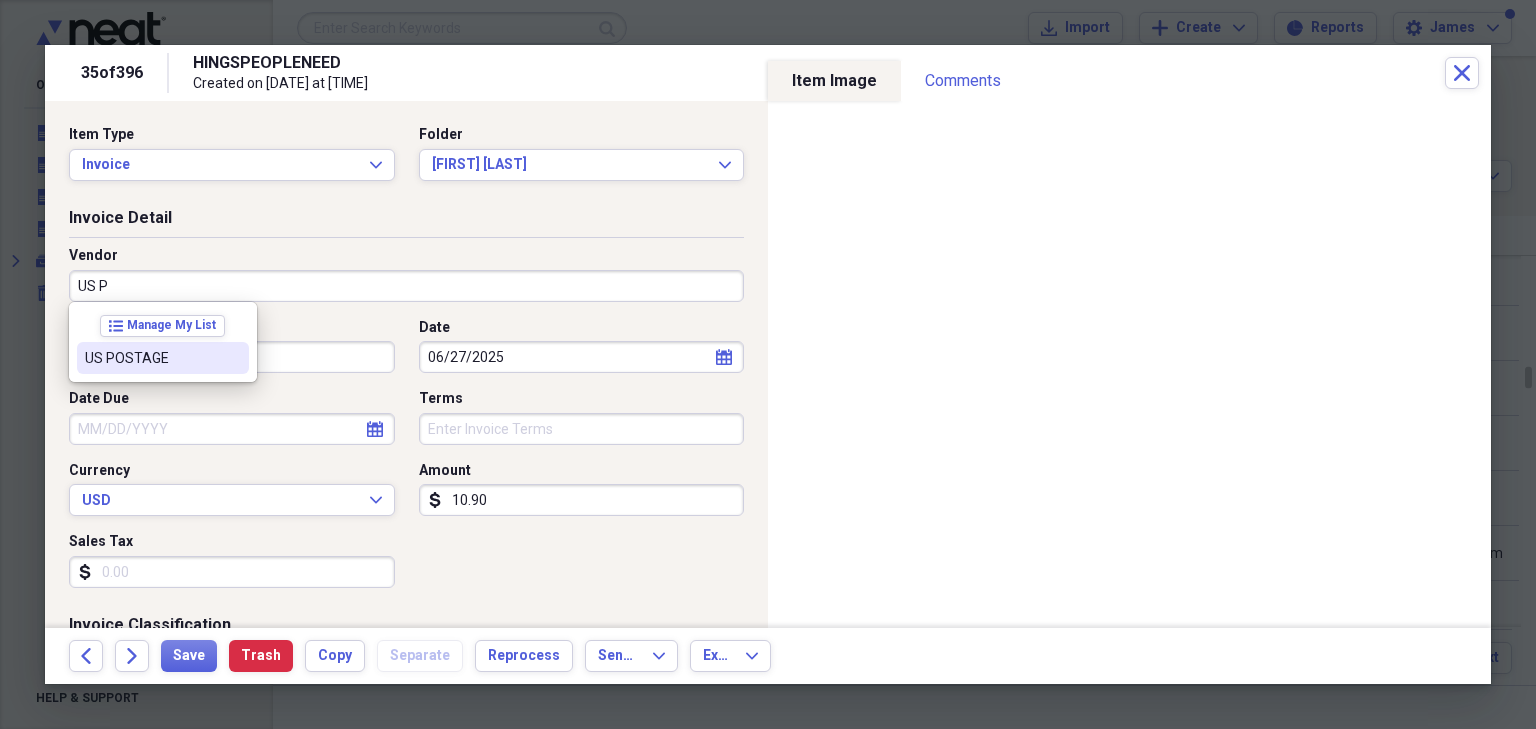 click on "US POSTAGE" at bounding box center (151, 358) 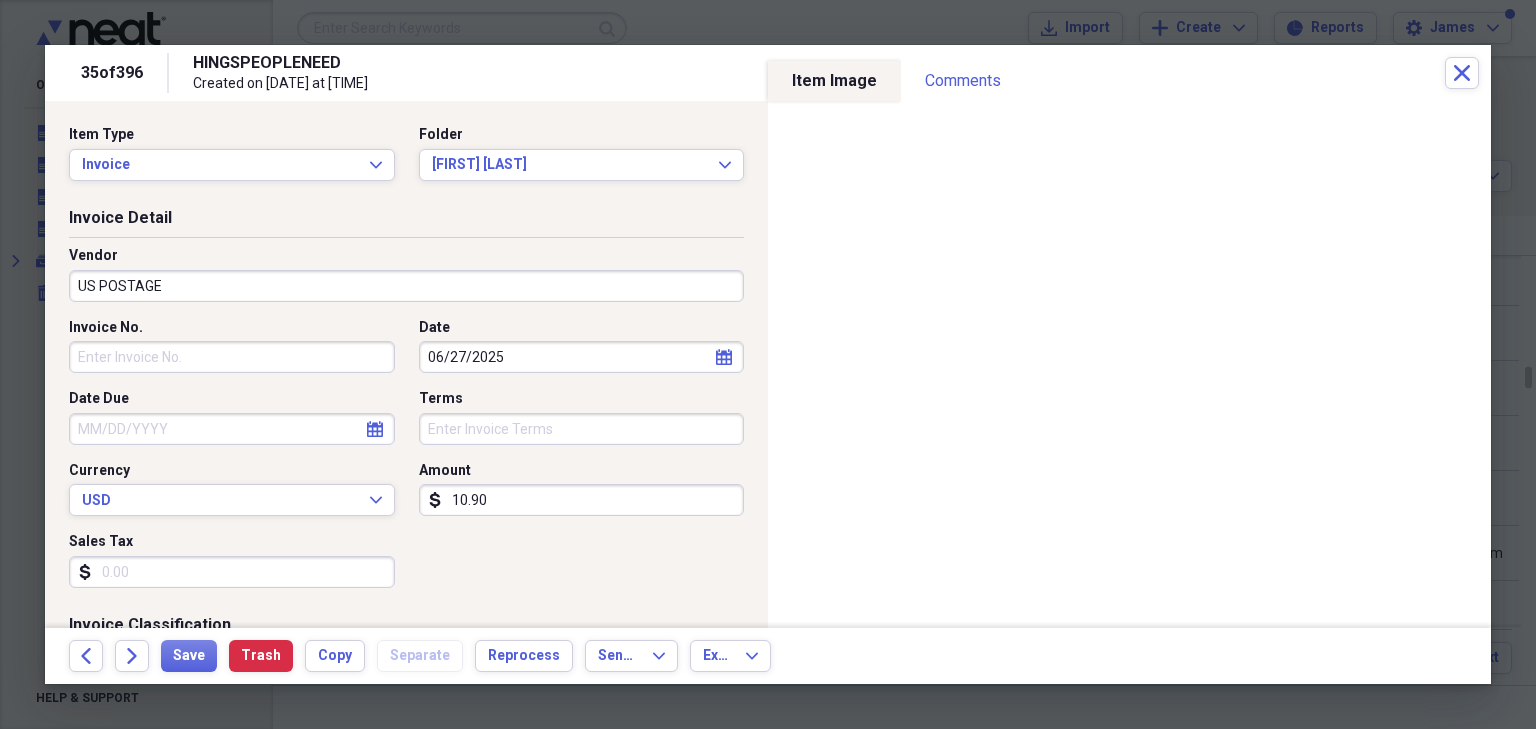 type on "Postal/Shipping" 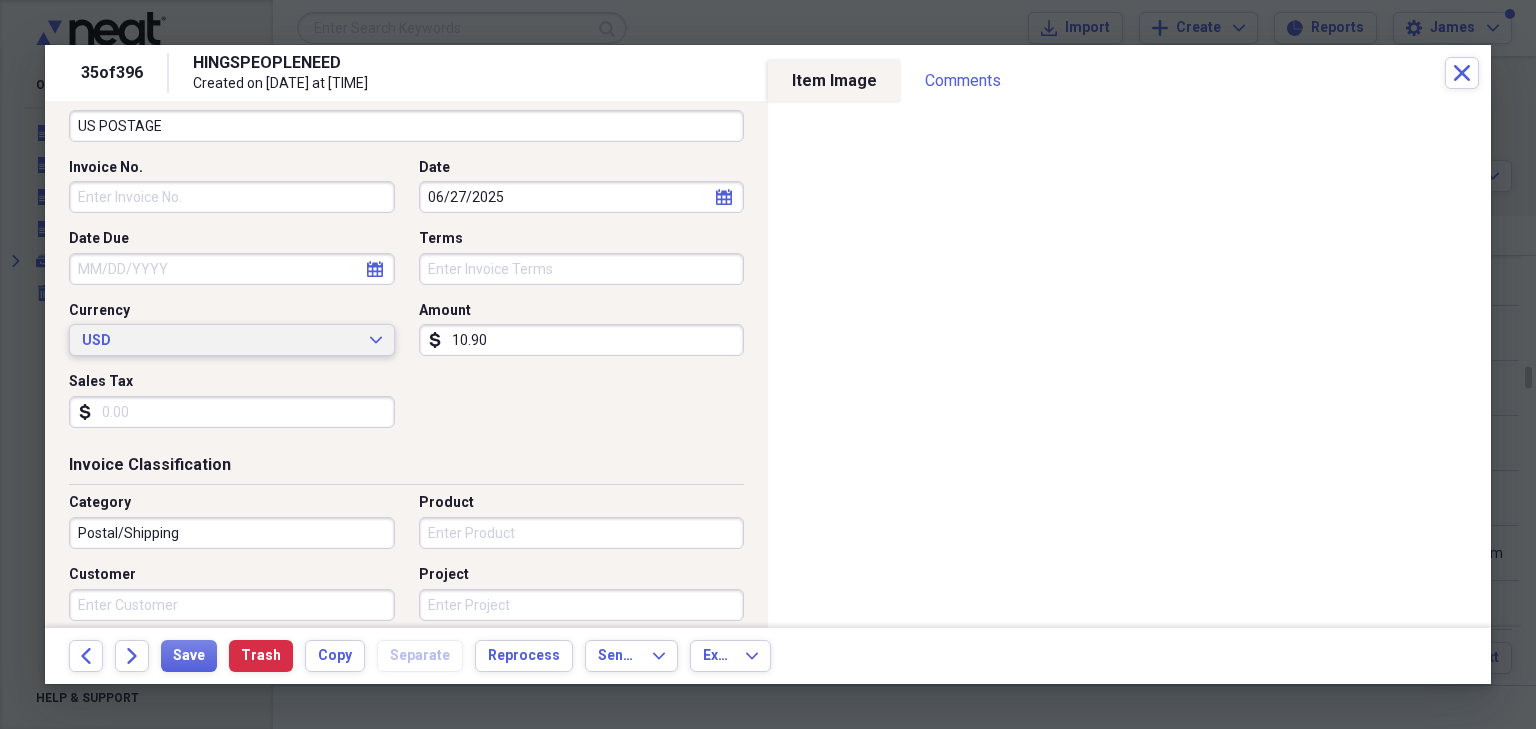 scroll, scrollTop: 240, scrollLeft: 0, axis: vertical 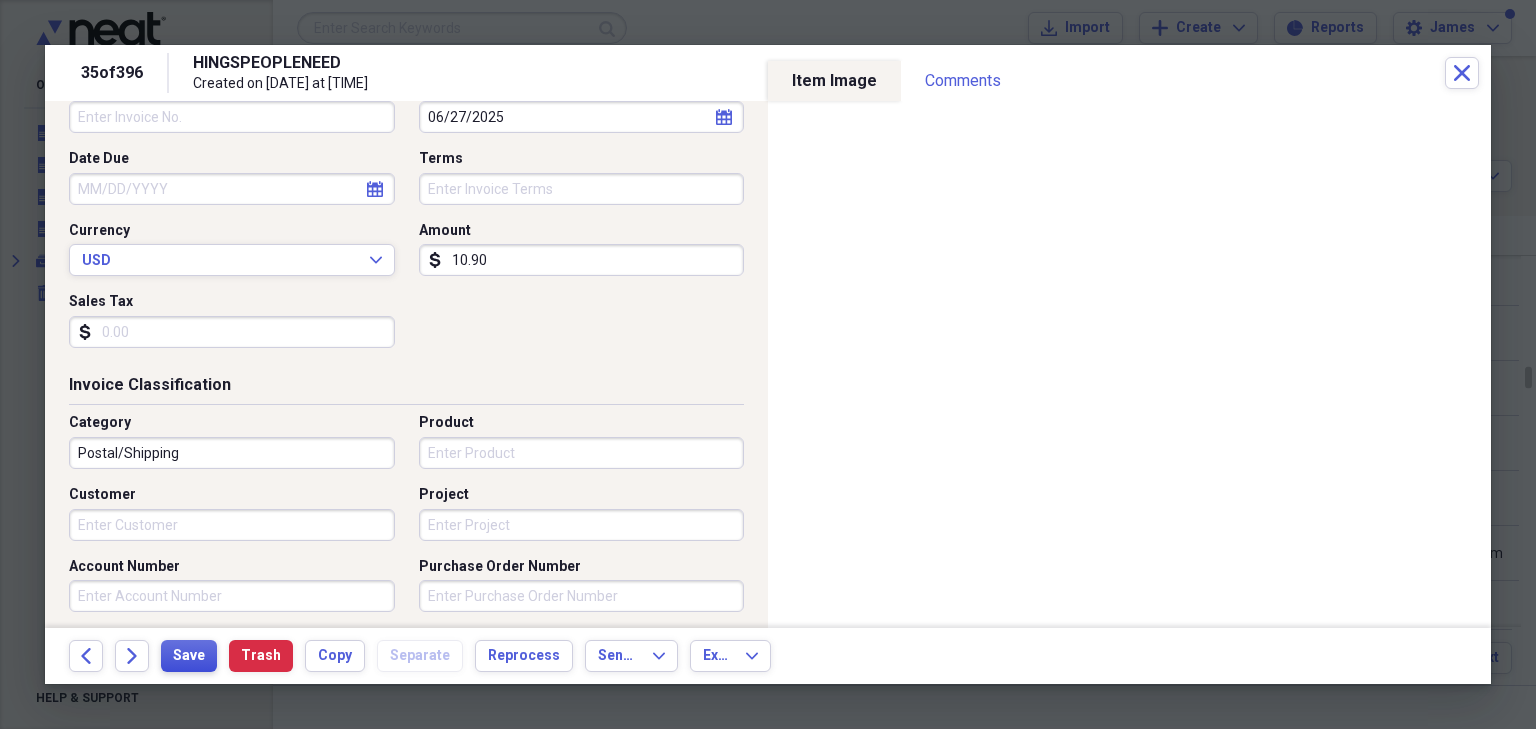 click on "Save" at bounding box center (189, 656) 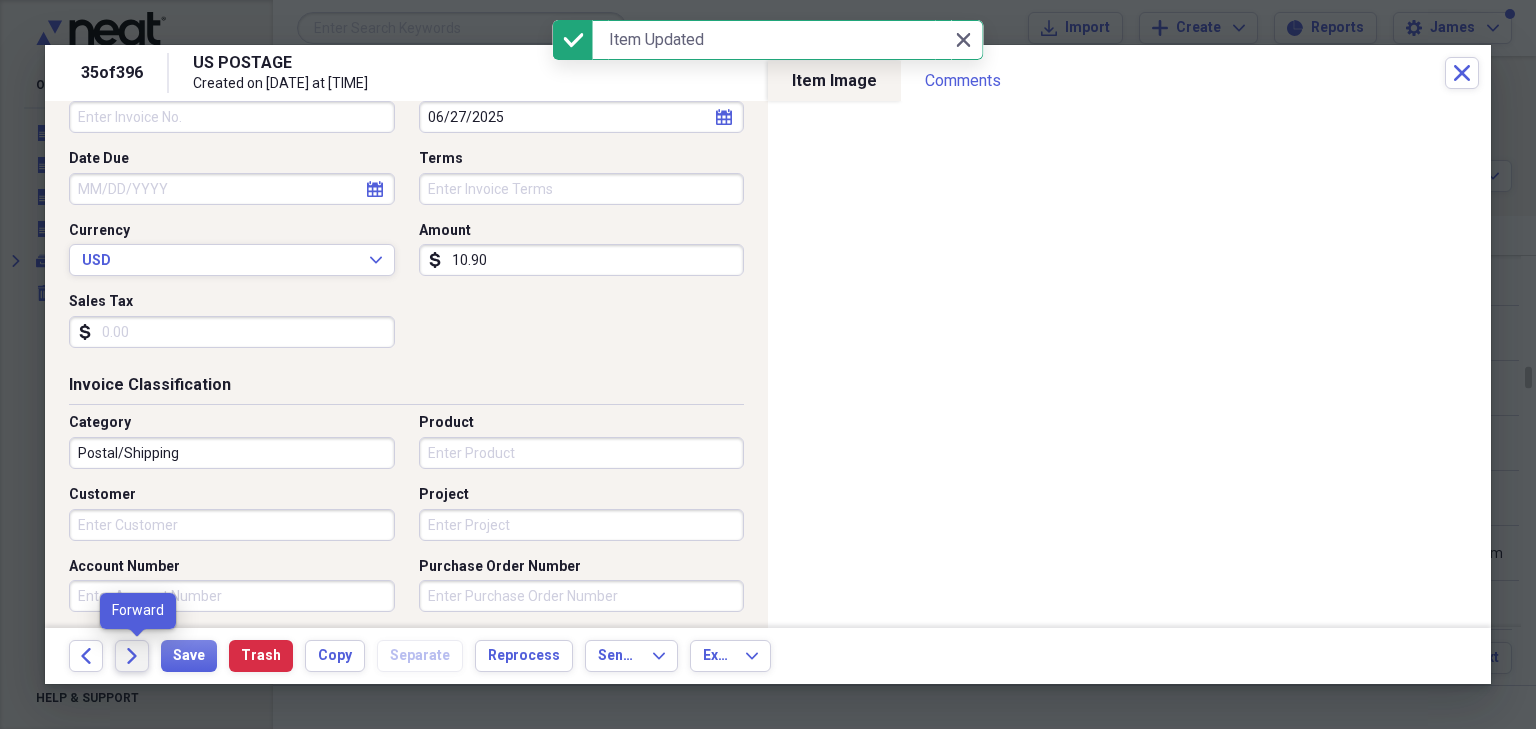 click 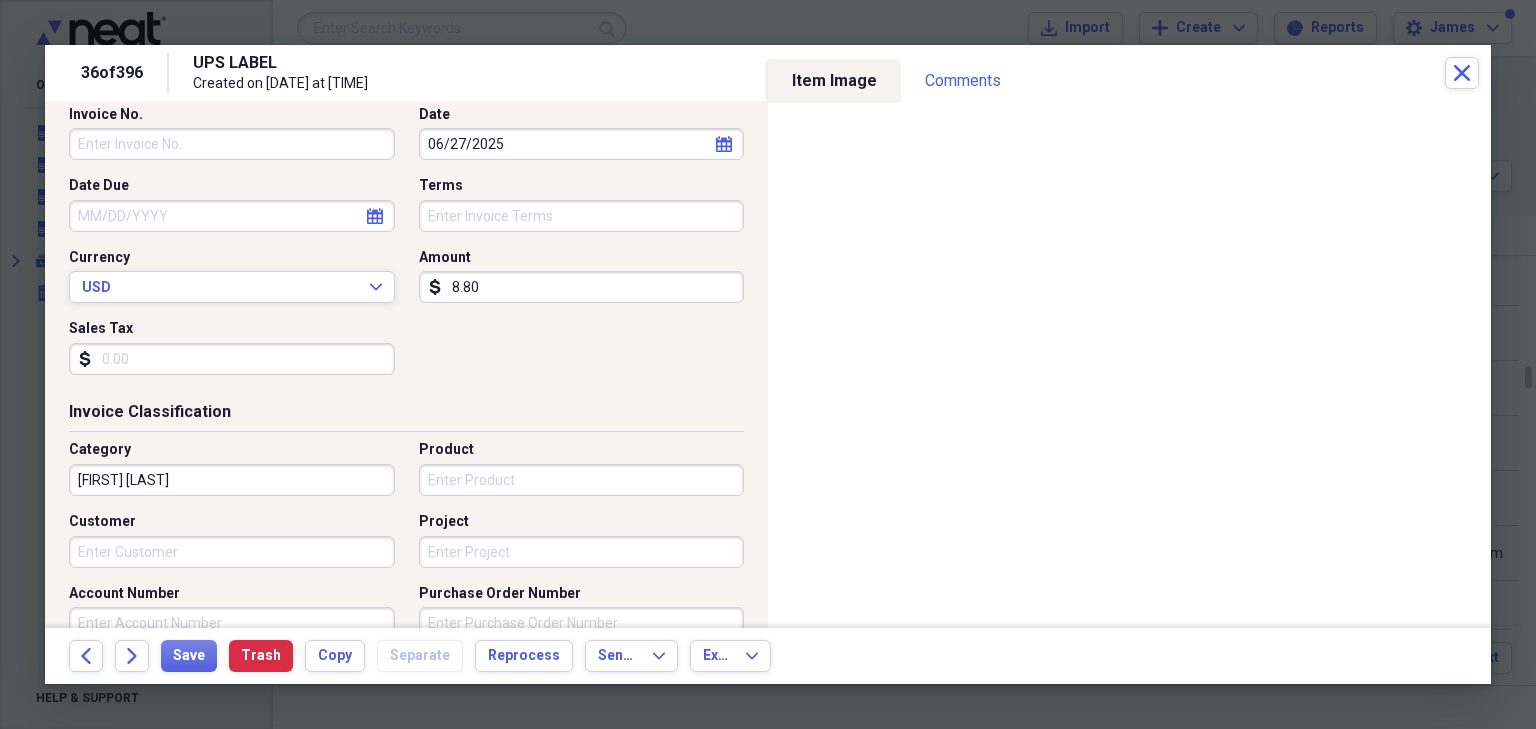 scroll, scrollTop: 240, scrollLeft: 0, axis: vertical 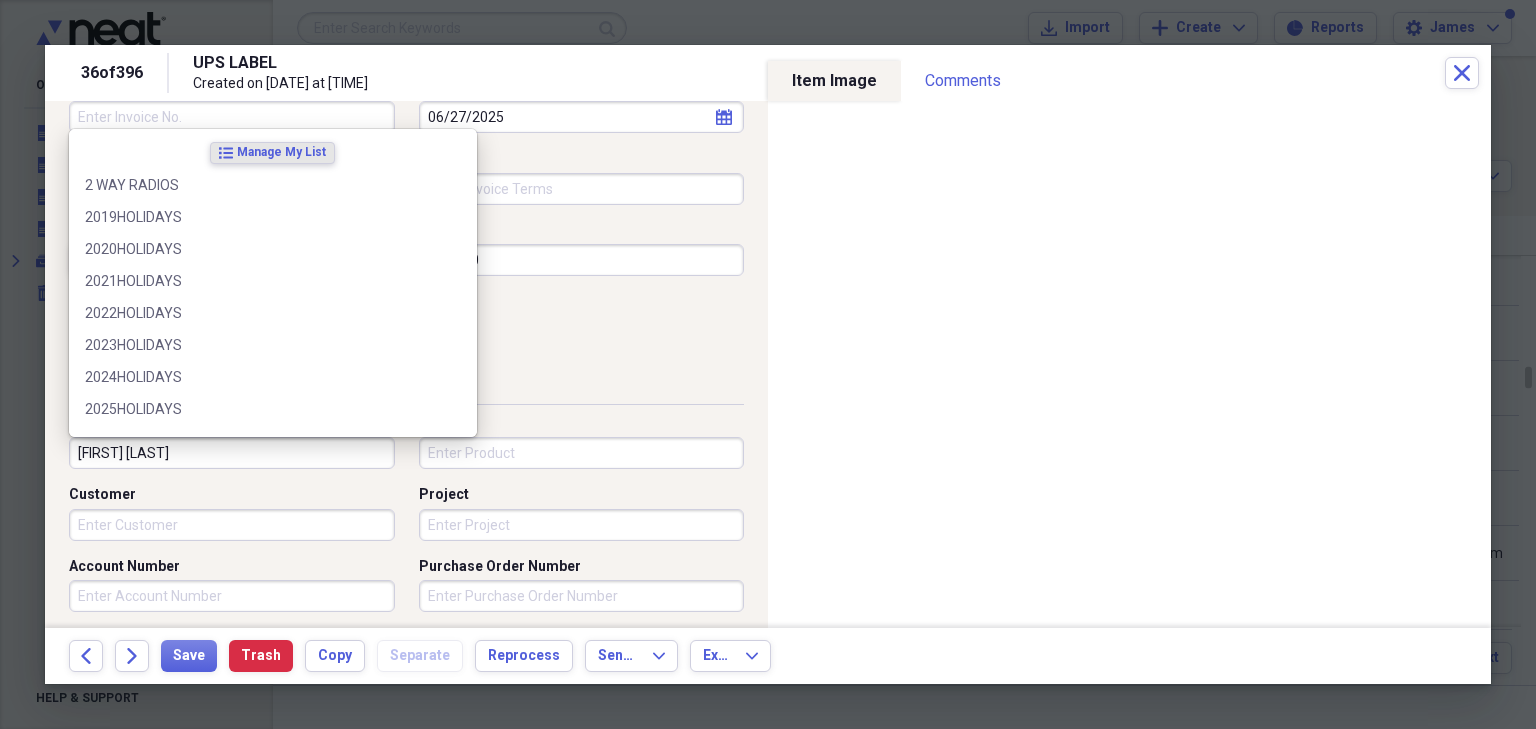 click on "[FIRST] [LAST]" at bounding box center [232, 453] 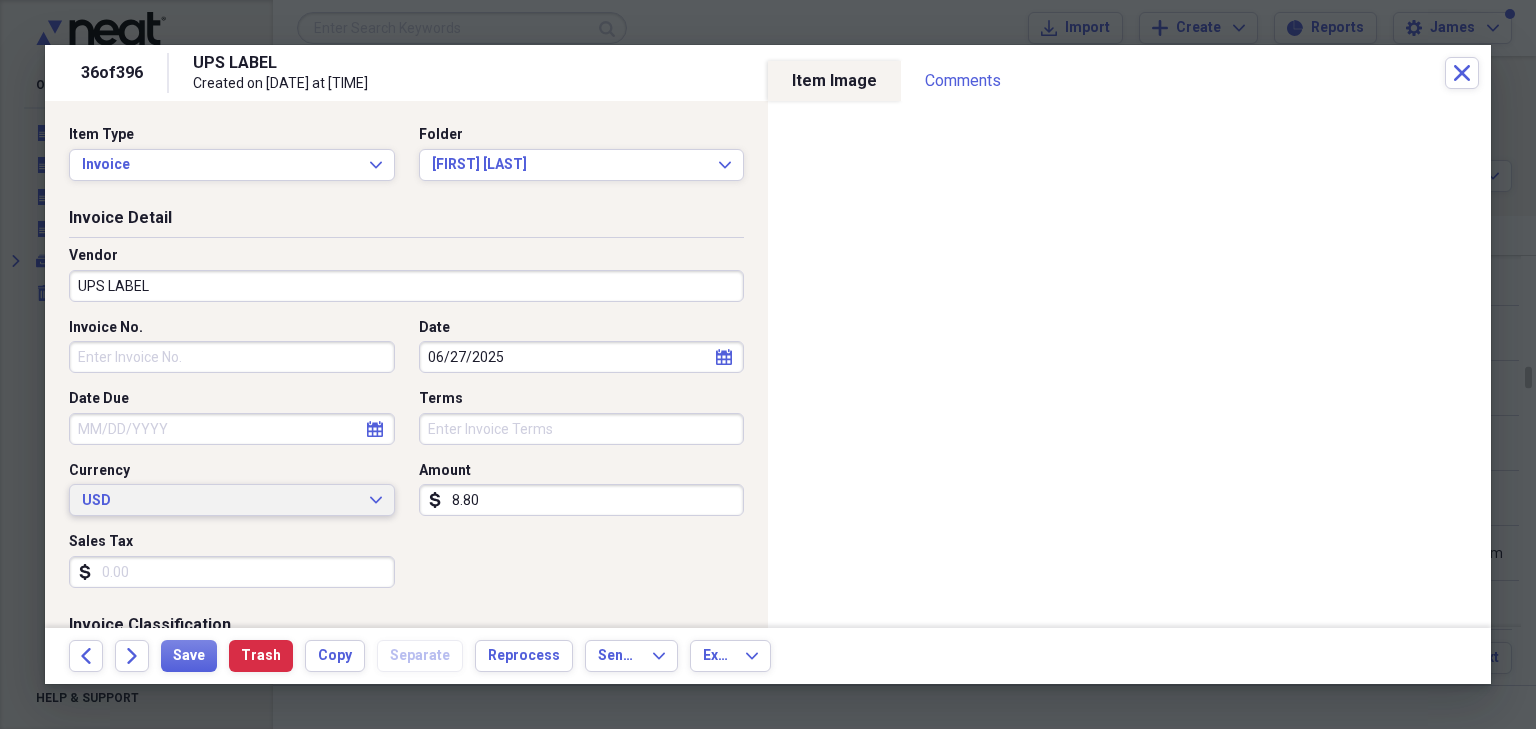 scroll, scrollTop: 0, scrollLeft: 0, axis: both 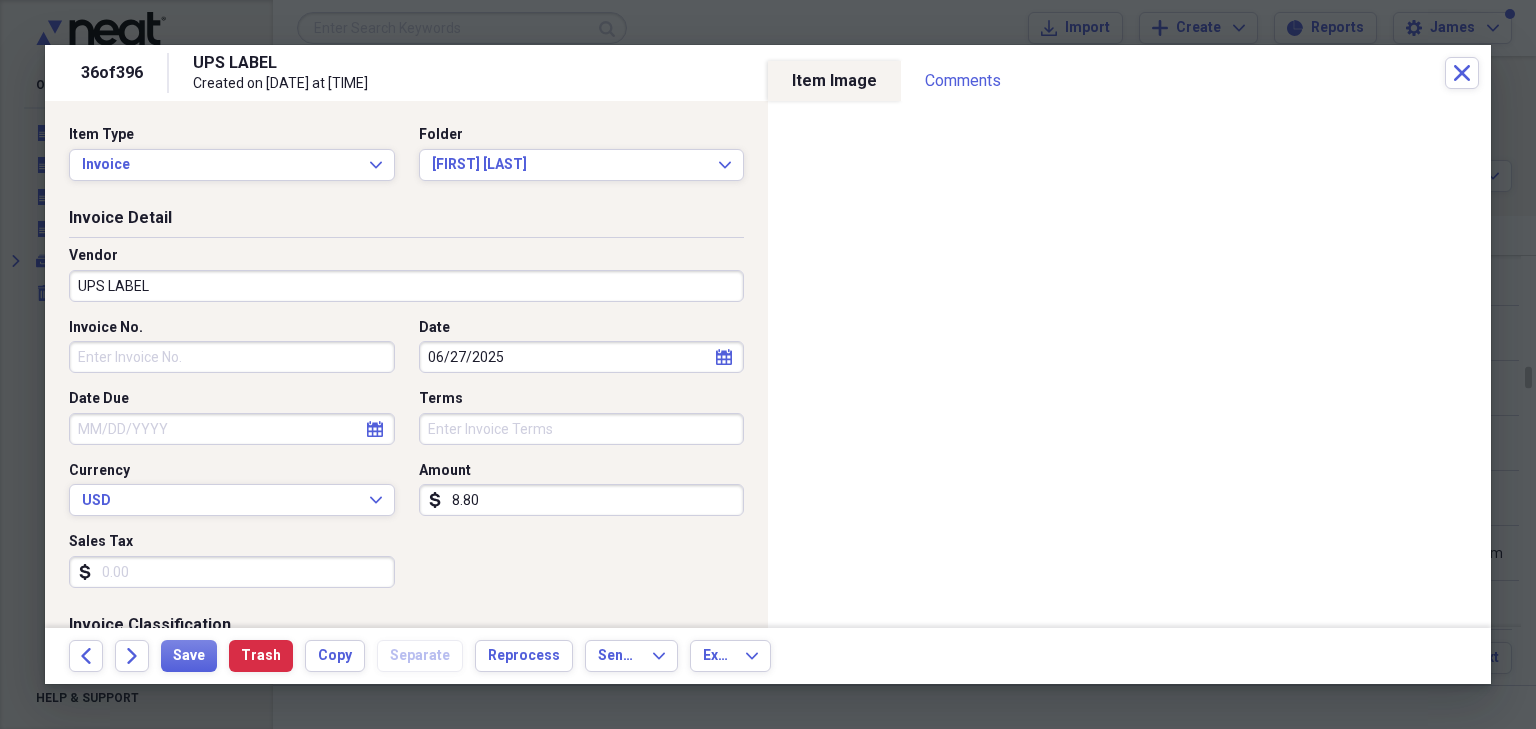 type on "US P" 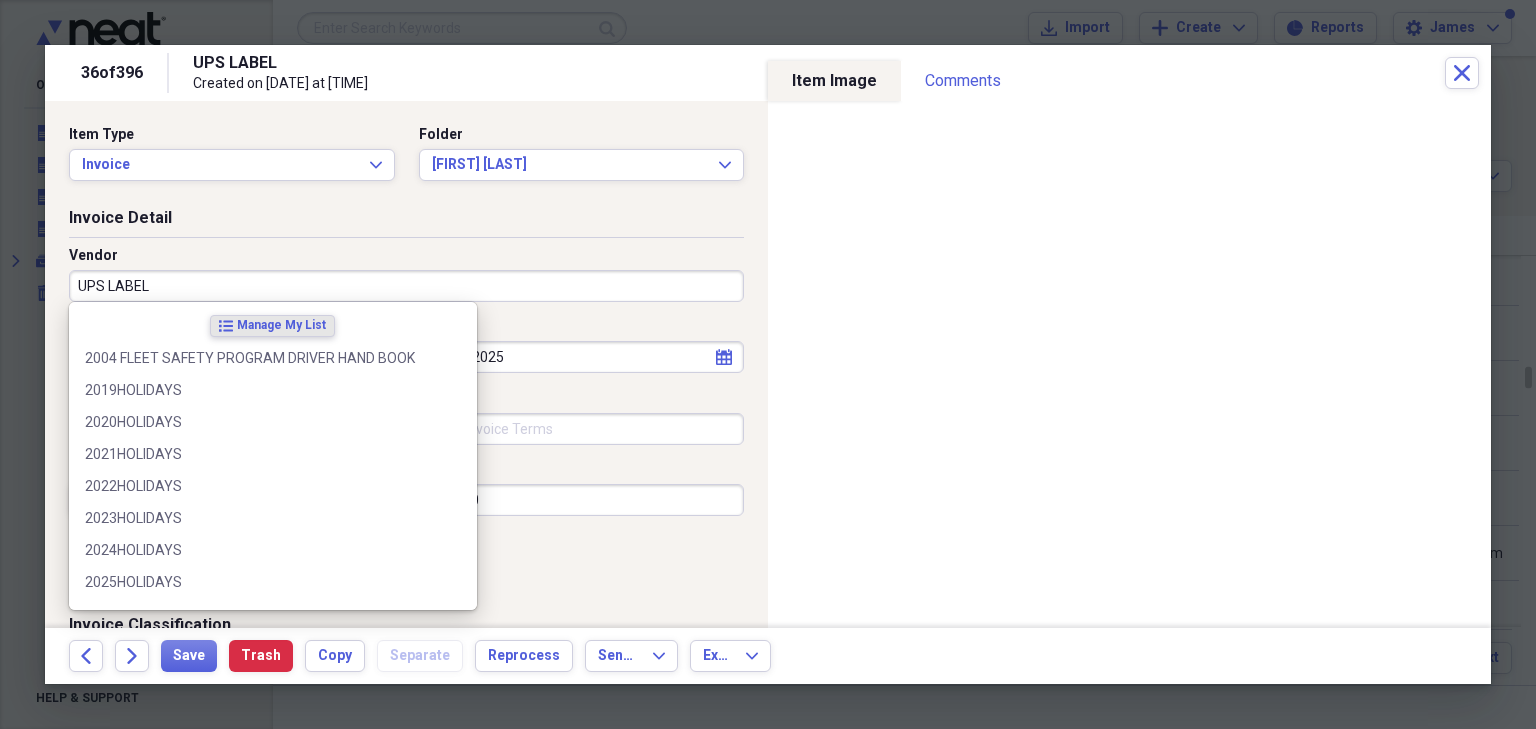 click on "UPS LABEL" at bounding box center (406, 286) 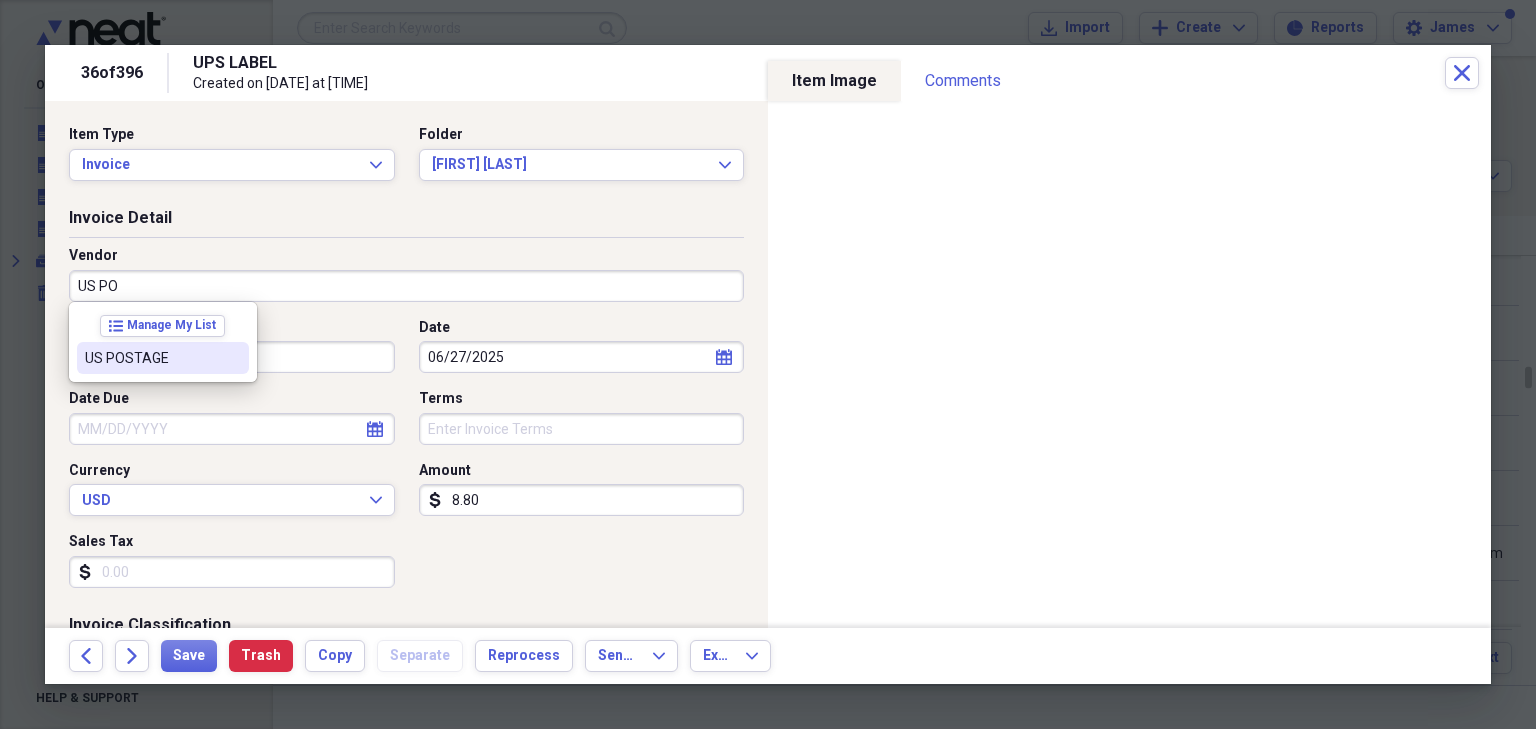 click on "US POSTAGE" at bounding box center (151, 358) 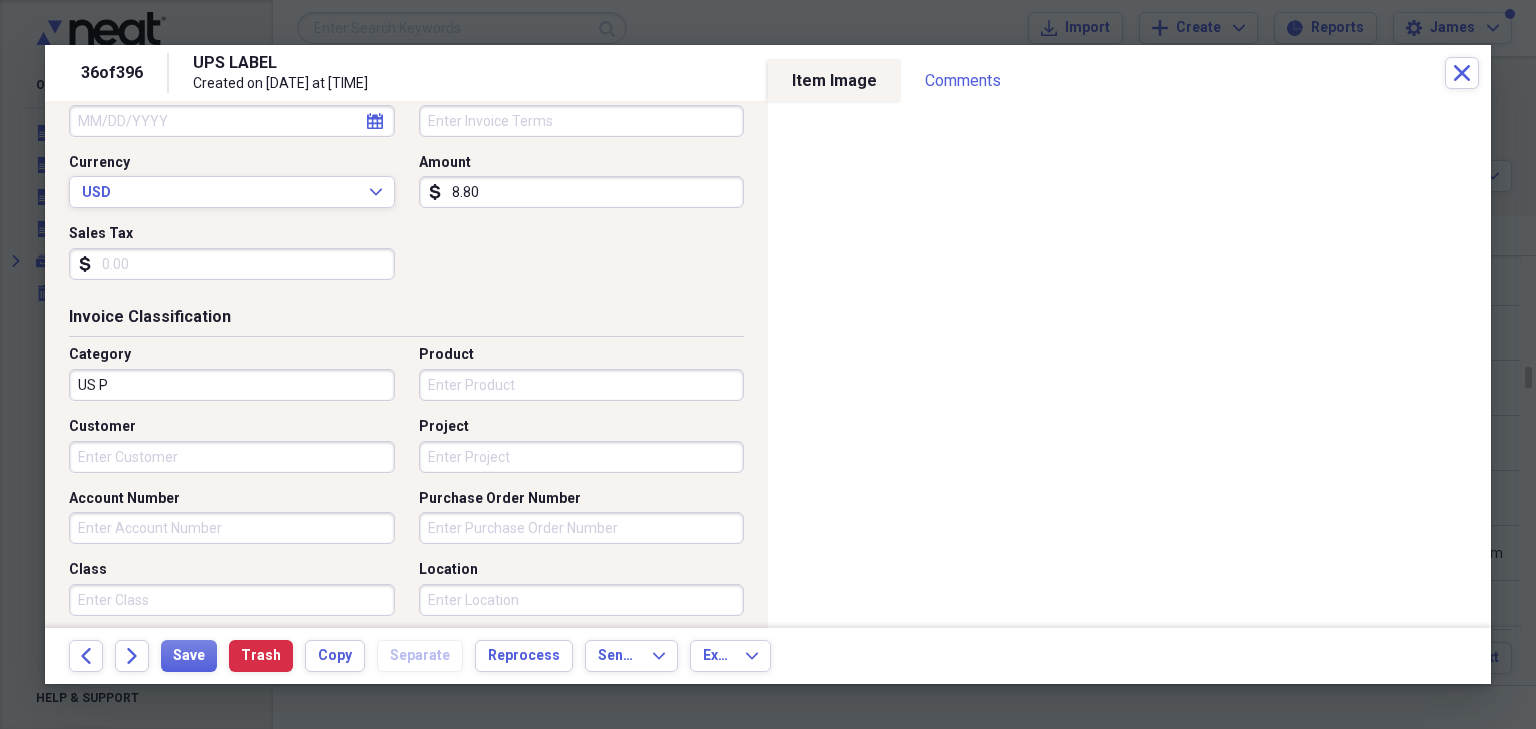 scroll, scrollTop: 320, scrollLeft: 0, axis: vertical 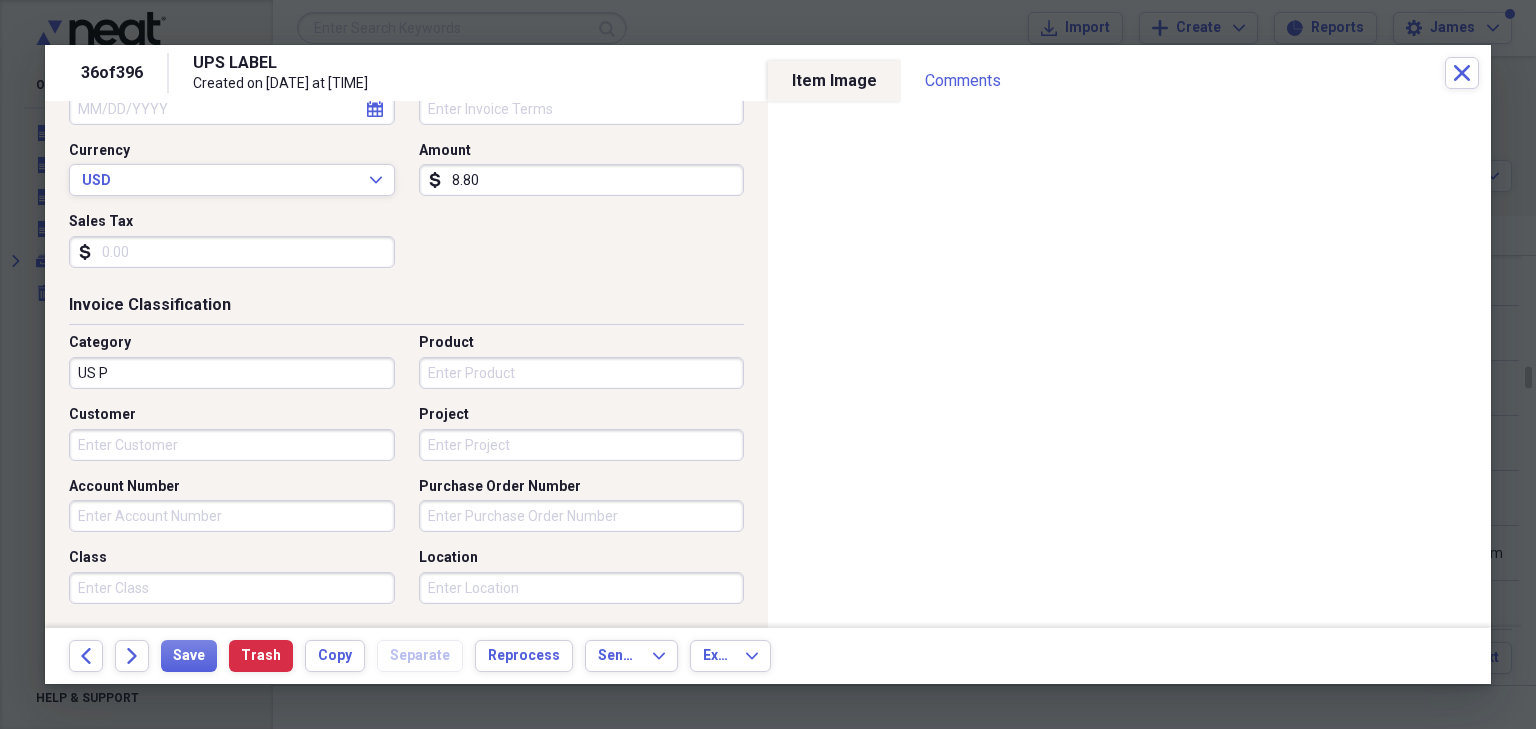 click on "US P" at bounding box center [232, 373] 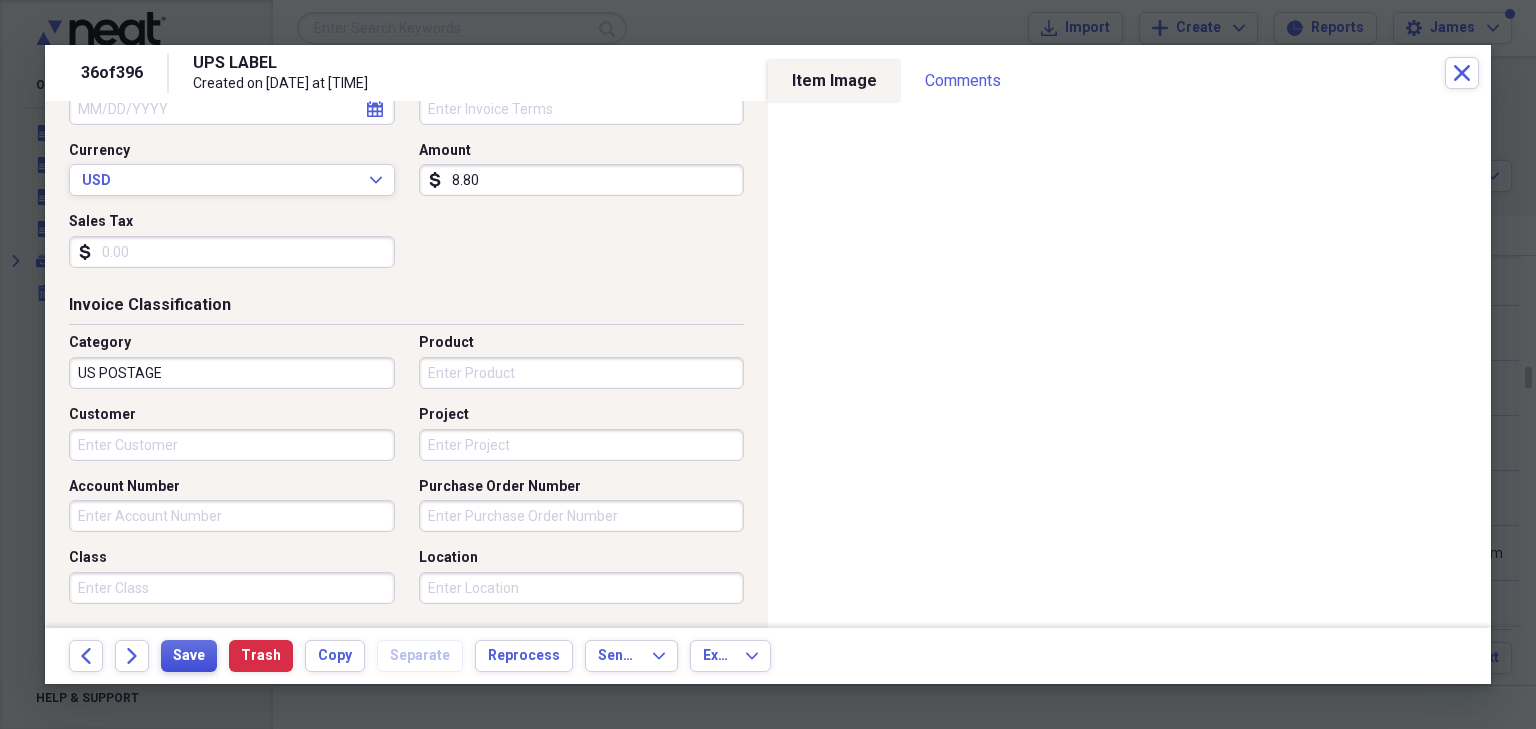 type on "US POSTAGE" 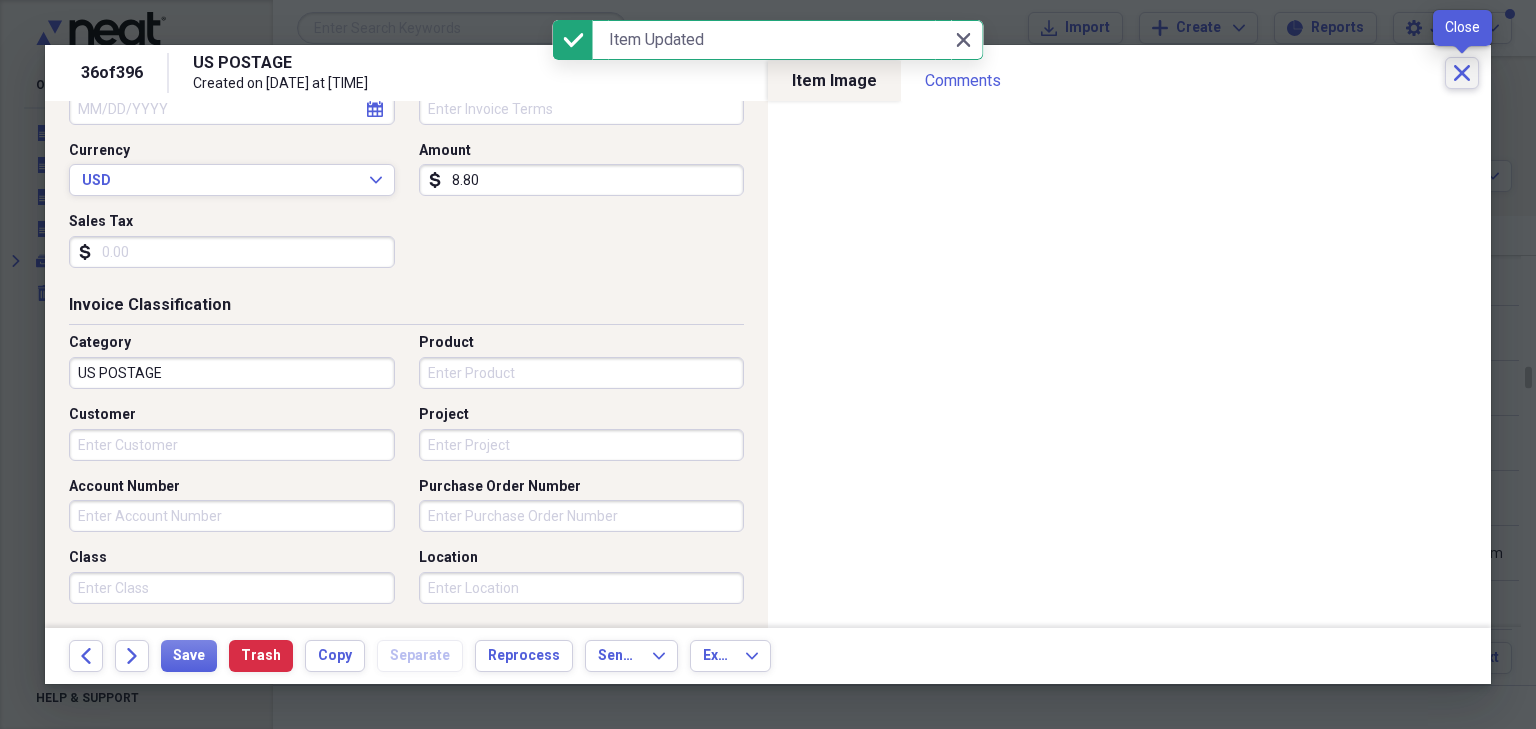 click 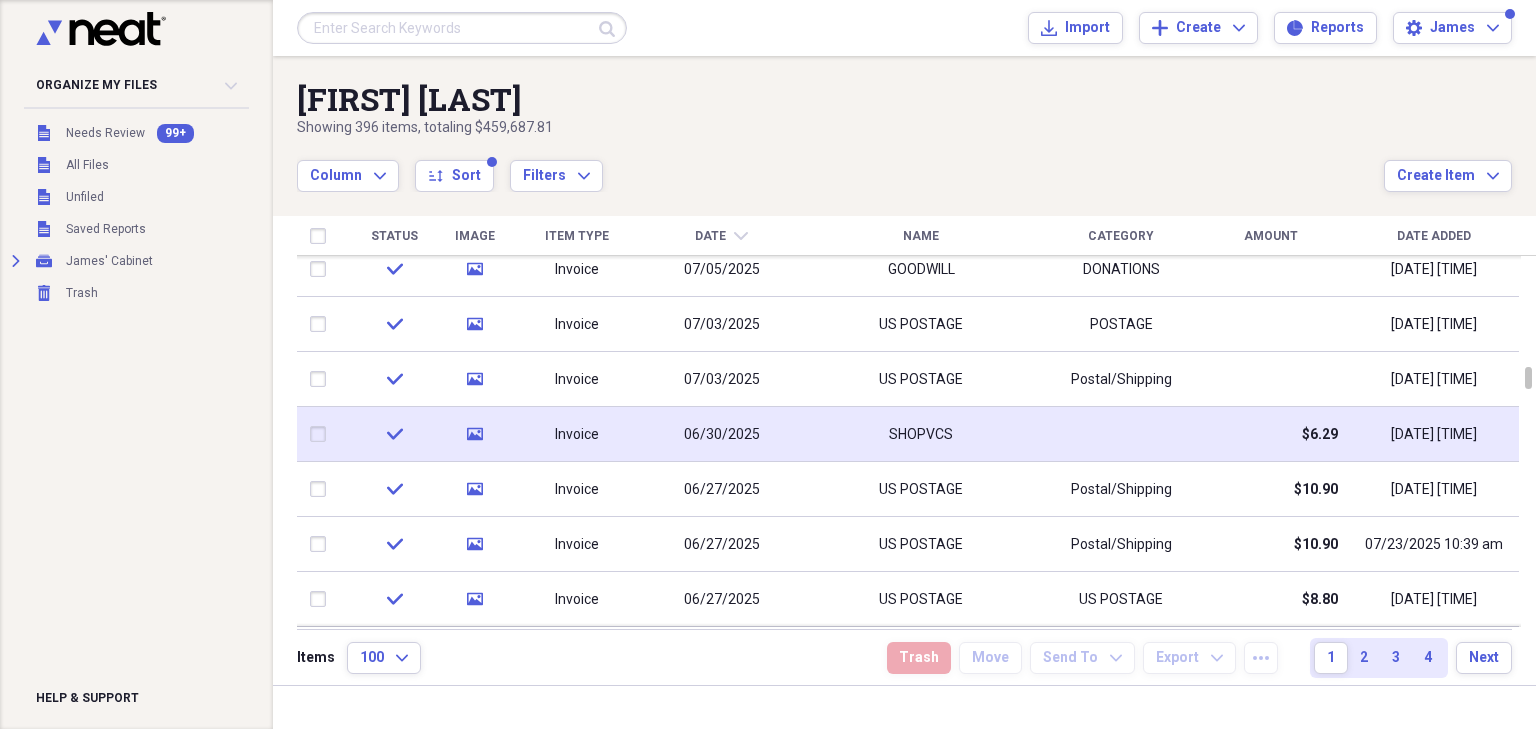 click on "SHOPVCS" at bounding box center [921, 434] 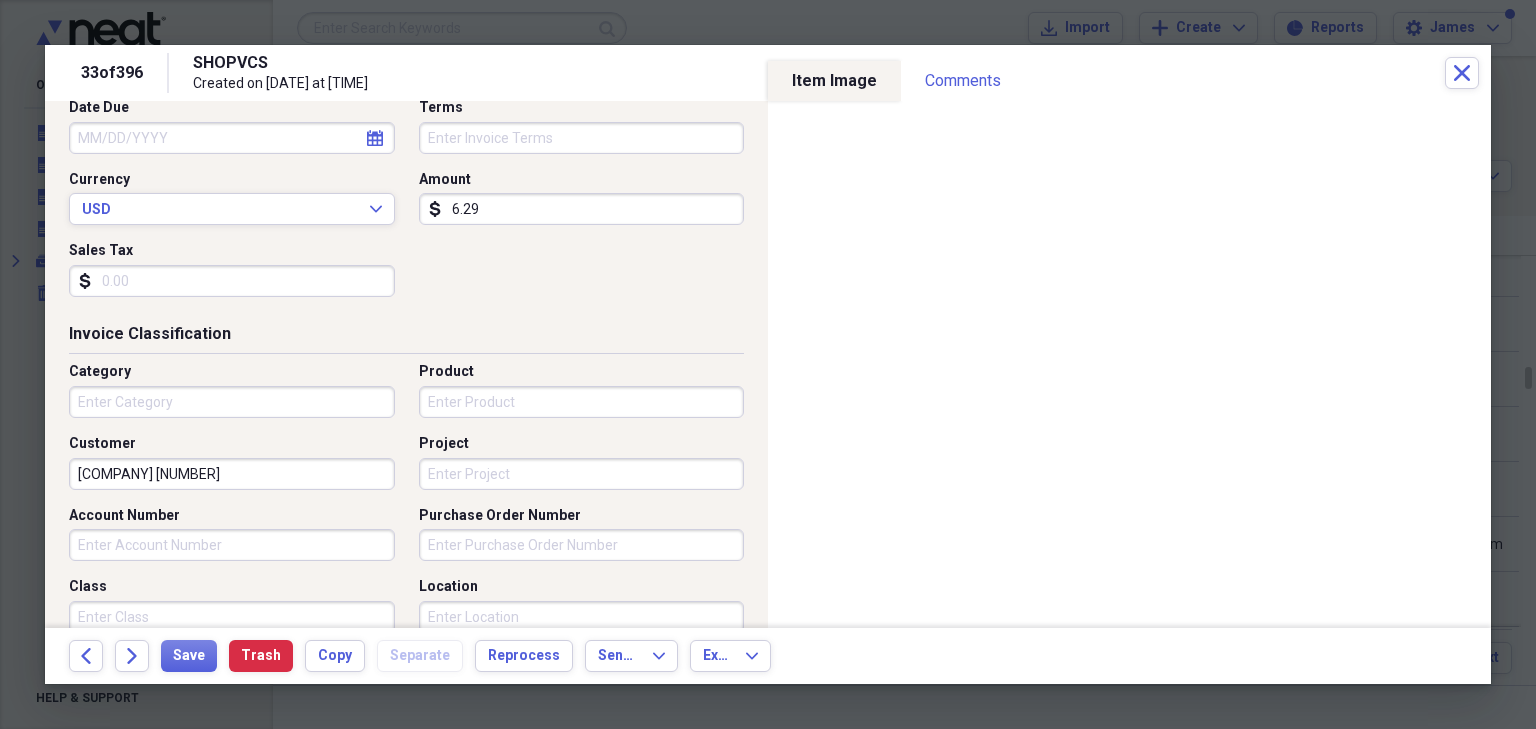 scroll, scrollTop: 320, scrollLeft: 0, axis: vertical 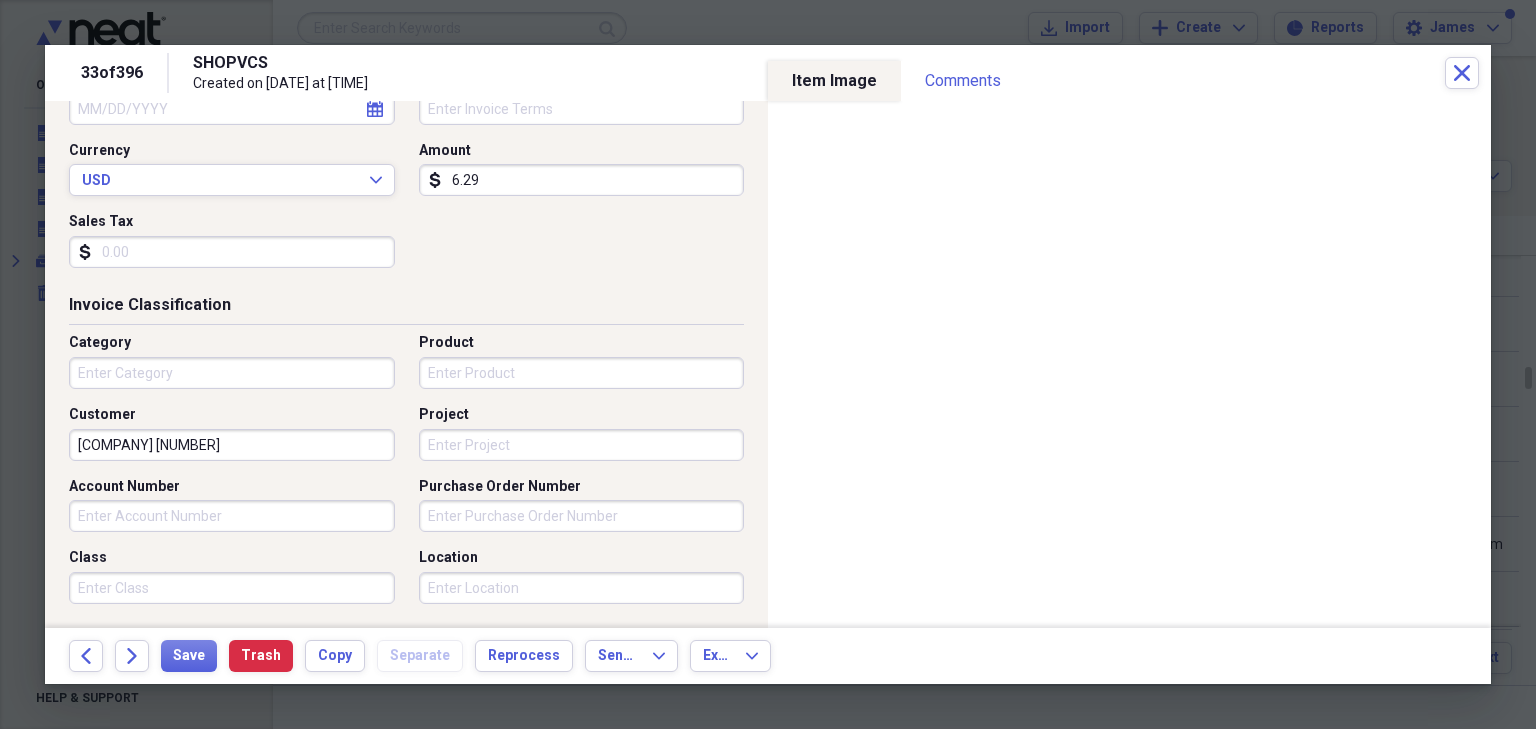 click on "[COMPANY] [NUMBER]" at bounding box center [232, 445] 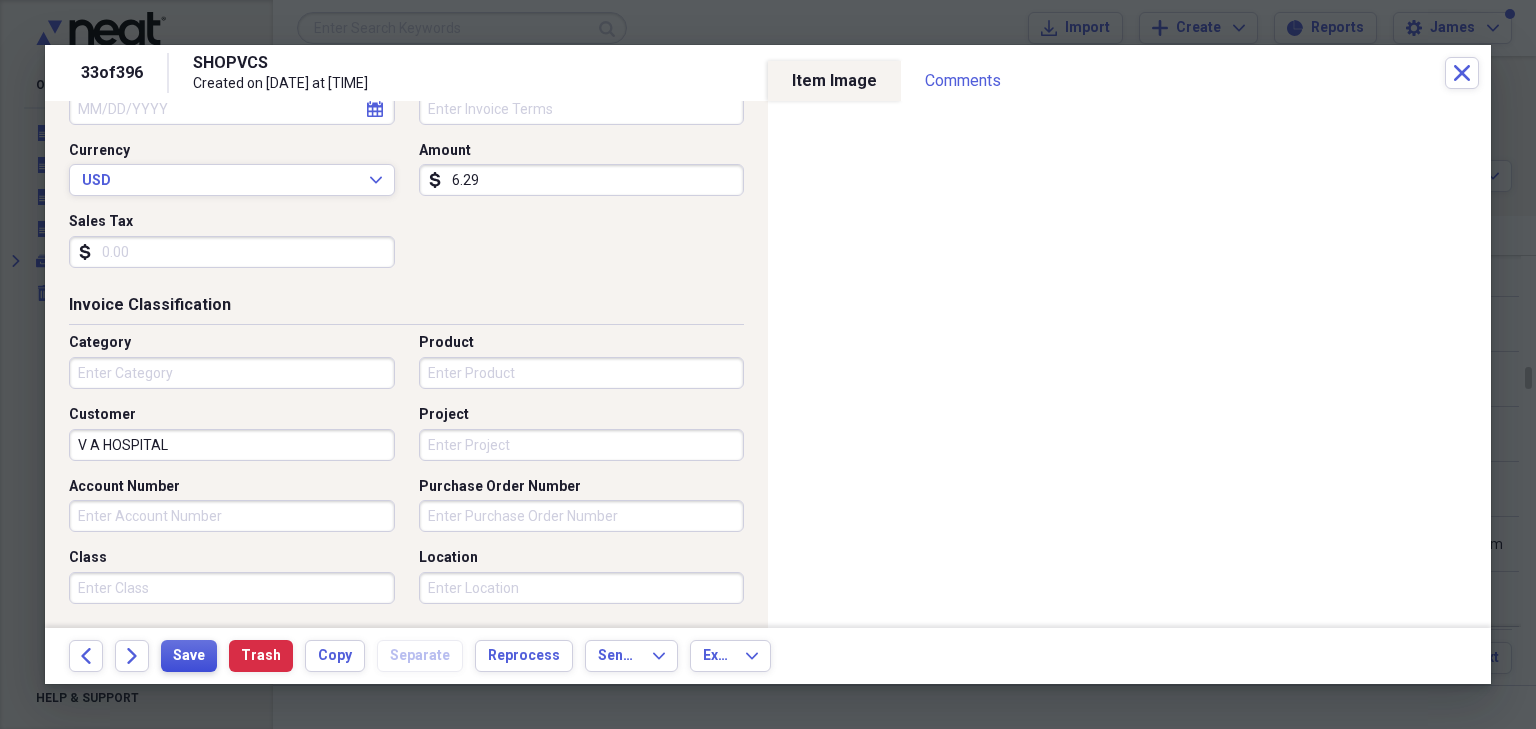 click on "Save" at bounding box center (189, 656) 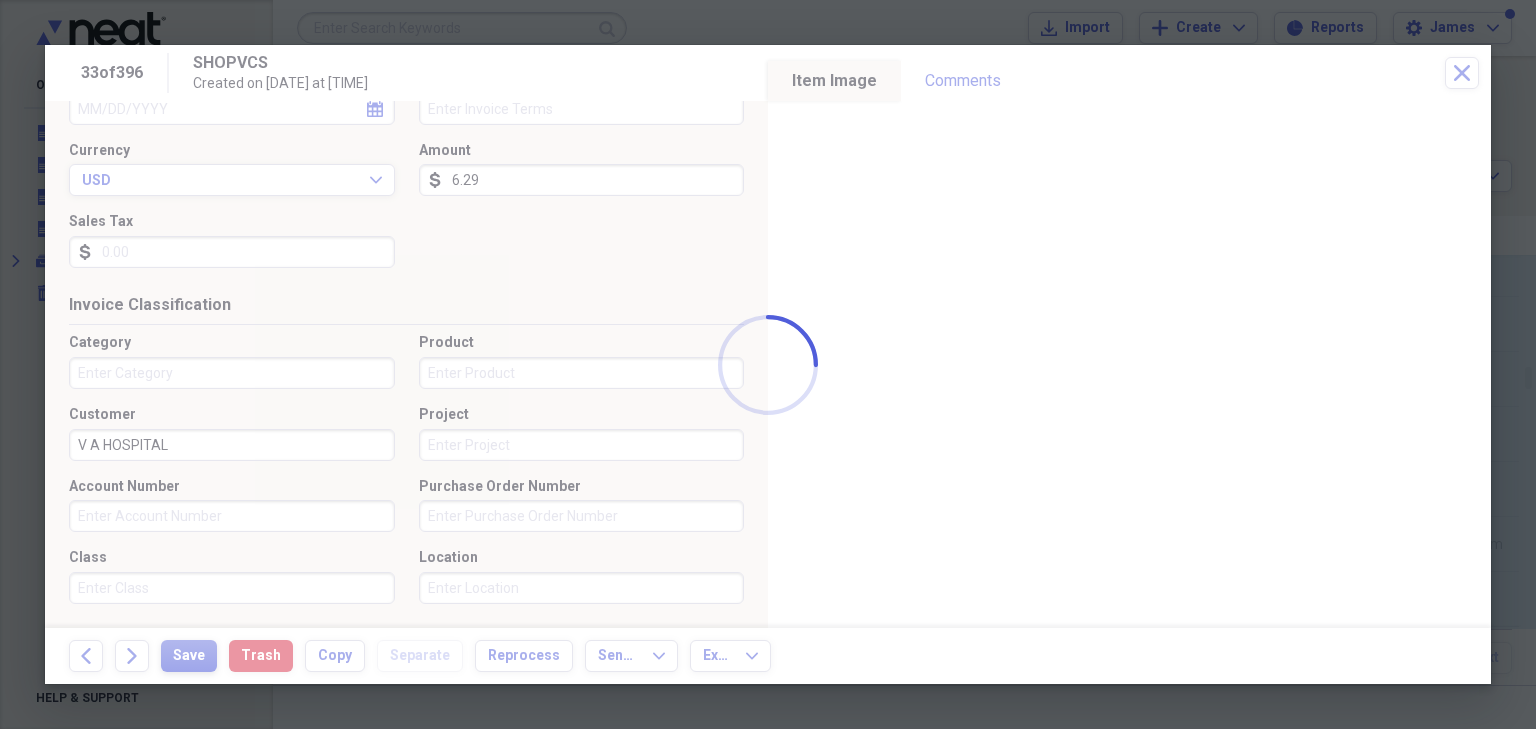 type on "V A HOSPITAL" 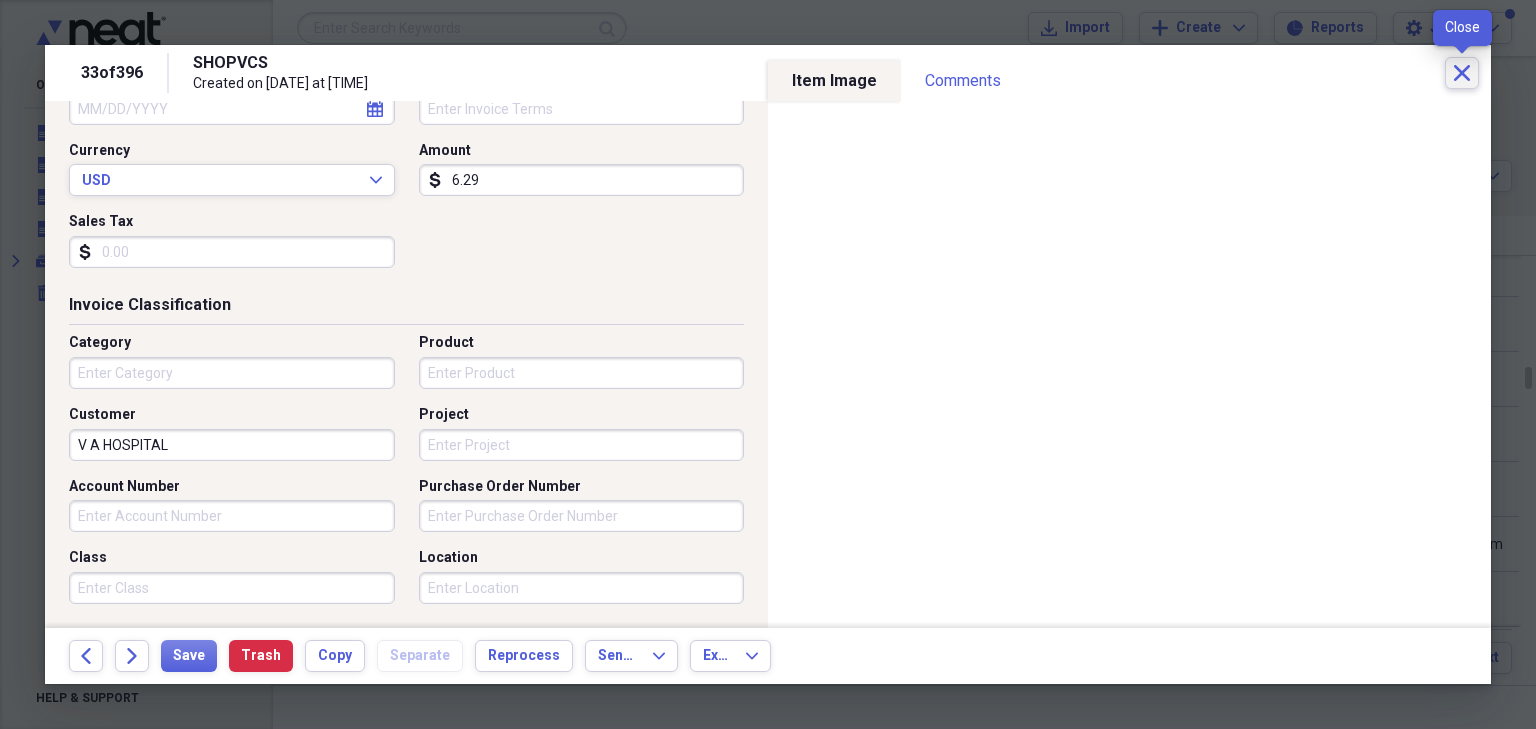 click on "Close" 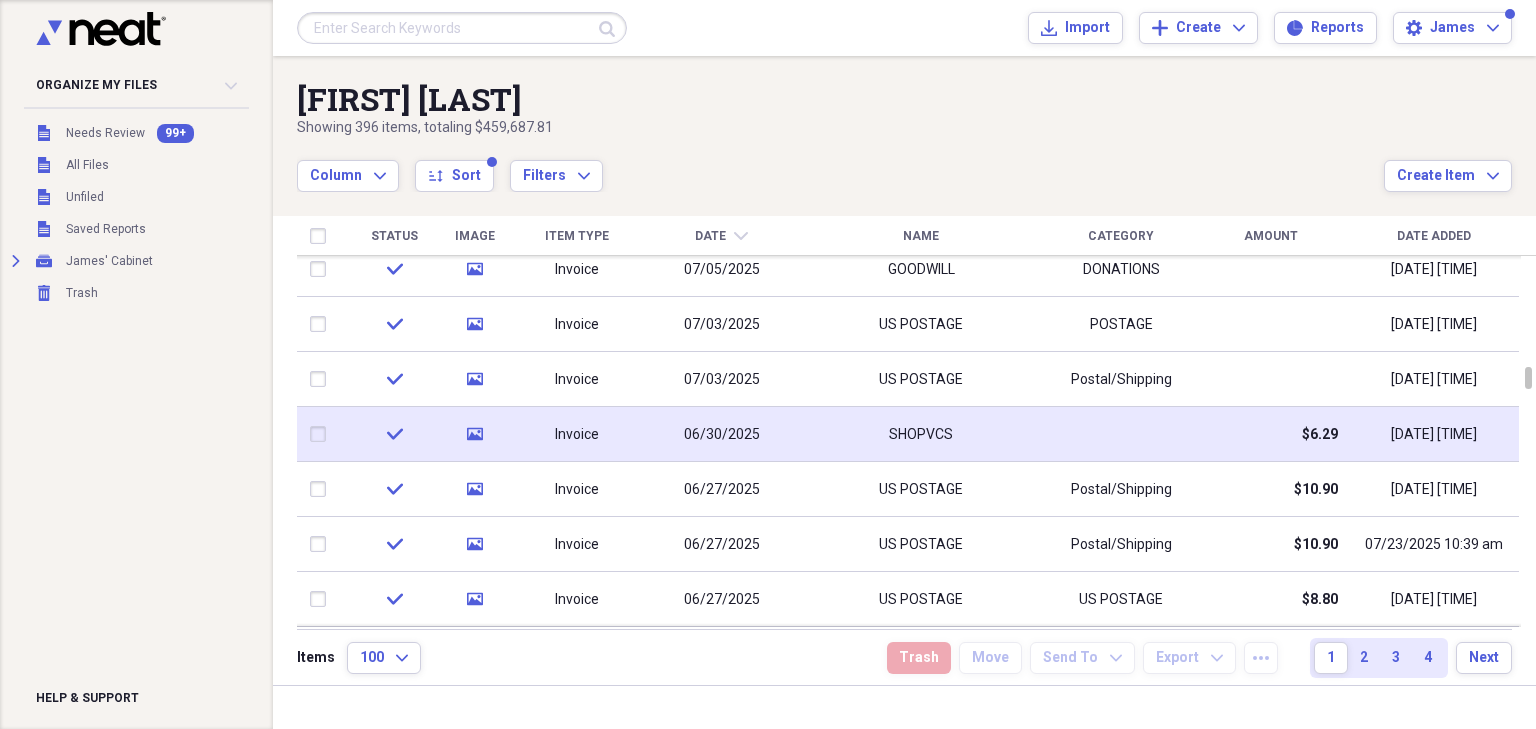 click on "SHOPVCS" at bounding box center (921, 434) 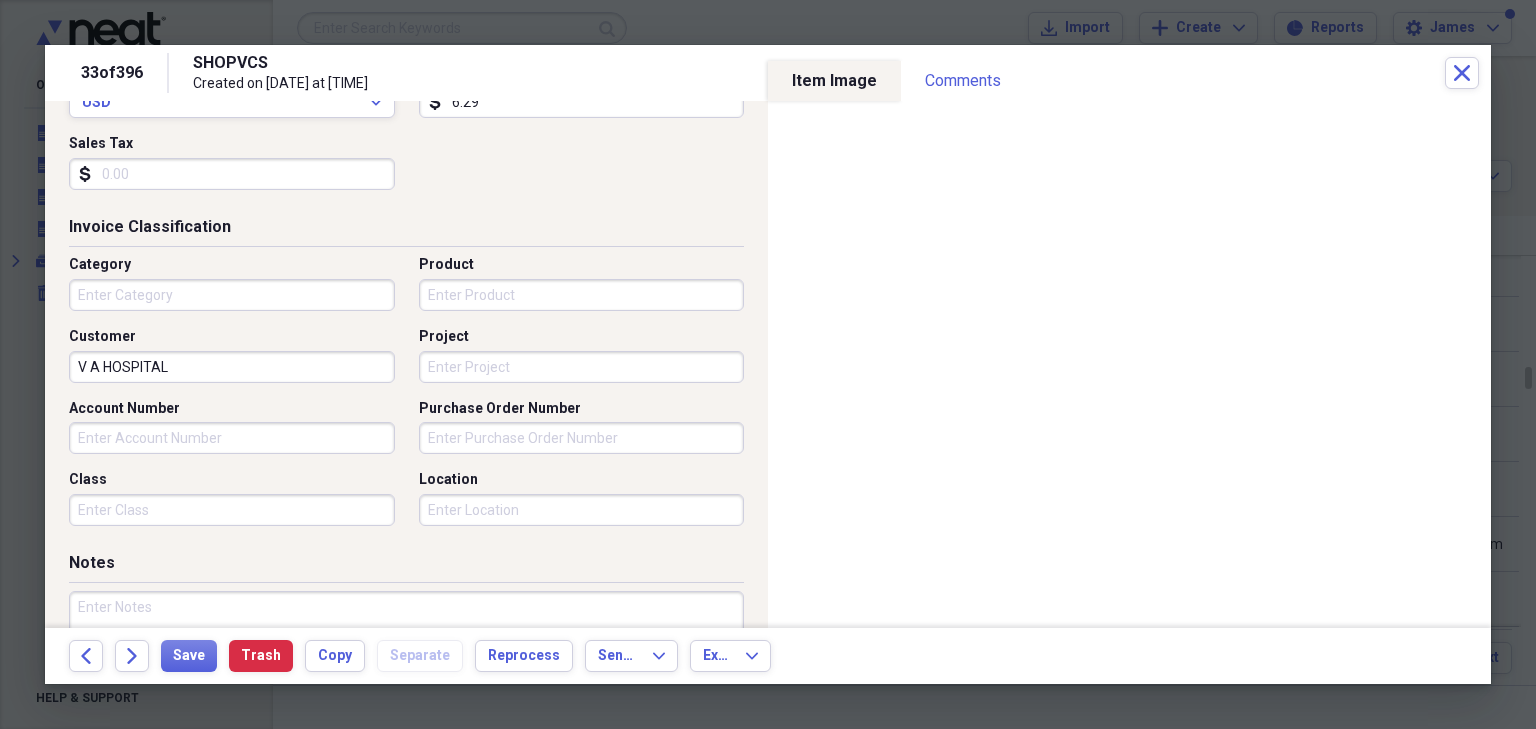 scroll, scrollTop: 400, scrollLeft: 0, axis: vertical 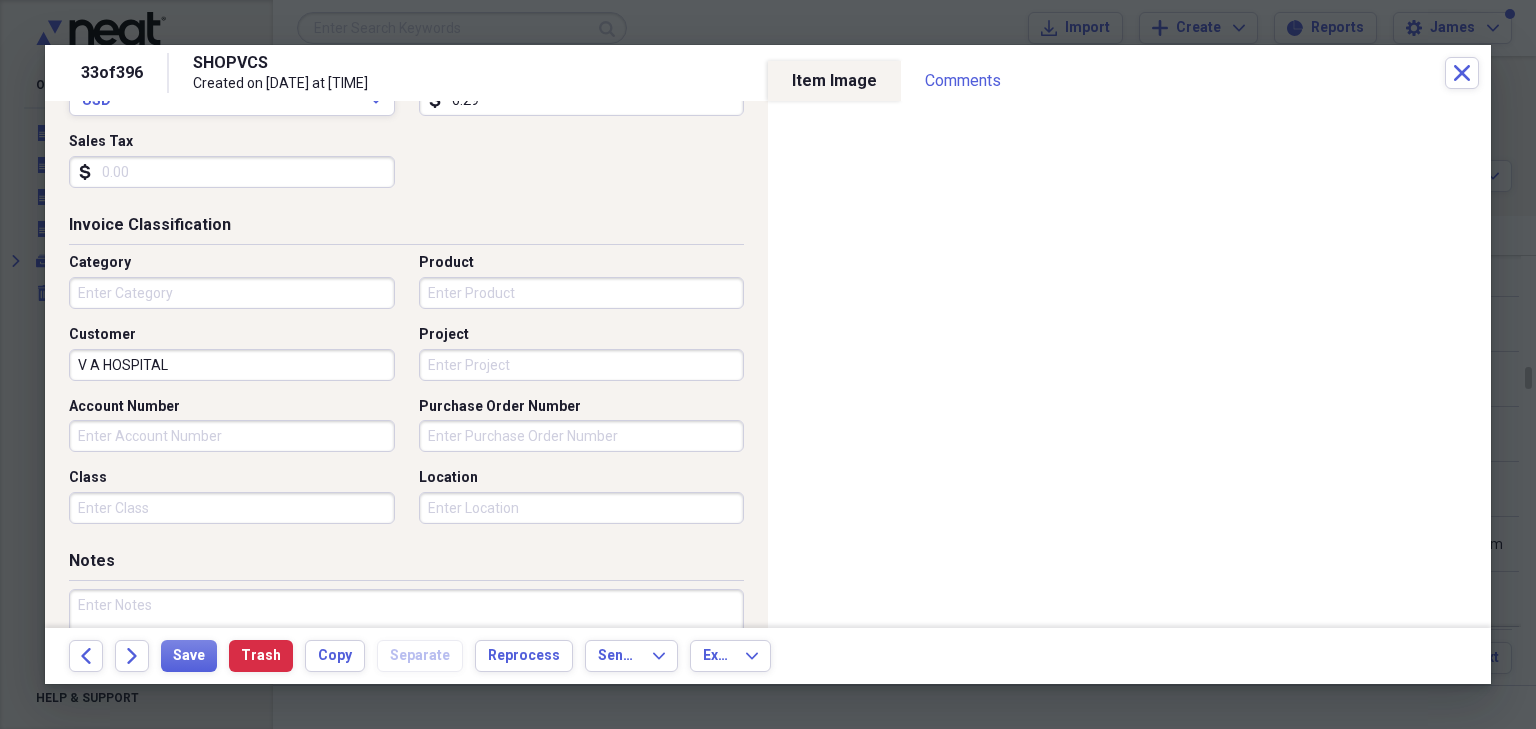 drag, startPoint x: 119, startPoint y: 363, endPoint x: 483, endPoint y: 215, distance: 392.93765 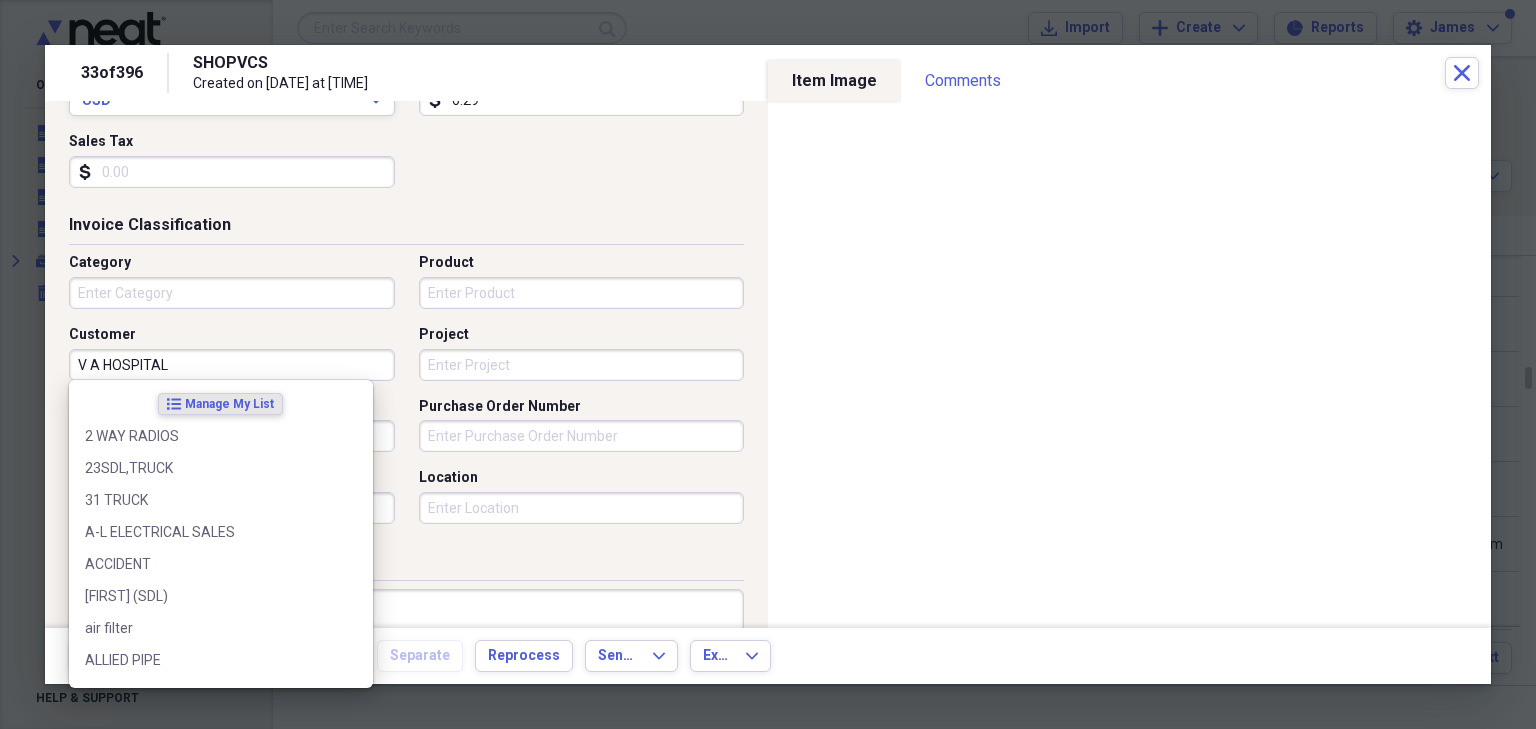 click on "V A HOSPITAL" at bounding box center [232, 365] 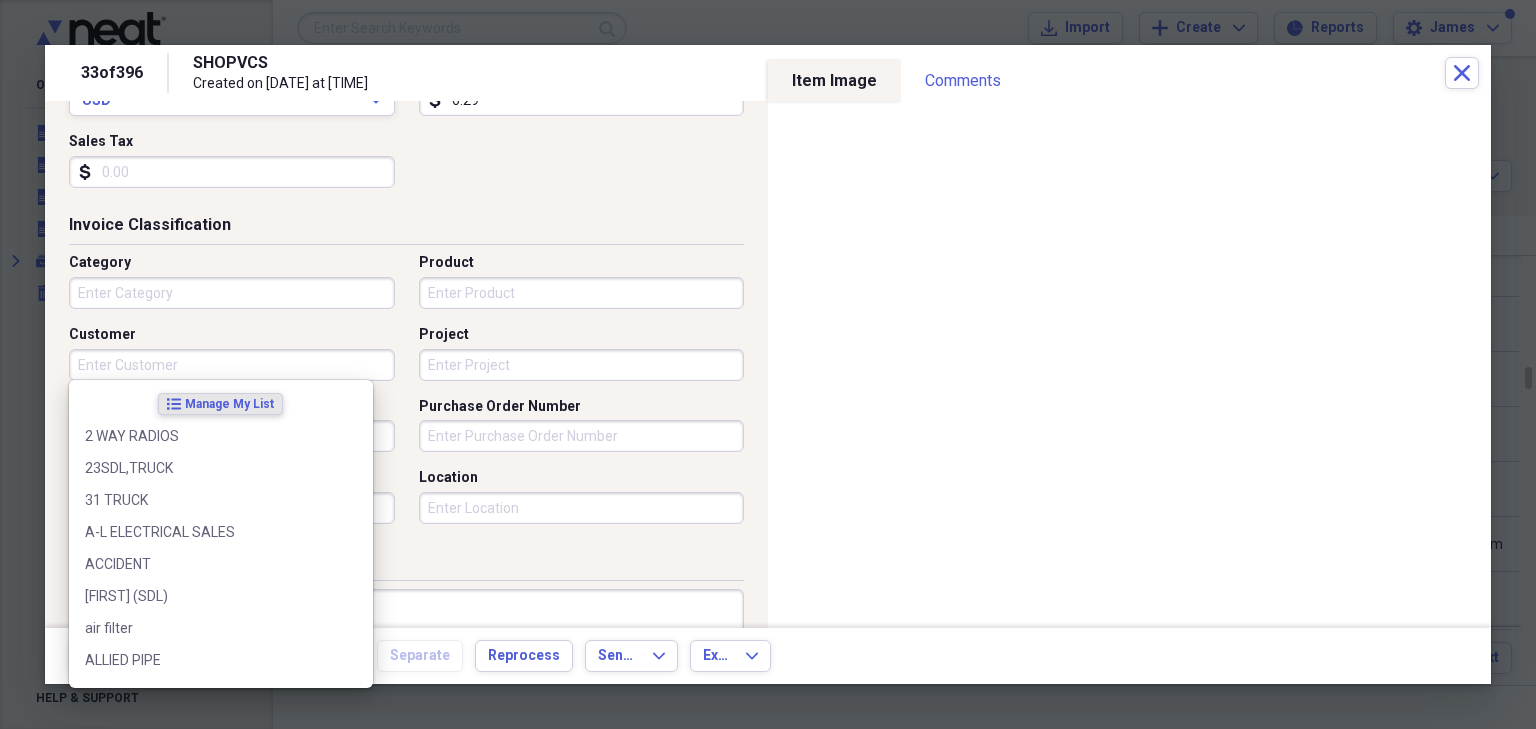 type 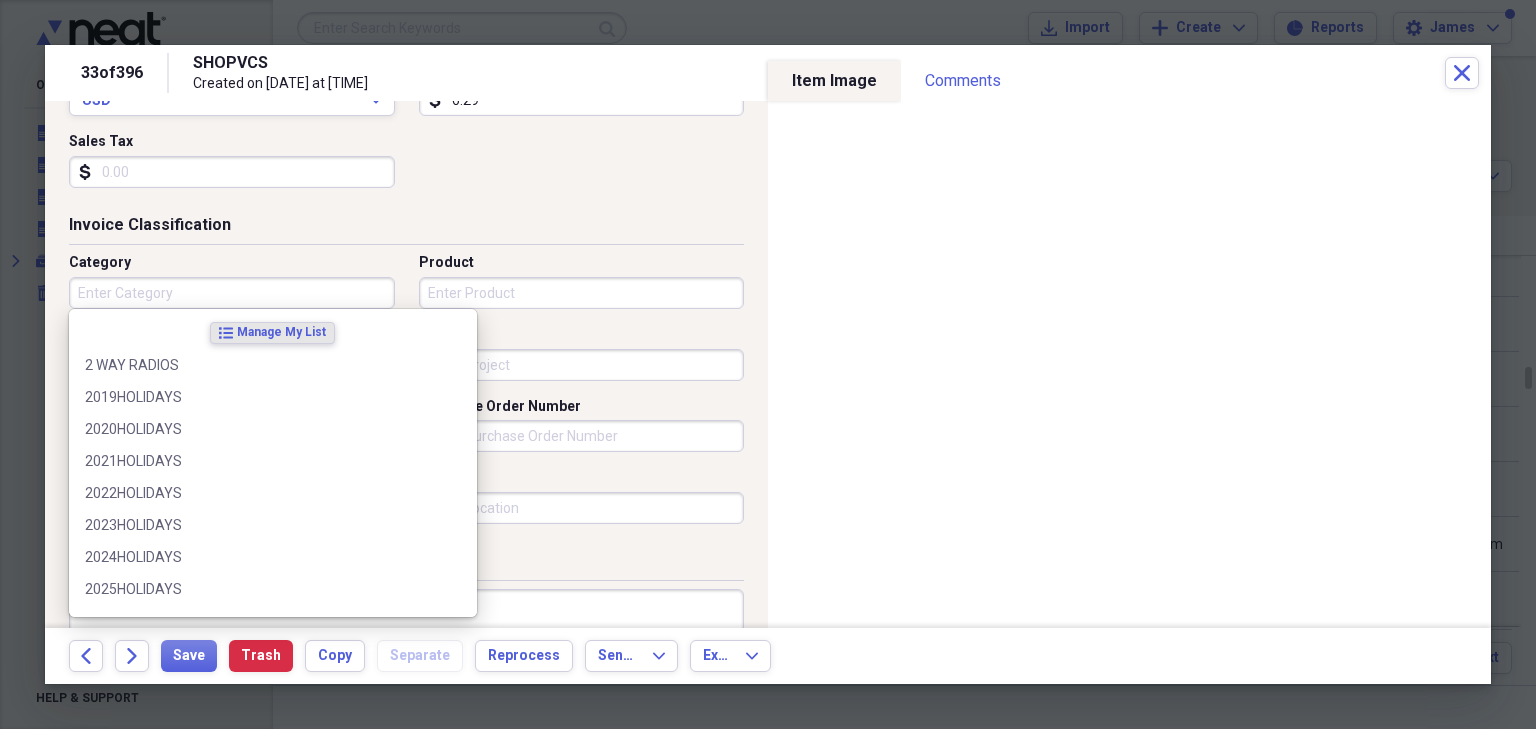 click on "Category" at bounding box center [232, 293] 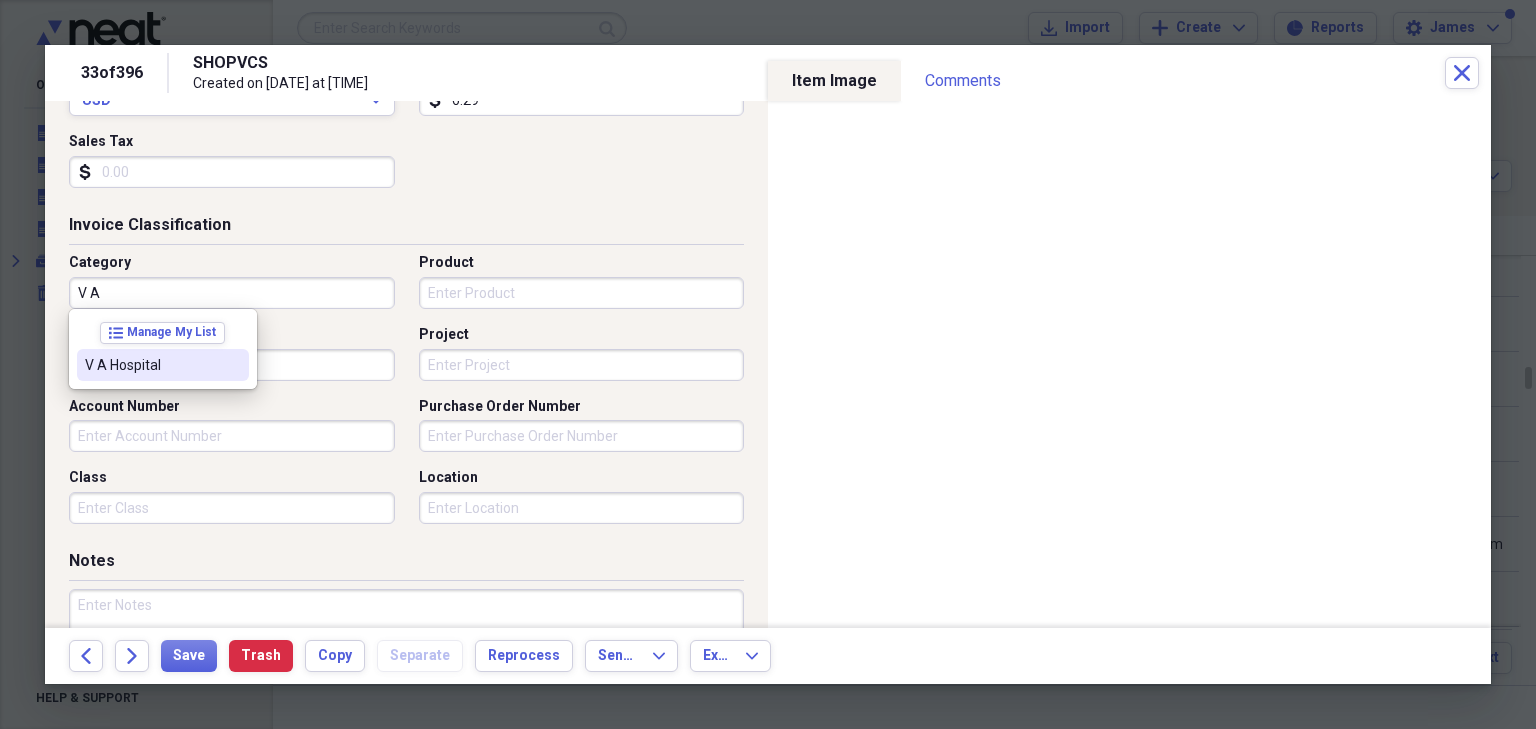 click on "V A Hospital" at bounding box center (151, 365) 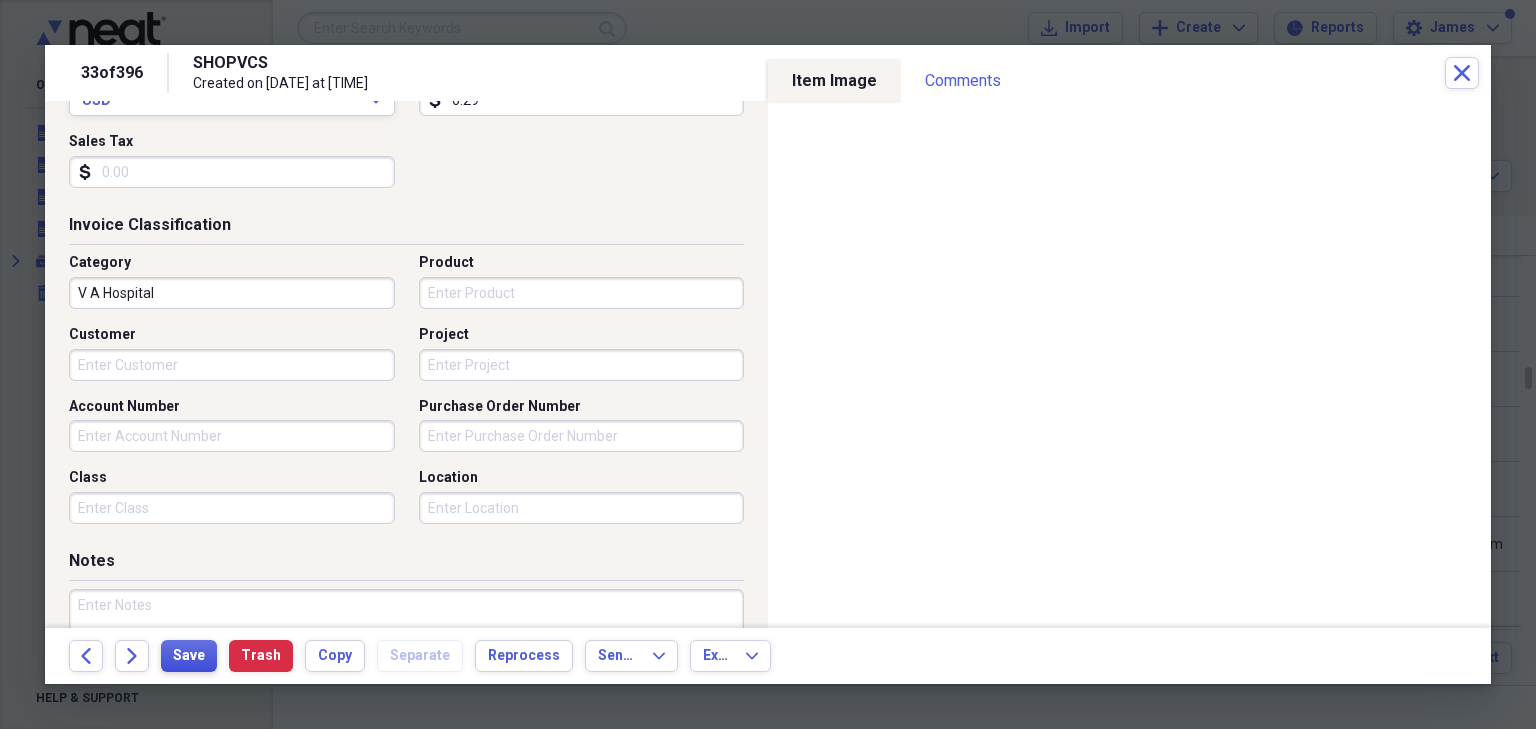 click on "Save" at bounding box center [189, 656] 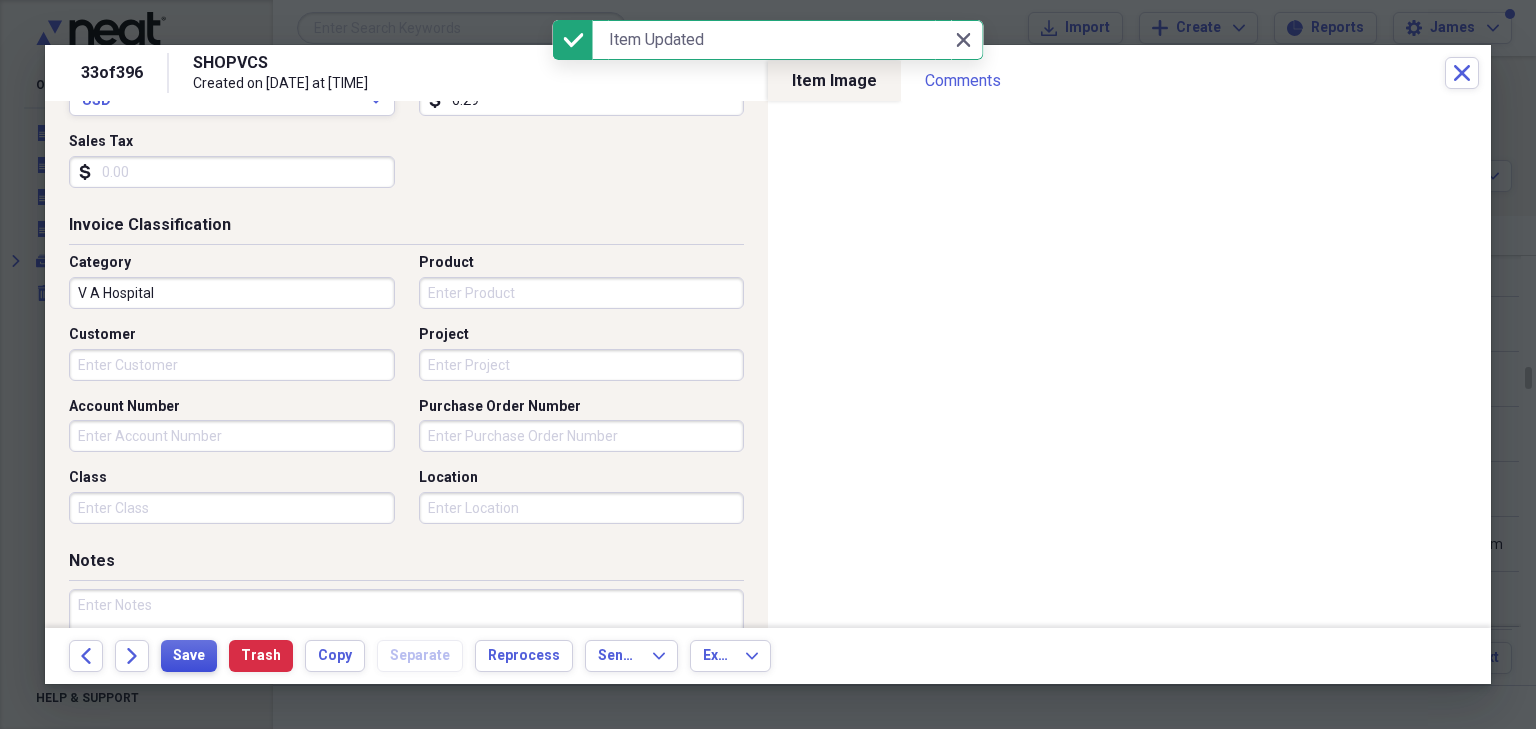 click on "Save" at bounding box center [189, 656] 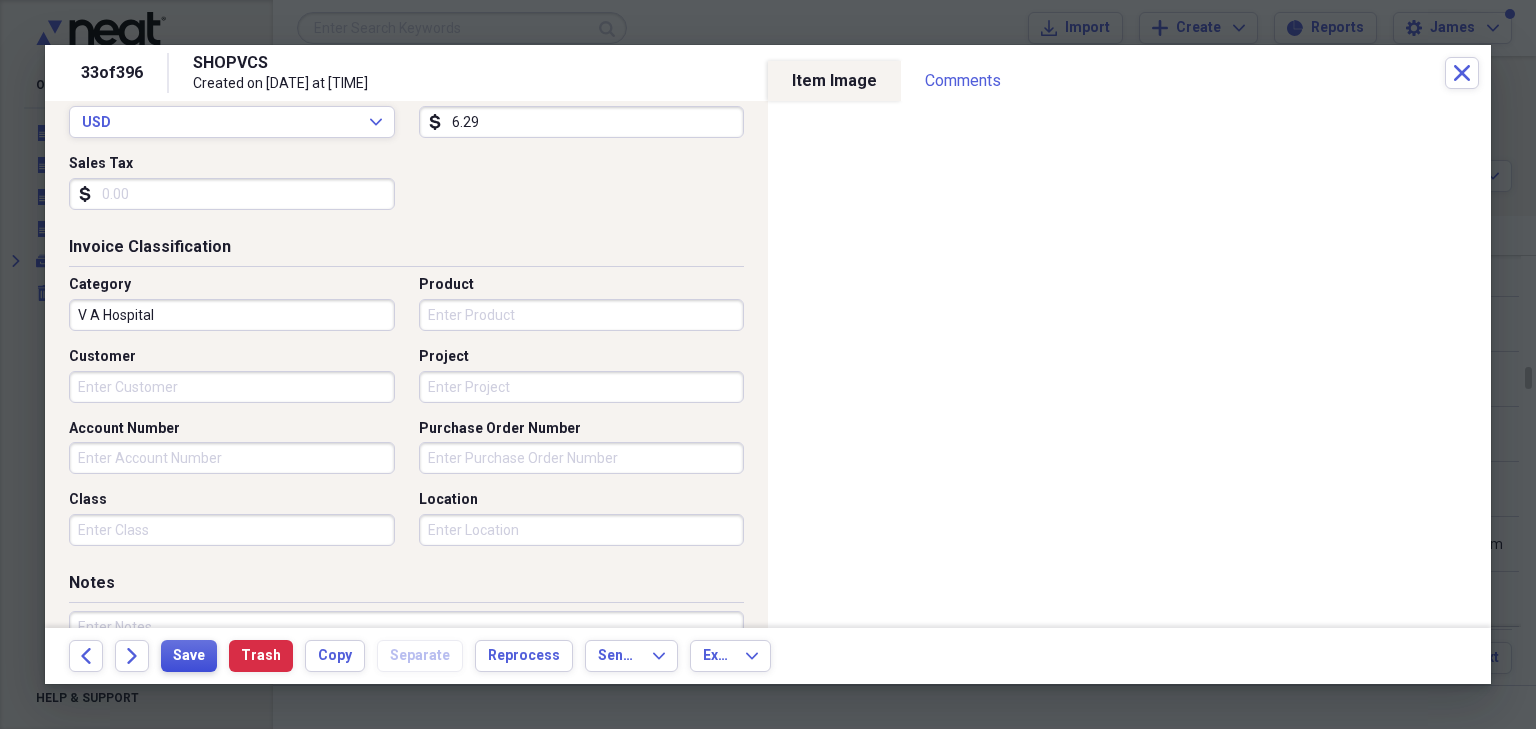 scroll, scrollTop: 344, scrollLeft: 0, axis: vertical 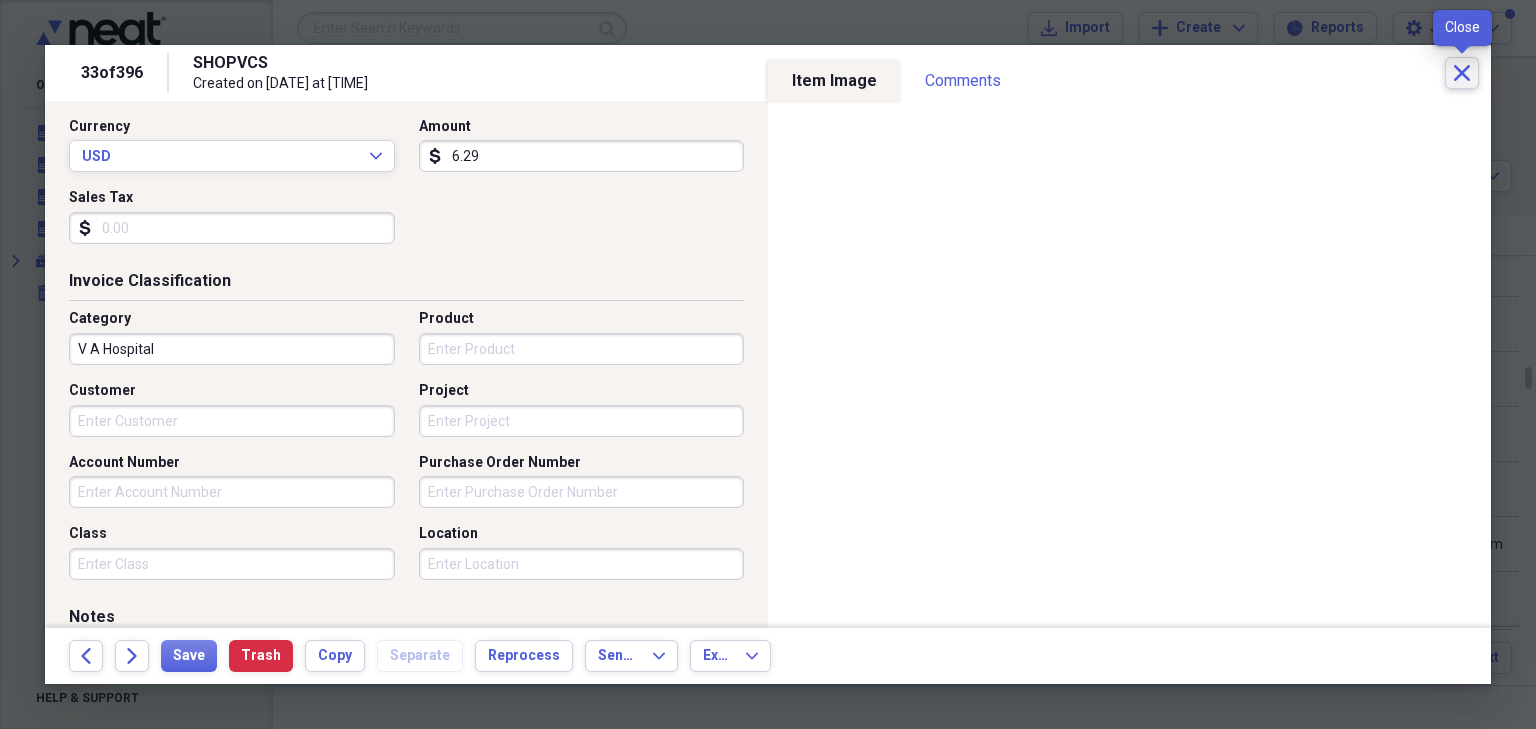 click on "Close" 